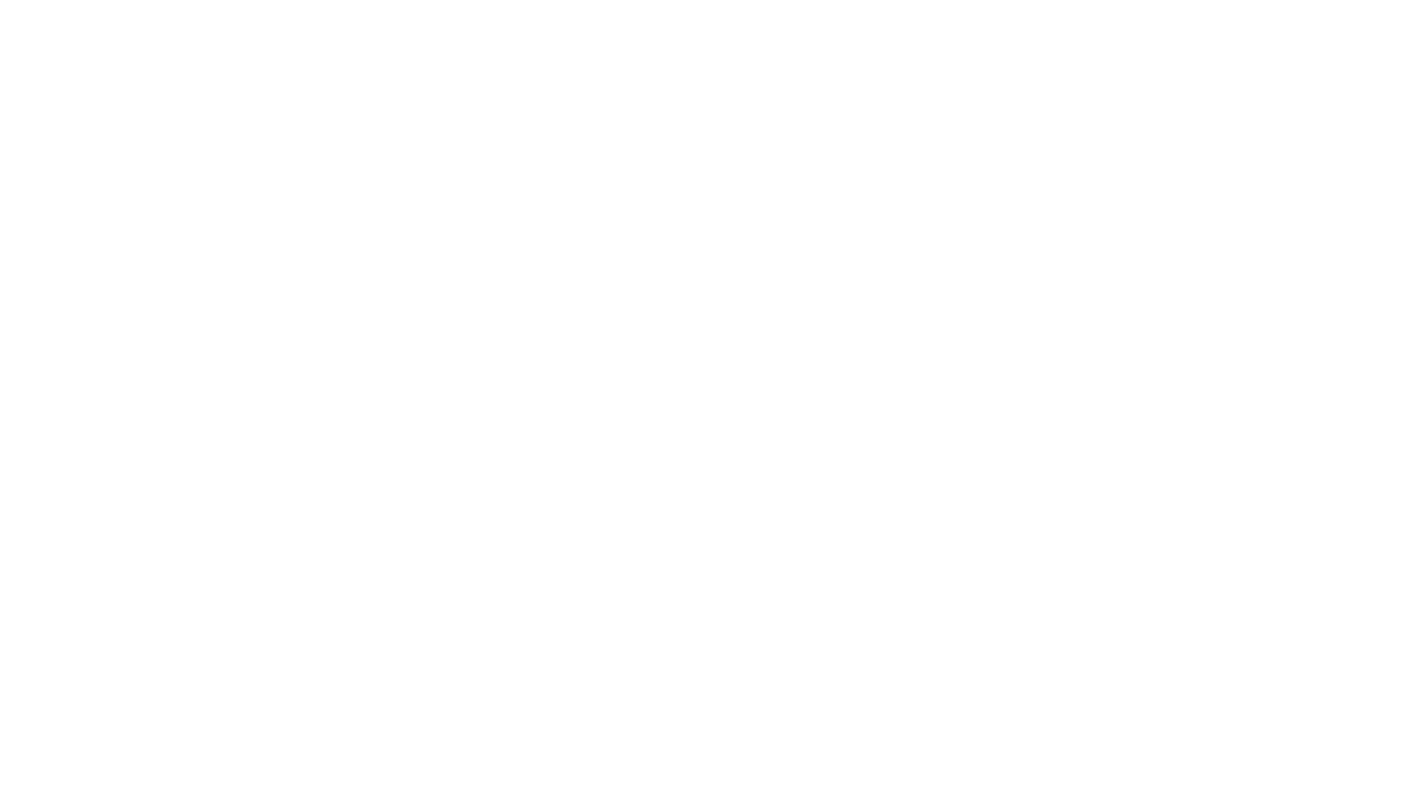scroll, scrollTop: 0, scrollLeft: 0, axis: both 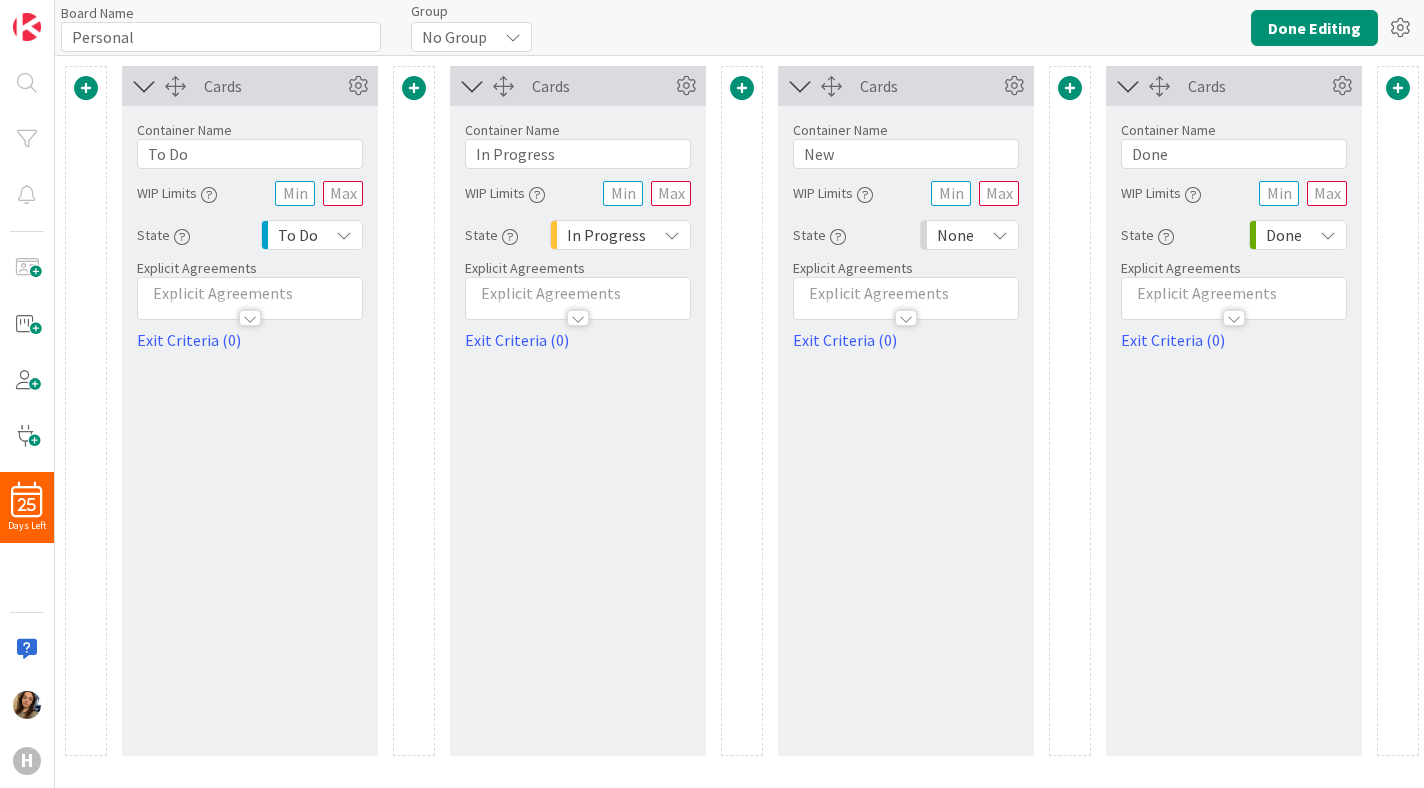 type on "Personal" 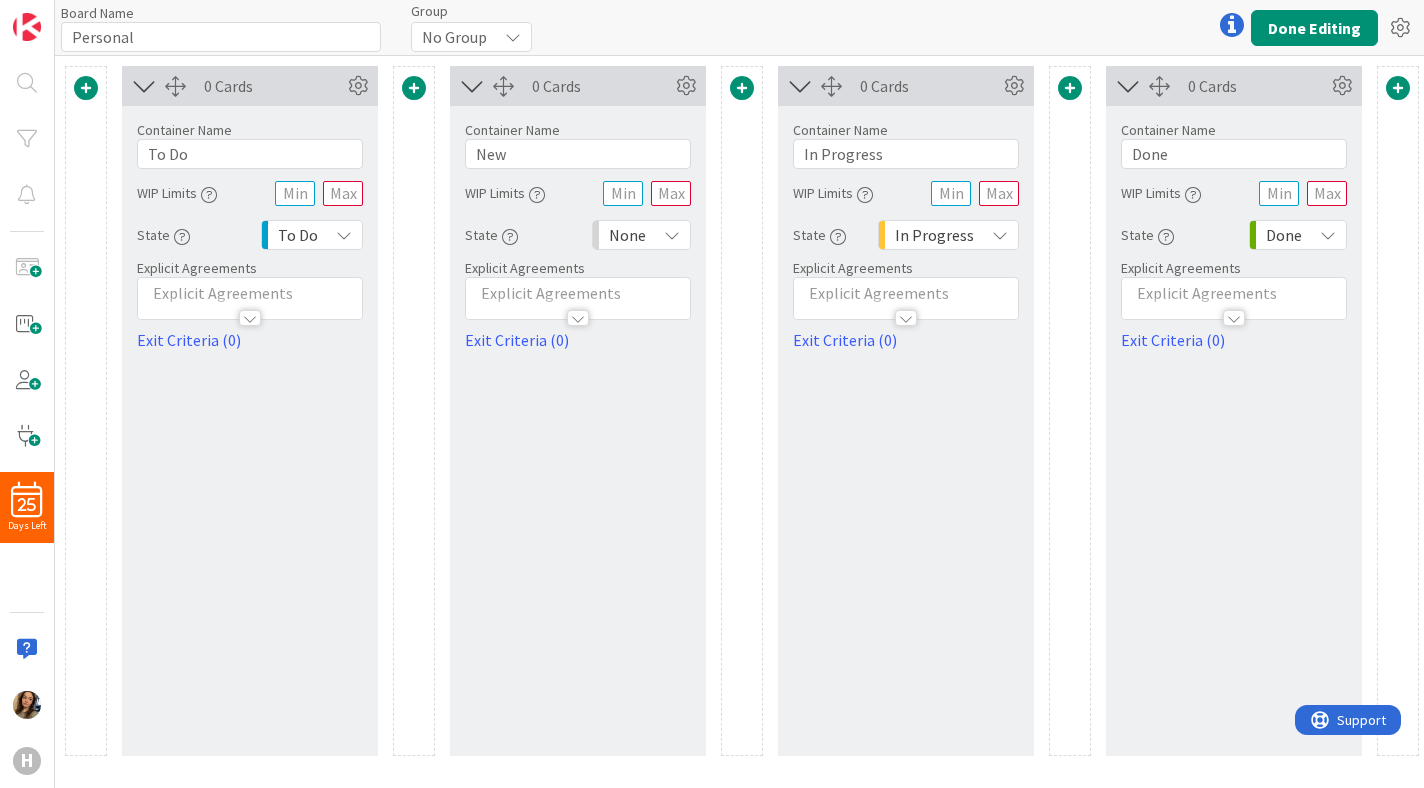 scroll, scrollTop: 0, scrollLeft: 0, axis: both 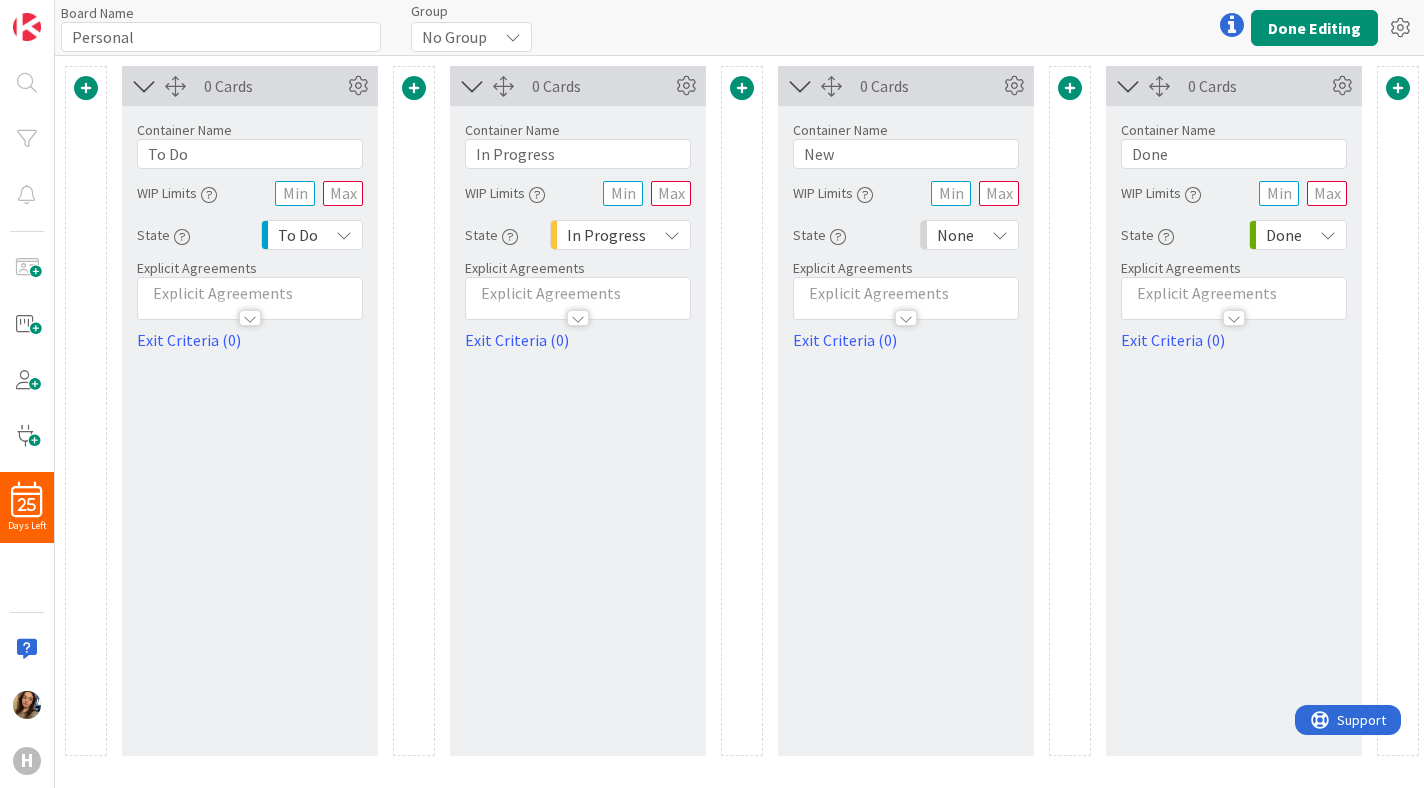 click on "0 Cards Container Name 11 / 64 In Progress WIP Limits State In Progress Explicit Agreements Exit Criteria (0)" at bounding box center [578, 411] 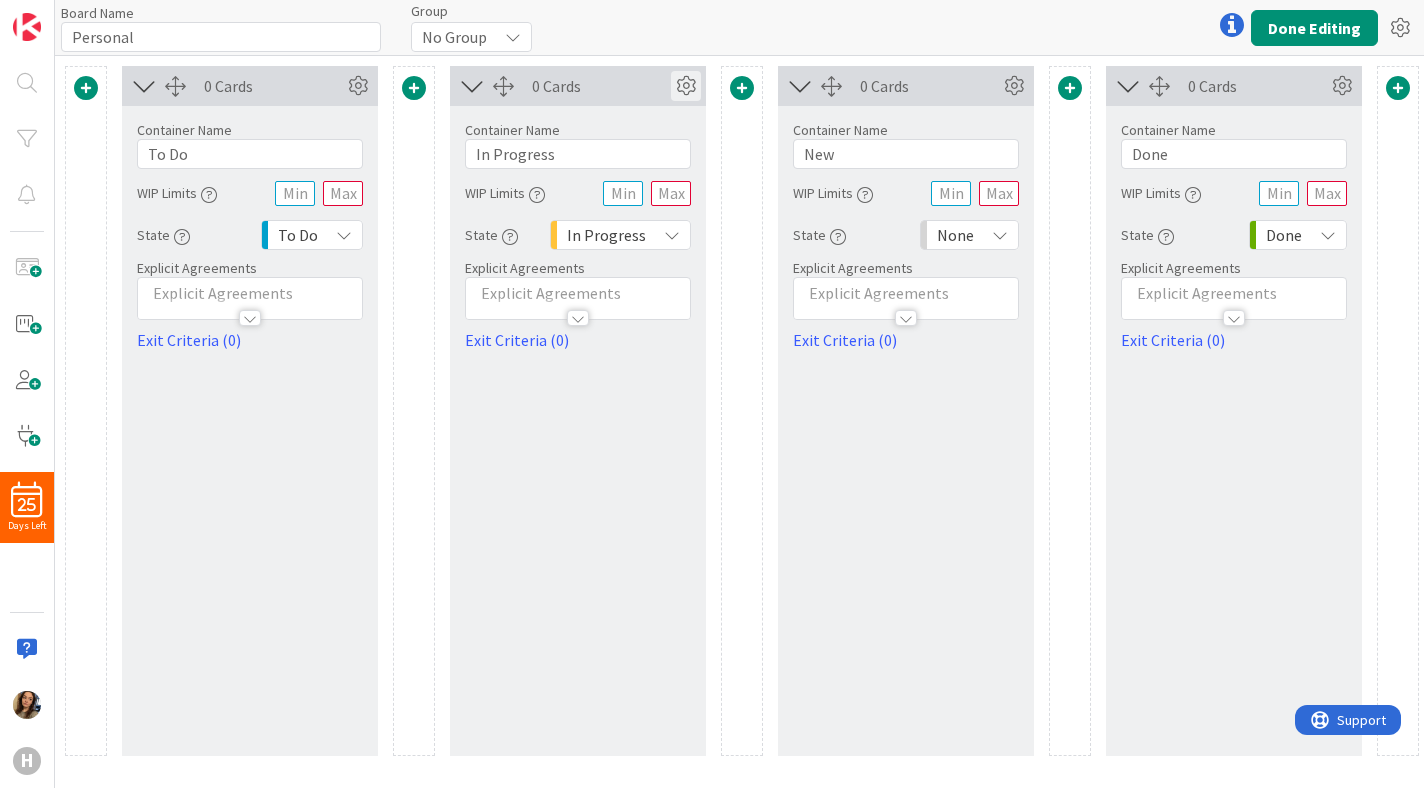 click at bounding box center (686, 86) 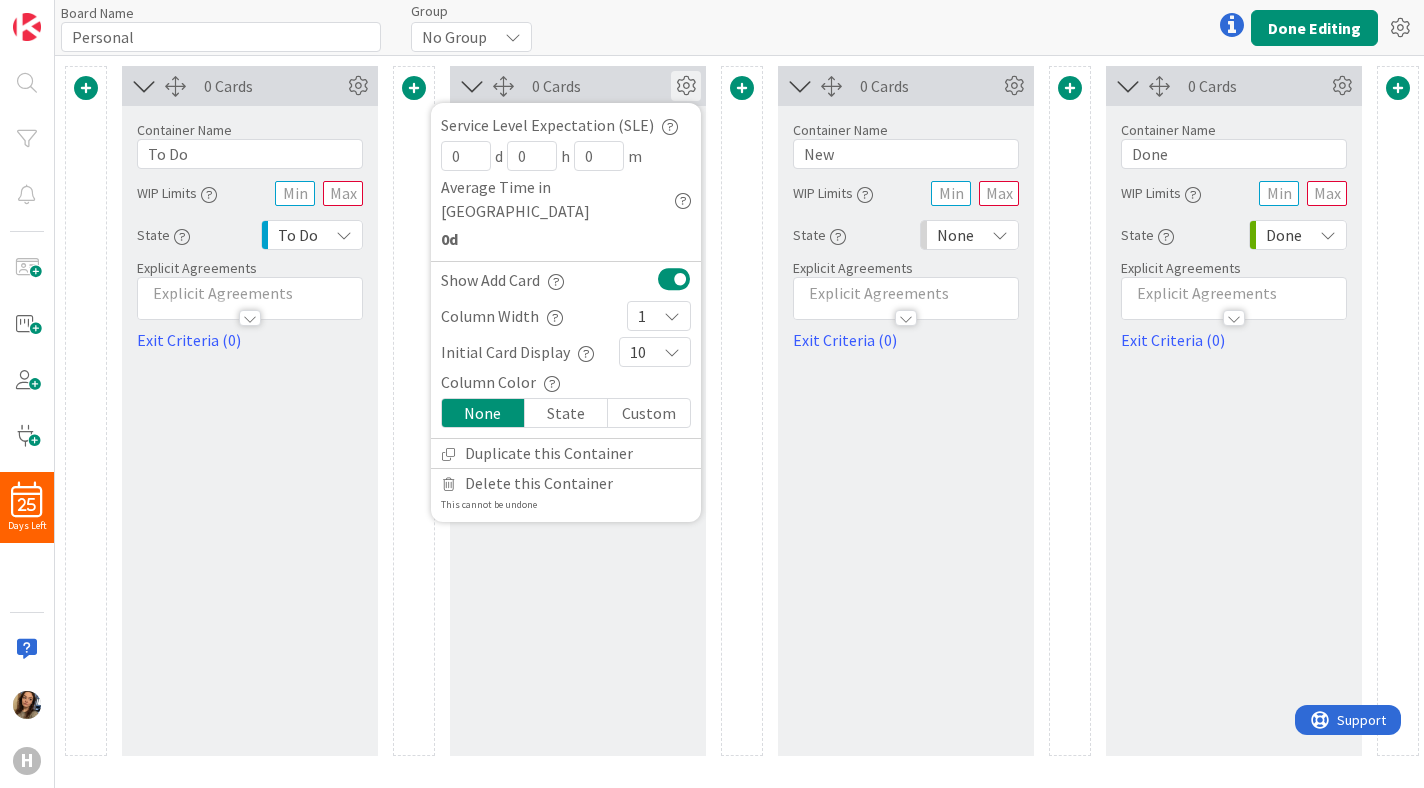 click at bounding box center [672, 316] 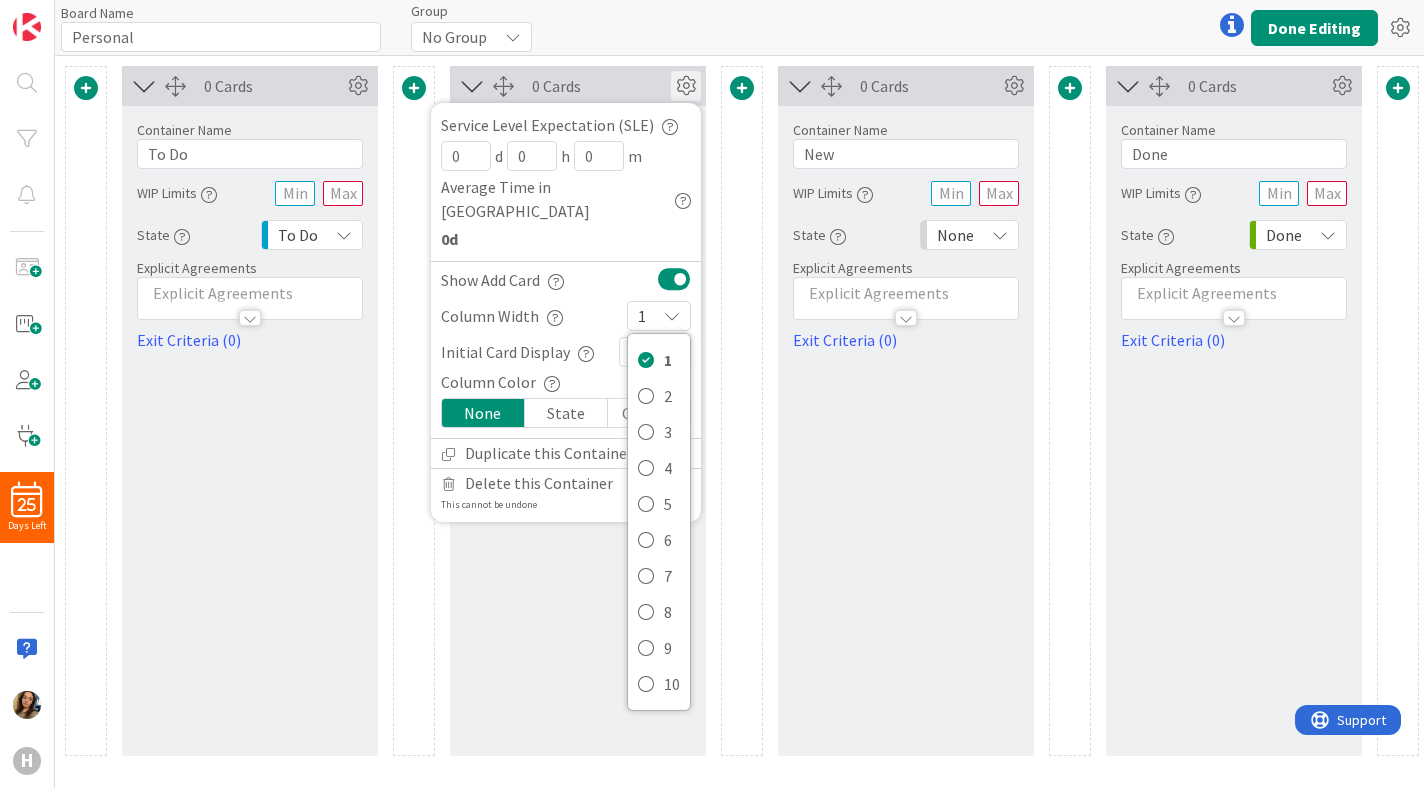 click at bounding box center [672, 316] 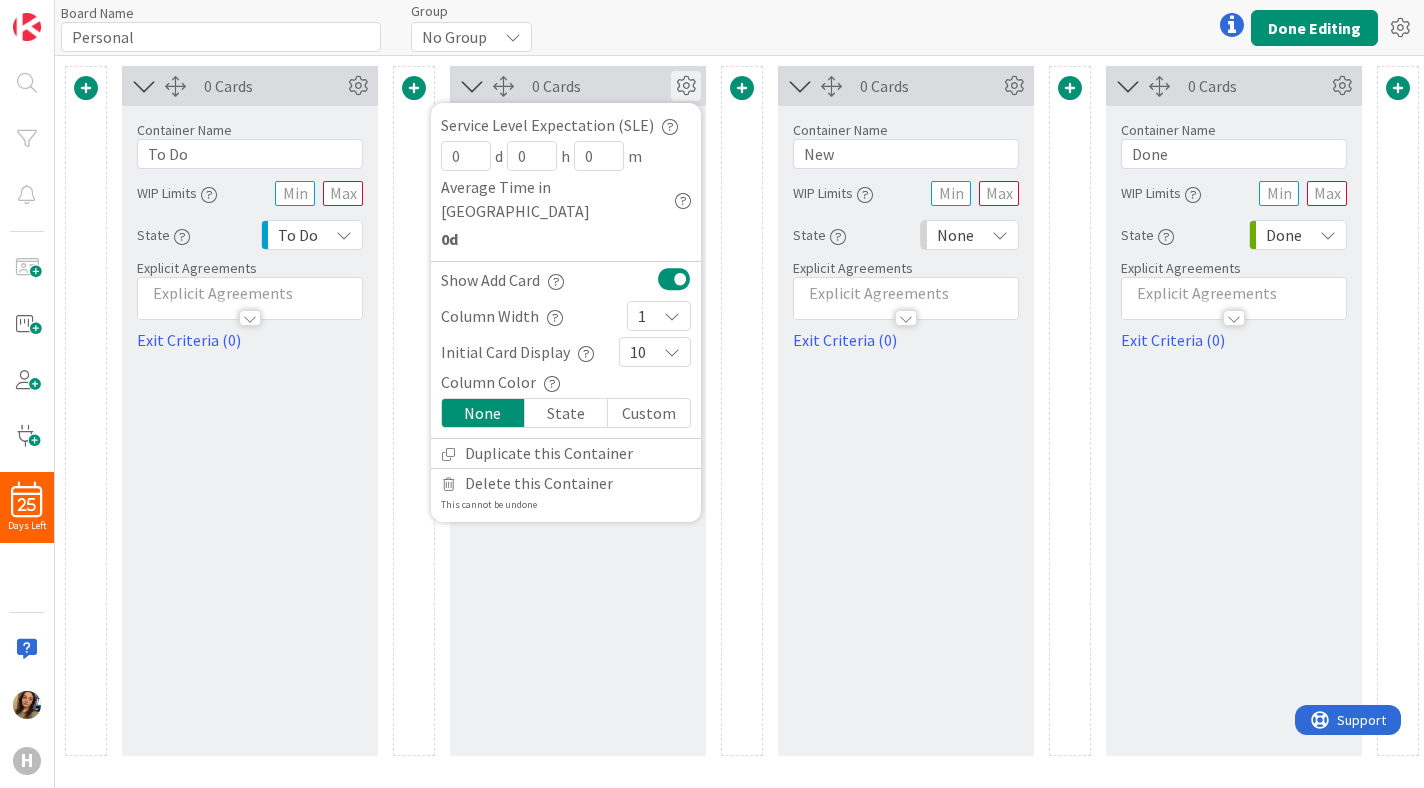 click at bounding box center (672, 352) 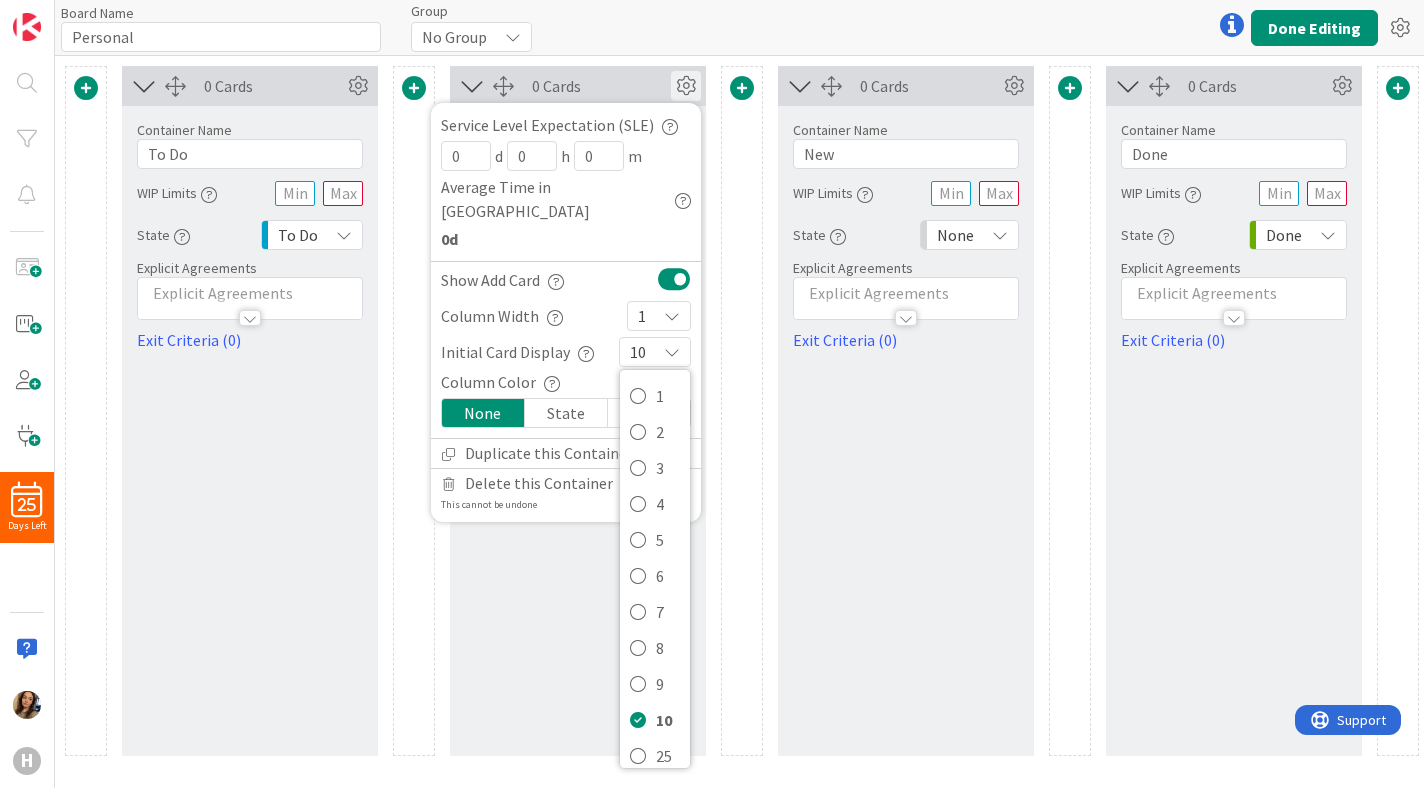 click at bounding box center (672, 352) 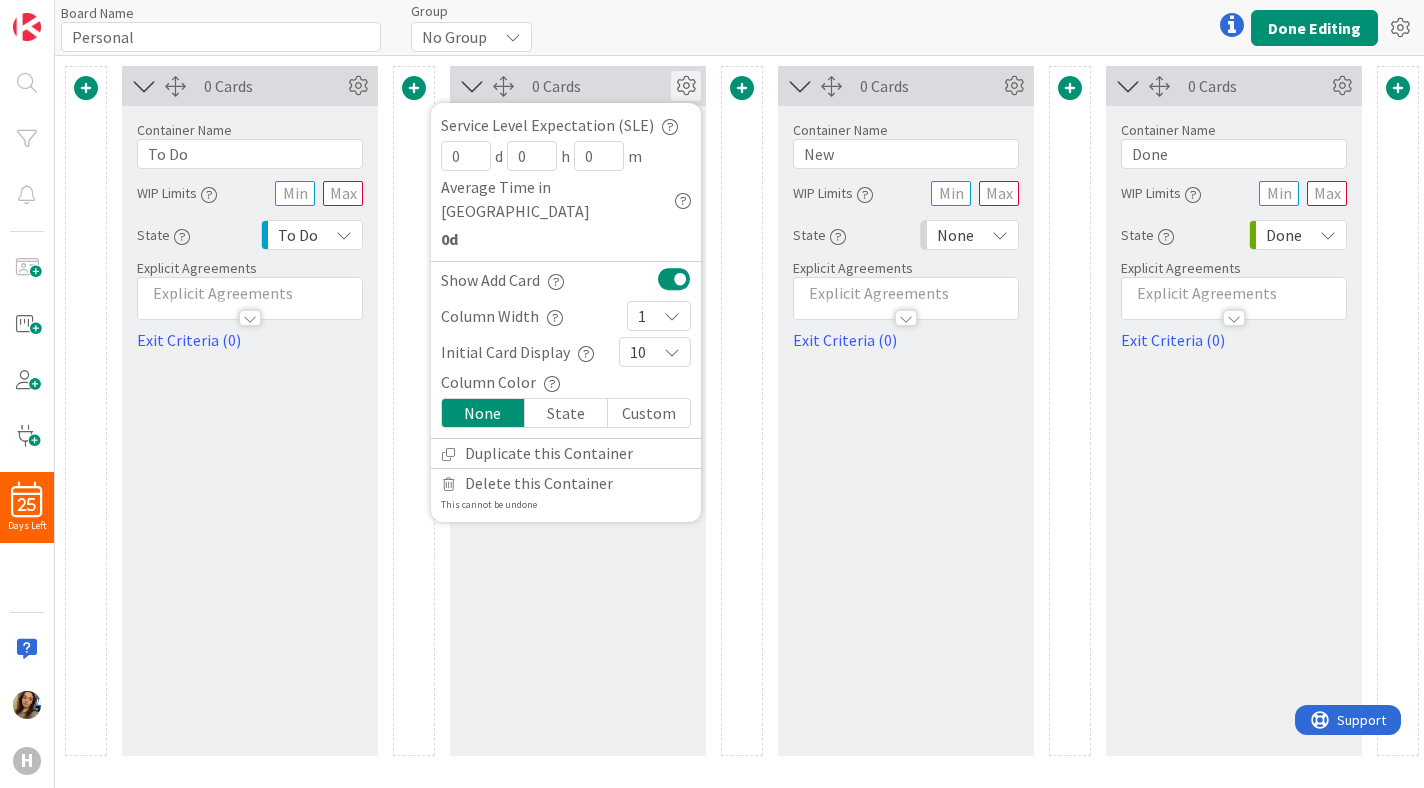 click at bounding box center (672, 352) 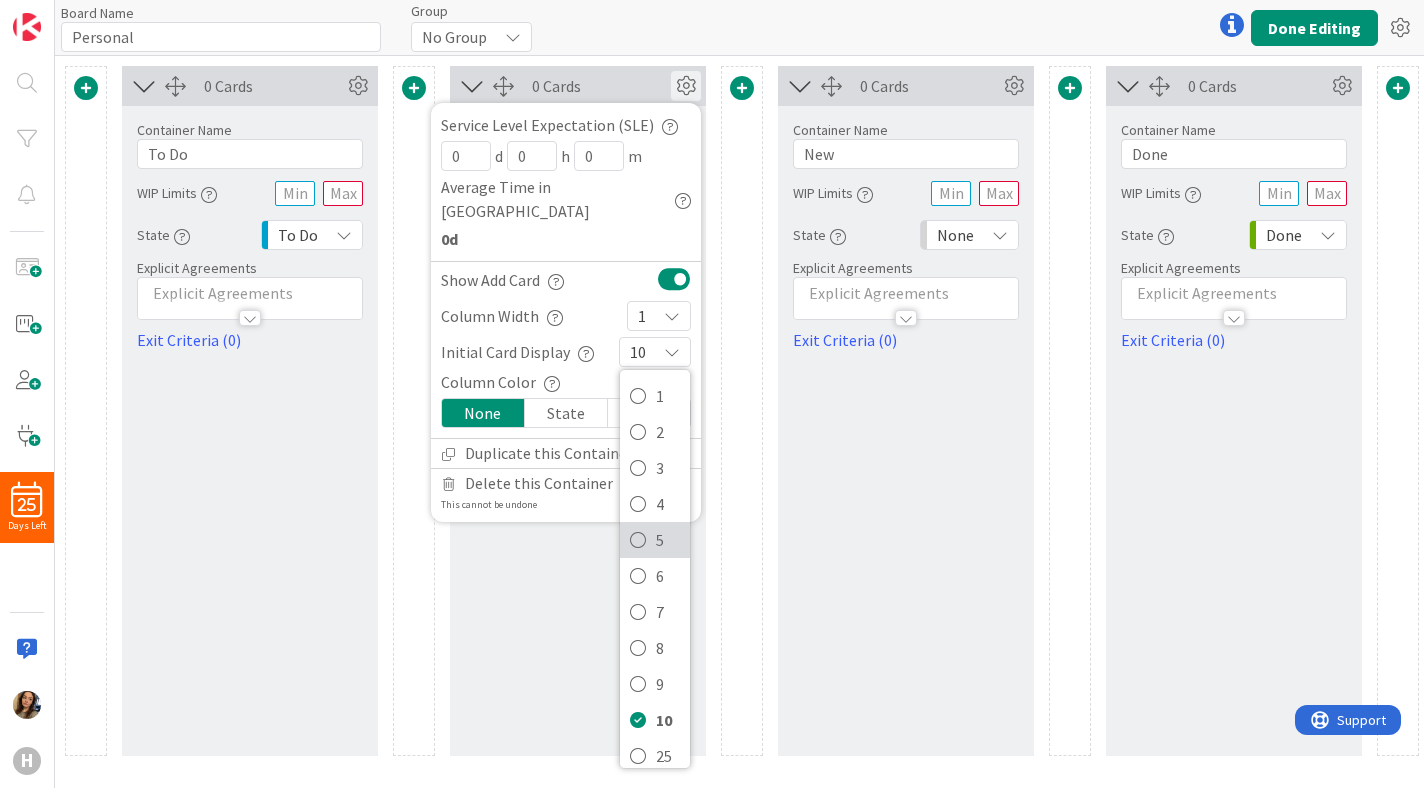click on "5" at bounding box center [655, 540] 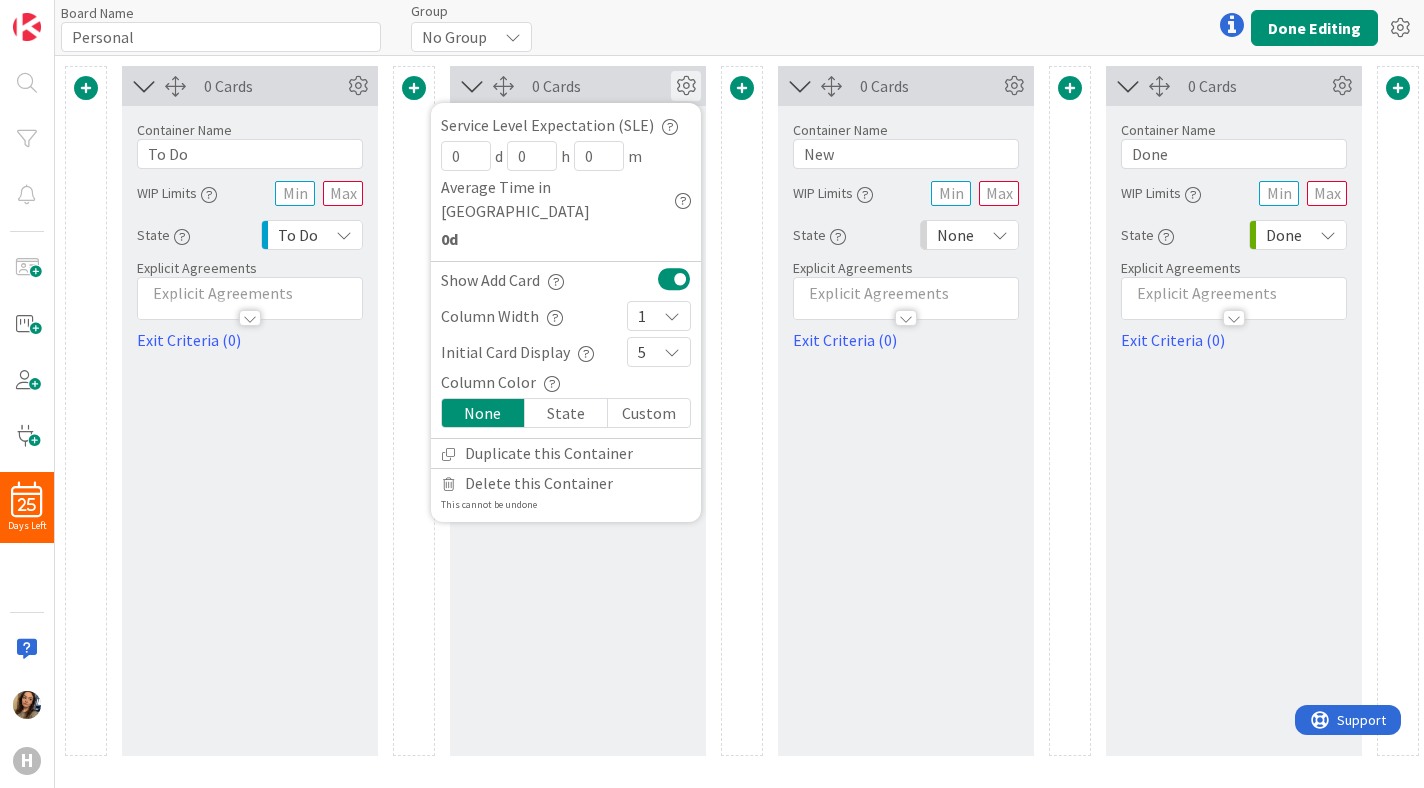 click at bounding box center [672, 352] 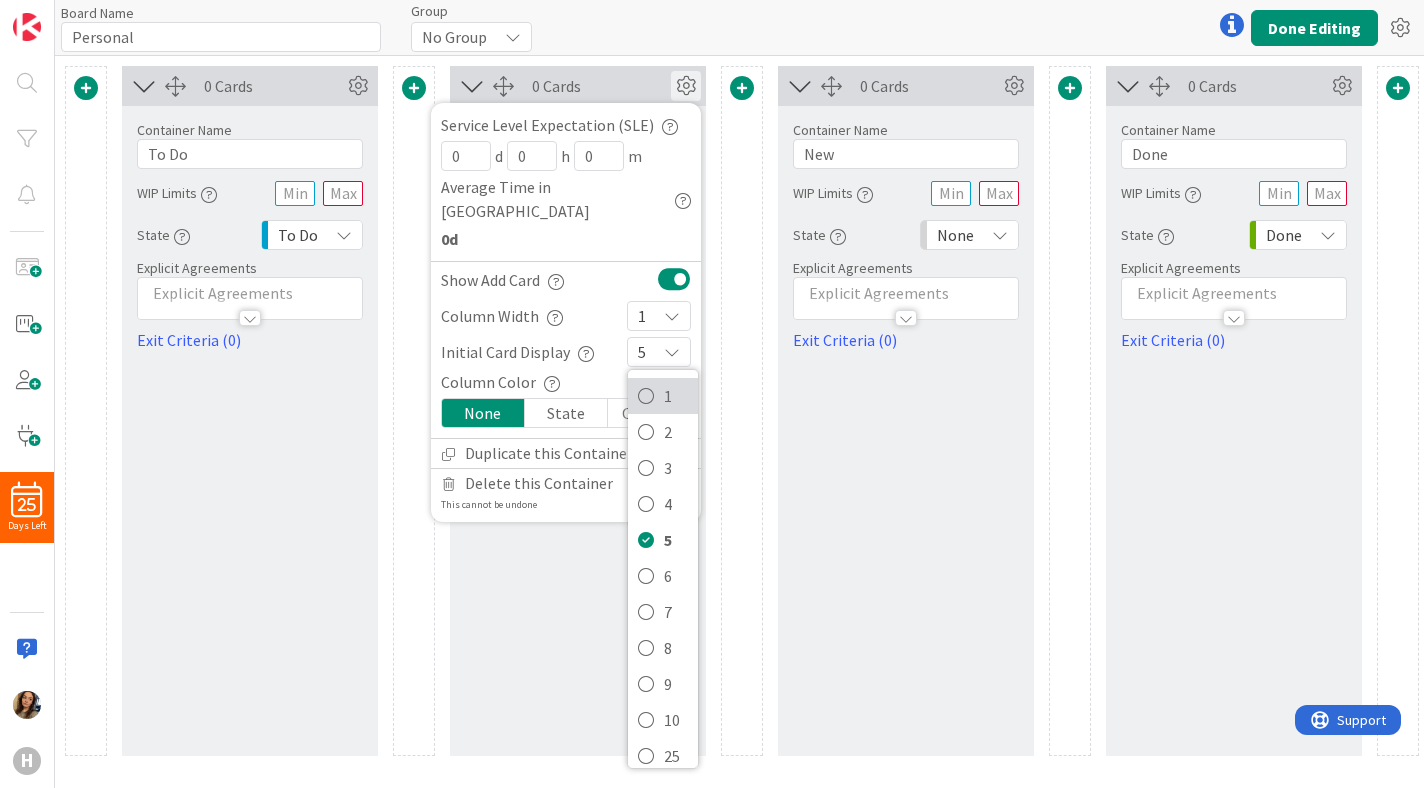 click on "1" at bounding box center (663, 396) 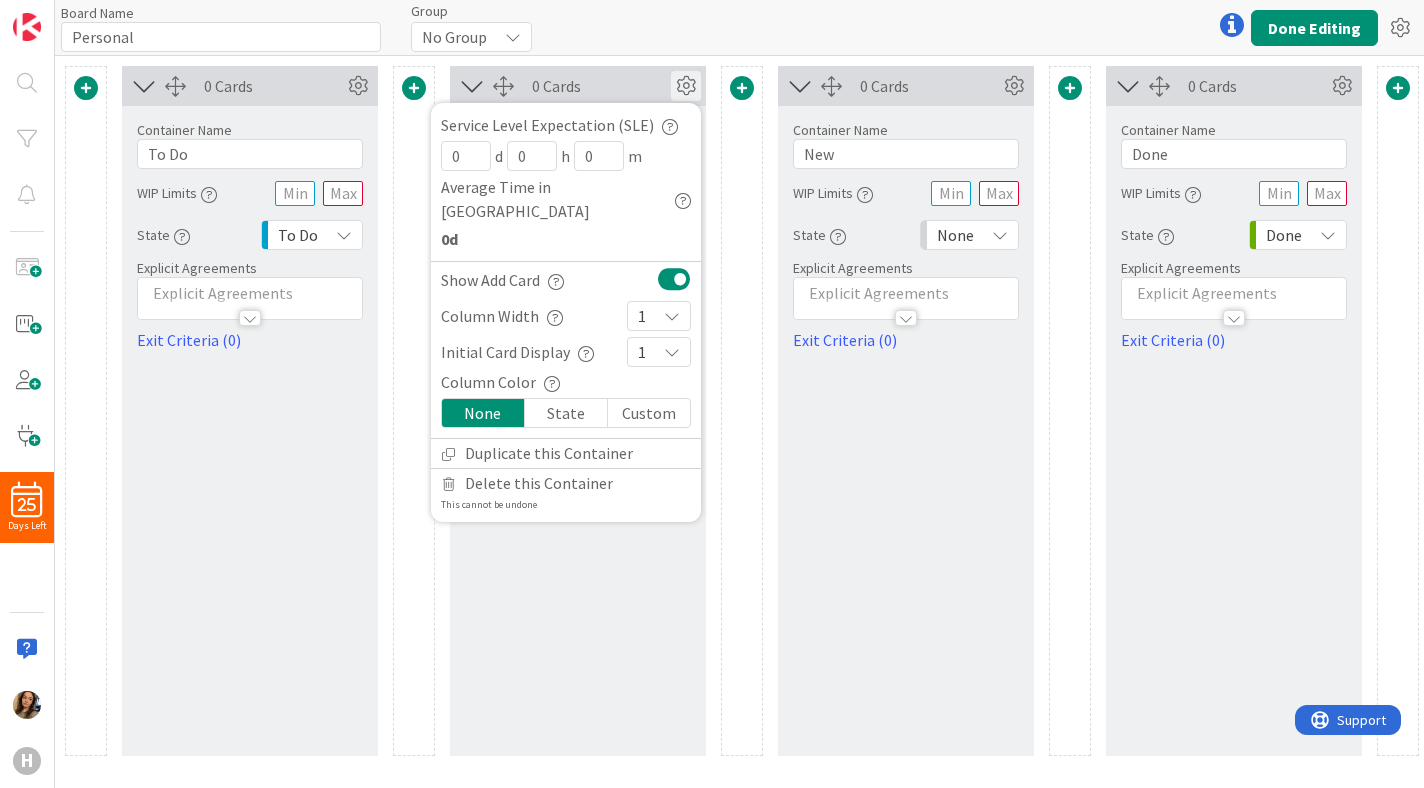 click on "1" at bounding box center [659, 352] 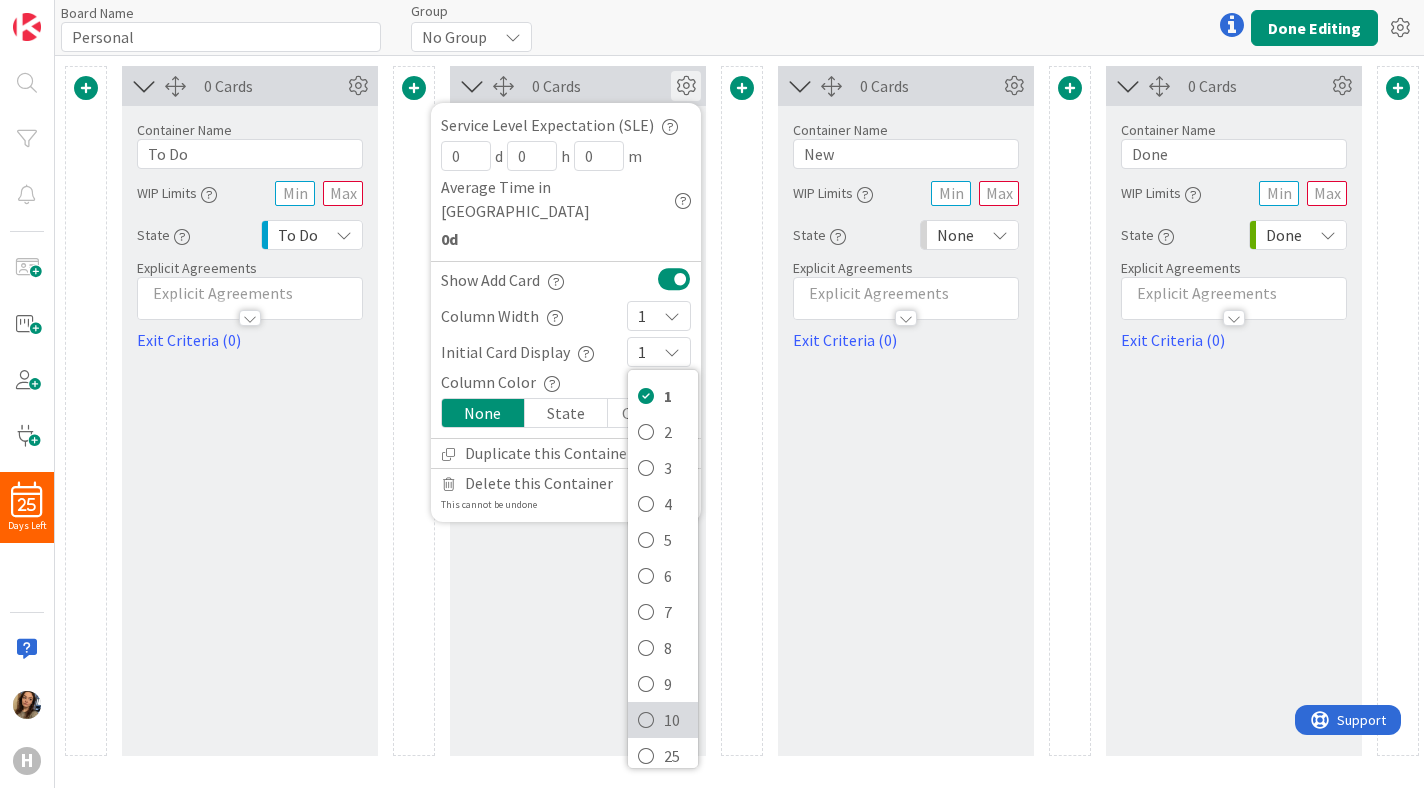 click on "10" at bounding box center [676, 720] 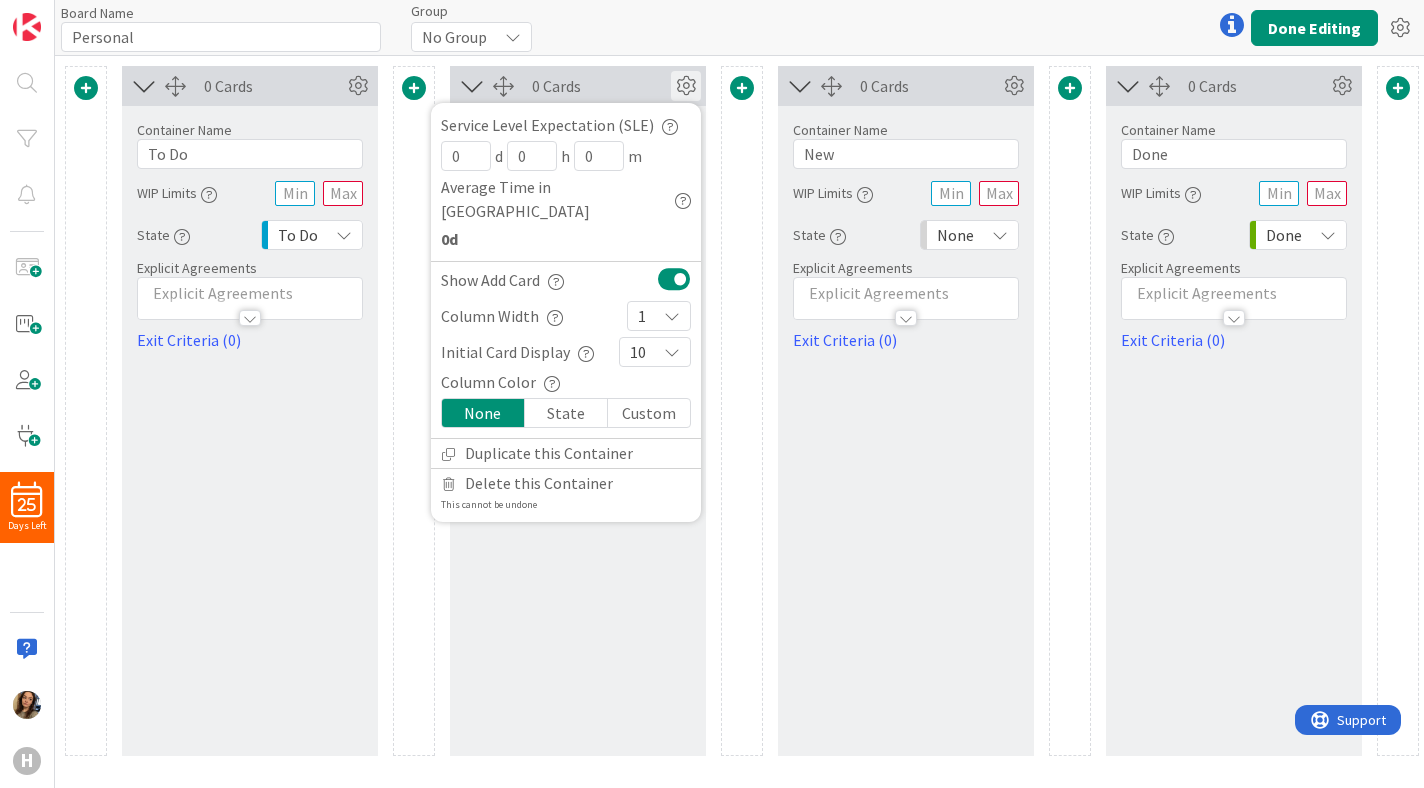 click on "0 Cards Service Level Expectation (SLE) 0 d 0 h 0 m Average Time in Column 0d Show Add Card Column Width 1 1 2 3 4 5 6 7 8 9 10 Initial Card Display 10 1 2 3 4 5 6 7 8 9 10 25 50 100 All Column Color None State Custom Duplicate this Container Delete this Container This cannot be undone Container Name 11 / 64 In Progress WIP Limits State In Progress Explicit Agreements Exit Criteria (0)" at bounding box center (578, 411) 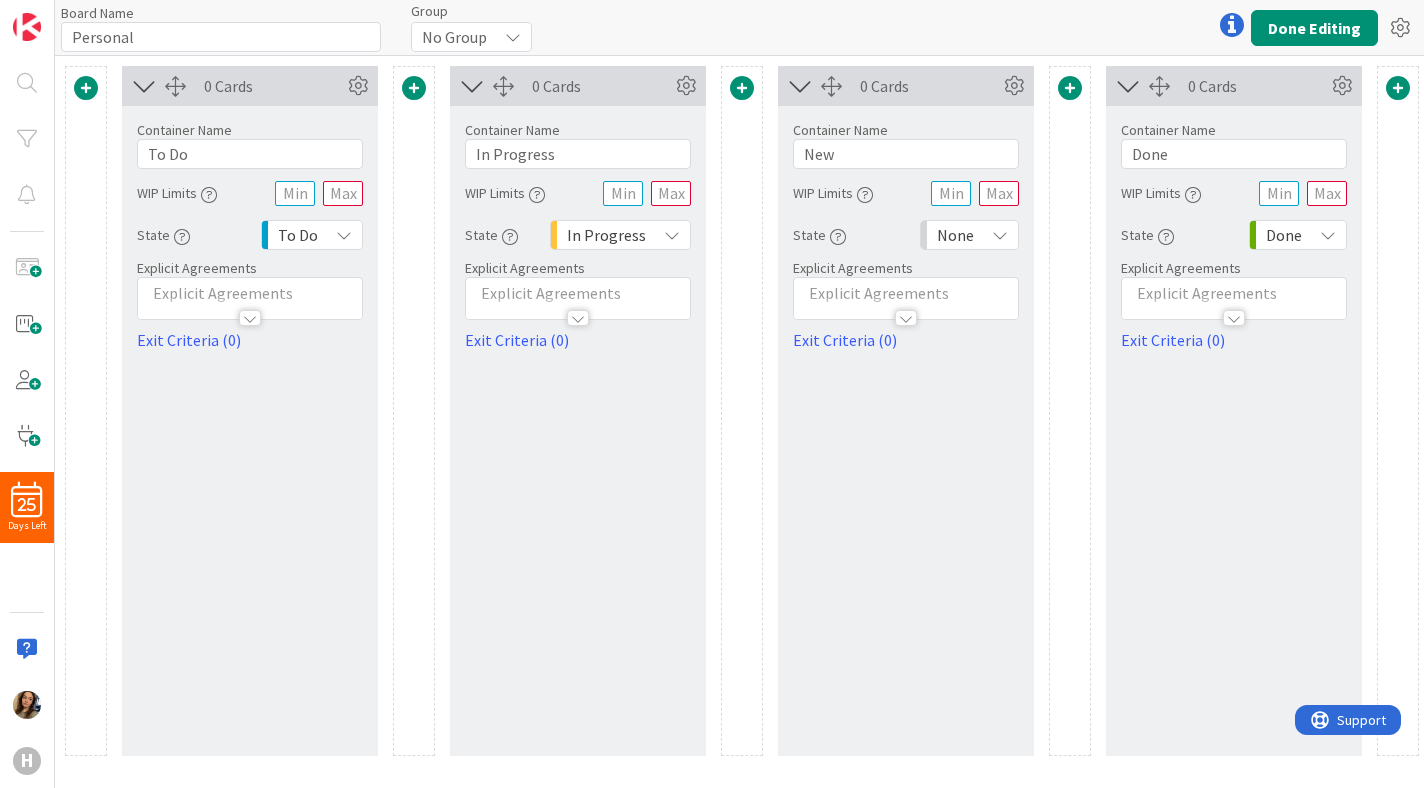 click on "Explicit Agreements" at bounding box center [578, 268] 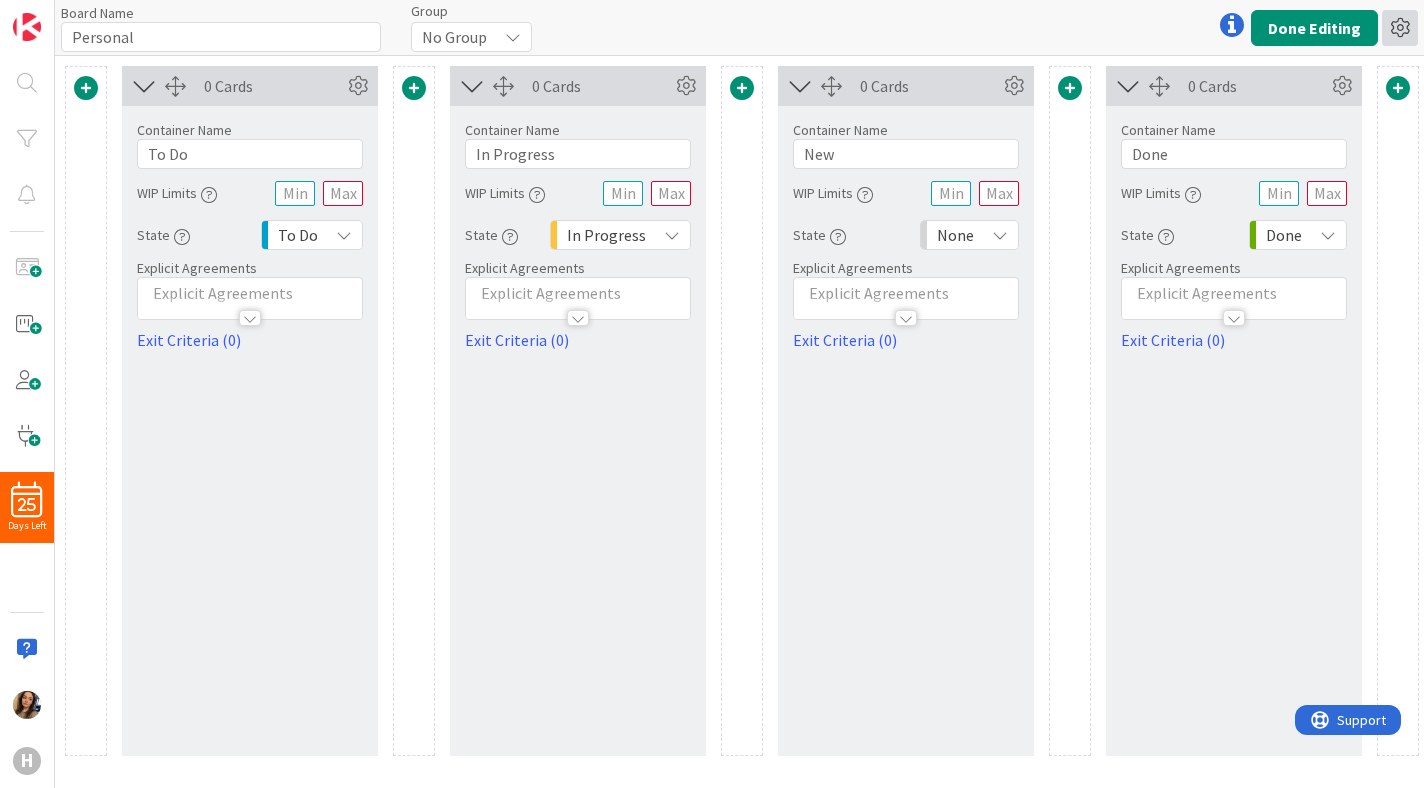 click at bounding box center (1400, 28) 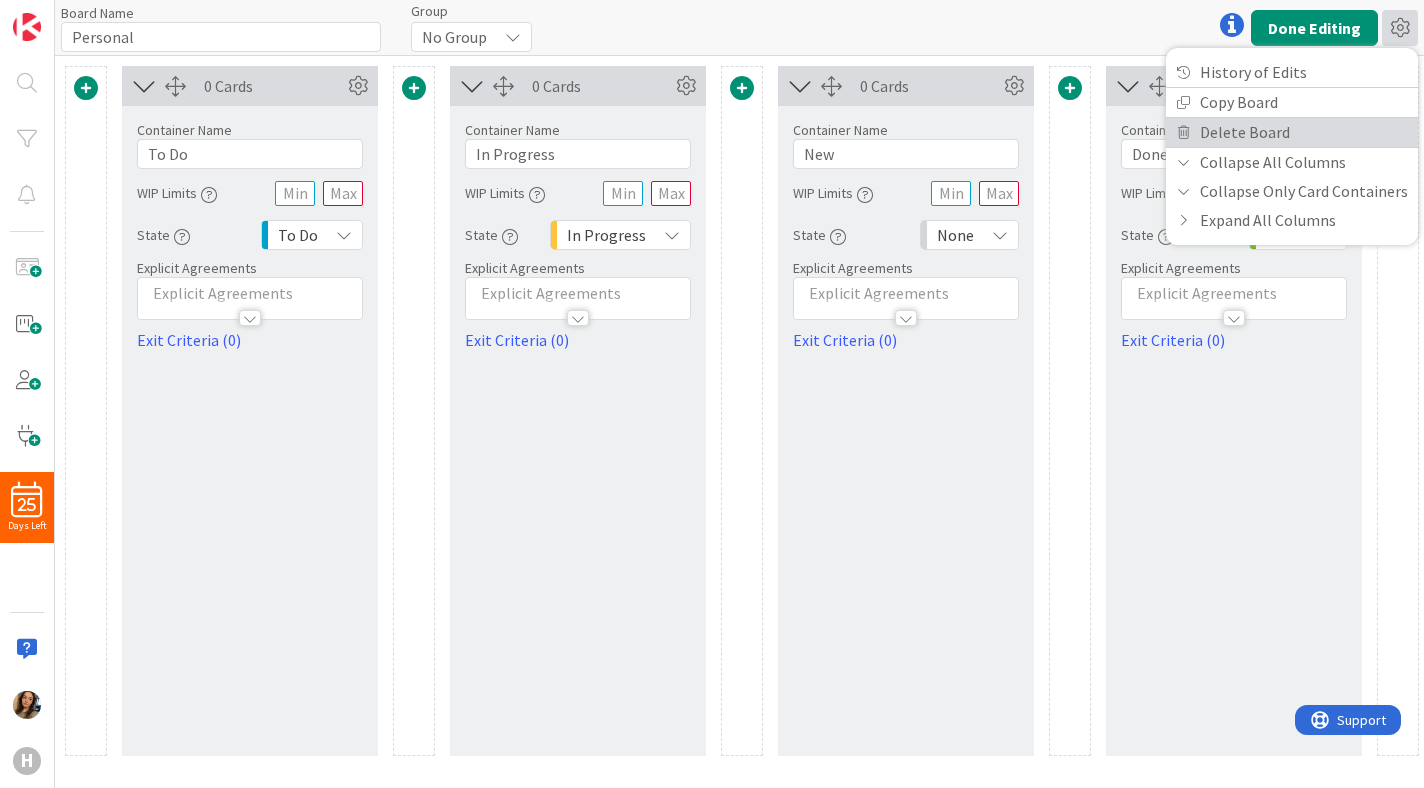 click on "Delete Board" at bounding box center (1292, 132) 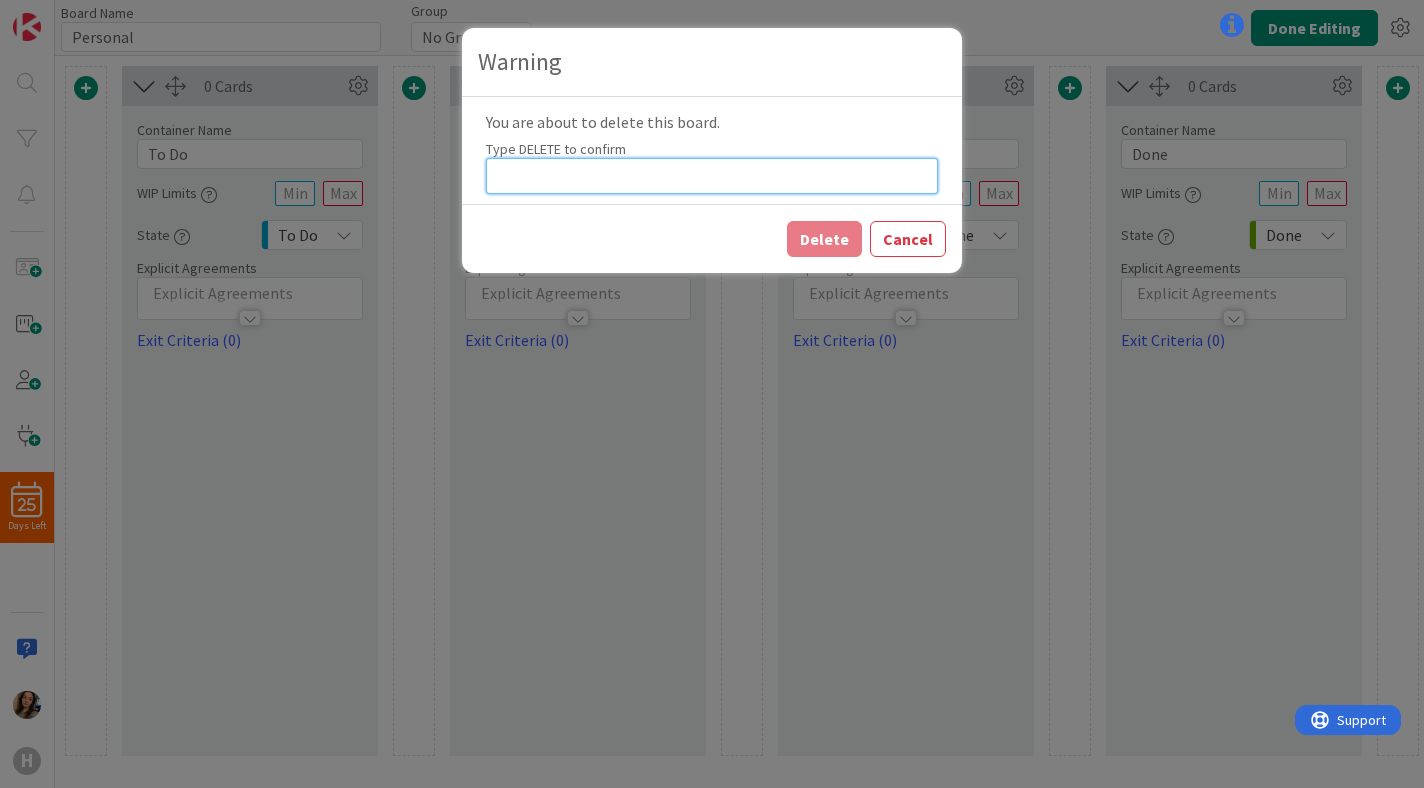 click at bounding box center [712, 176] 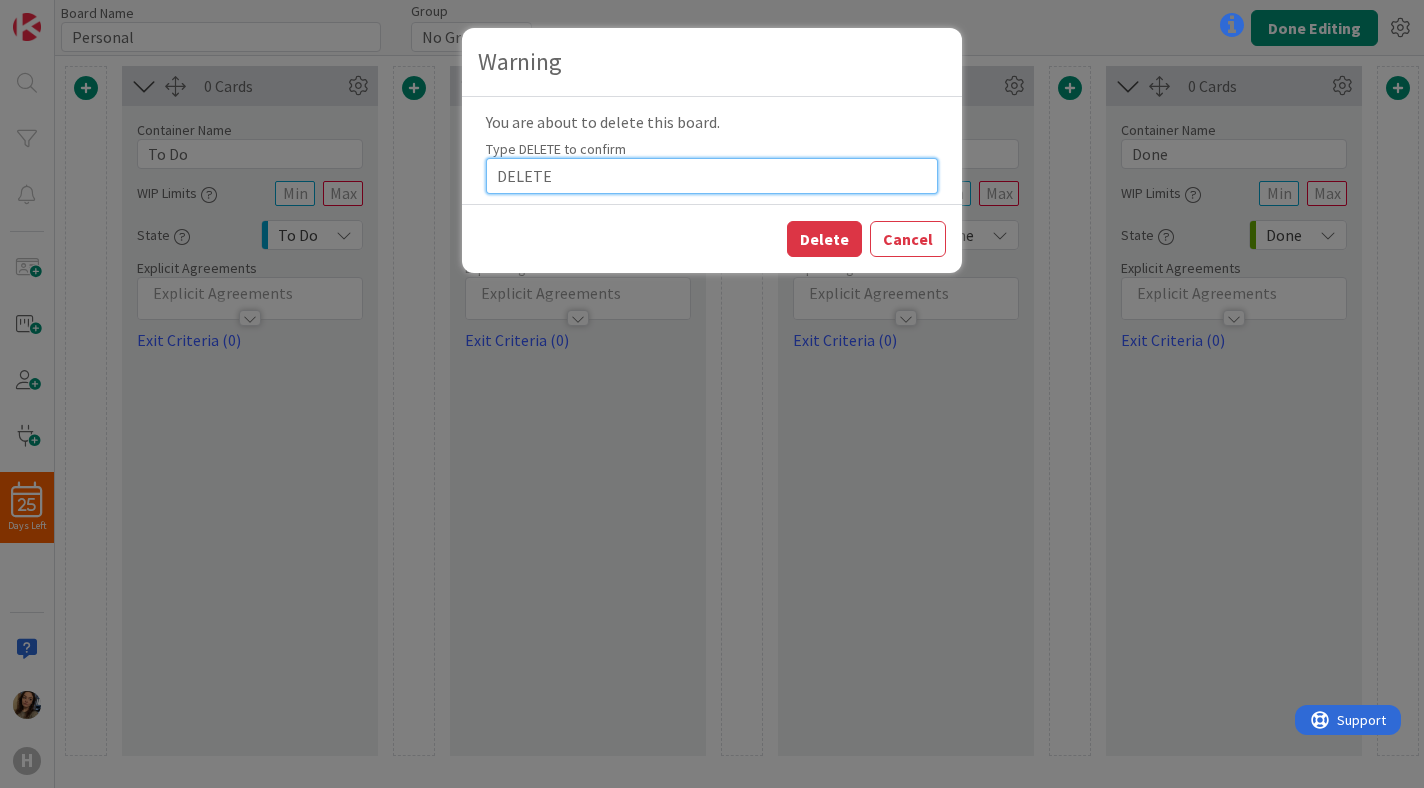 type on "DELETE" 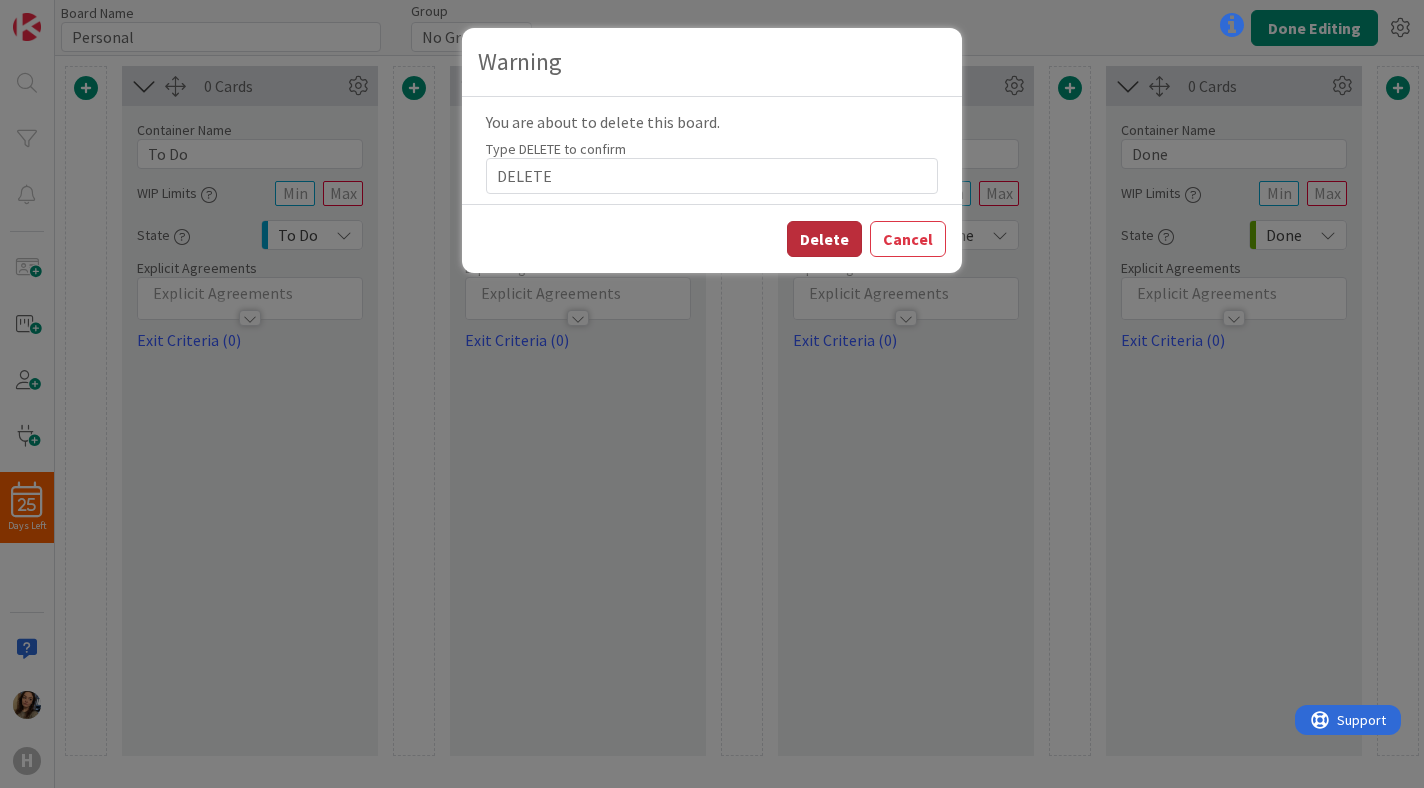 click on "Delete" at bounding box center (824, 239) 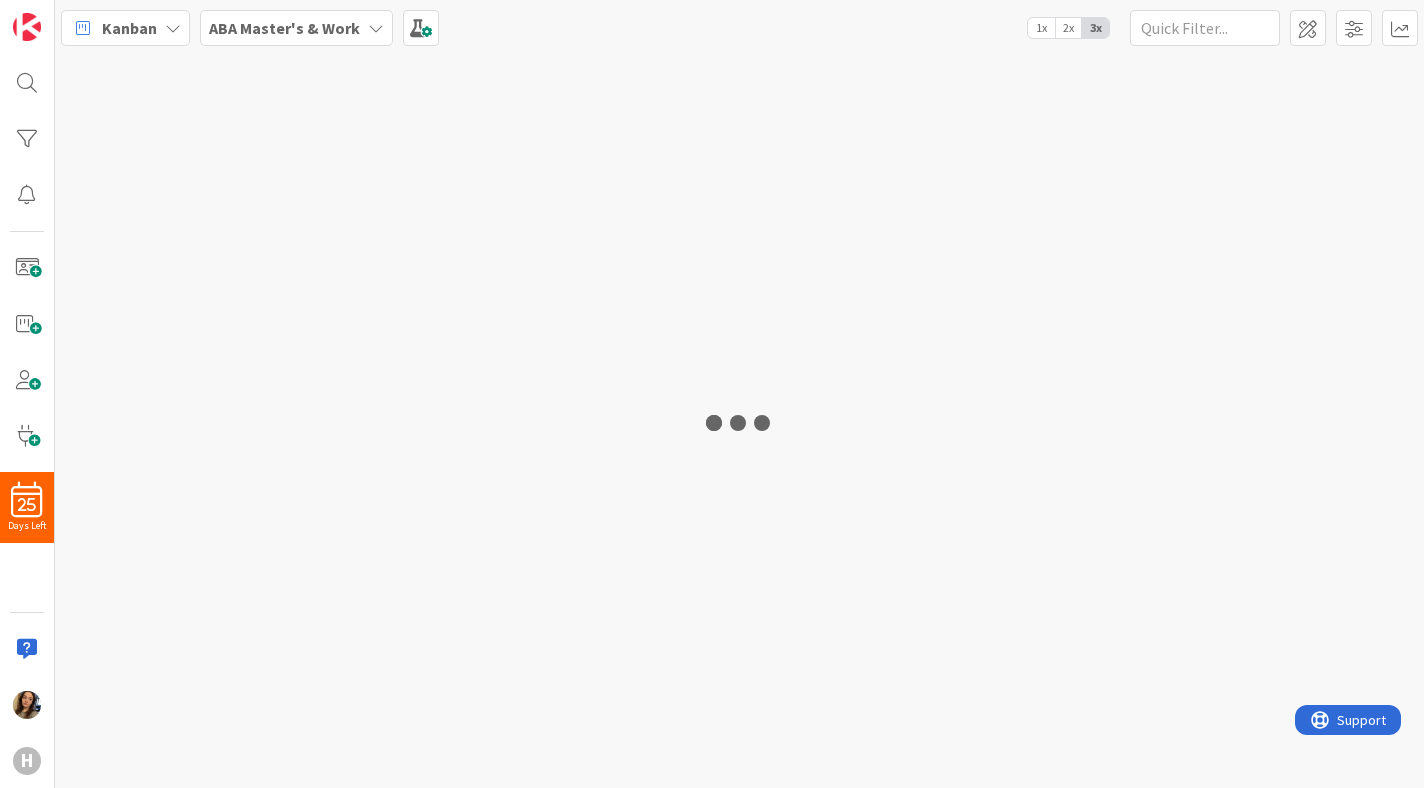 scroll, scrollTop: 0, scrollLeft: 0, axis: both 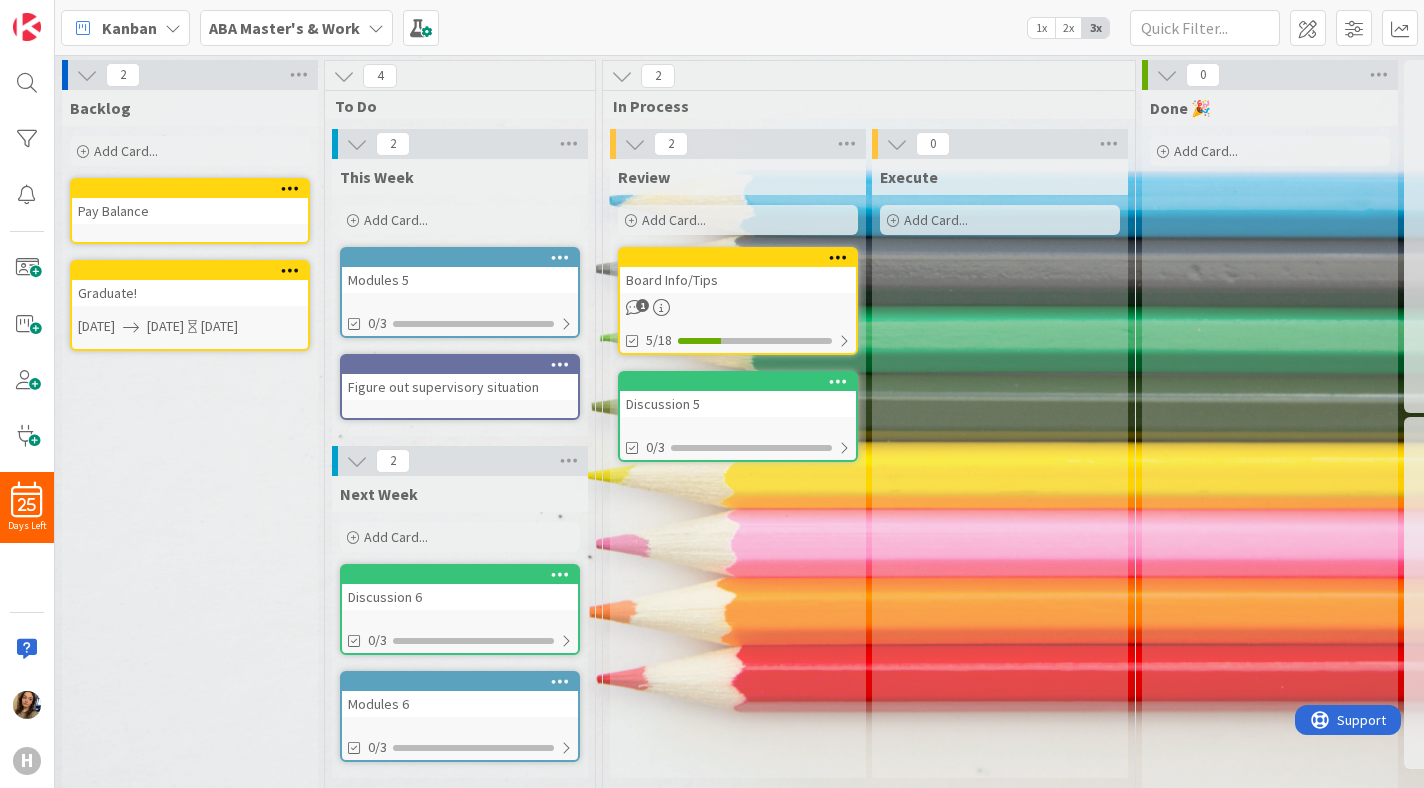 click on "ABA Master's & Work" at bounding box center [284, 28] 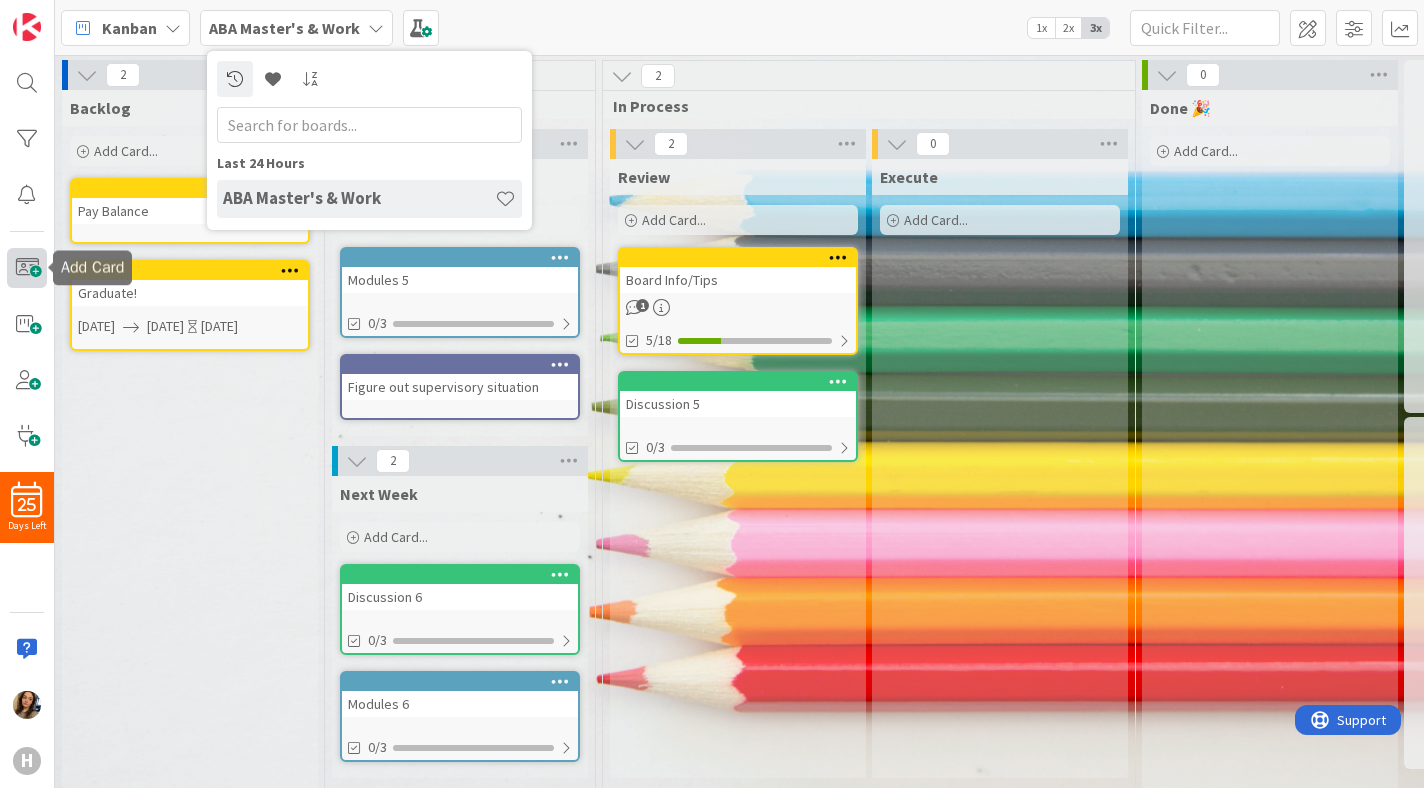 click at bounding box center (27, 268) 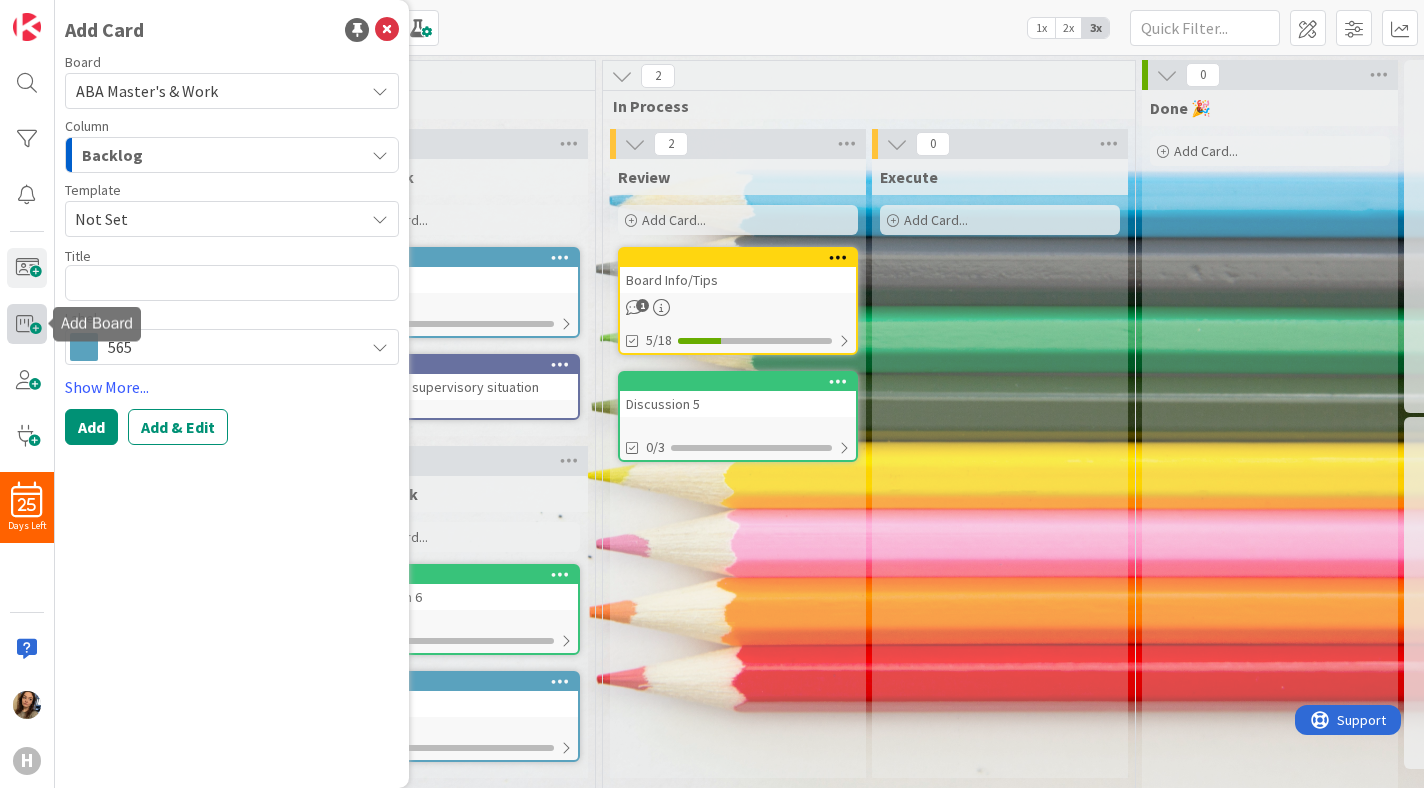 click at bounding box center (27, 324) 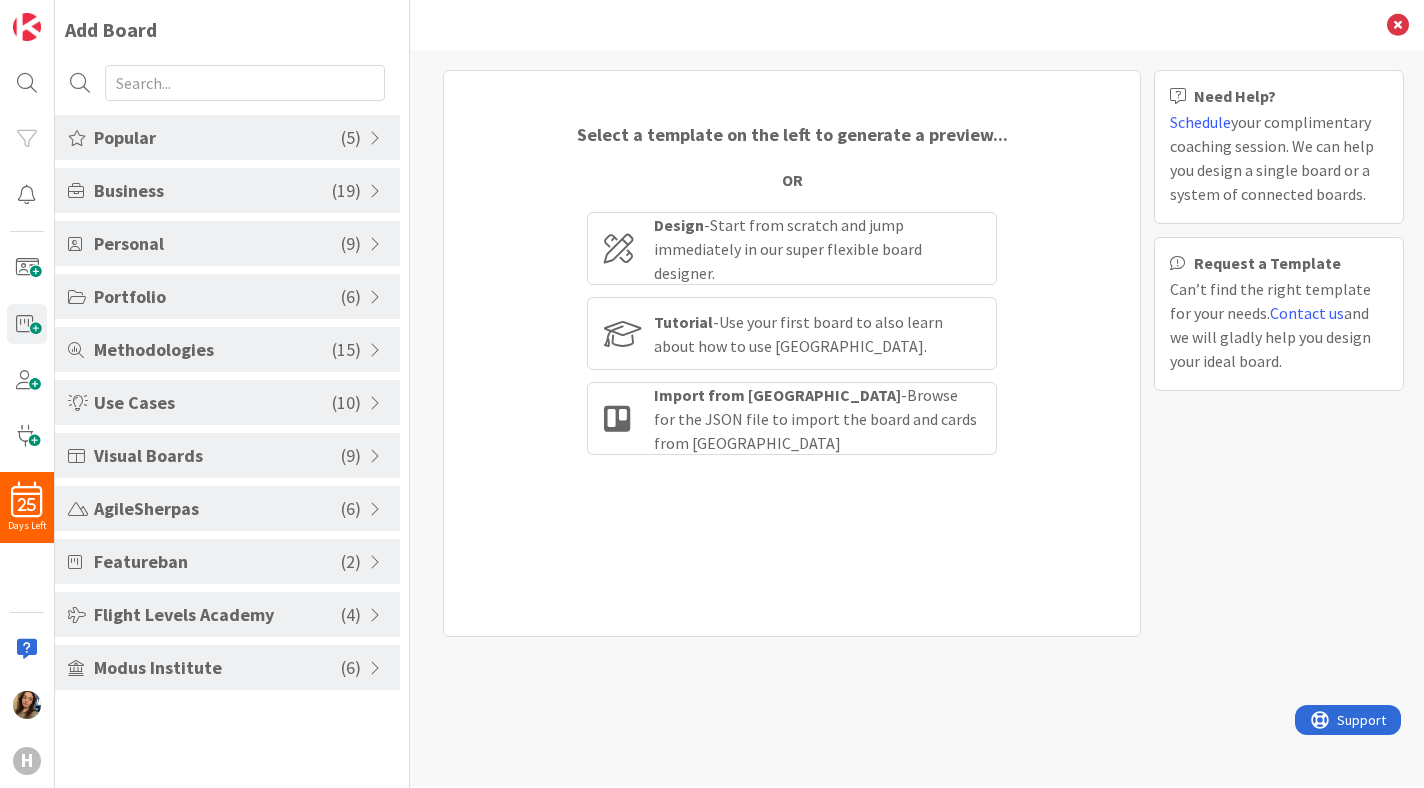 scroll, scrollTop: 0, scrollLeft: 0, axis: both 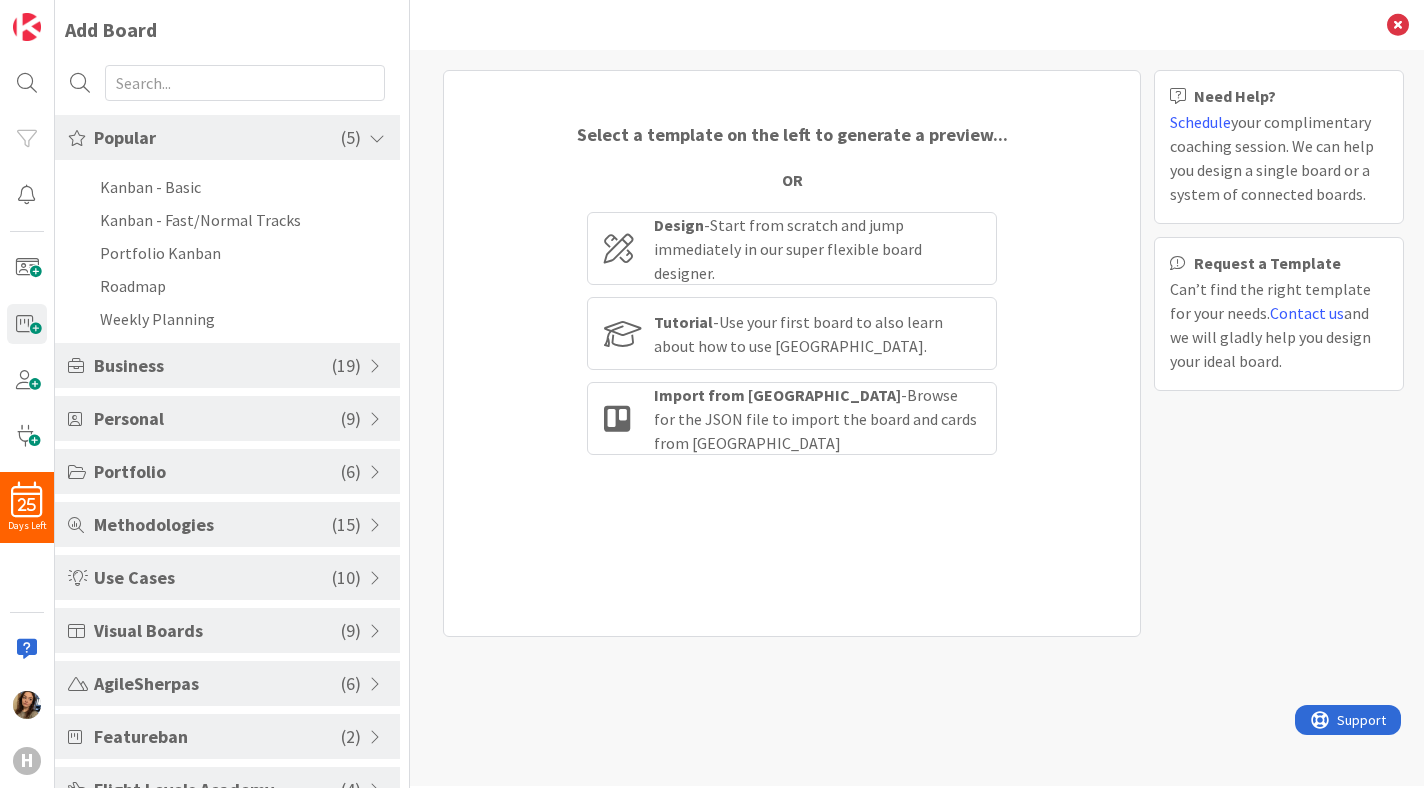 click on "Personal ( 9 )" at bounding box center (227, 418) 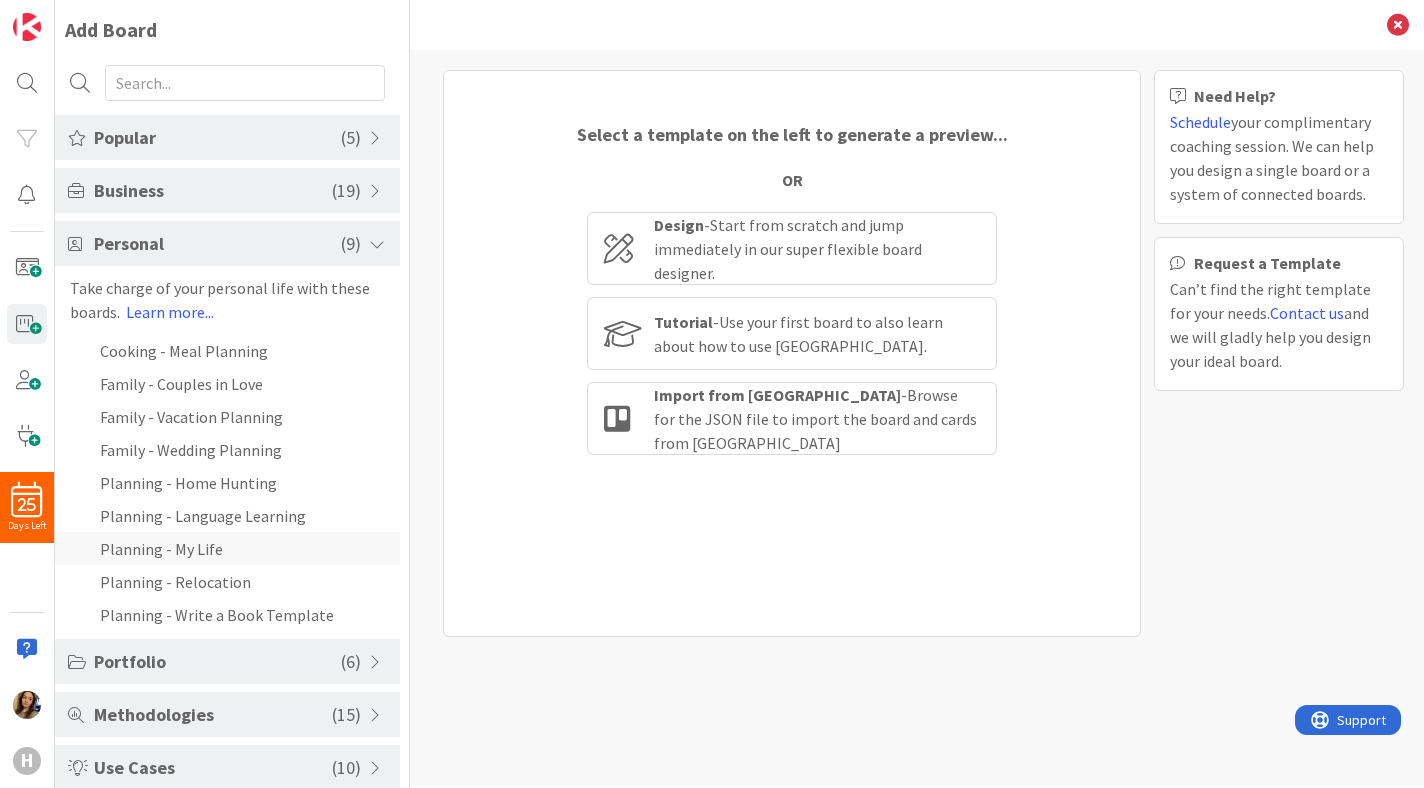 click on "Planning - My Life" at bounding box center (227, 548) 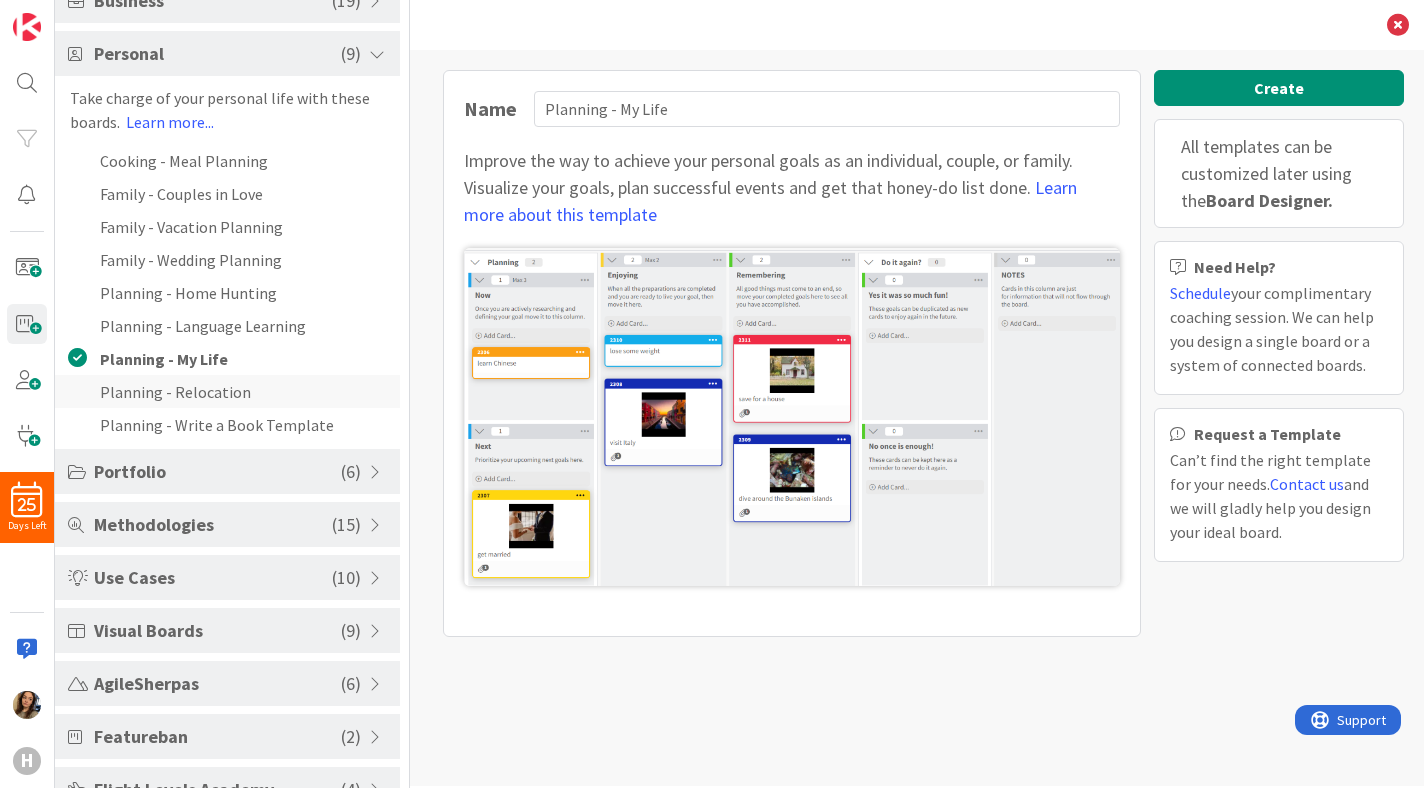 scroll, scrollTop: 194, scrollLeft: 0, axis: vertical 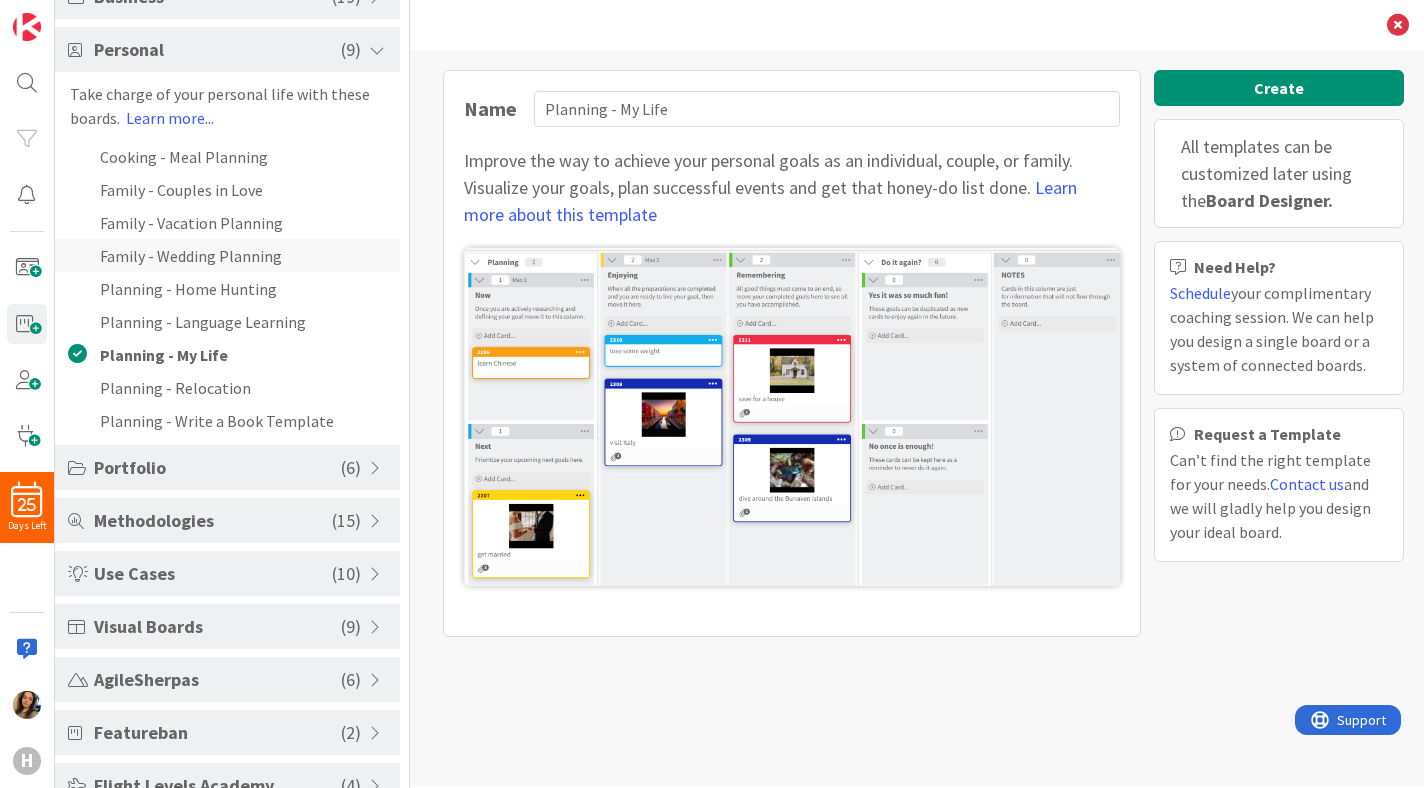 click on "Family - Wedding Planning" at bounding box center (227, 255) 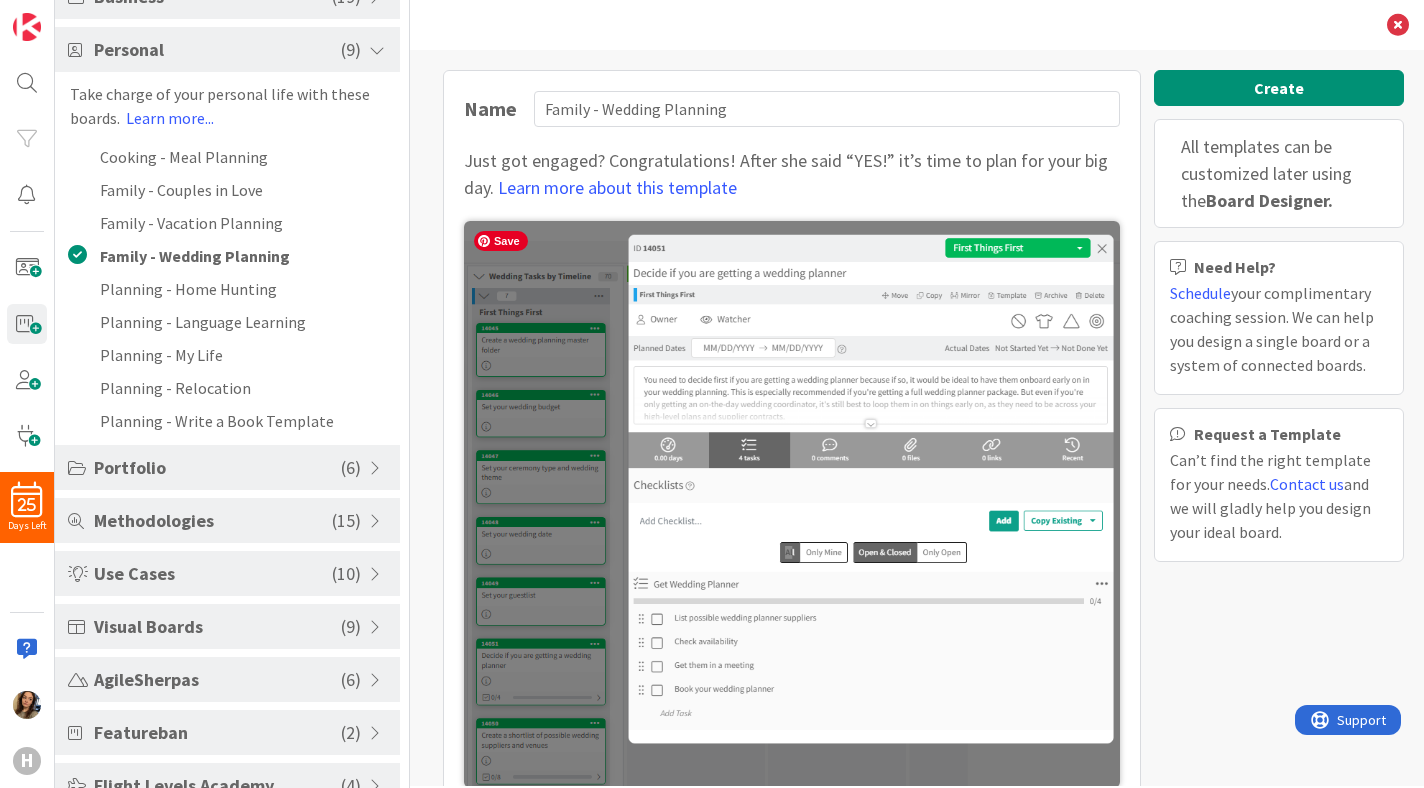 scroll, scrollTop: 43, scrollLeft: 0, axis: vertical 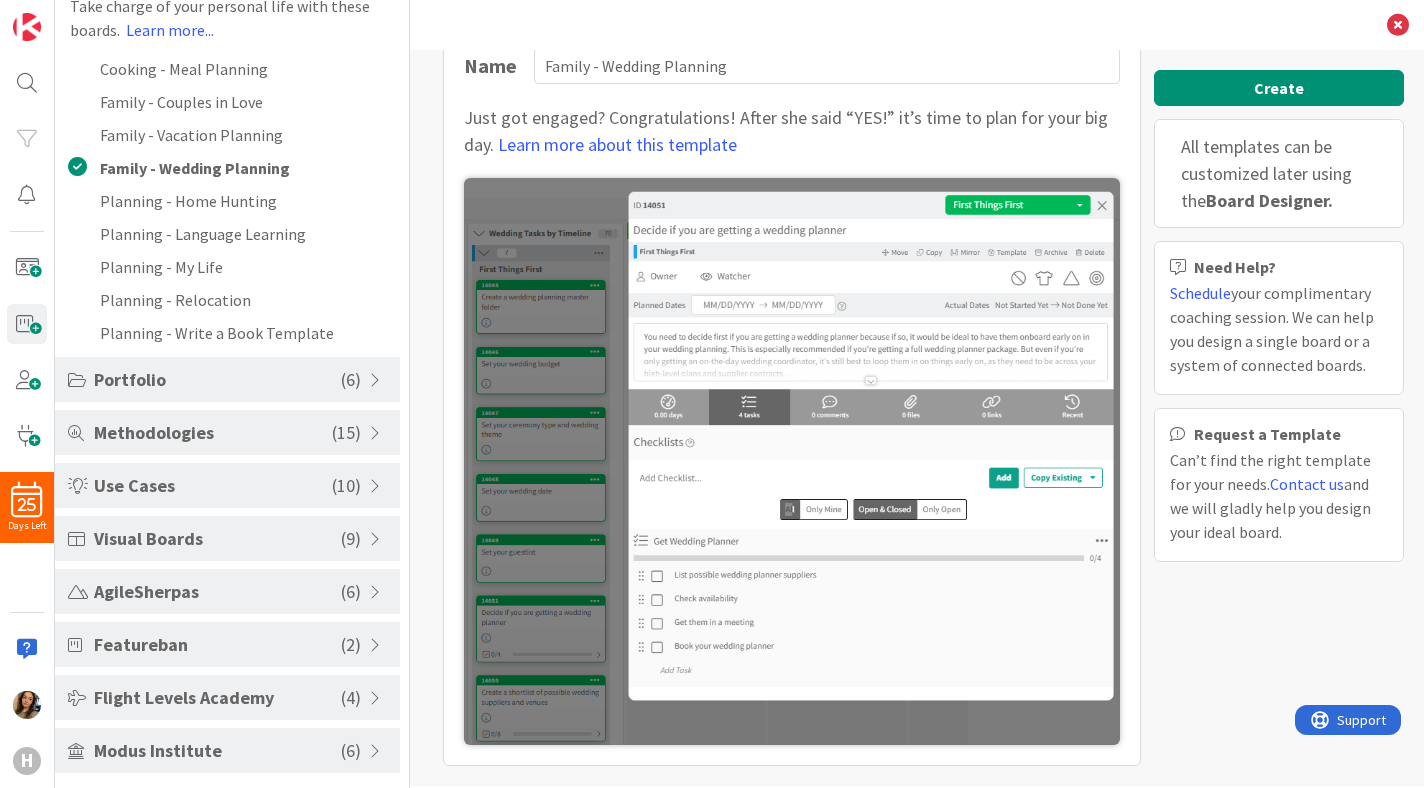 click on "Portfolio" at bounding box center [217, 379] 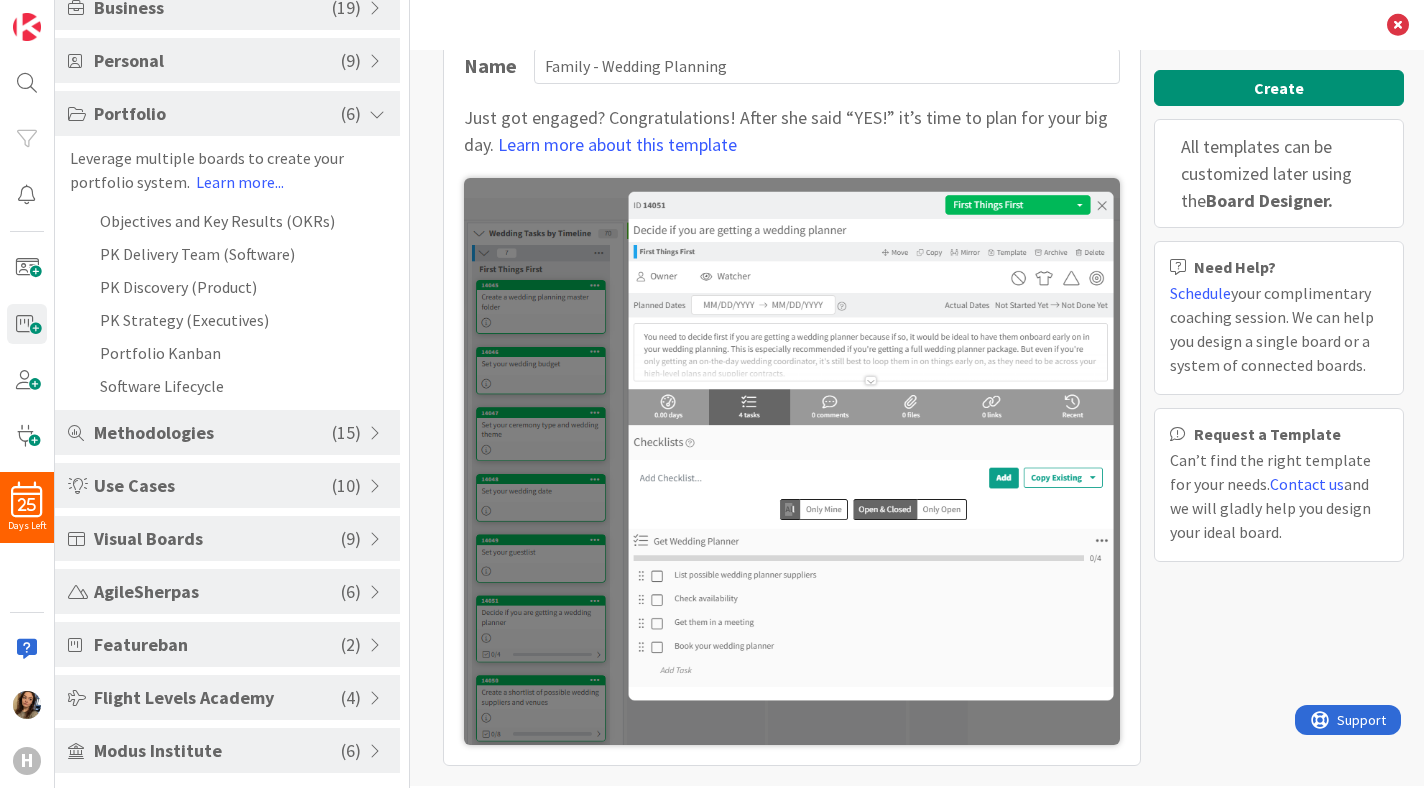 click on "Methodologies ( 15 )" at bounding box center [227, 432] 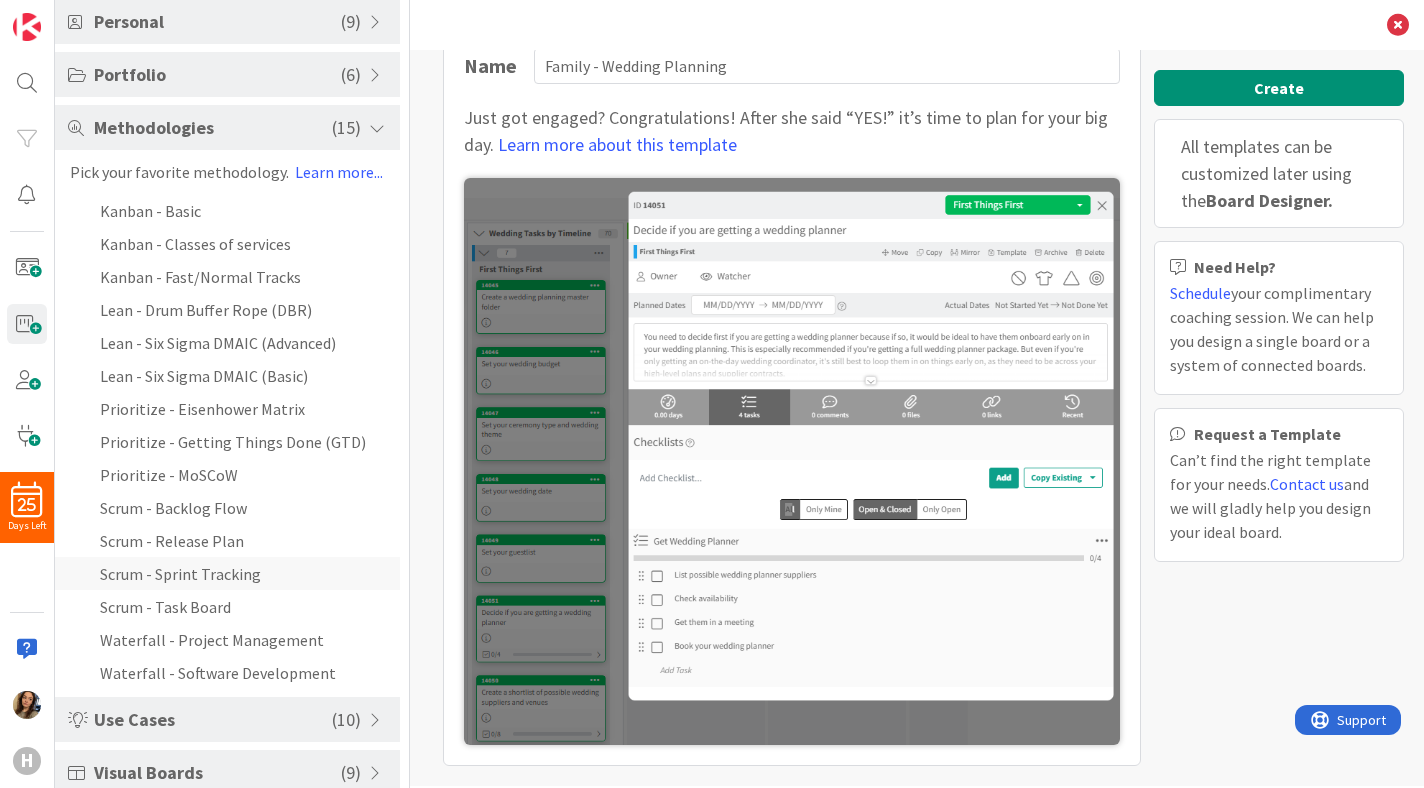 scroll, scrollTop: 219, scrollLeft: 0, axis: vertical 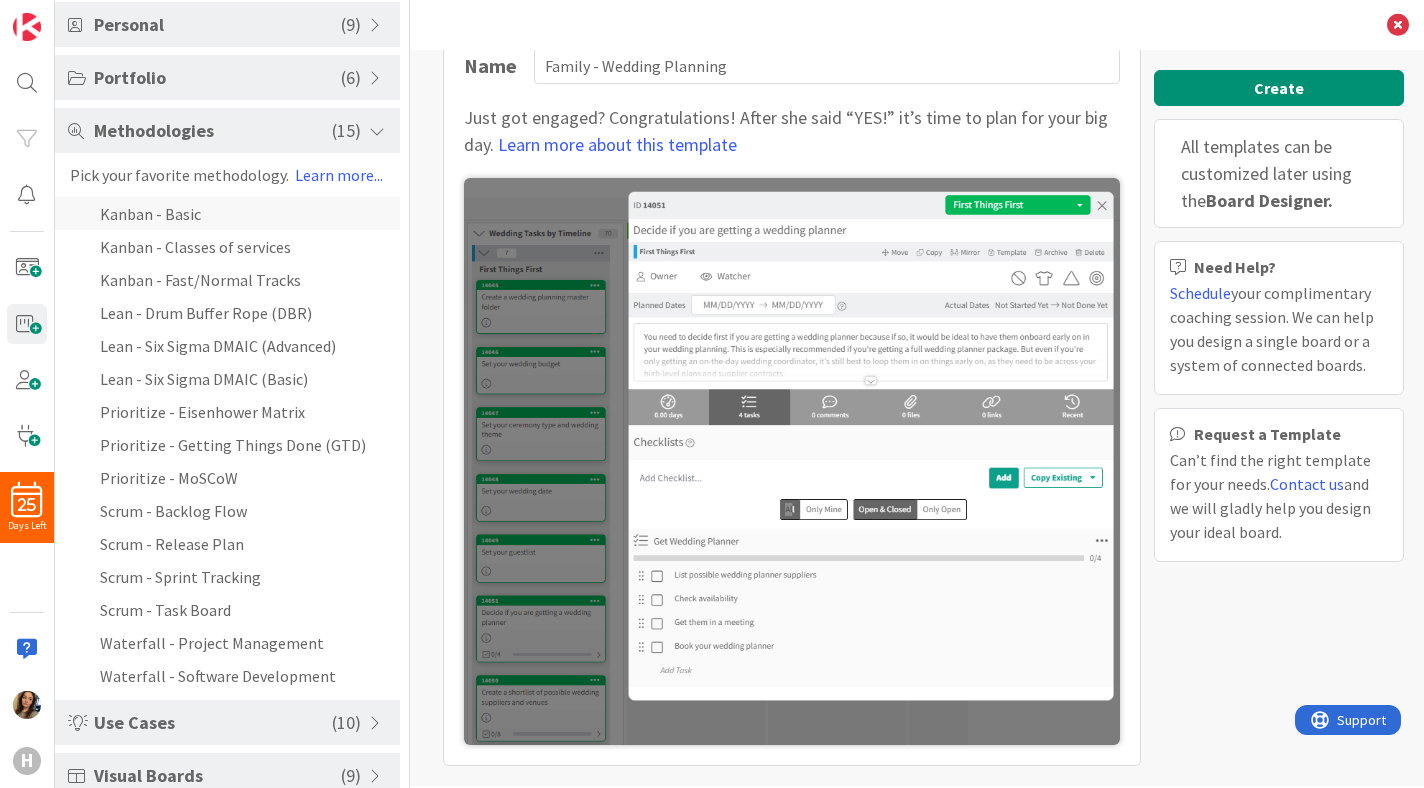 click on "Kanban - Basic" at bounding box center (227, 213) 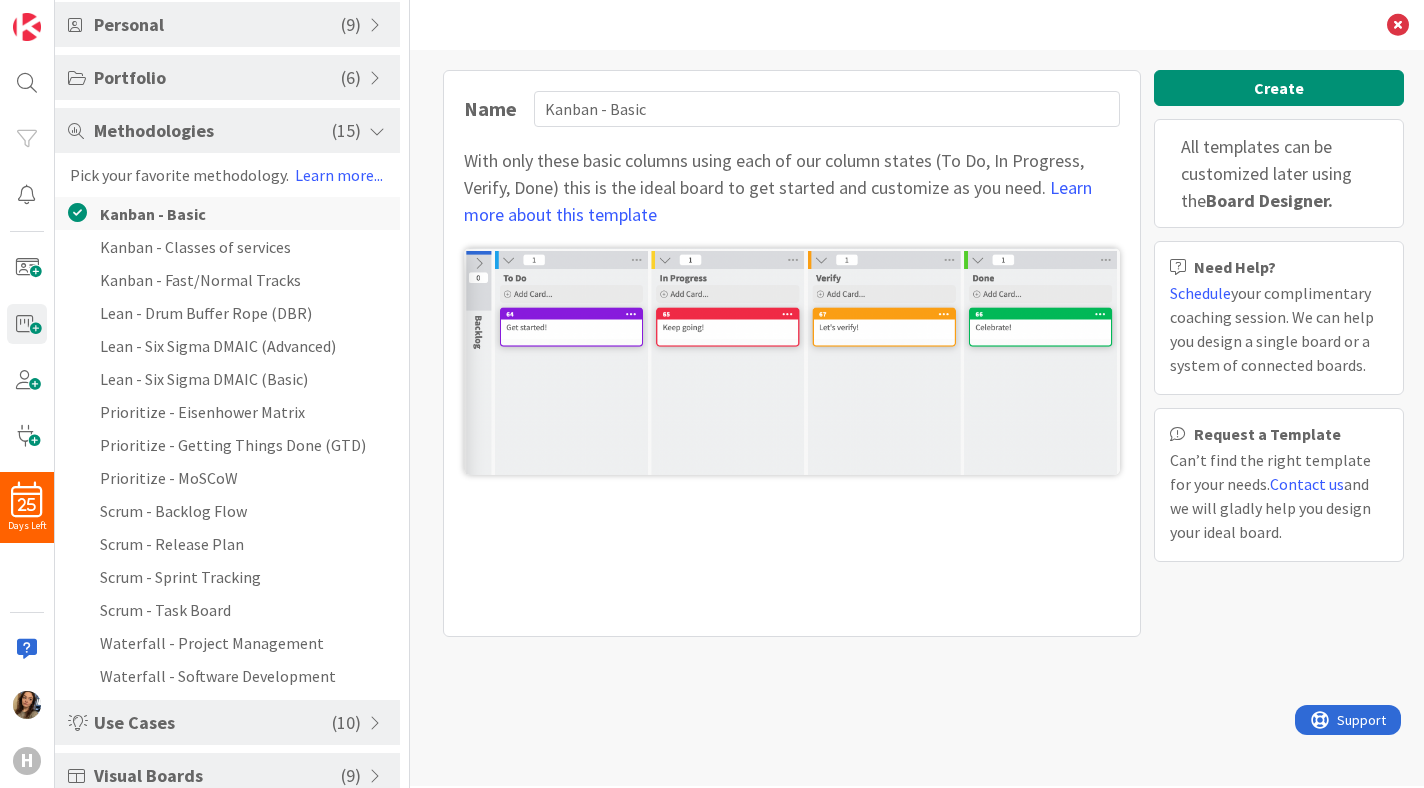 scroll, scrollTop: 0, scrollLeft: 0, axis: both 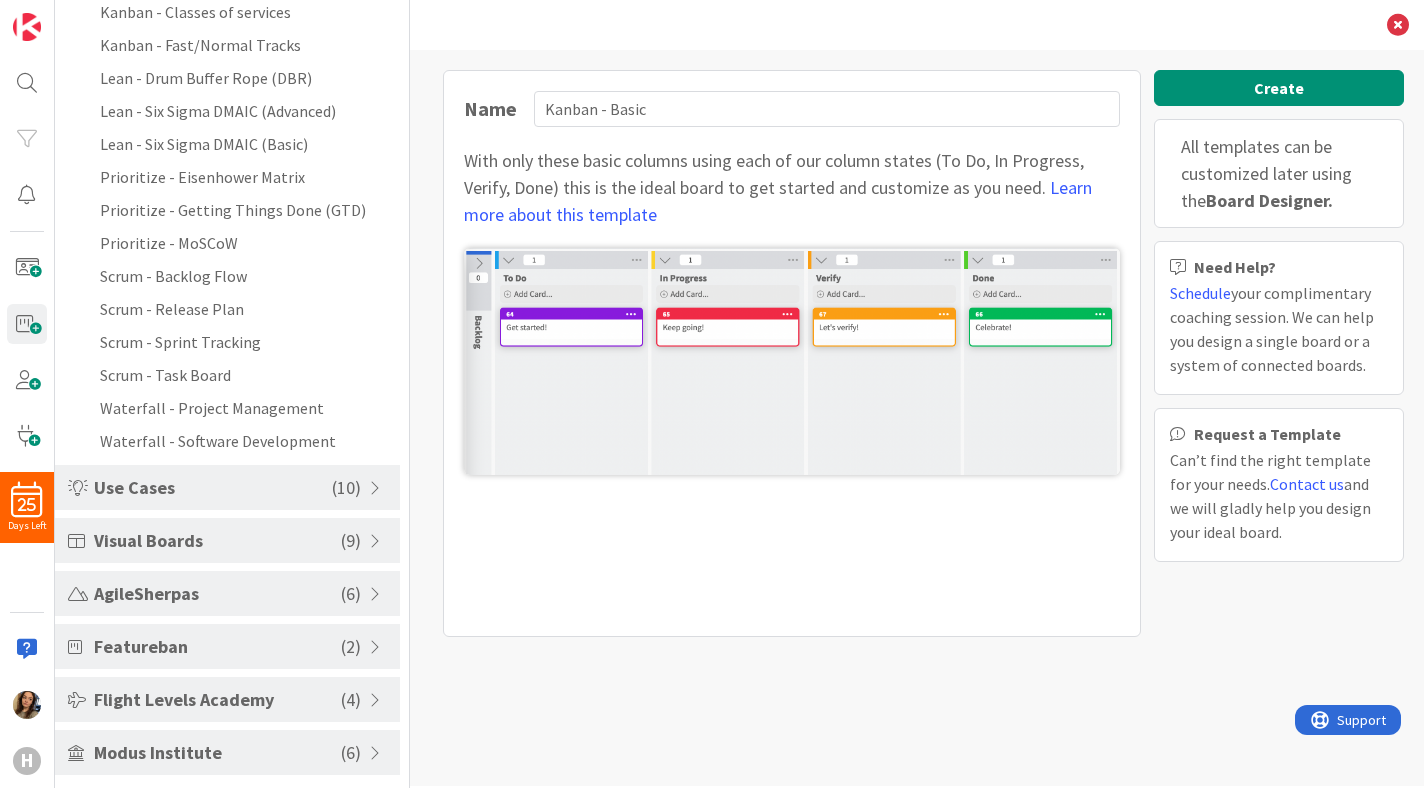 click on "Visual Boards" at bounding box center [217, 540] 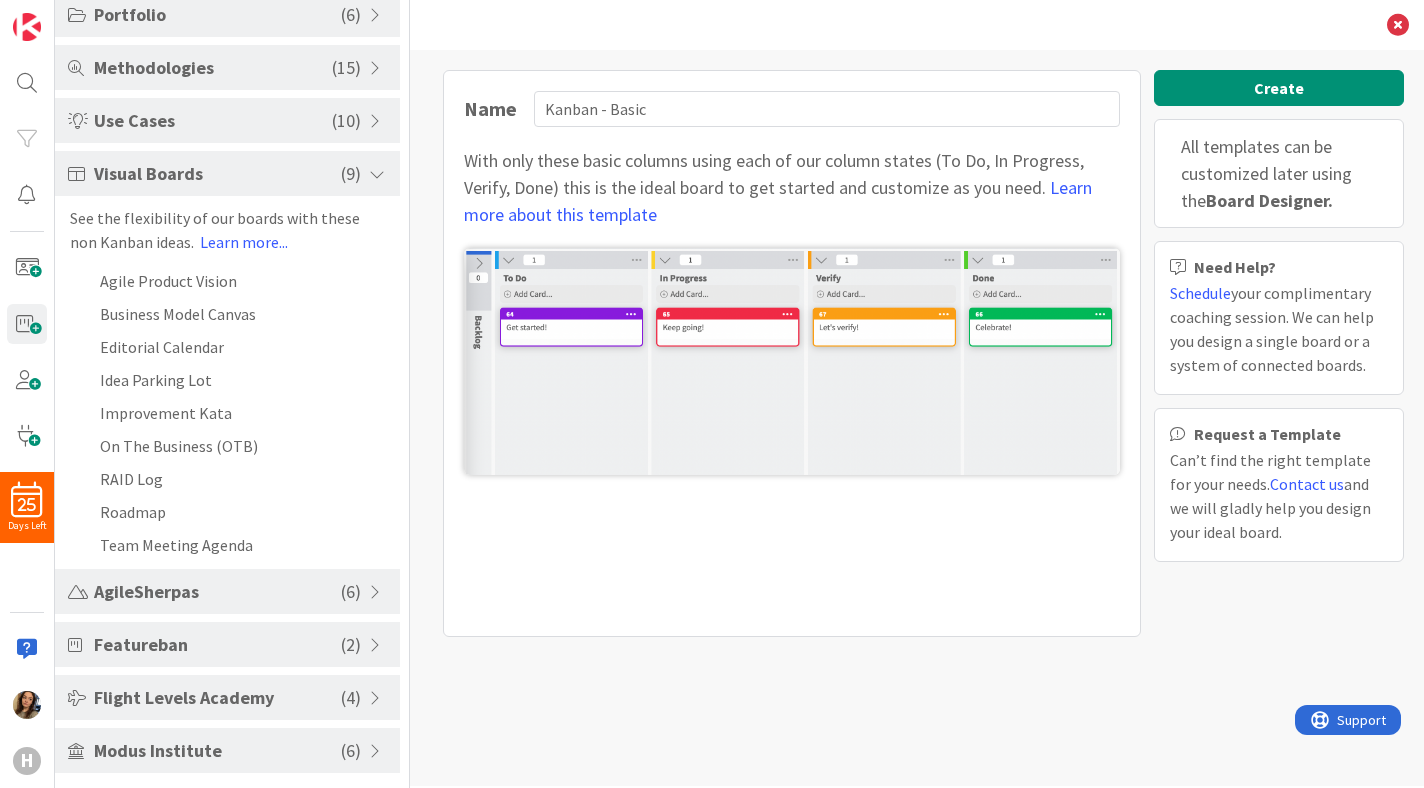 scroll, scrollTop: 282, scrollLeft: 0, axis: vertical 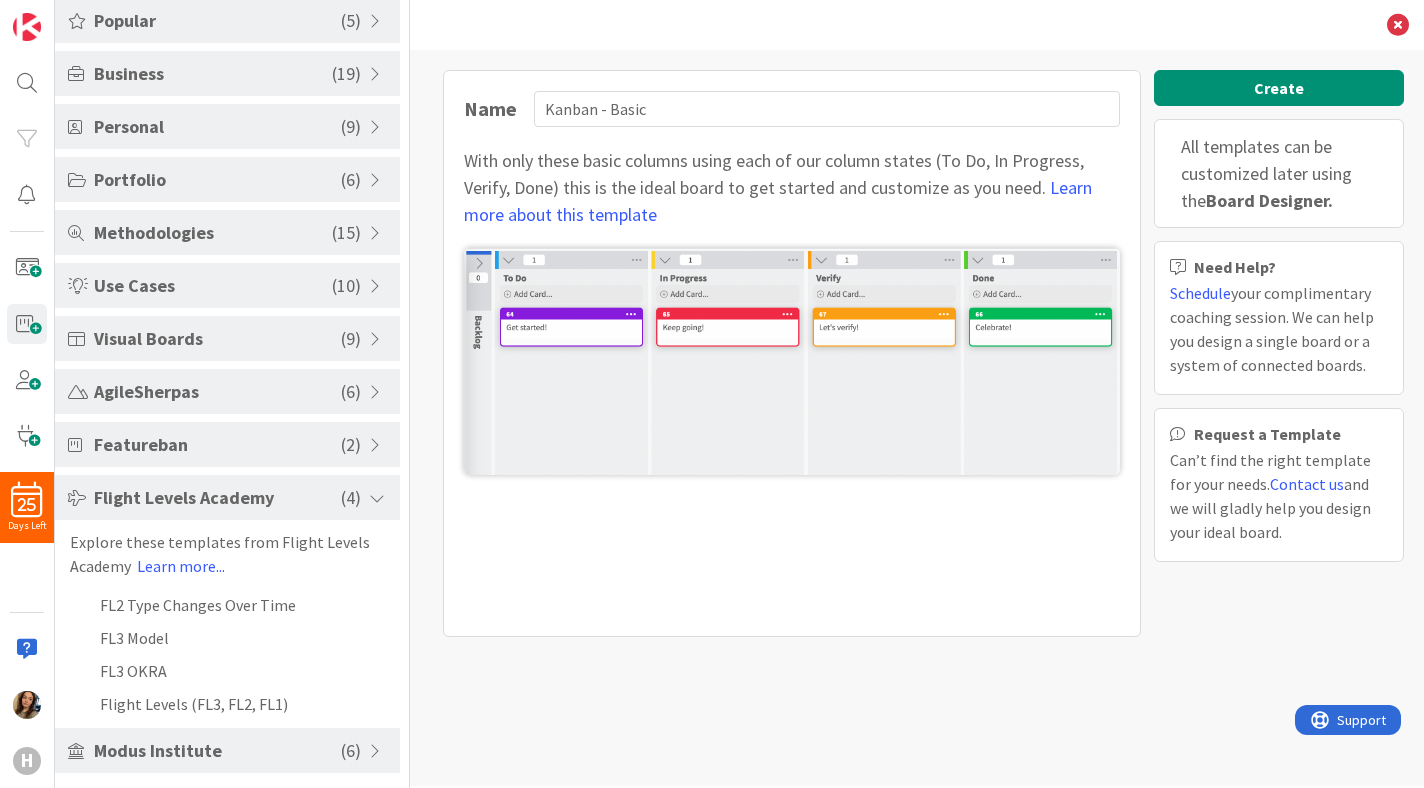 click on "Modus Institute ( 6 )" at bounding box center (227, 750) 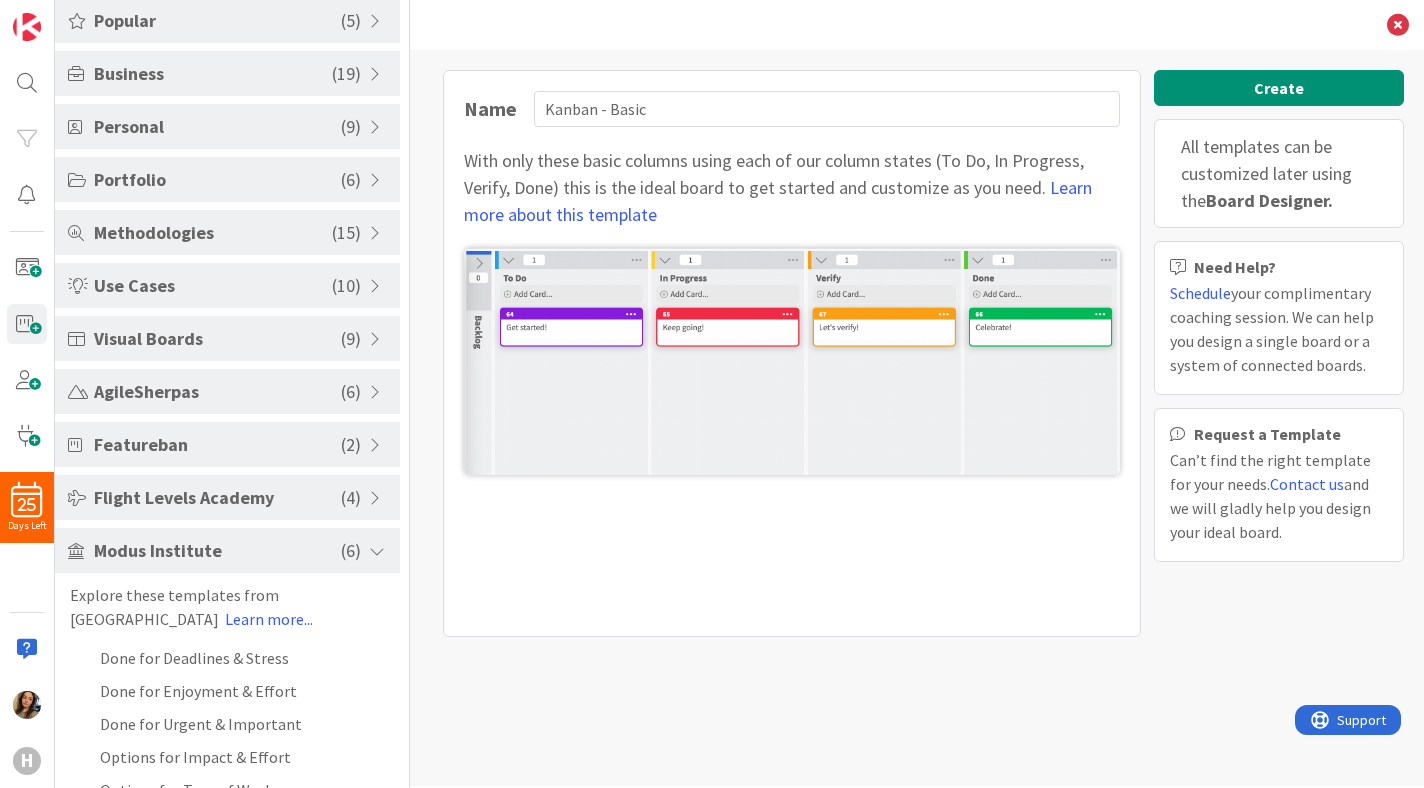 scroll, scrollTop: 183, scrollLeft: 0, axis: vertical 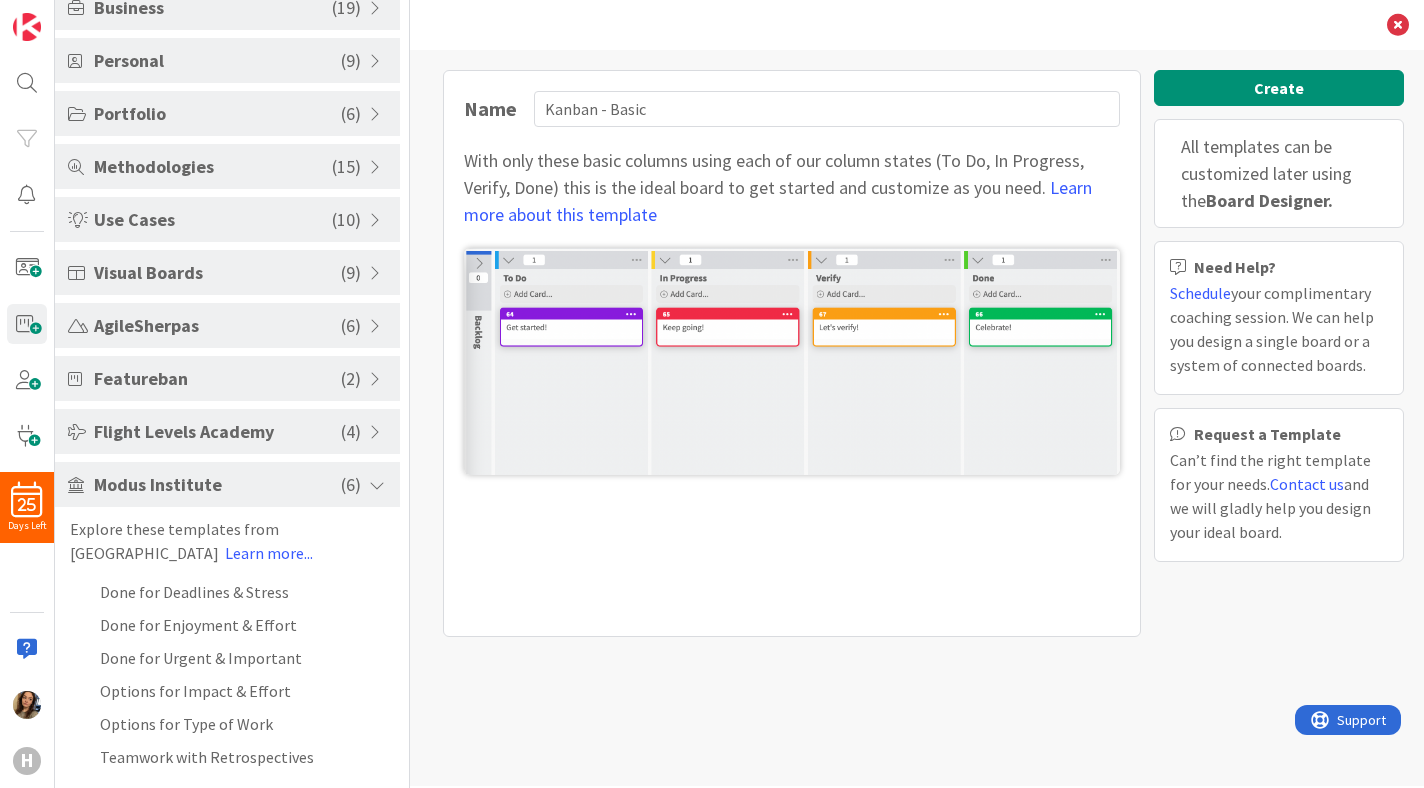 click on "Featureban" at bounding box center (217, 378) 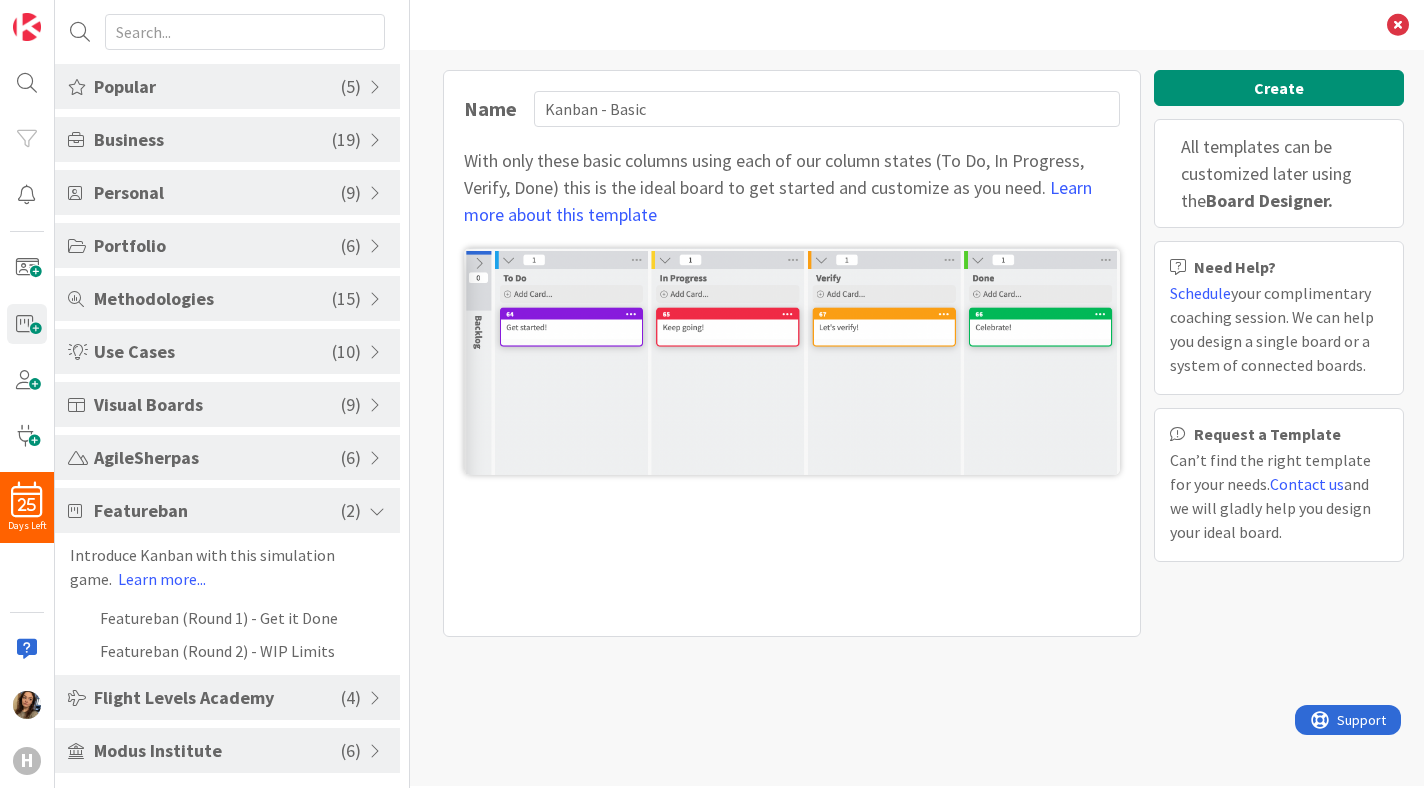 scroll, scrollTop: 51, scrollLeft: 0, axis: vertical 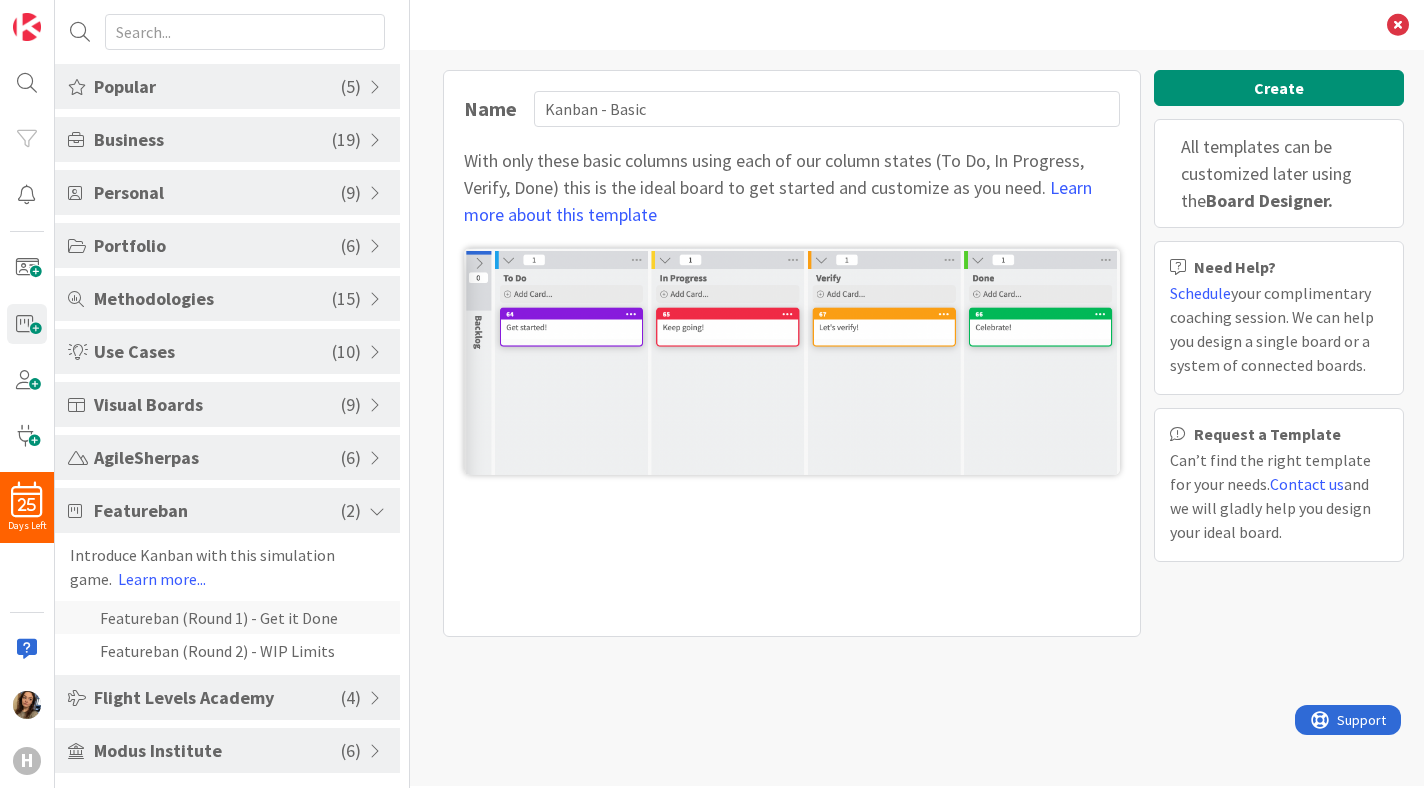 click on "Featureban (Round 1) - Get it Done" at bounding box center (227, 617) 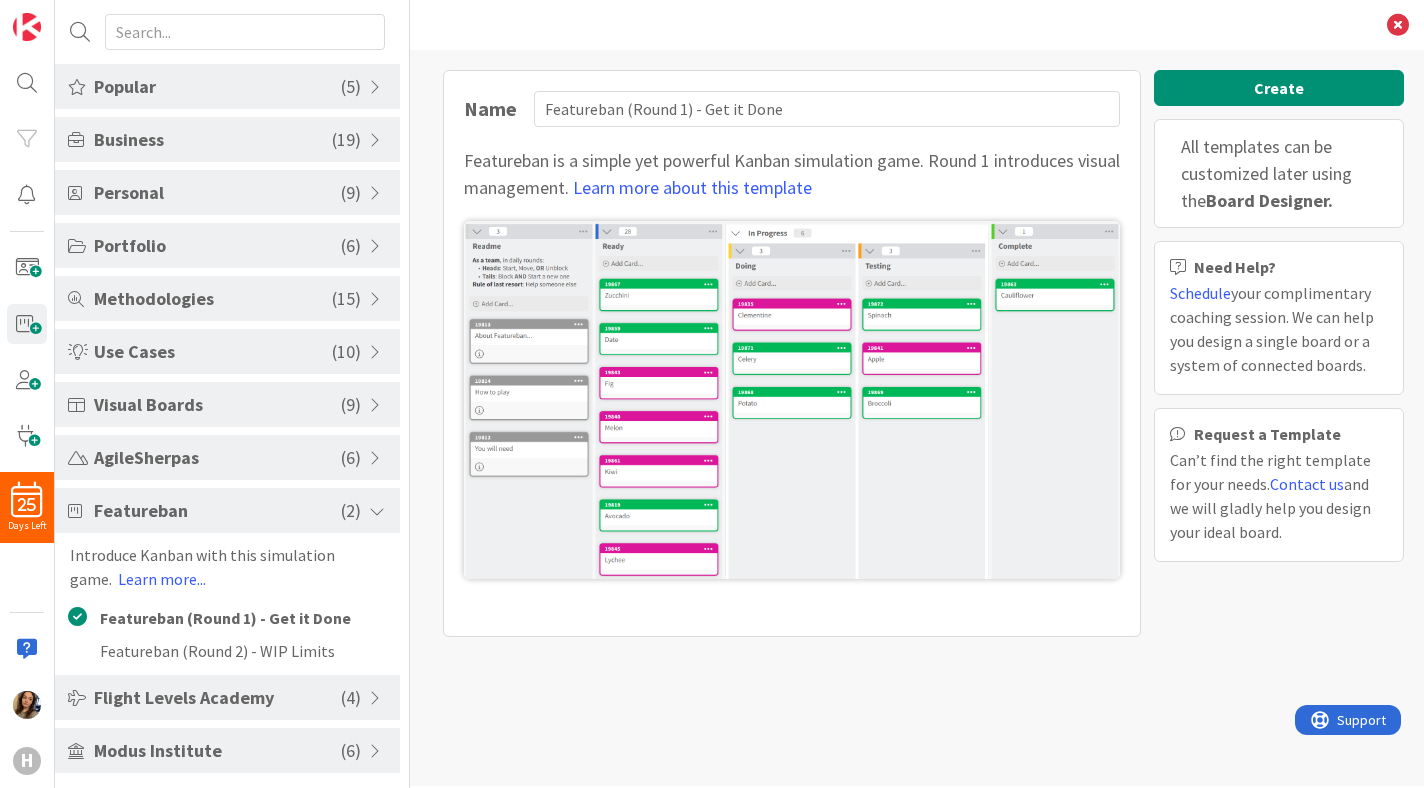 click on "AgileSherpas" at bounding box center [217, 457] 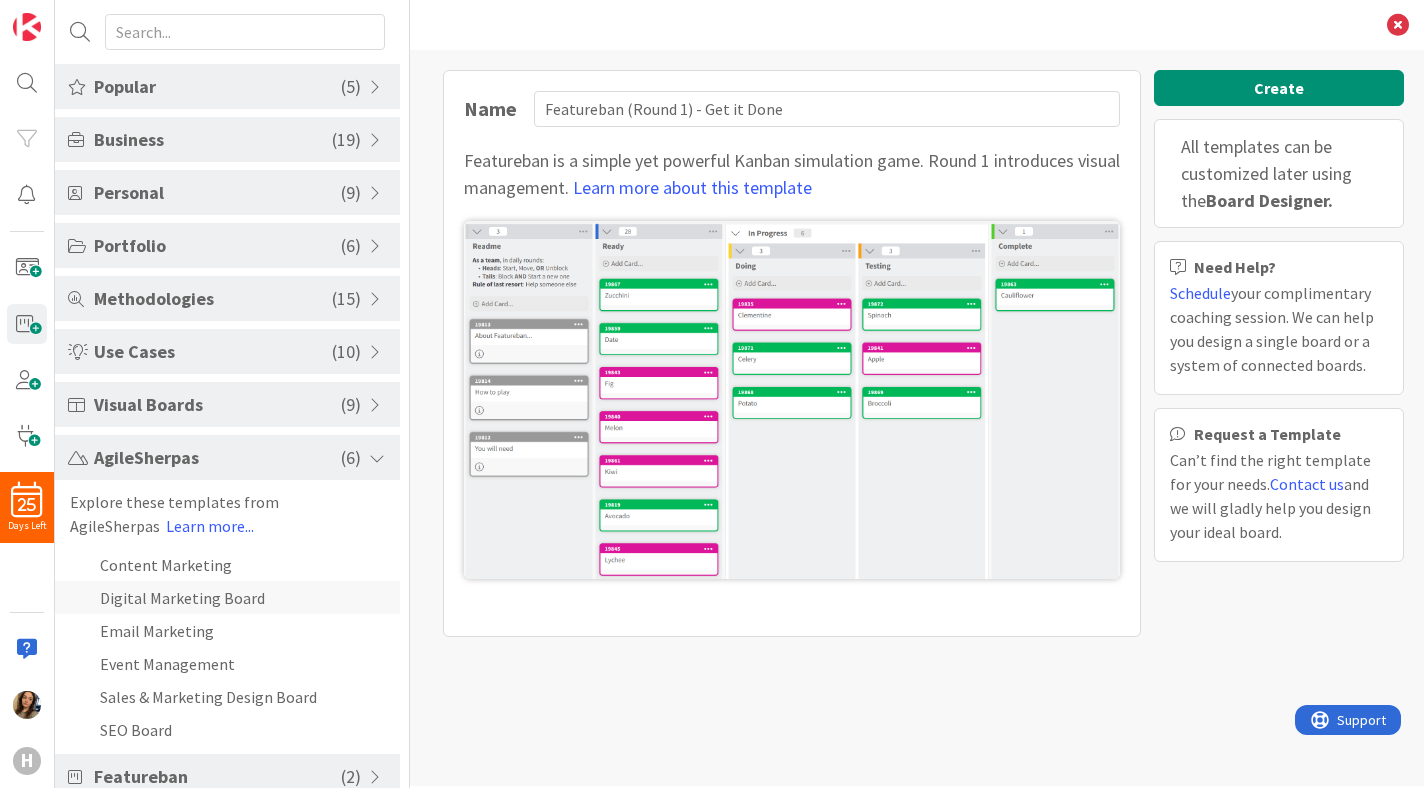 scroll, scrollTop: 183, scrollLeft: 0, axis: vertical 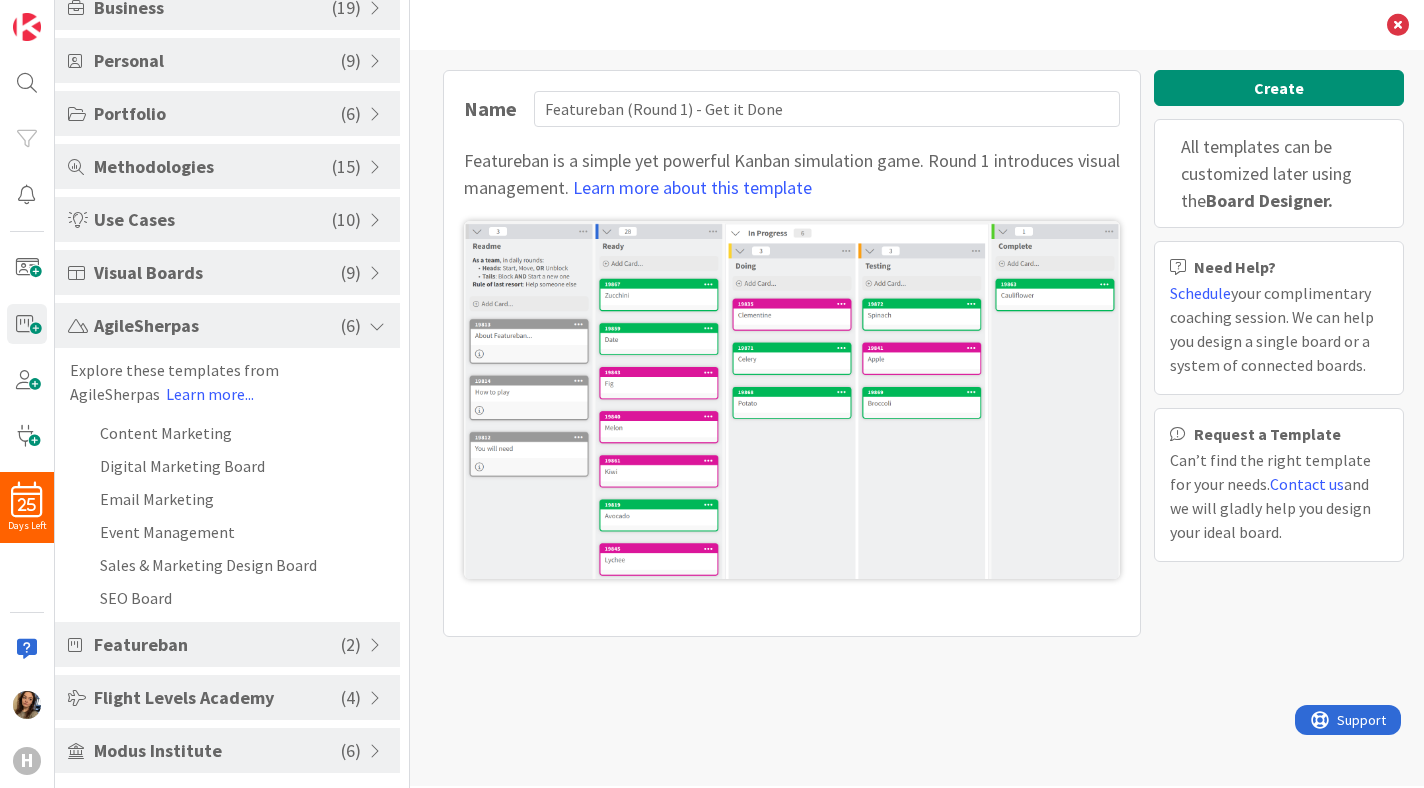 click on "Use Cases" at bounding box center (213, 219) 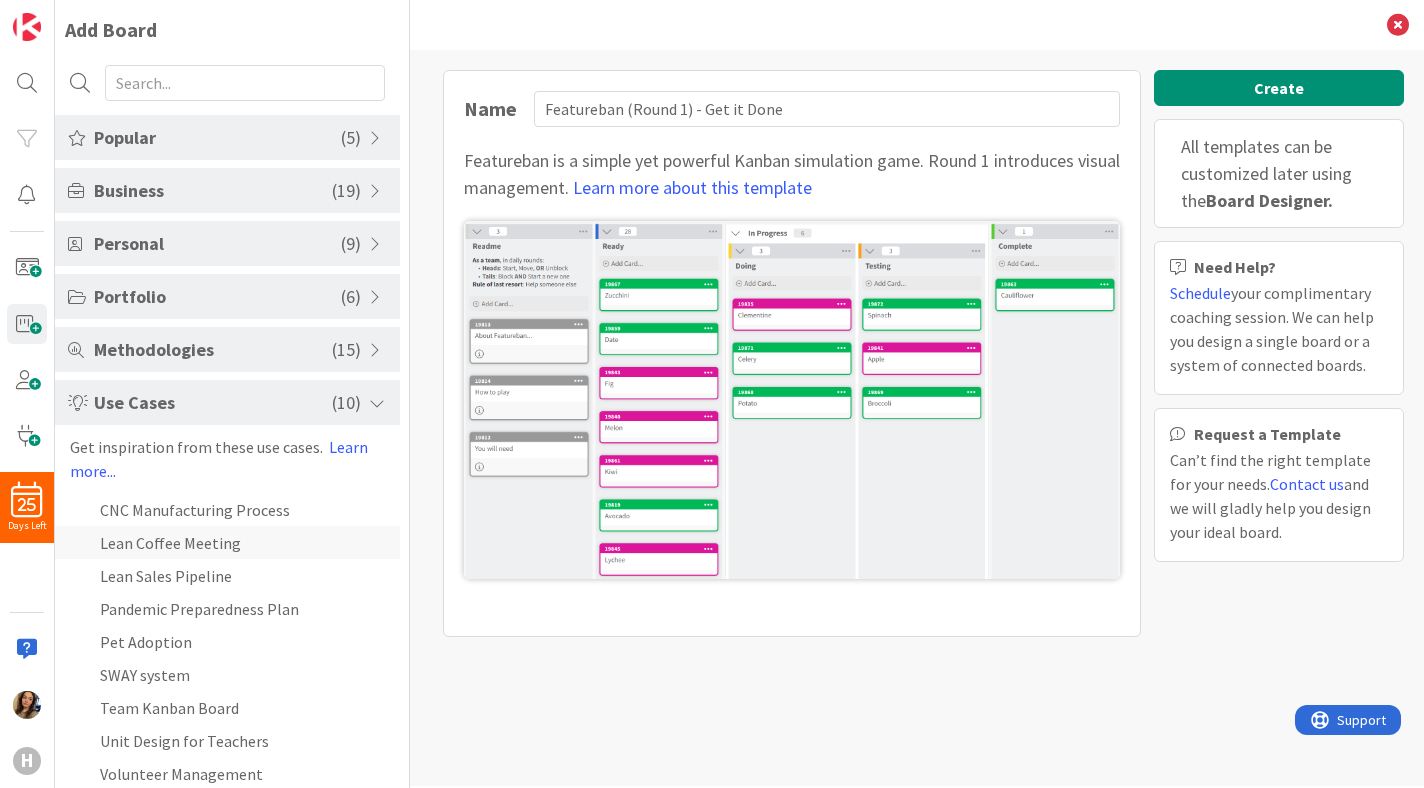 scroll, scrollTop: 310, scrollLeft: 0, axis: vertical 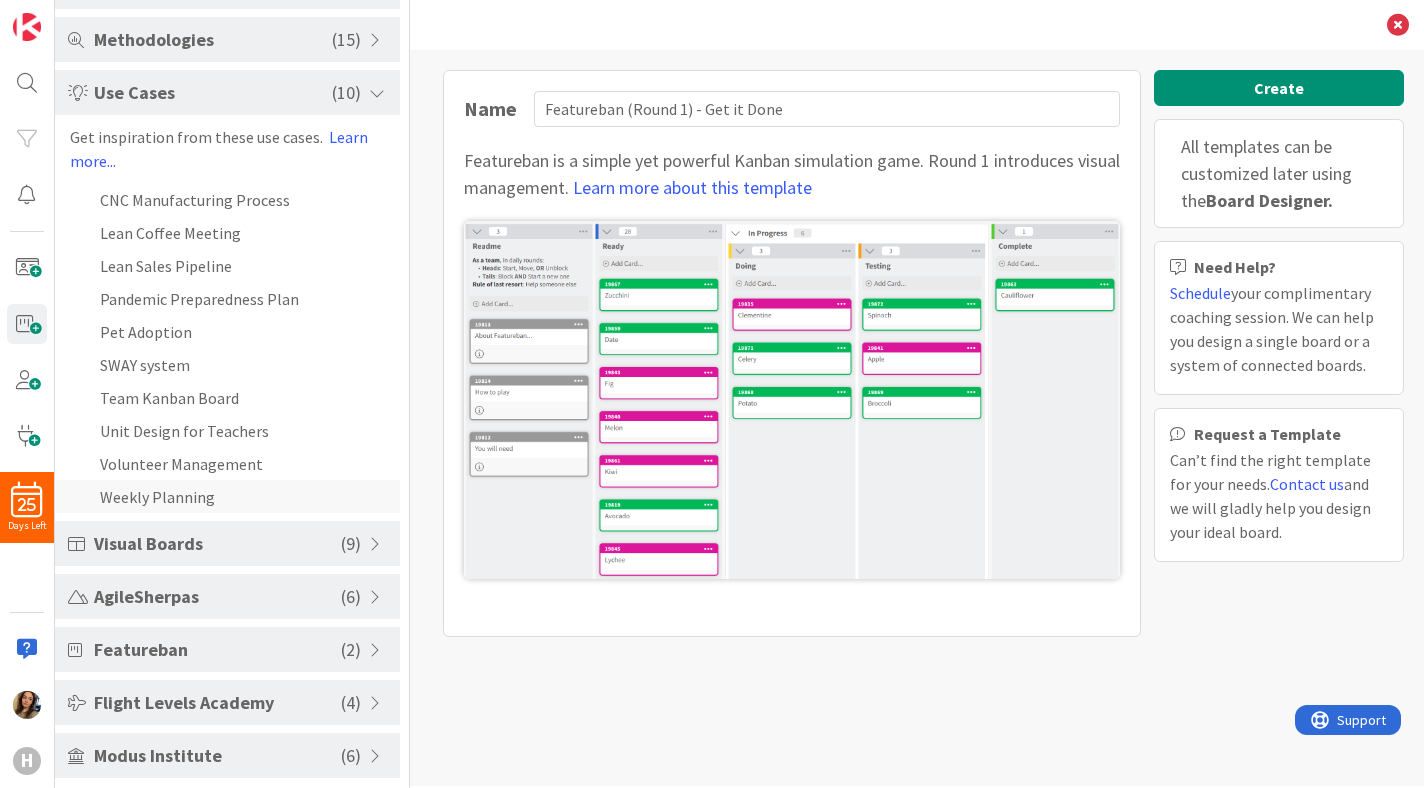 click on "Weekly Planning" at bounding box center (227, 496) 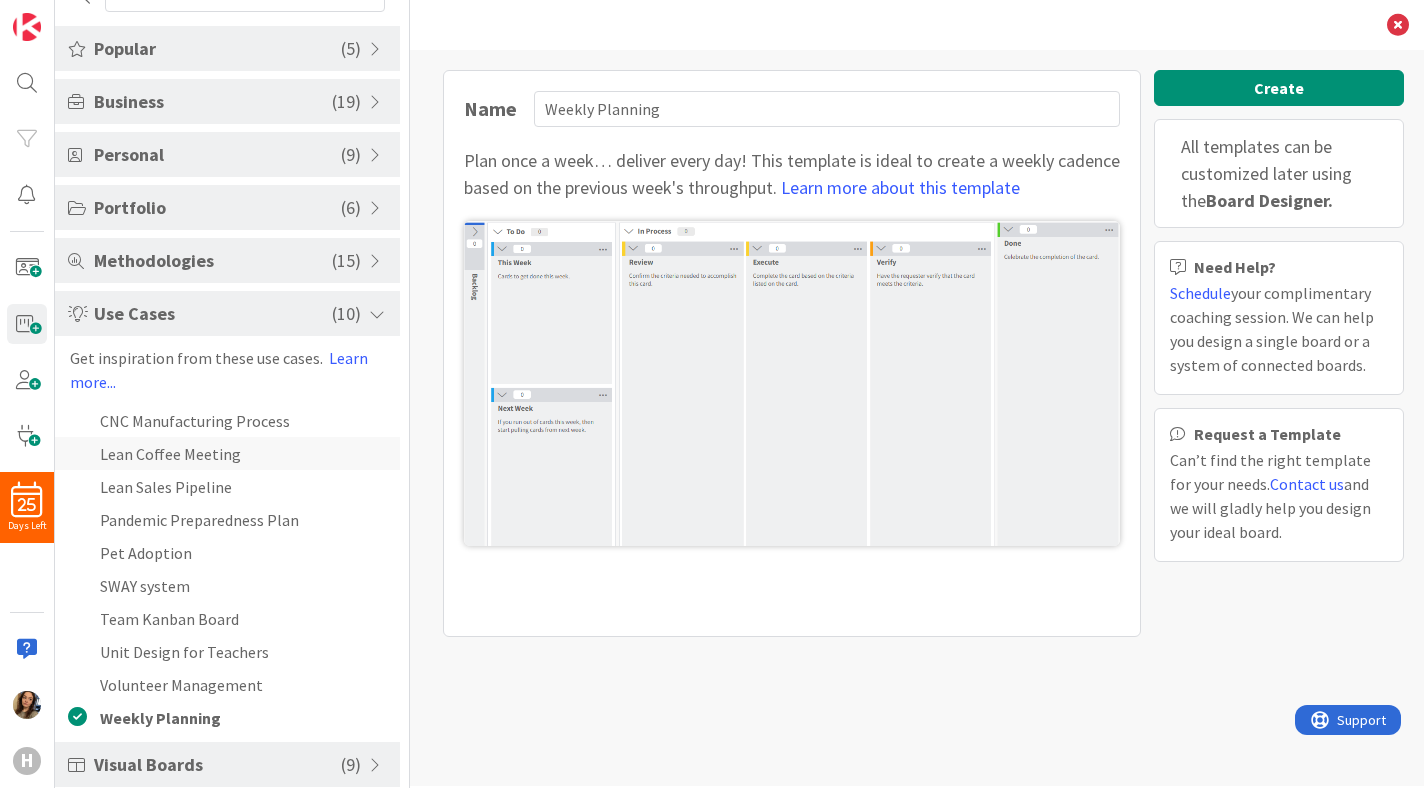 scroll, scrollTop: 0, scrollLeft: 0, axis: both 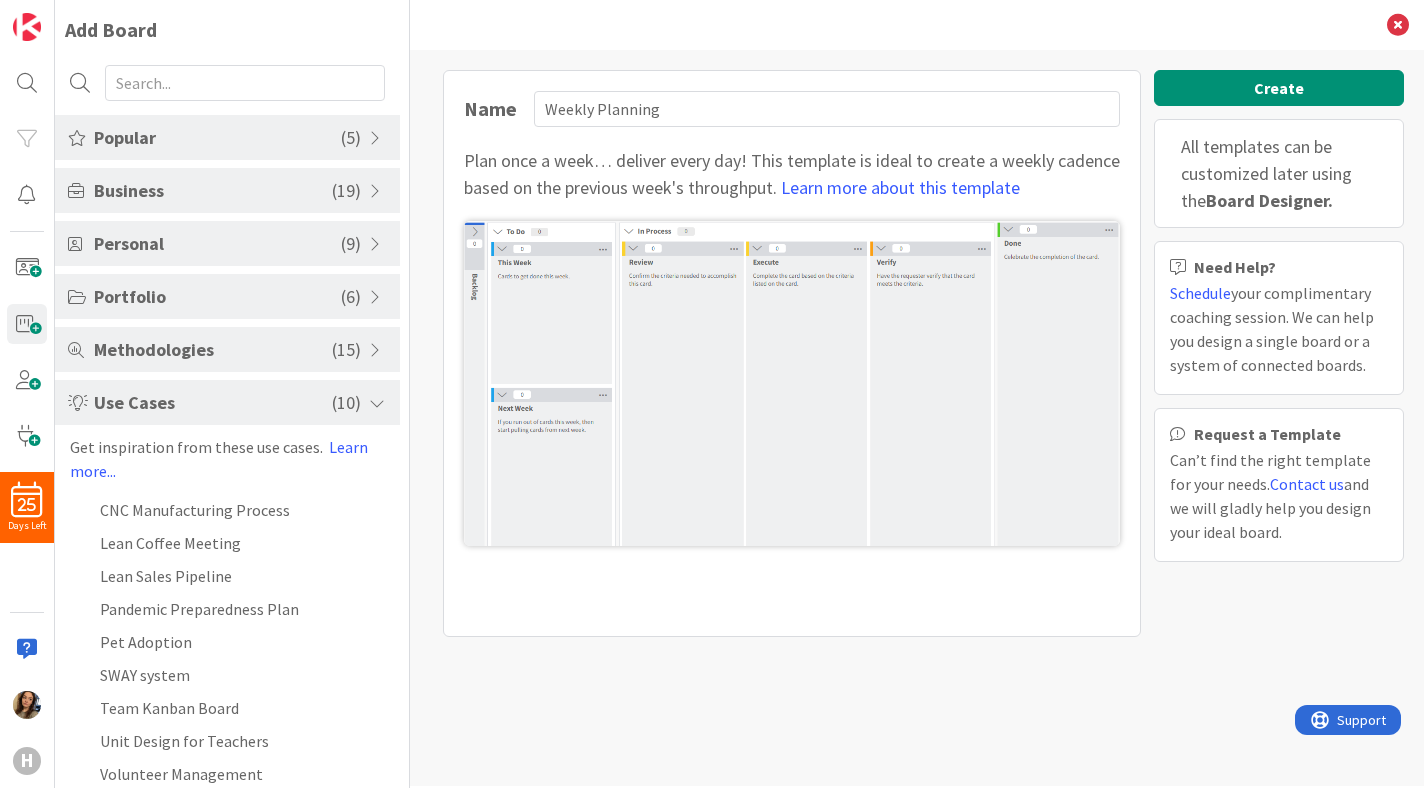 click on "Personal" at bounding box center [217, 243] 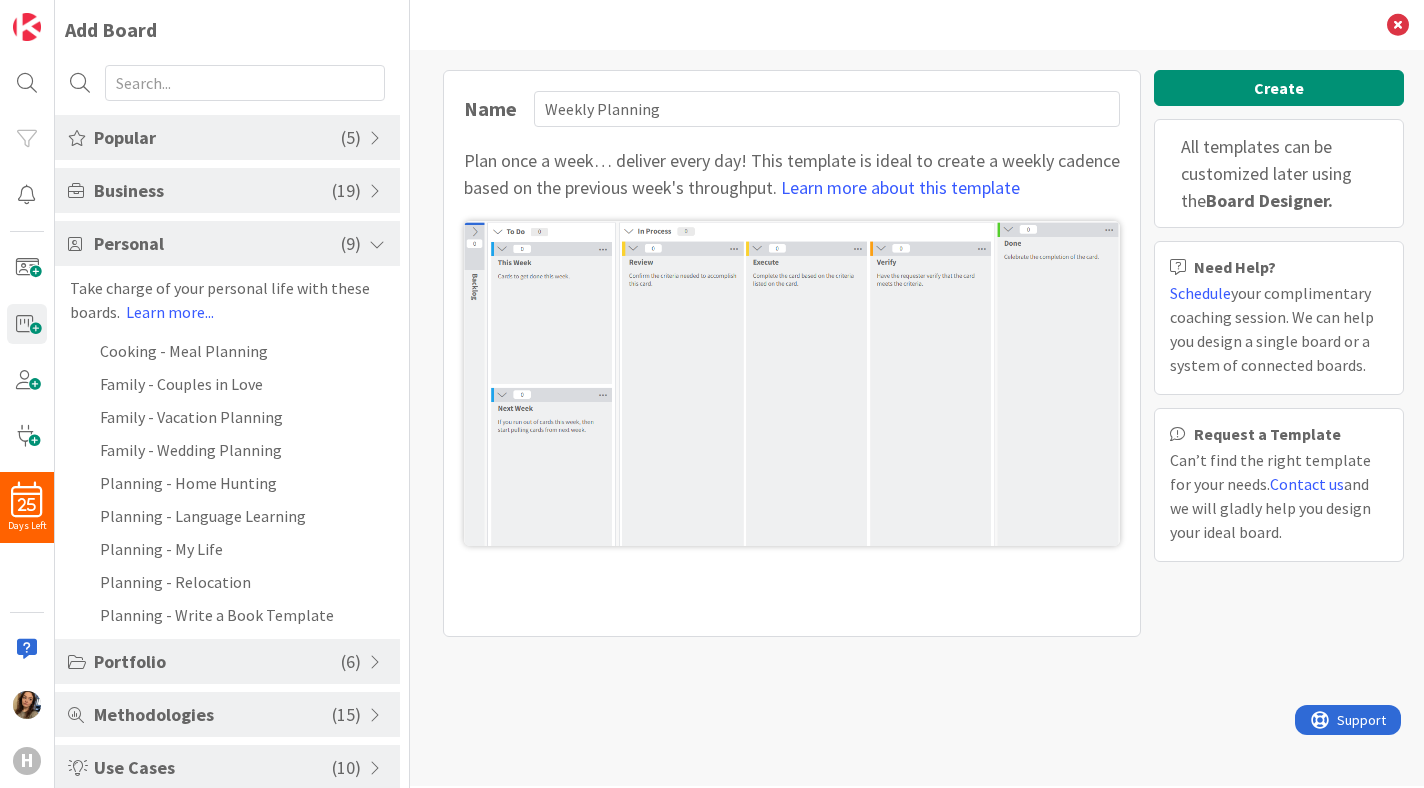 click on "Popular" at bounding box center [217, 137] 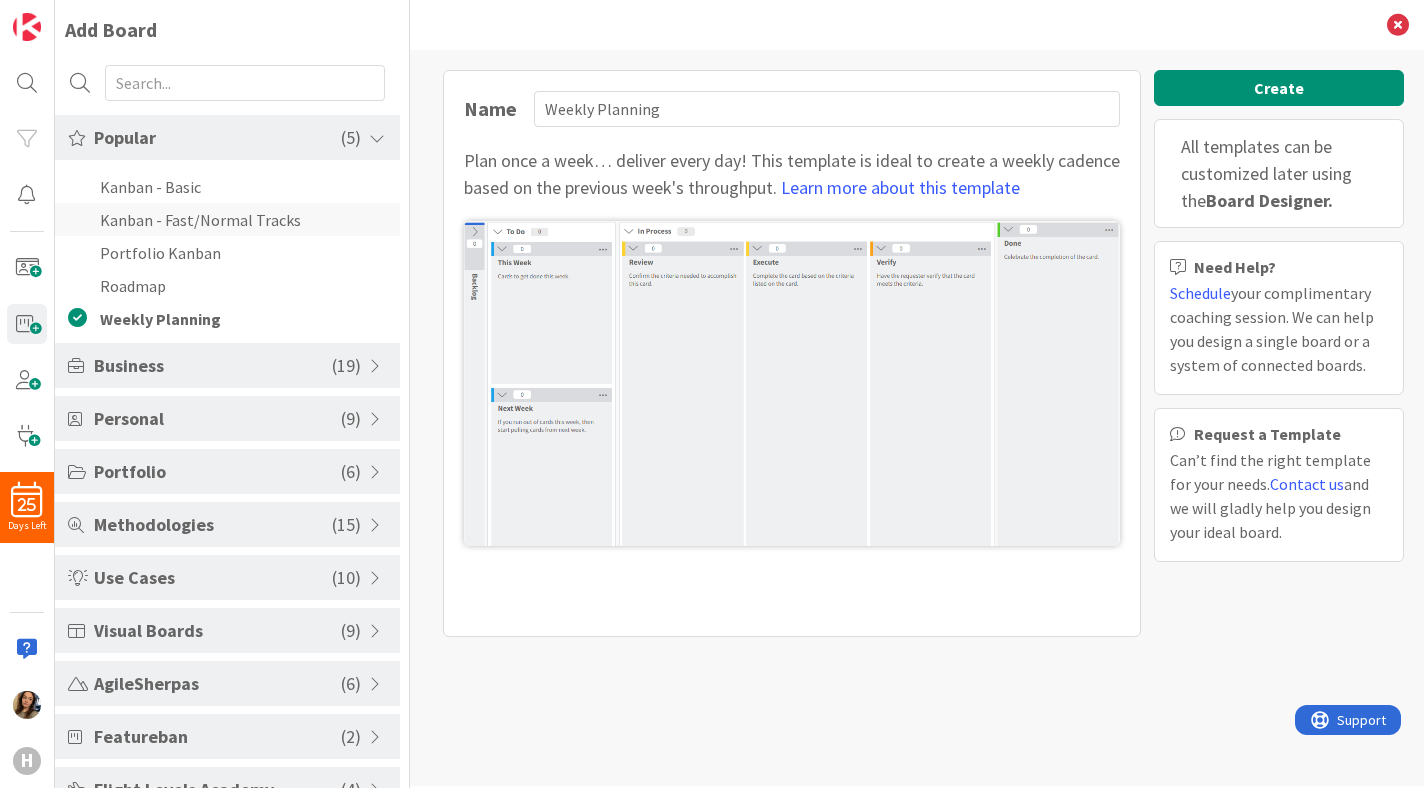 click on "Kanban - Fast/Normal Tracks" at bounding box center (227, 219) 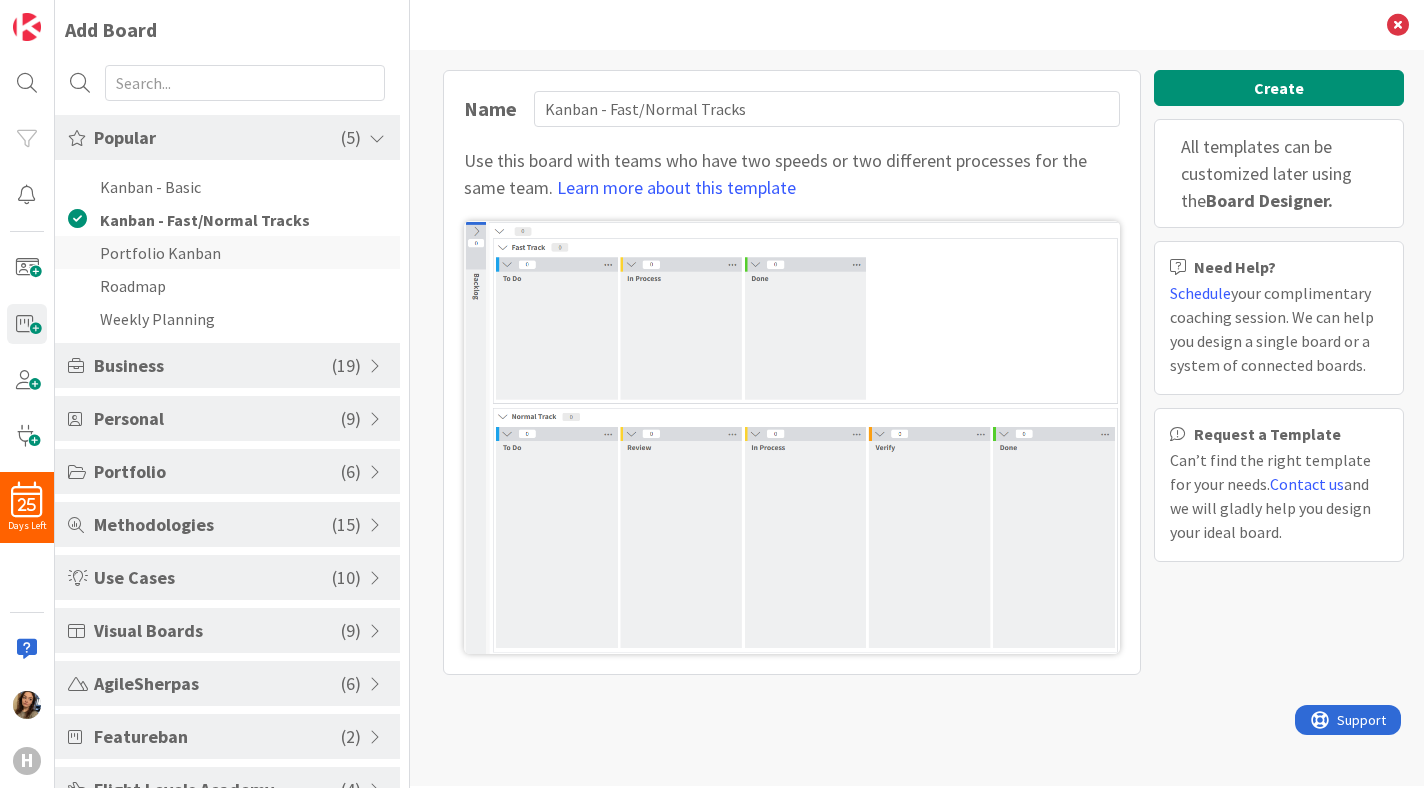 click on "Portfolio Kanban" at bounding box center [227, 252] 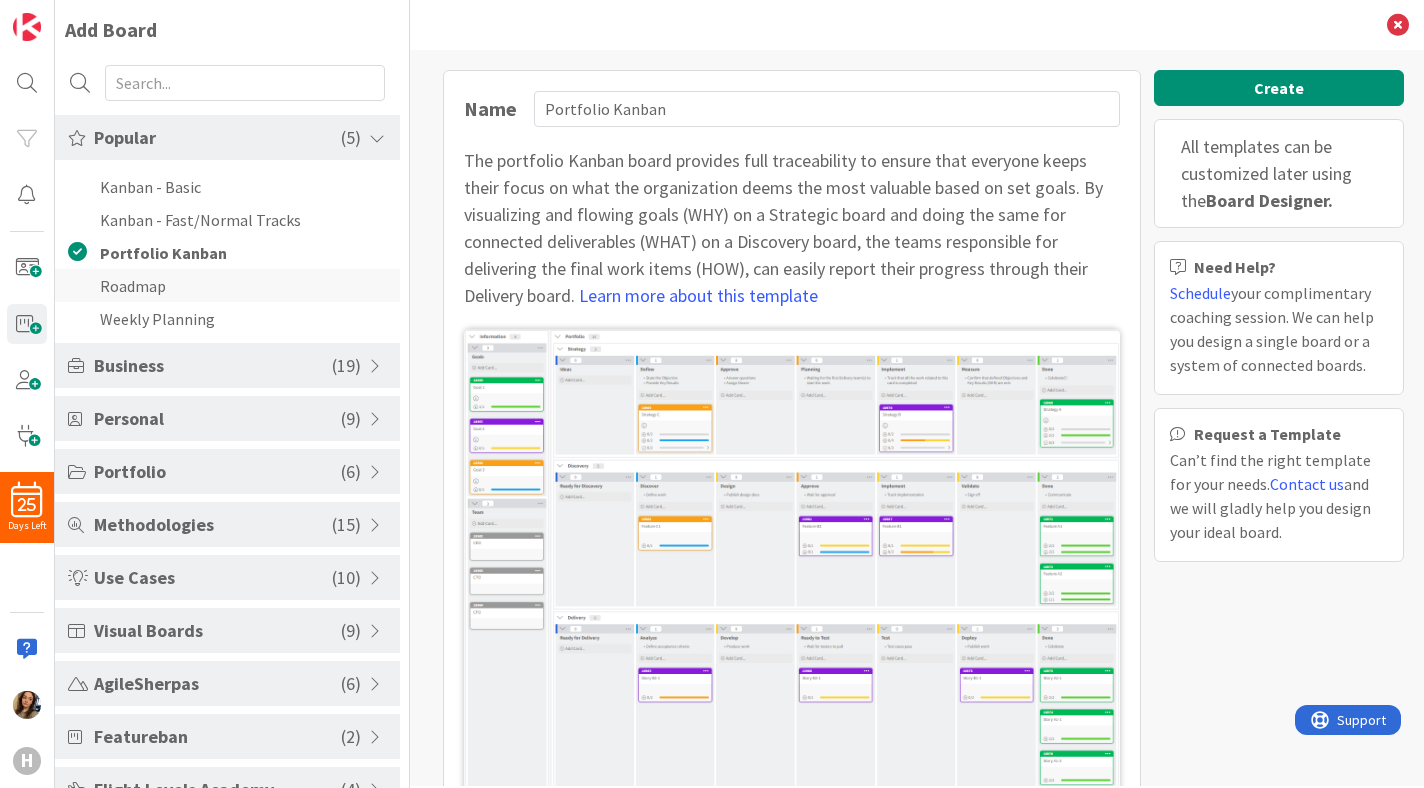 click on "Roadmap" at bounding box center (227, 285) 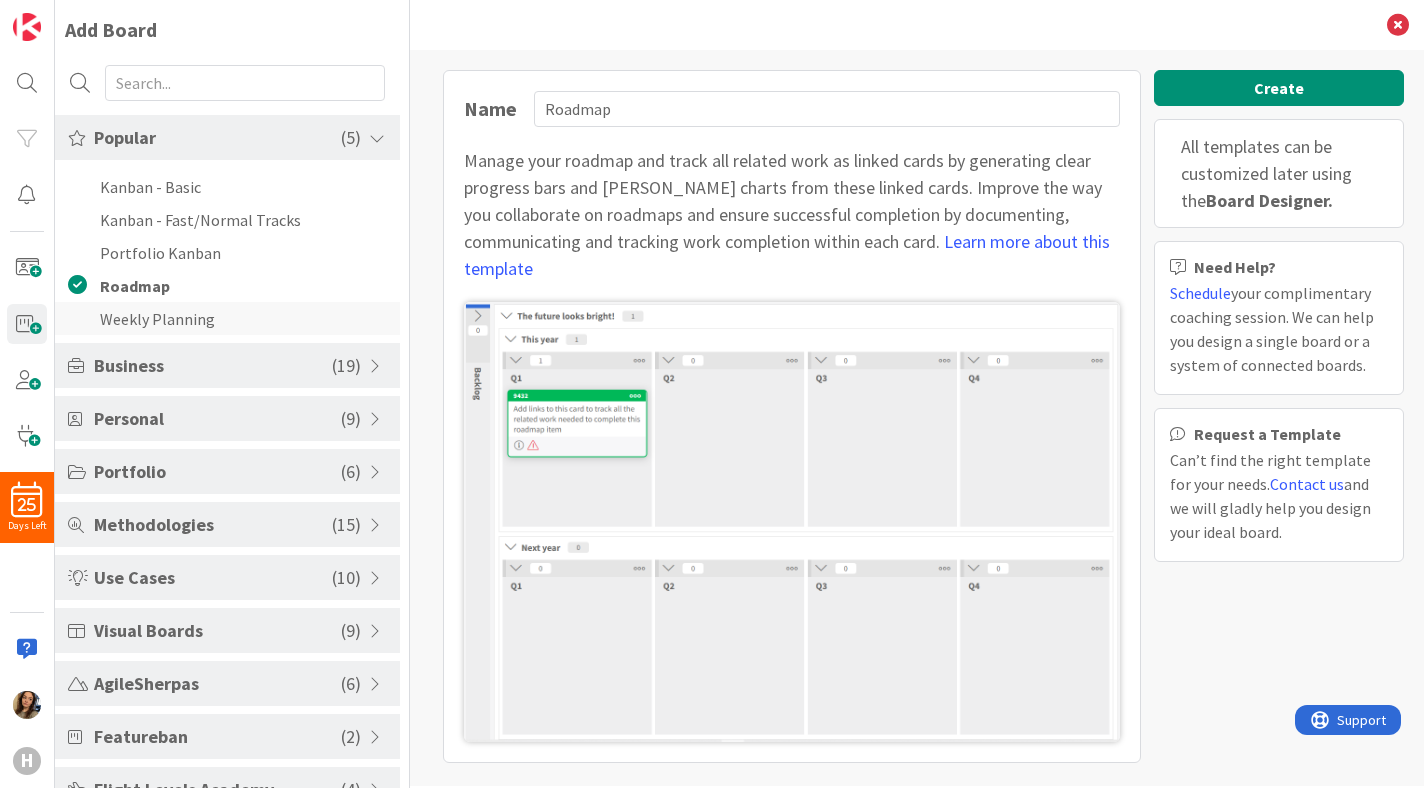 click on "Weekly Planning" at bounding box center [227, 318] 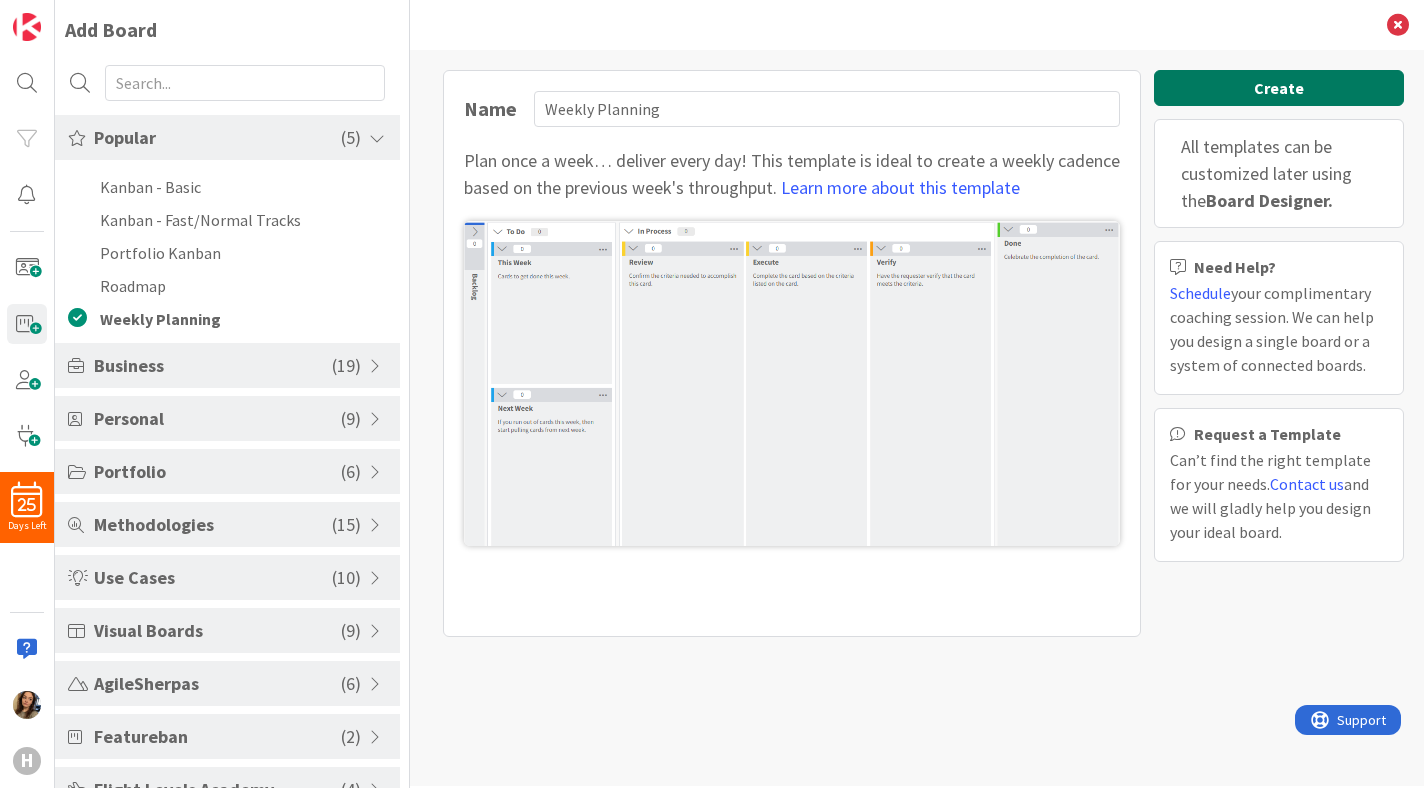 click on "Create" at bounding box center [1279, 88] 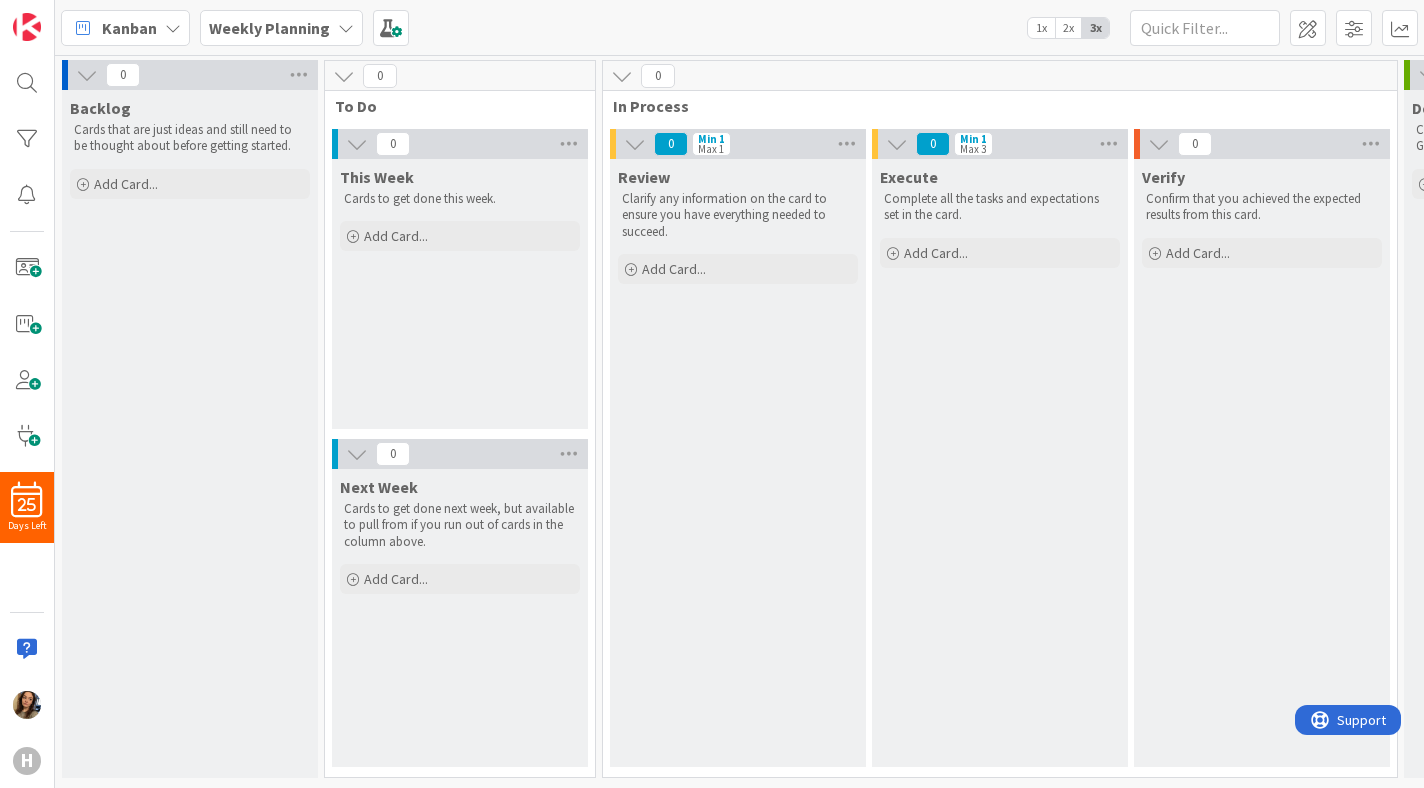 scroll, scrollTop: 0, scrollLeft: 0, axis: both 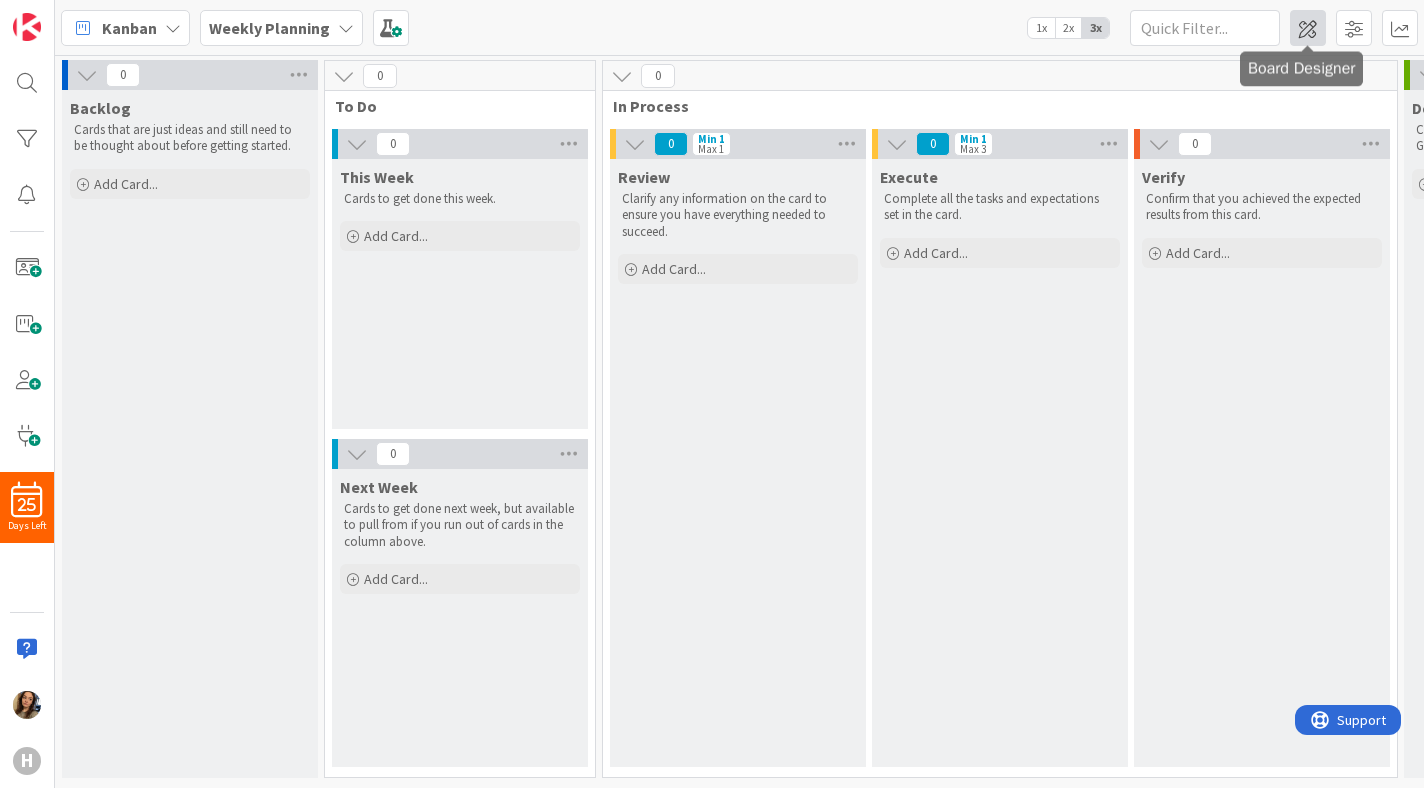 click at bounding box center (1308, 28) 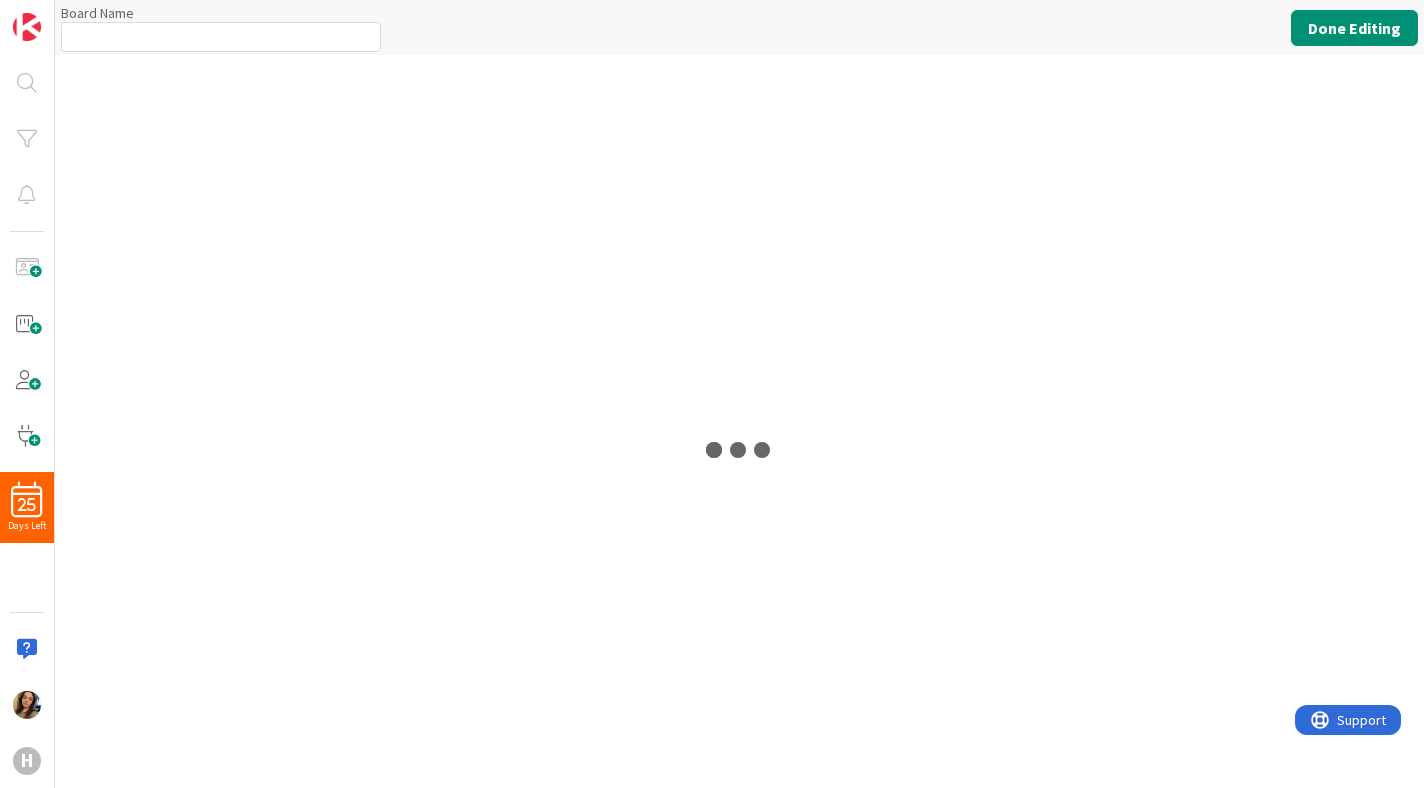 type on "Weekly Planning" 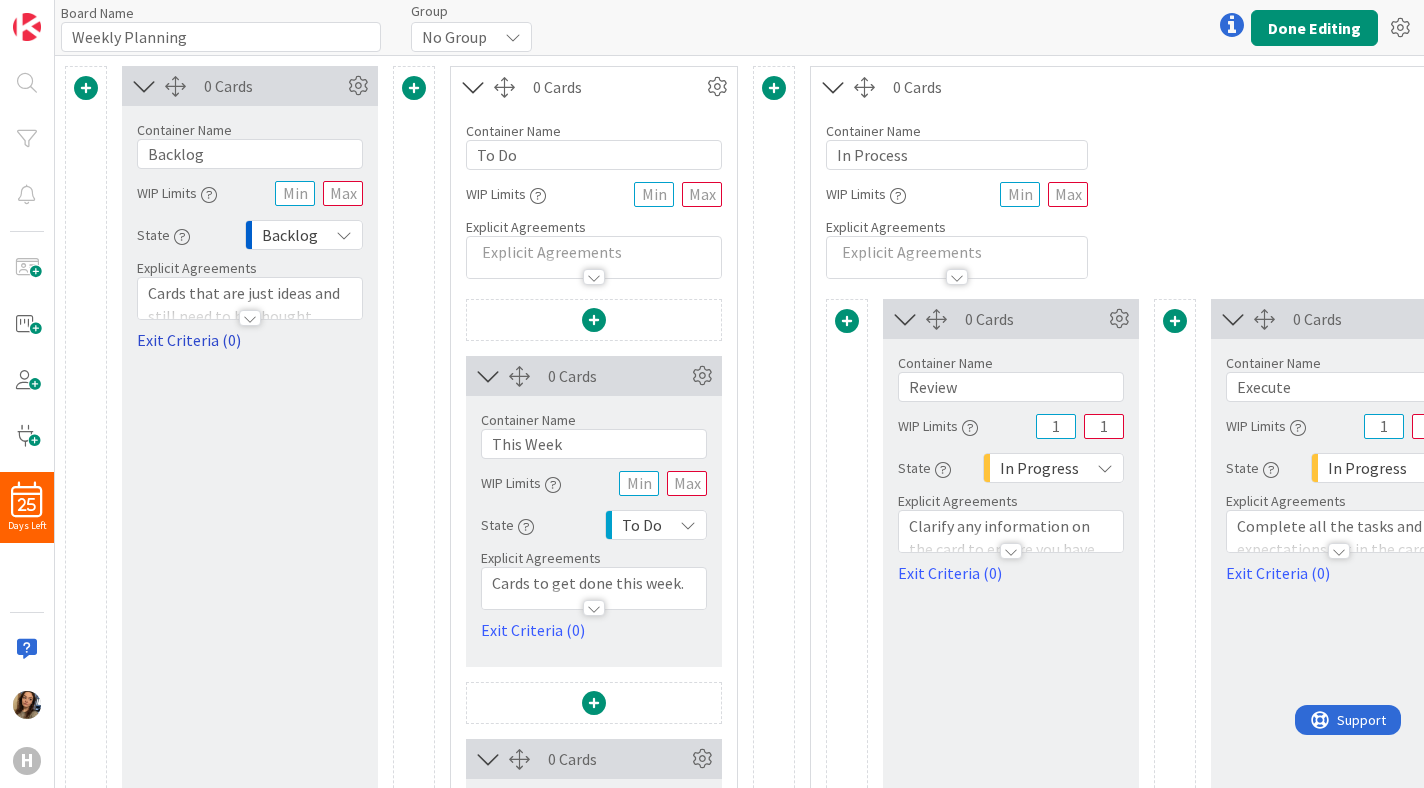 scroll, scrollTop: 0, scrollLeft: 0, axis: both 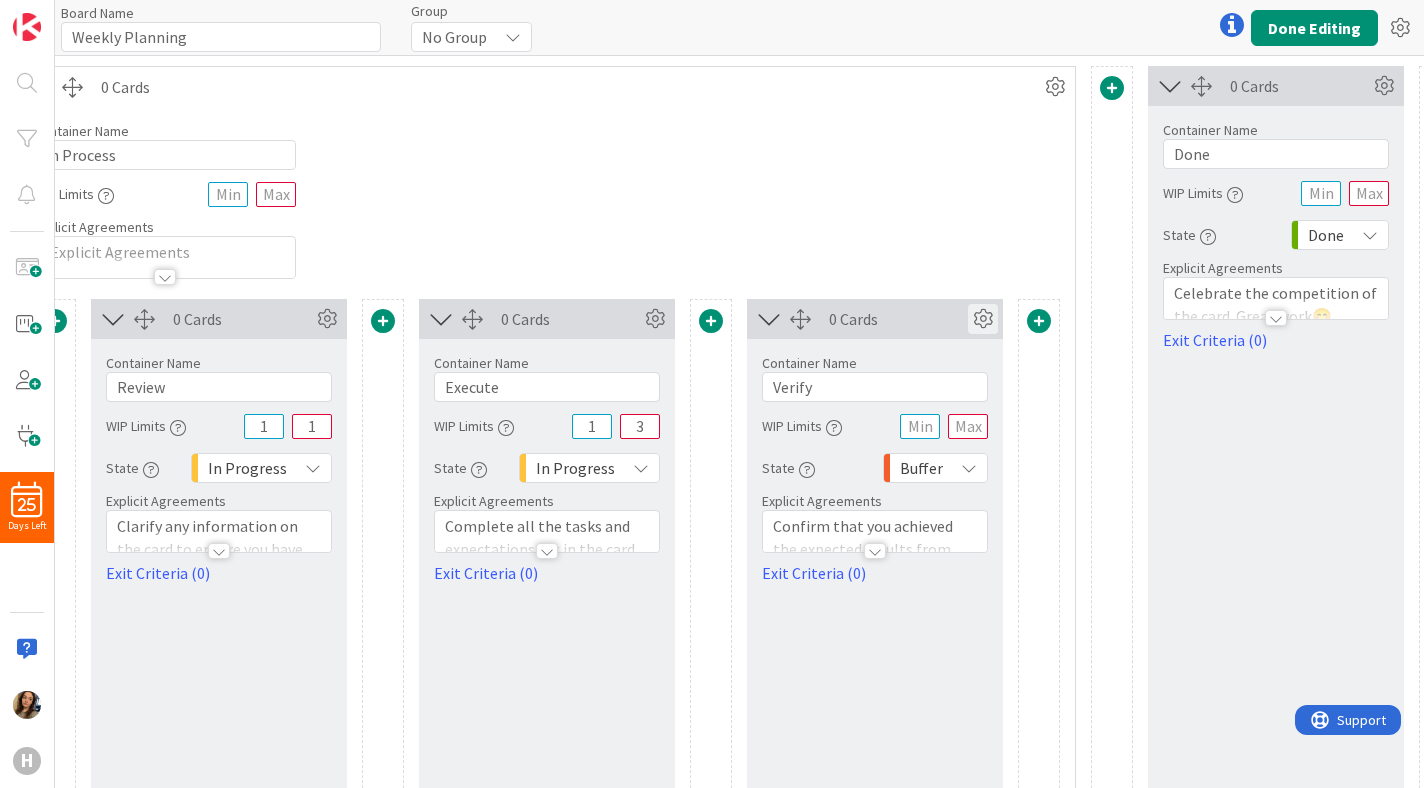 click at bounding box center [983, 319] 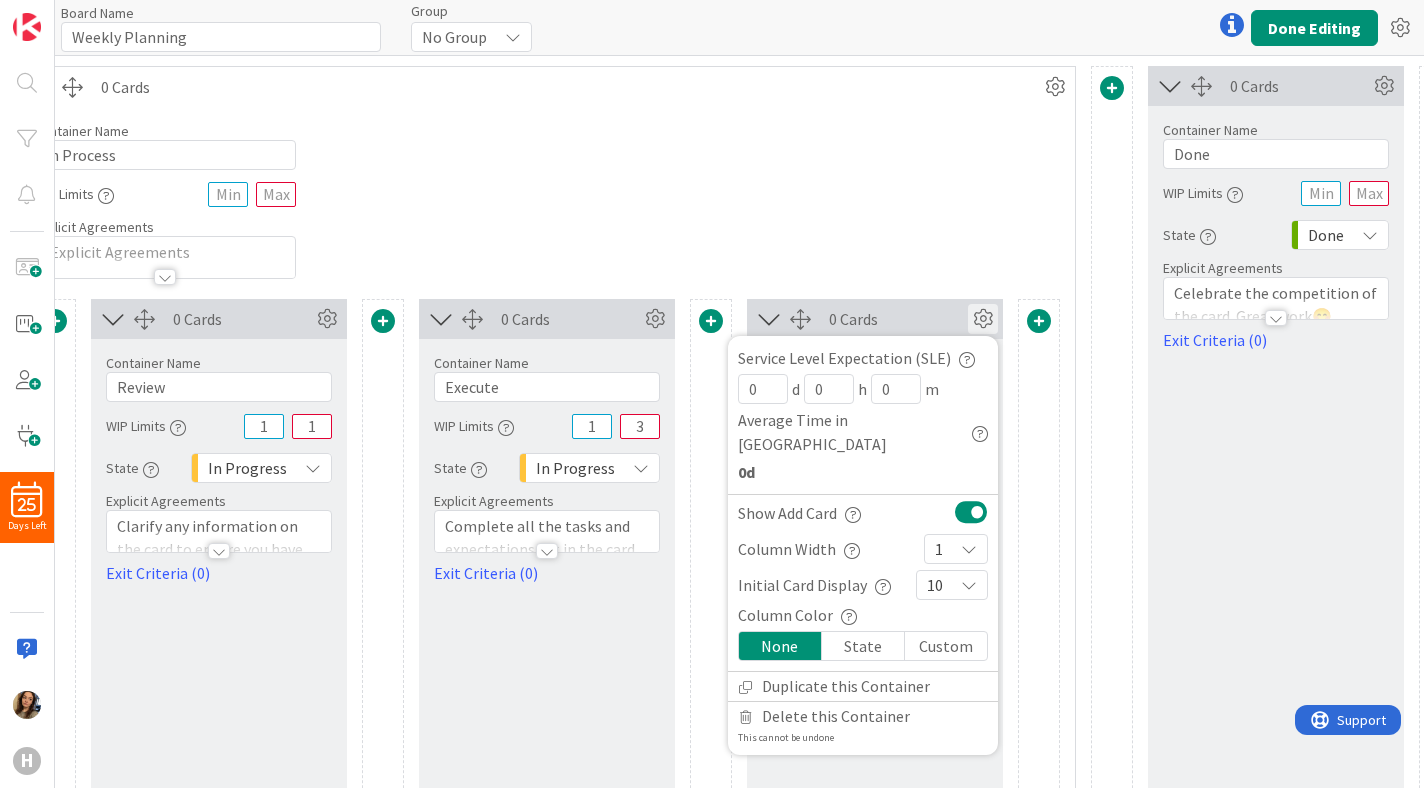 click on "Container Name 10 / 64 In Process WIP Limits Explicit Agreements" at bounding box center (547, 193) 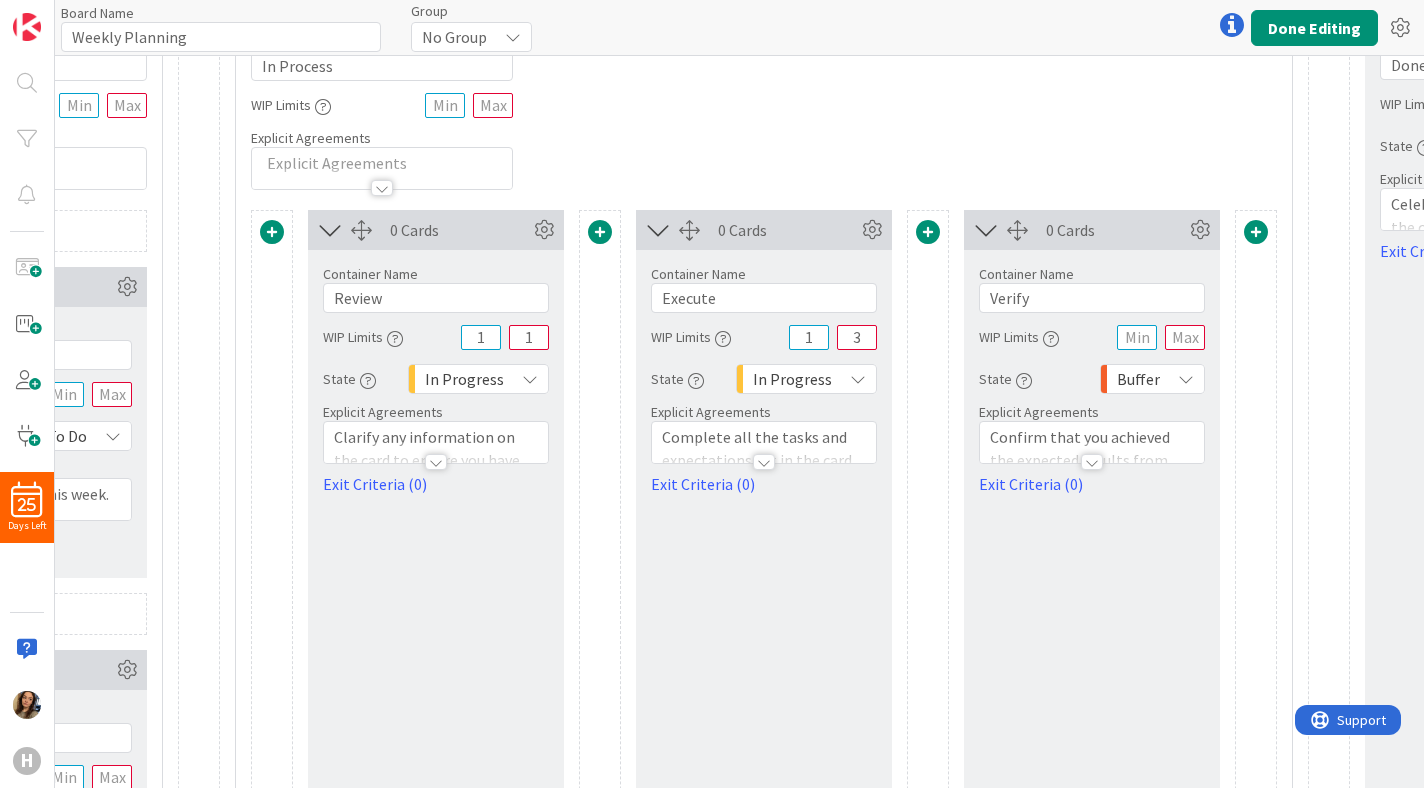 scroll, scrollTop: 0, scrollLeft: 575, axis: horizontal 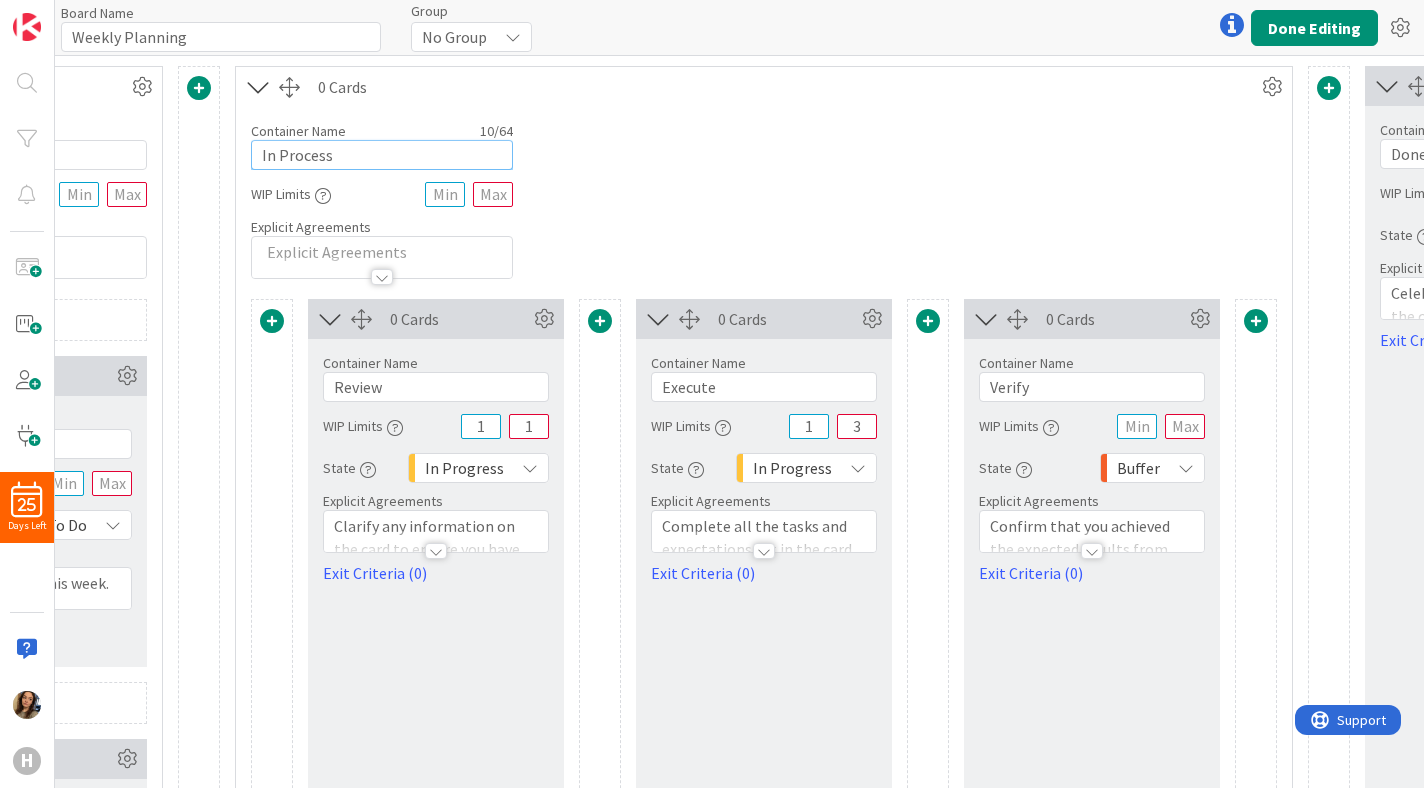click on "In Process" at bounding box center [382, 155] 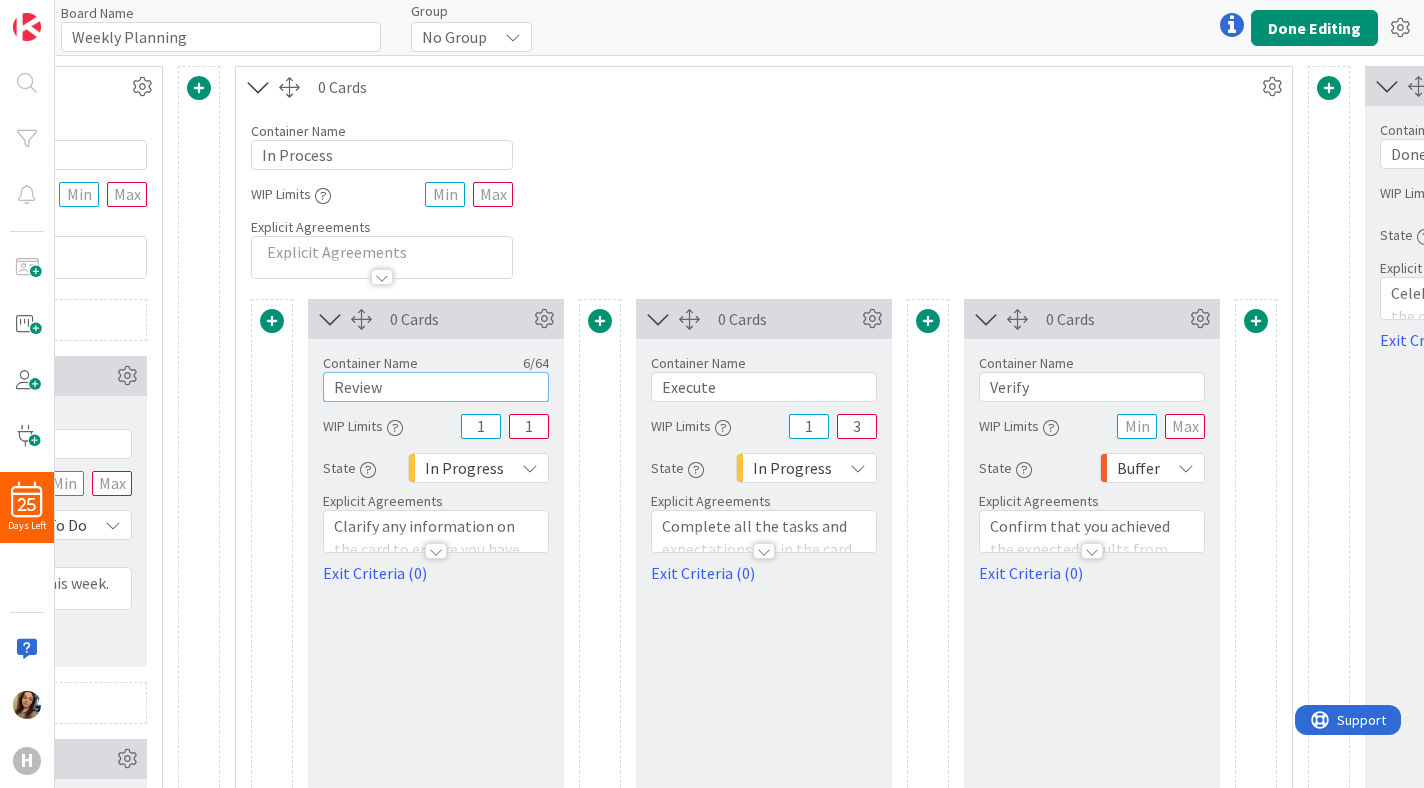 click on "Review" at bounding box center [436, 387] 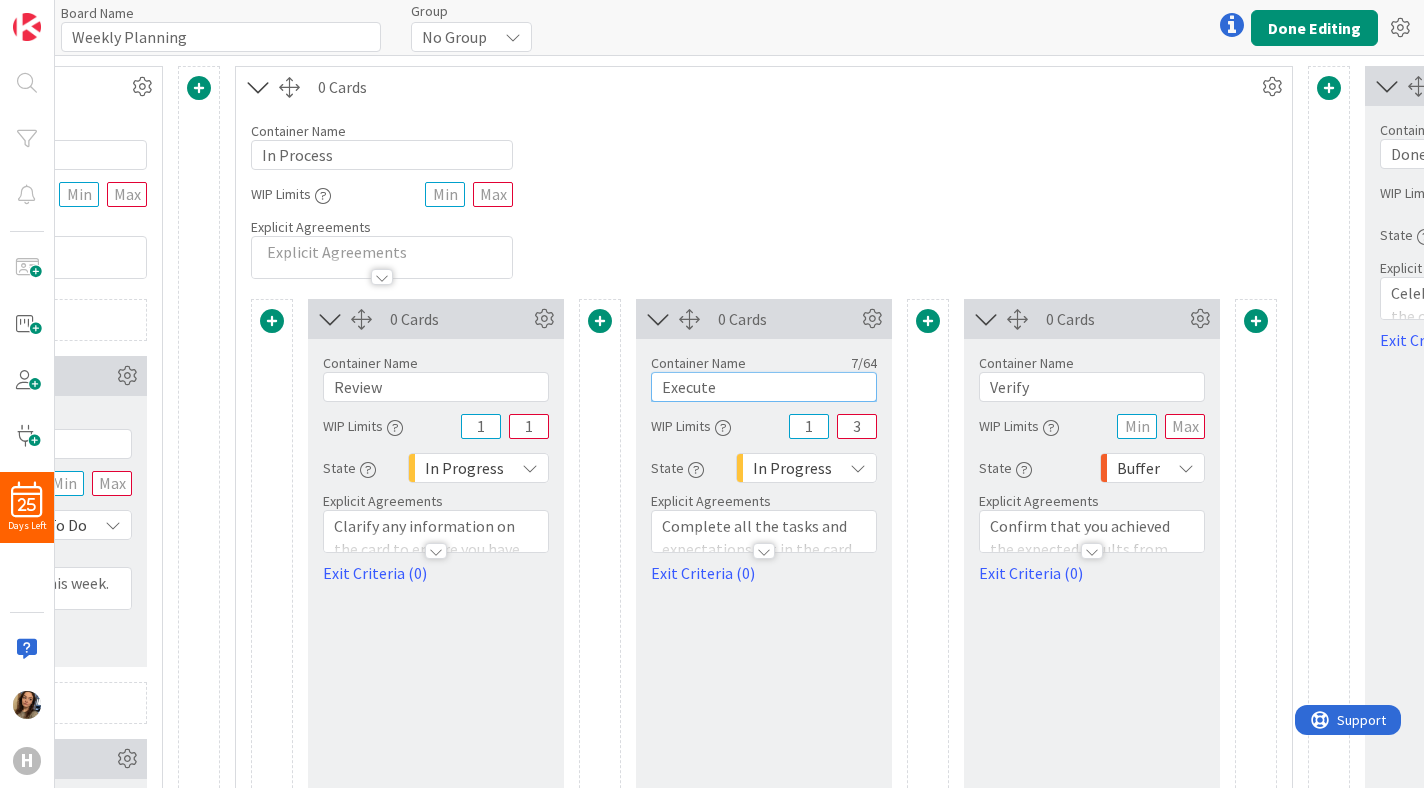 click on "Execute" at bounding box center [764, 387] 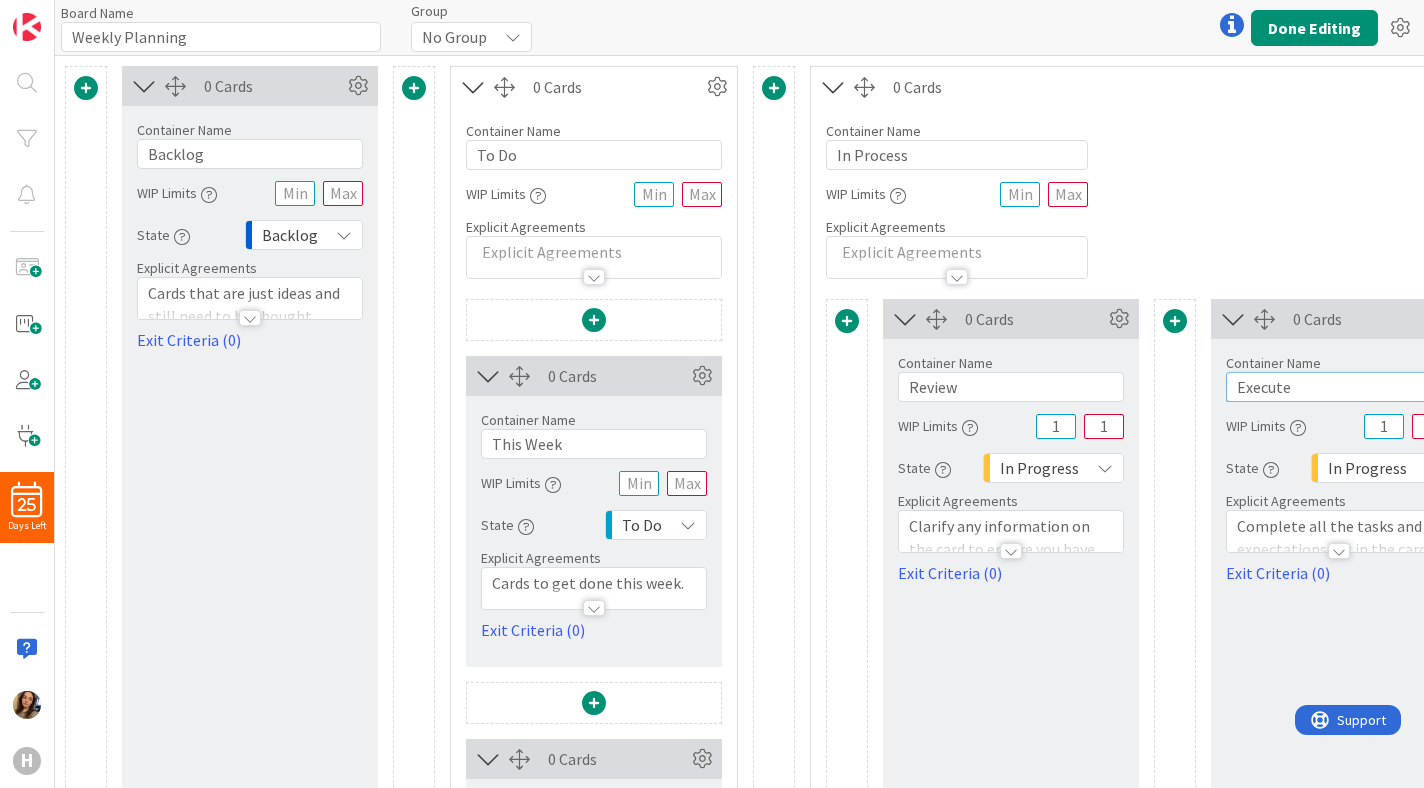 scroll, scrollTop: 330, scrollLeft: 0, axis: vertical 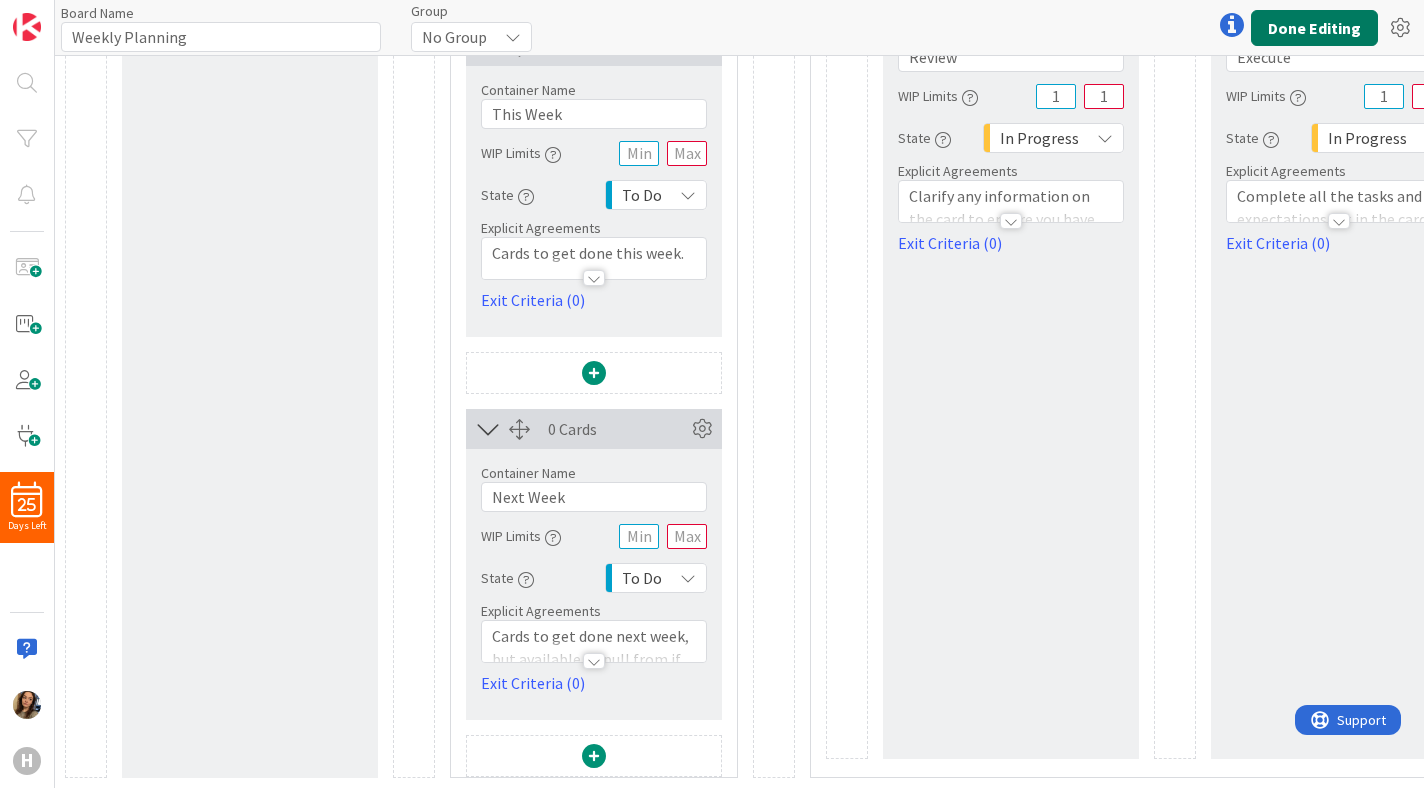click on "Done Editing" at bounding box center (1314, 28) 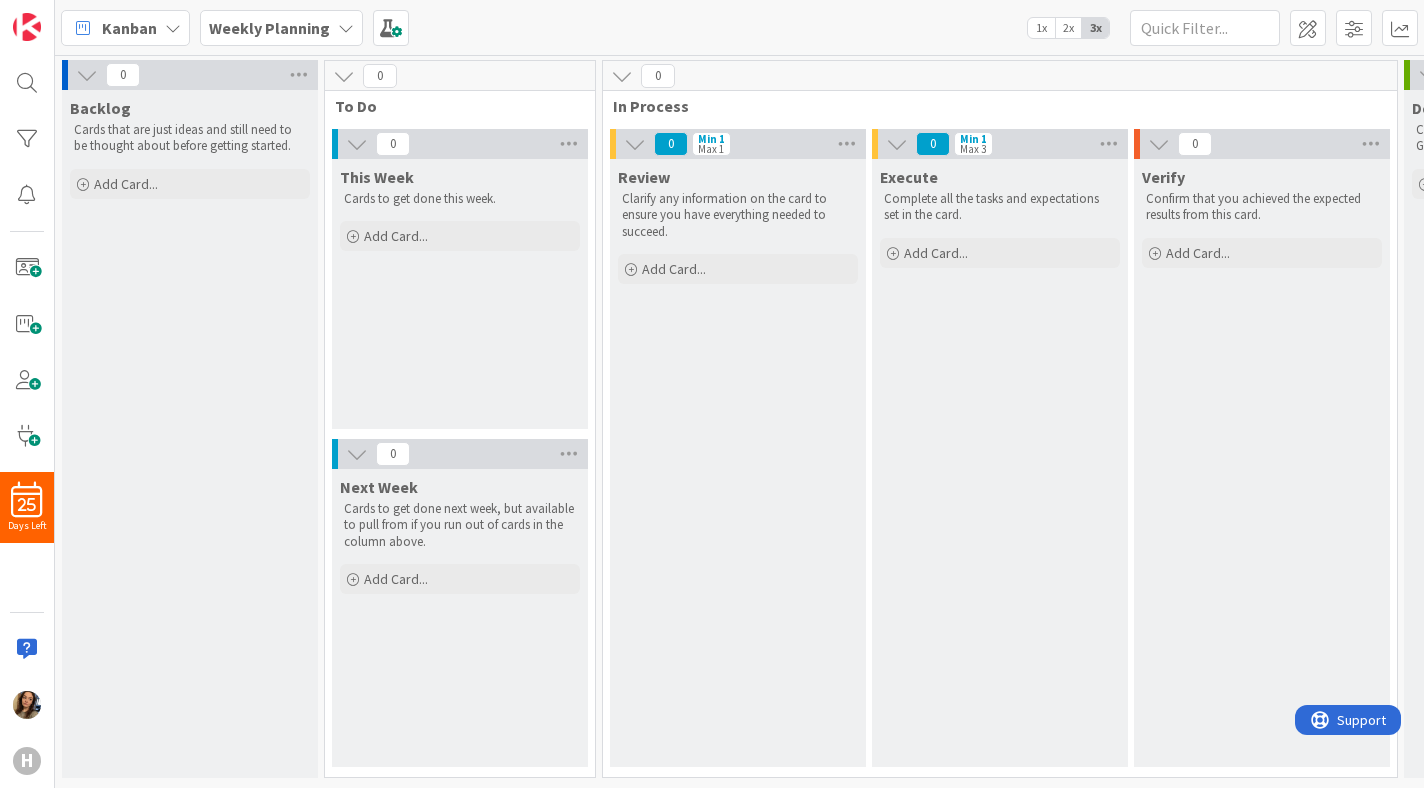 scroll, scrollTop: 0, scrollLeft: 0, axis: both 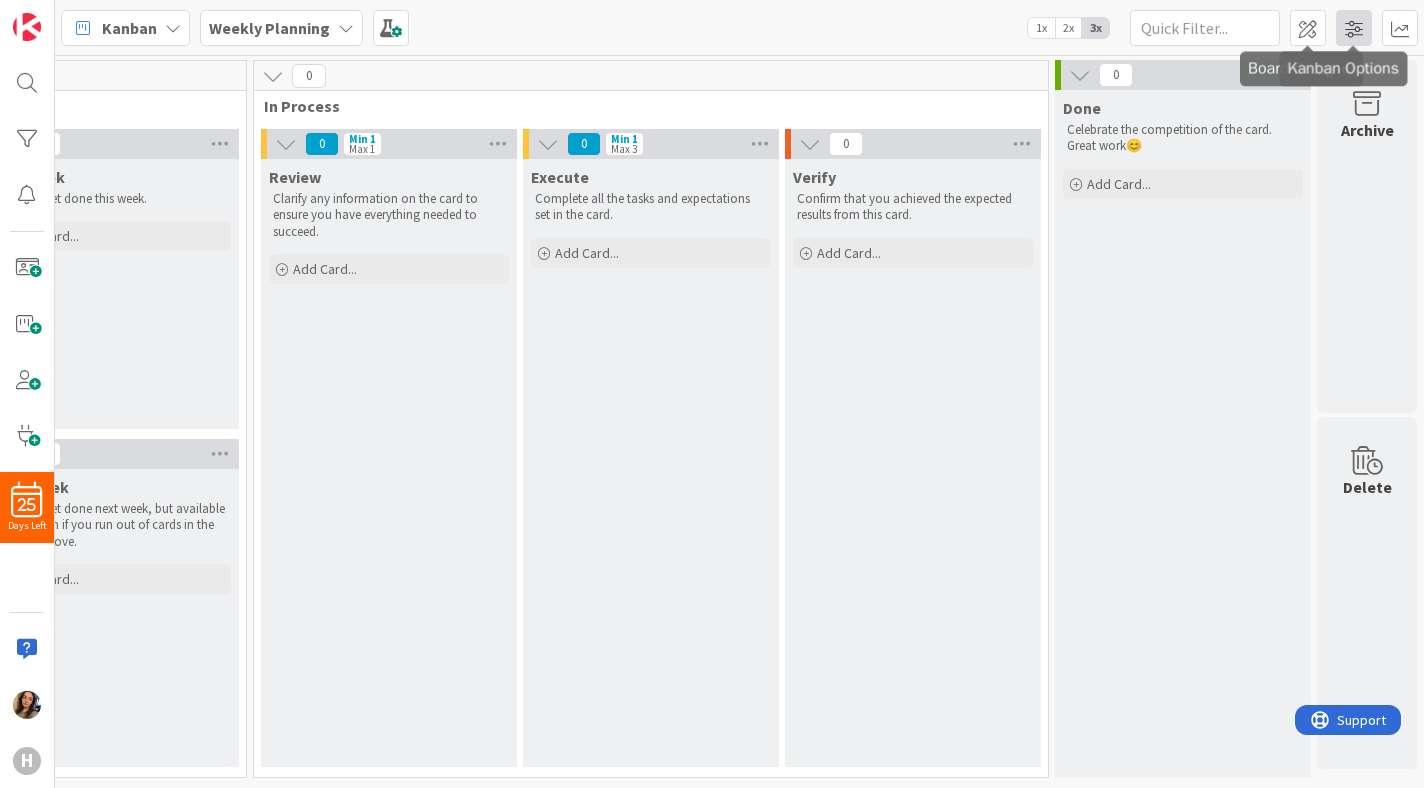 click at bounding box center (1354, 28) 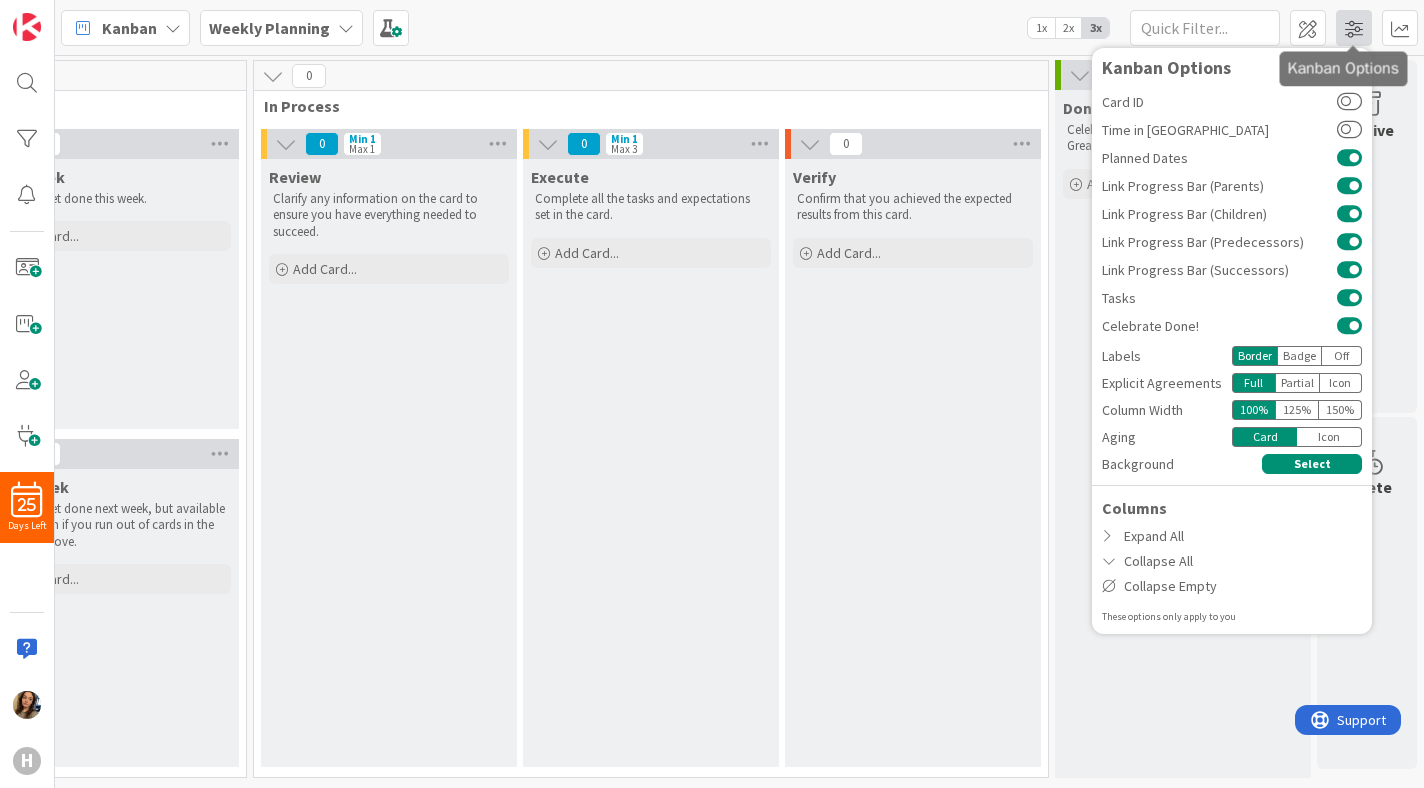 click at bounding box center [1354, 28] 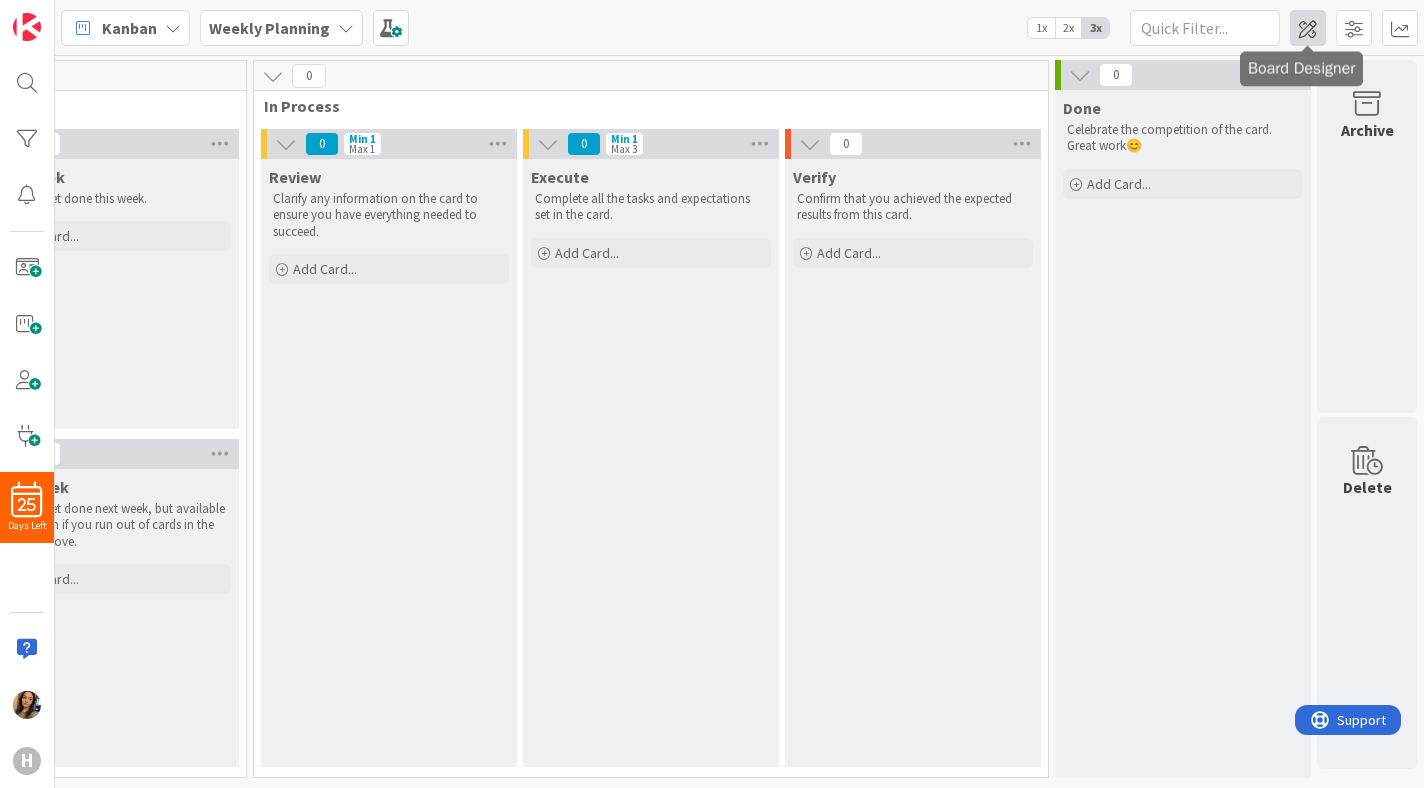 click at bounding box center (1308, 28) 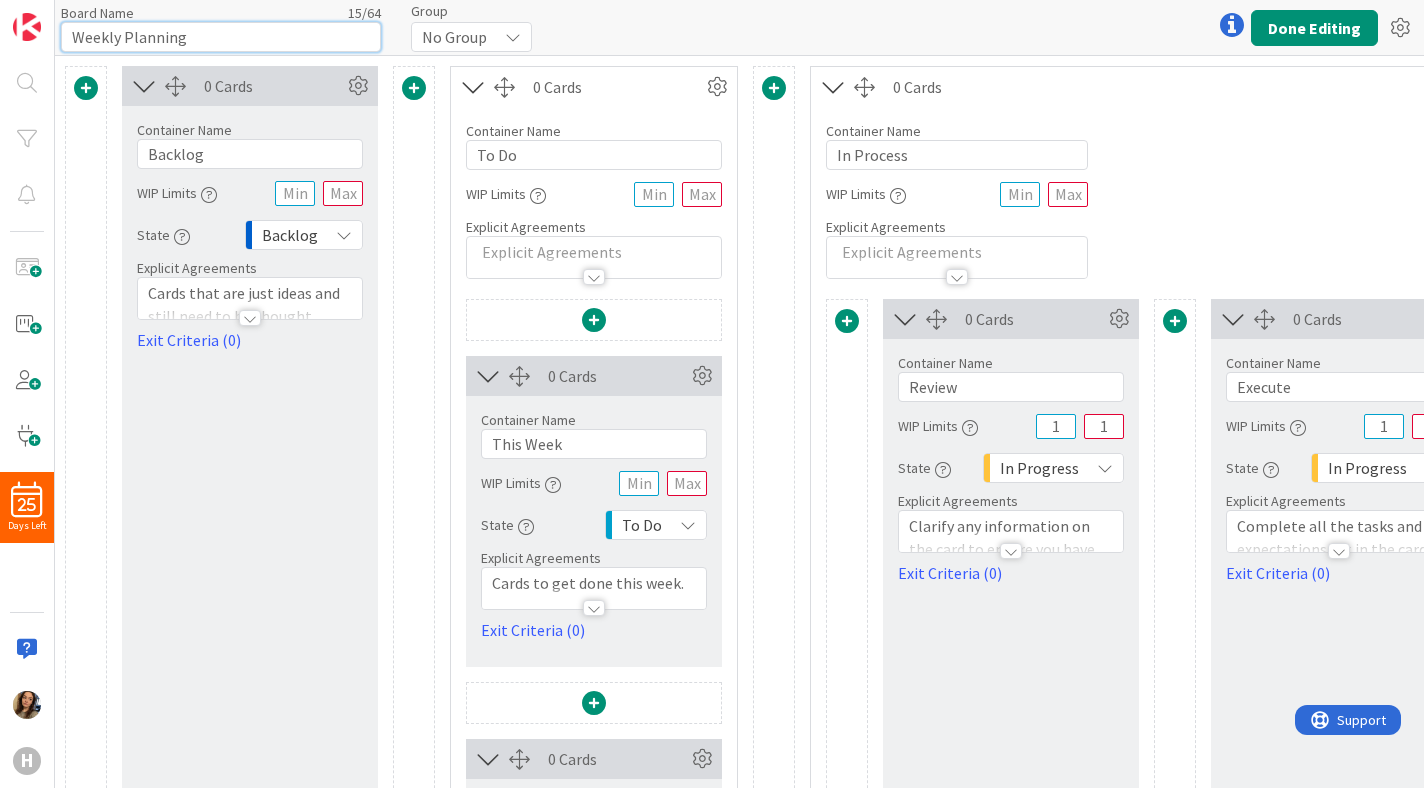 scroll, scrollTop: 0, scrollLeft: 0, axis: both 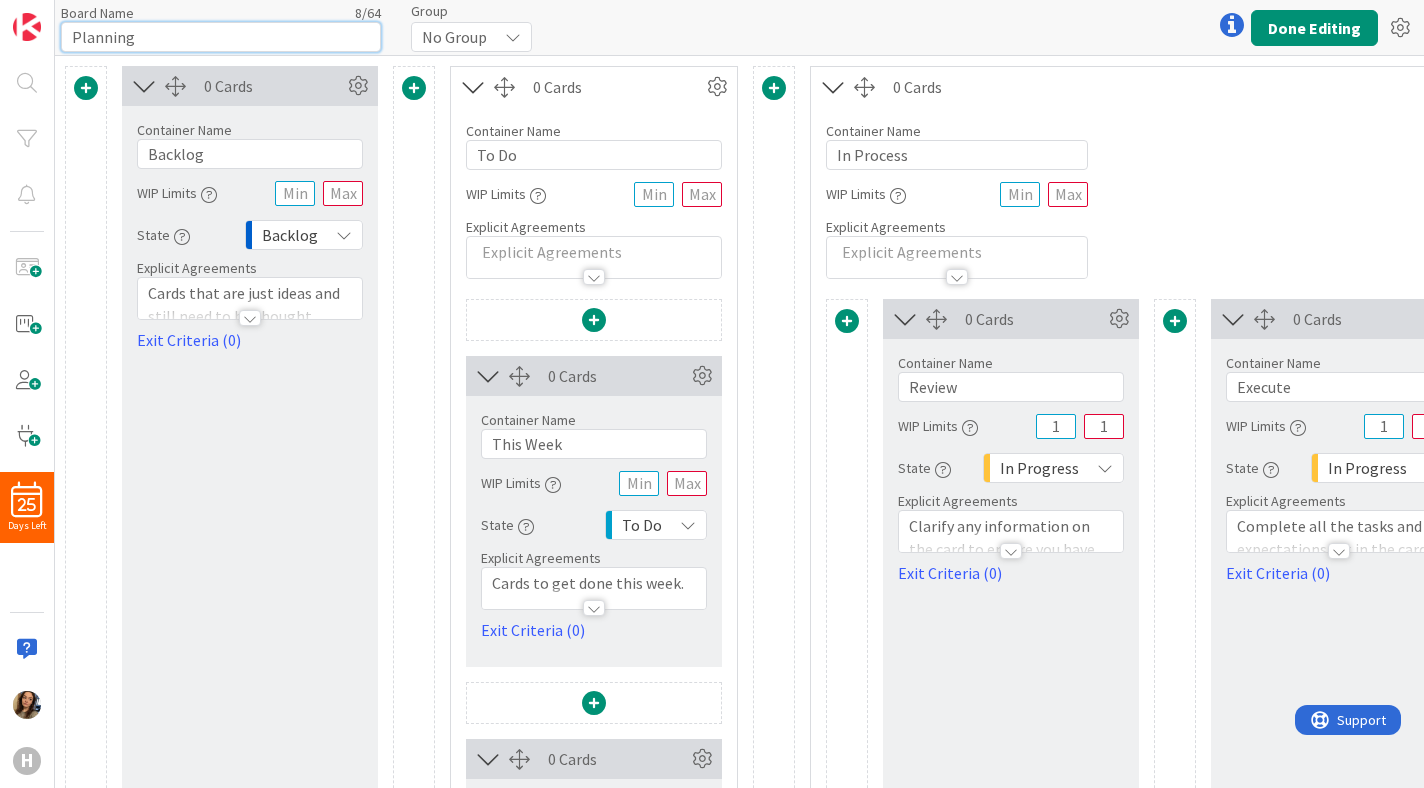 click on "Planning" at bounding box center (221, 37) 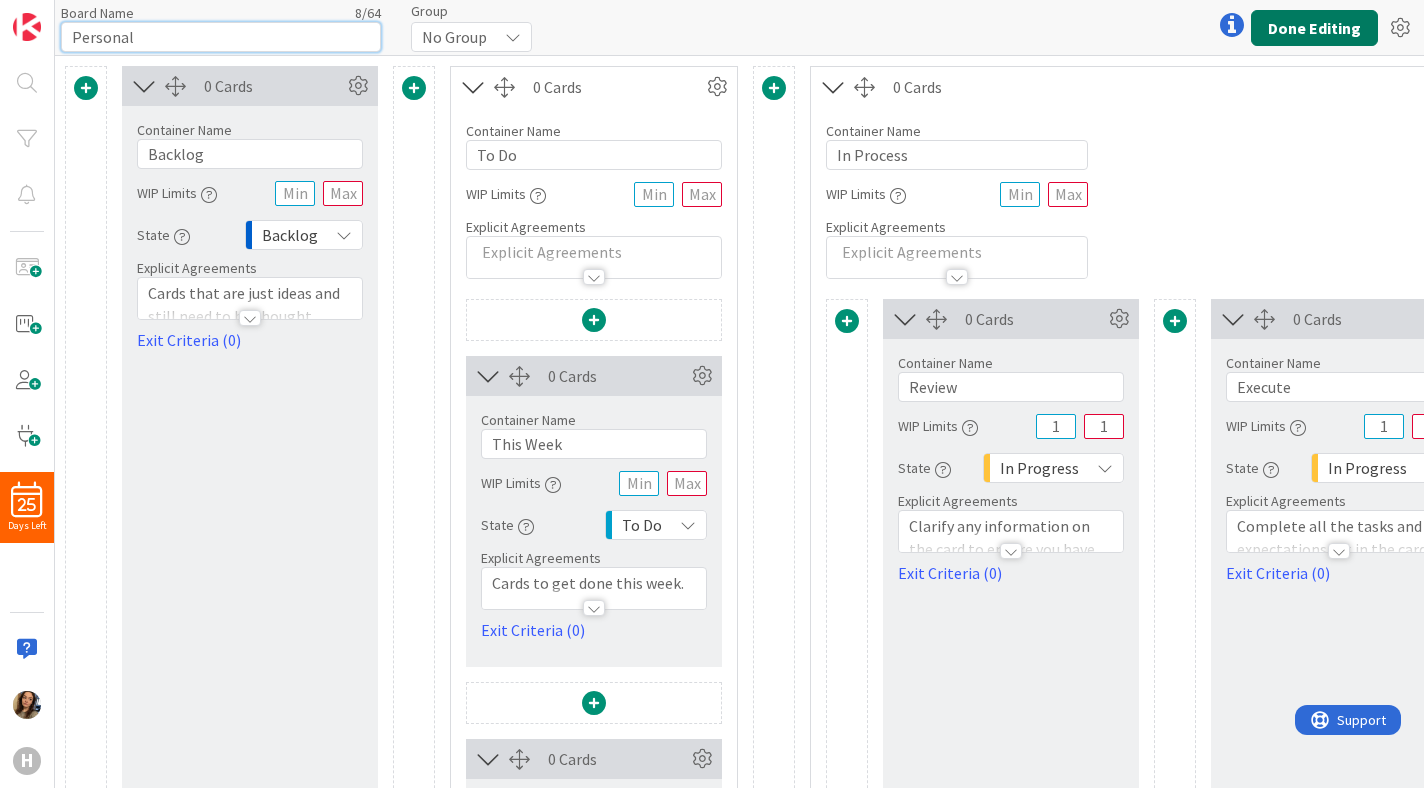 type on "Personal" 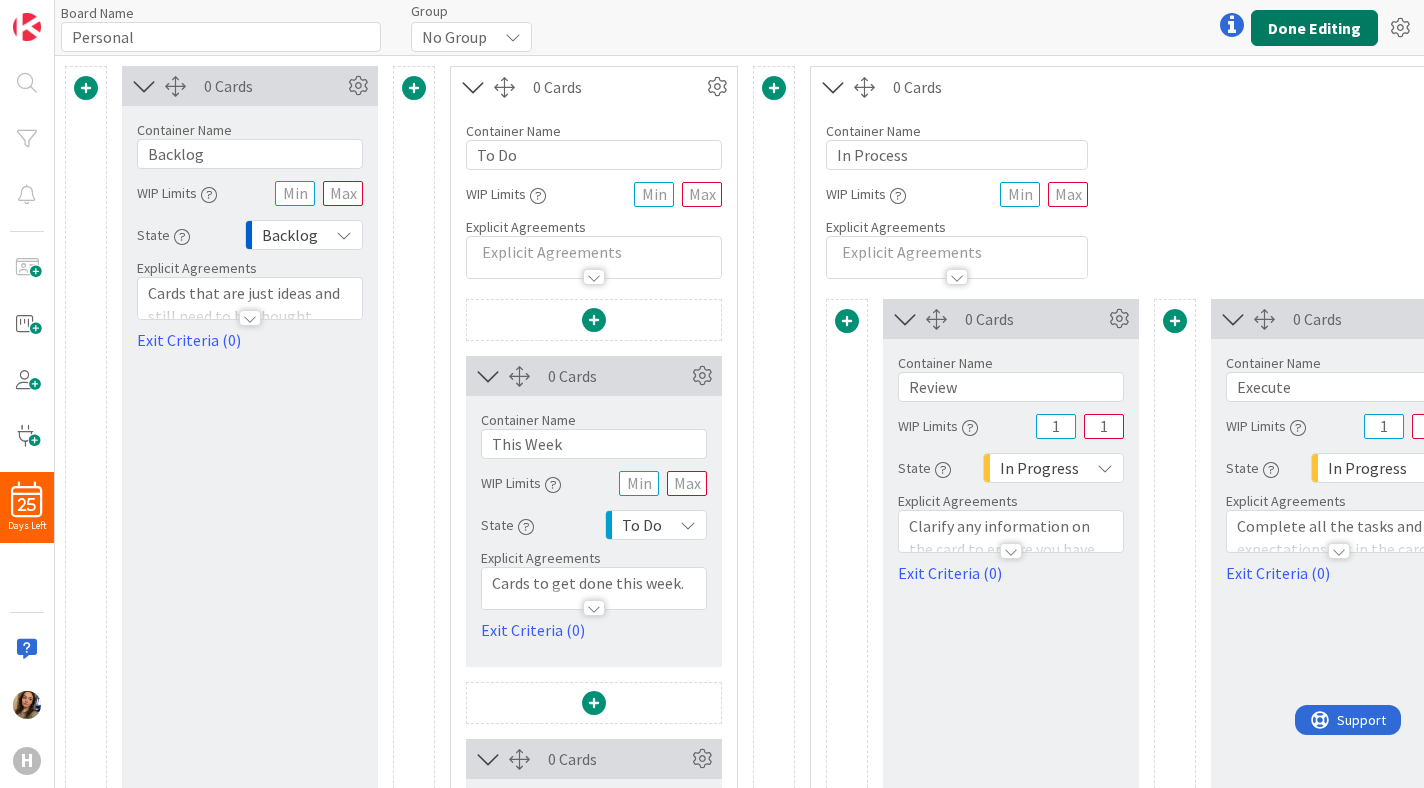click on "Done Editing" at bounding box center [1314, 28] 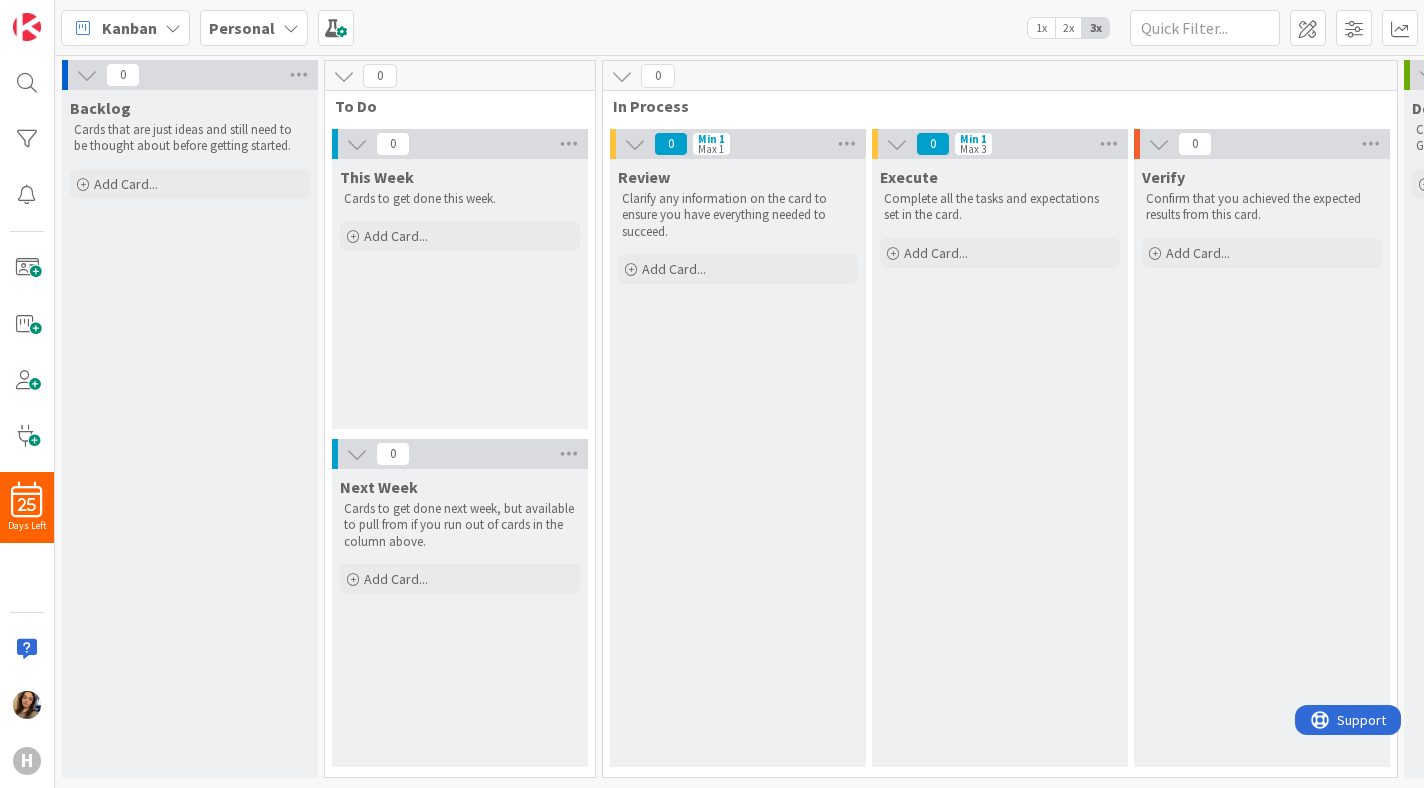 scroll, scrollTop: 0, scrollLeft: 0, axis: both 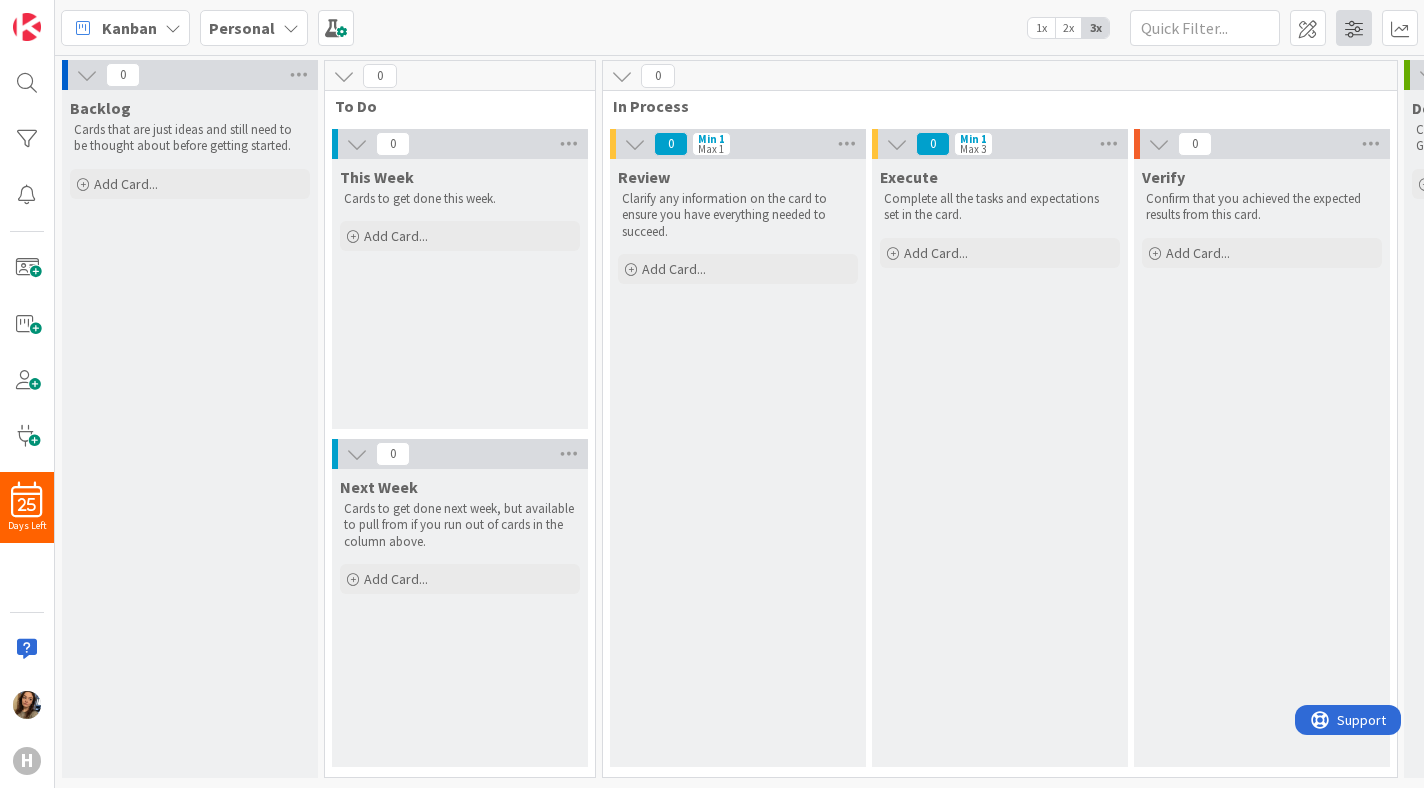 click at bounding box center [1354, 28] 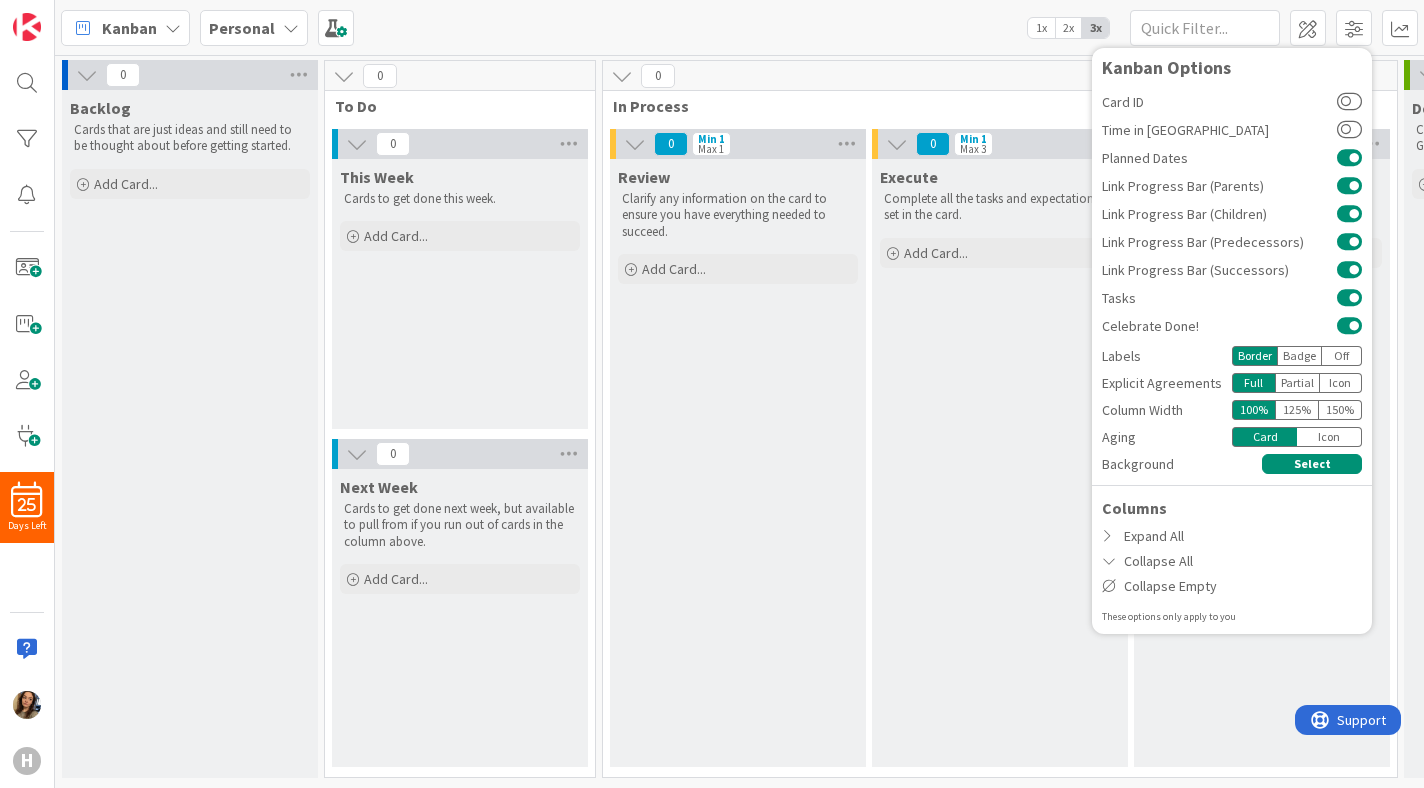 click on "Execute Complete all the tasks and expectations set in the card. Add Card..." at bounding box center (1000, 463) 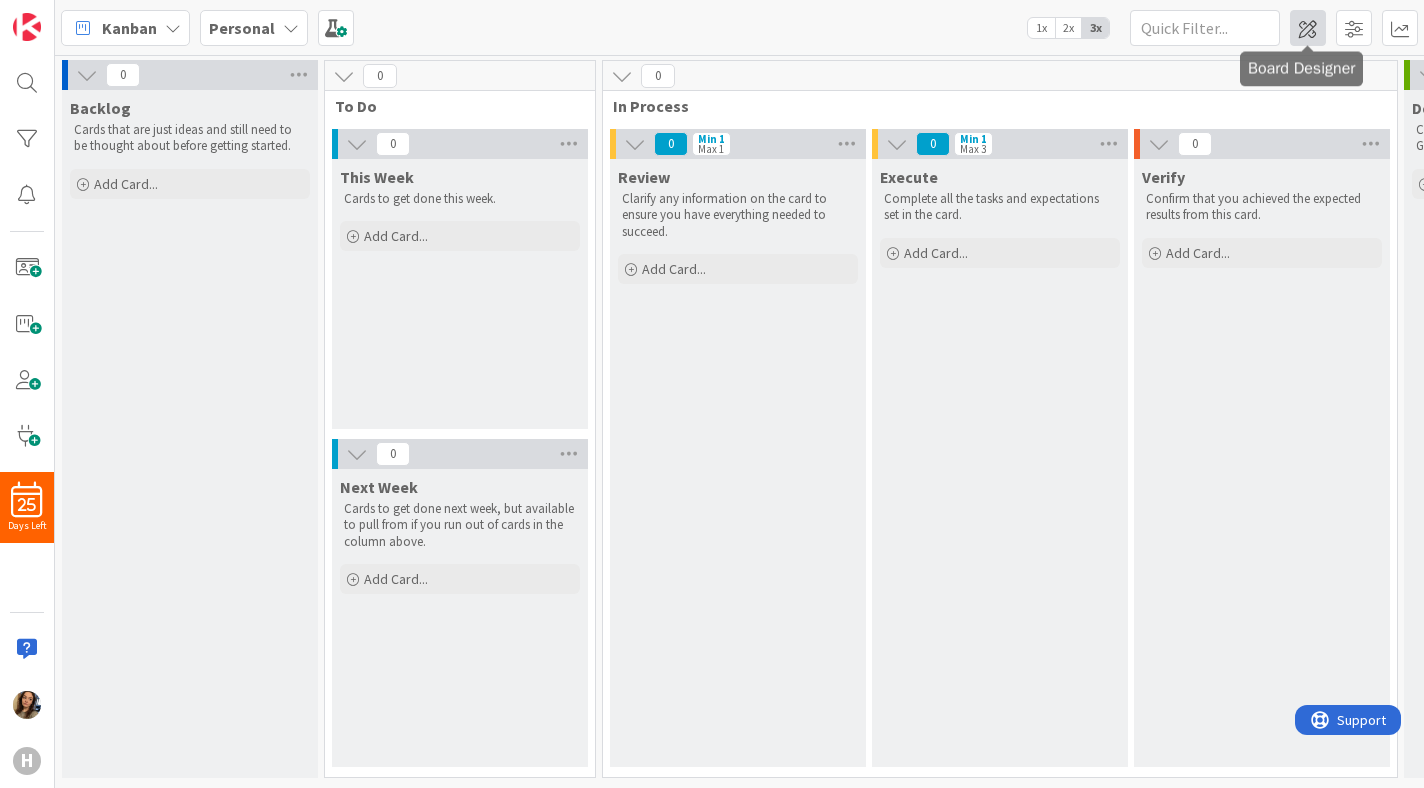 click at bounding box center [1308, 28] 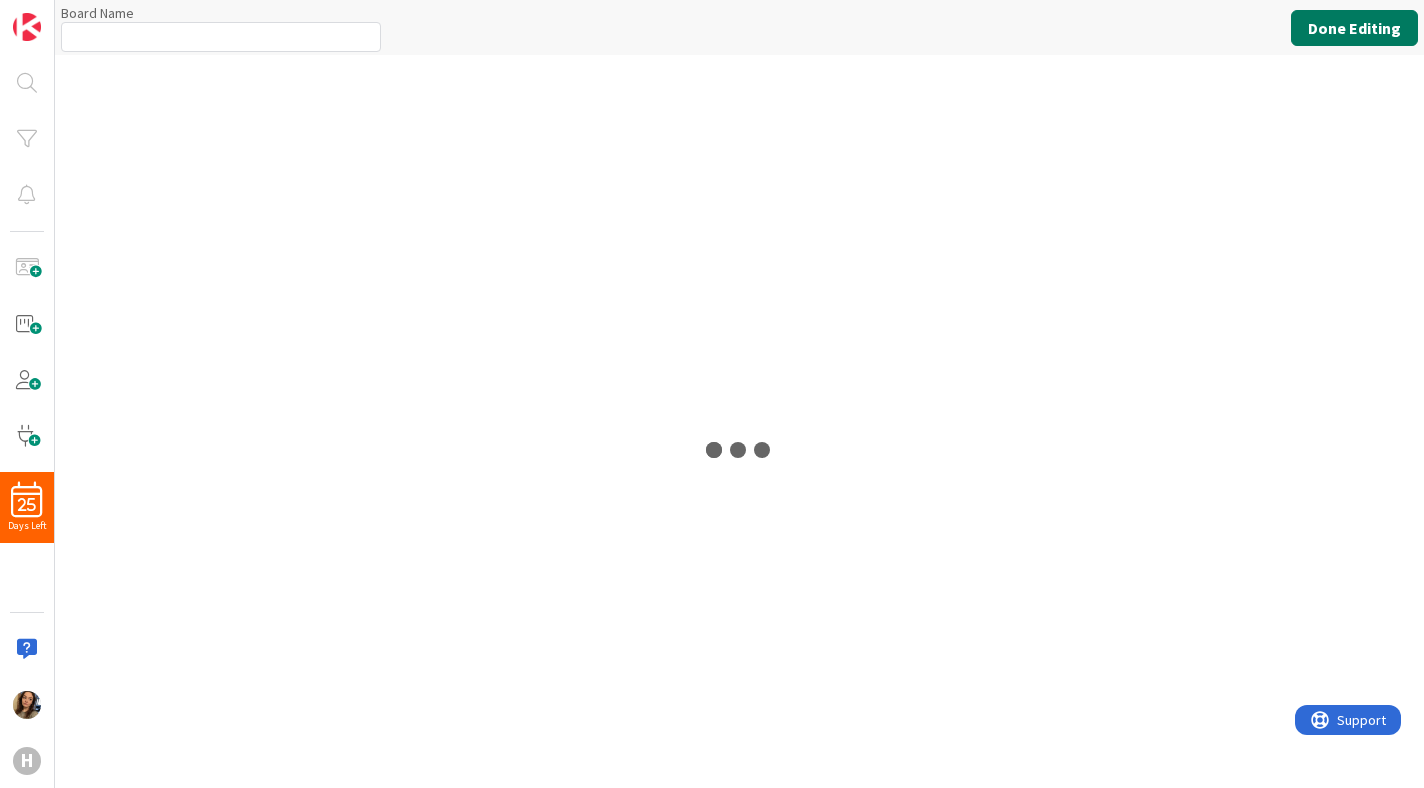 type on "Personal" 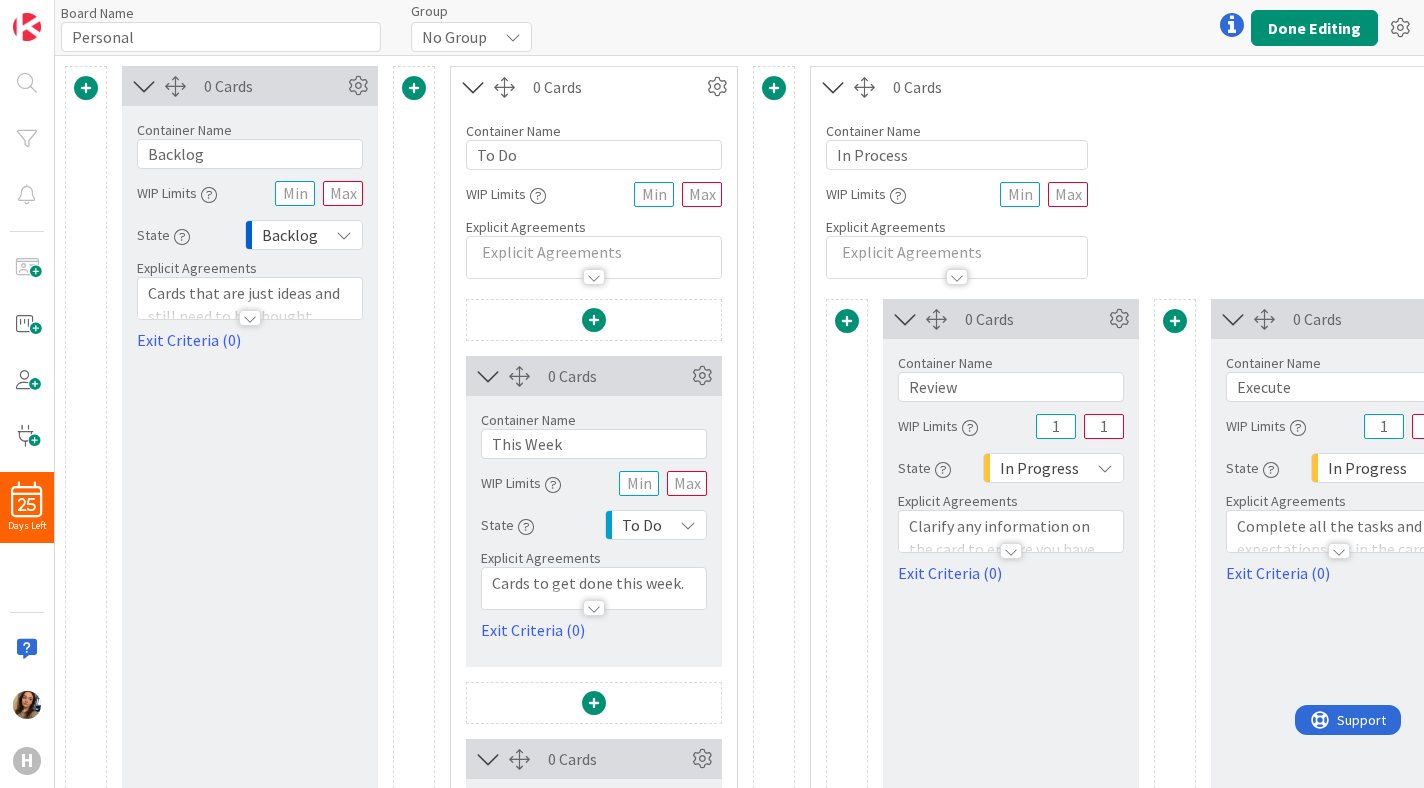 scroll, scrollTop: 330, scrollLeft: 0, axis: vertical 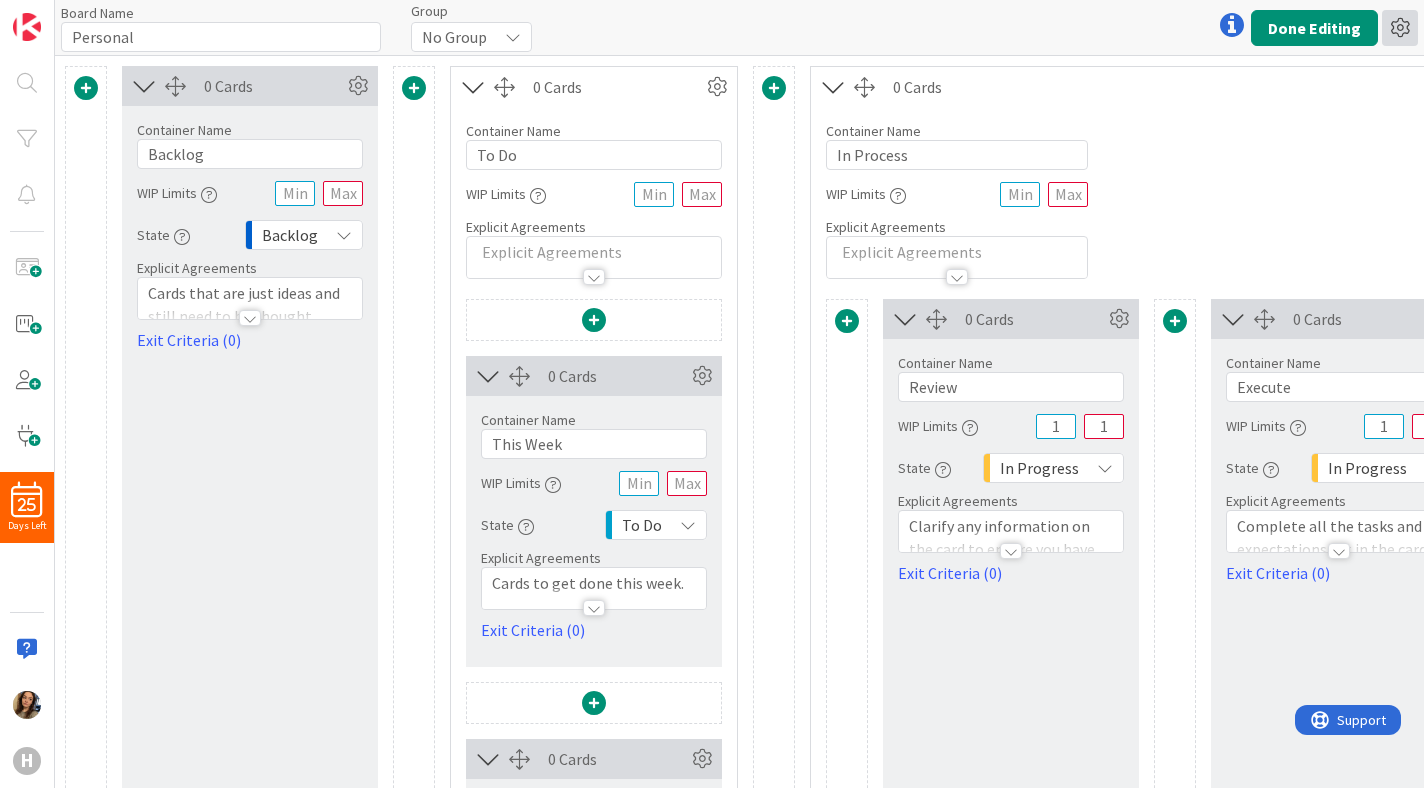 click at bounding box center [1400, 28] 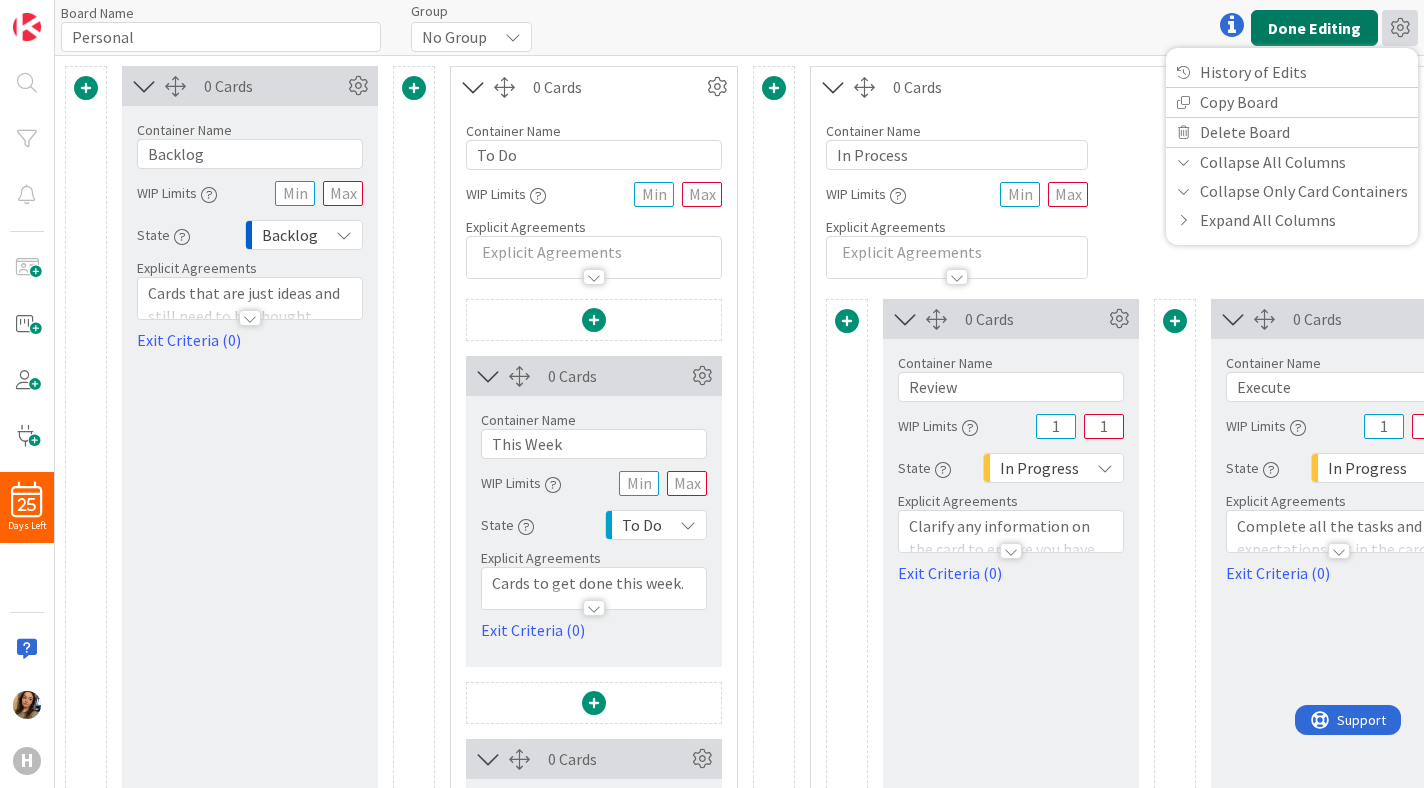 click on "Done Editing" at bounding box center (1314, 28) 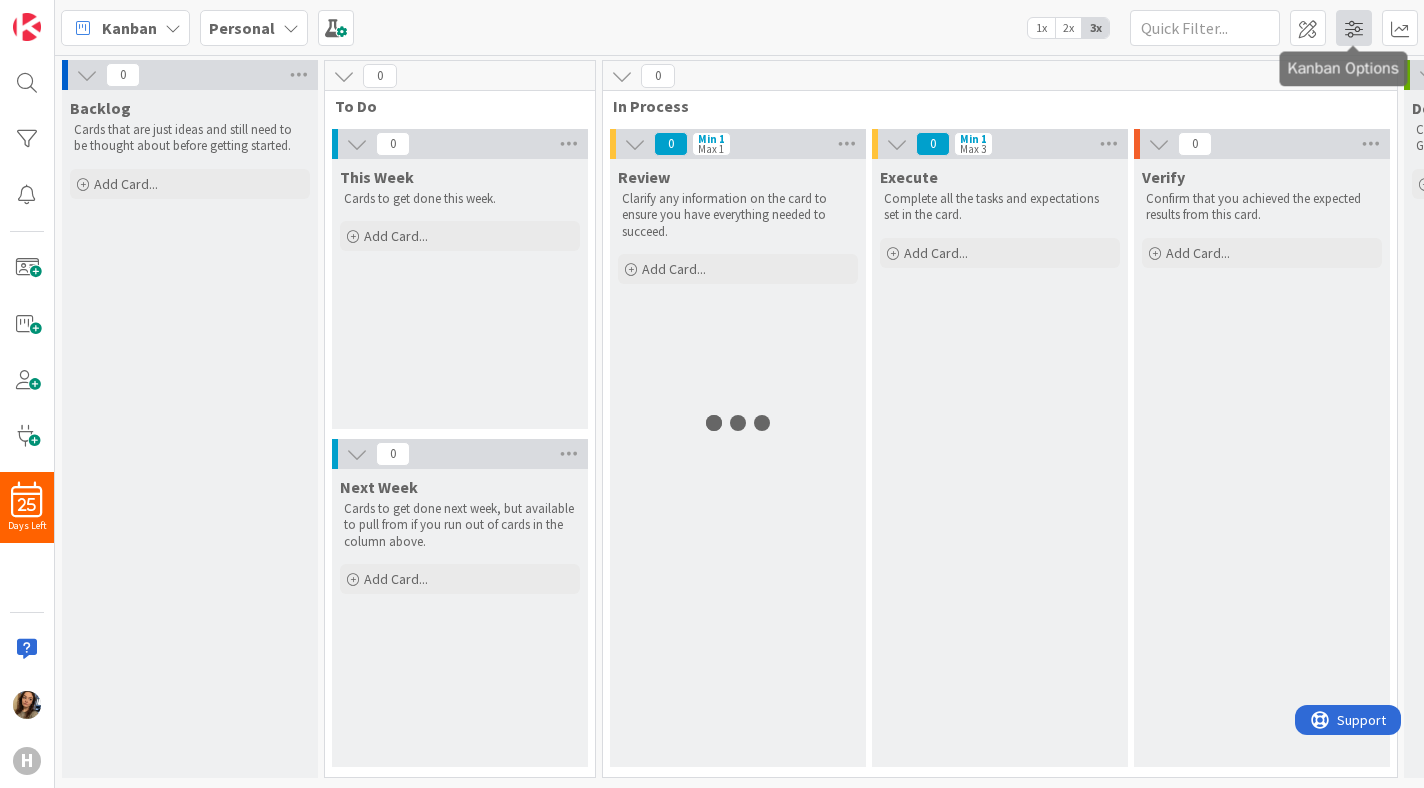 click at bounding box center [1354, 28] 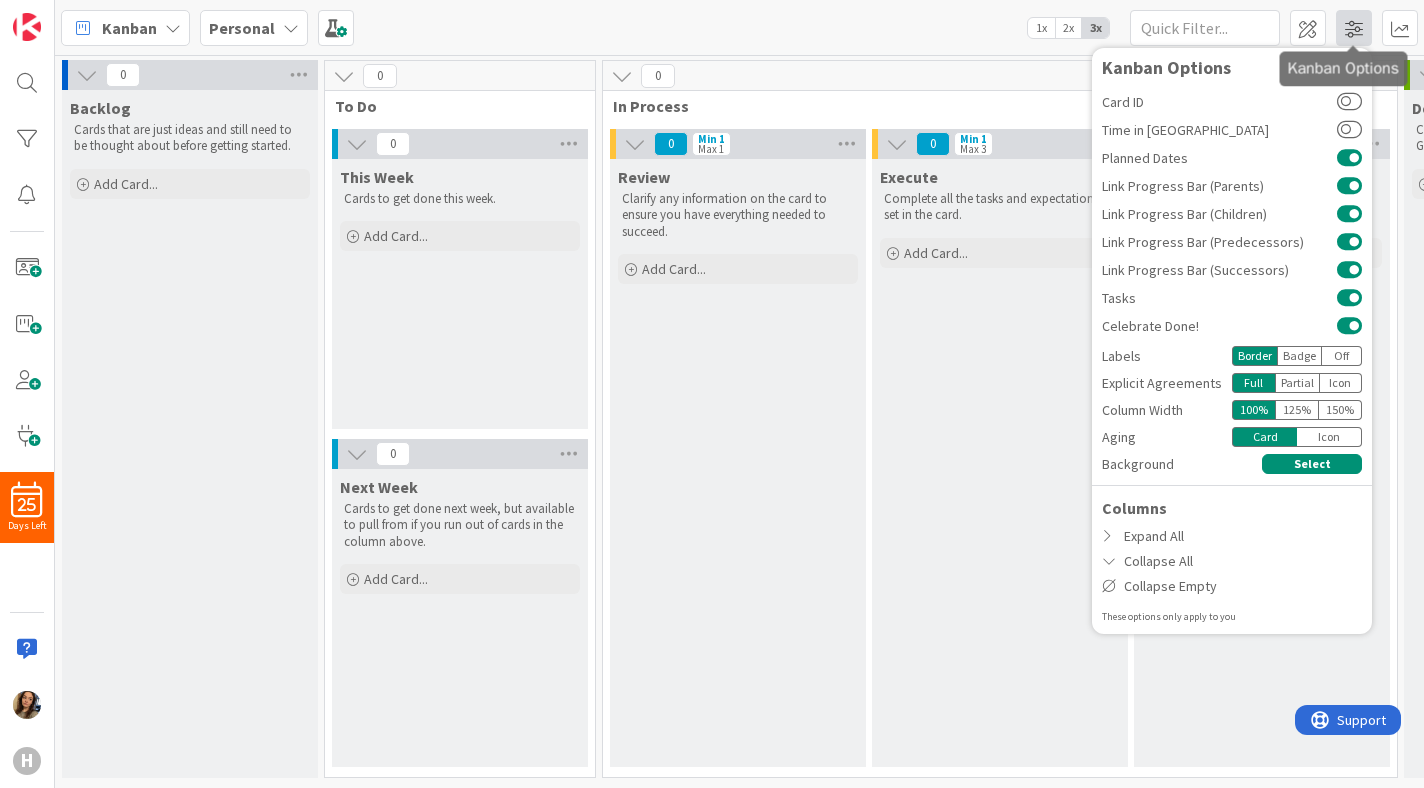 scroll, scrollTop: 0, scrollLeft: 0, axis: both 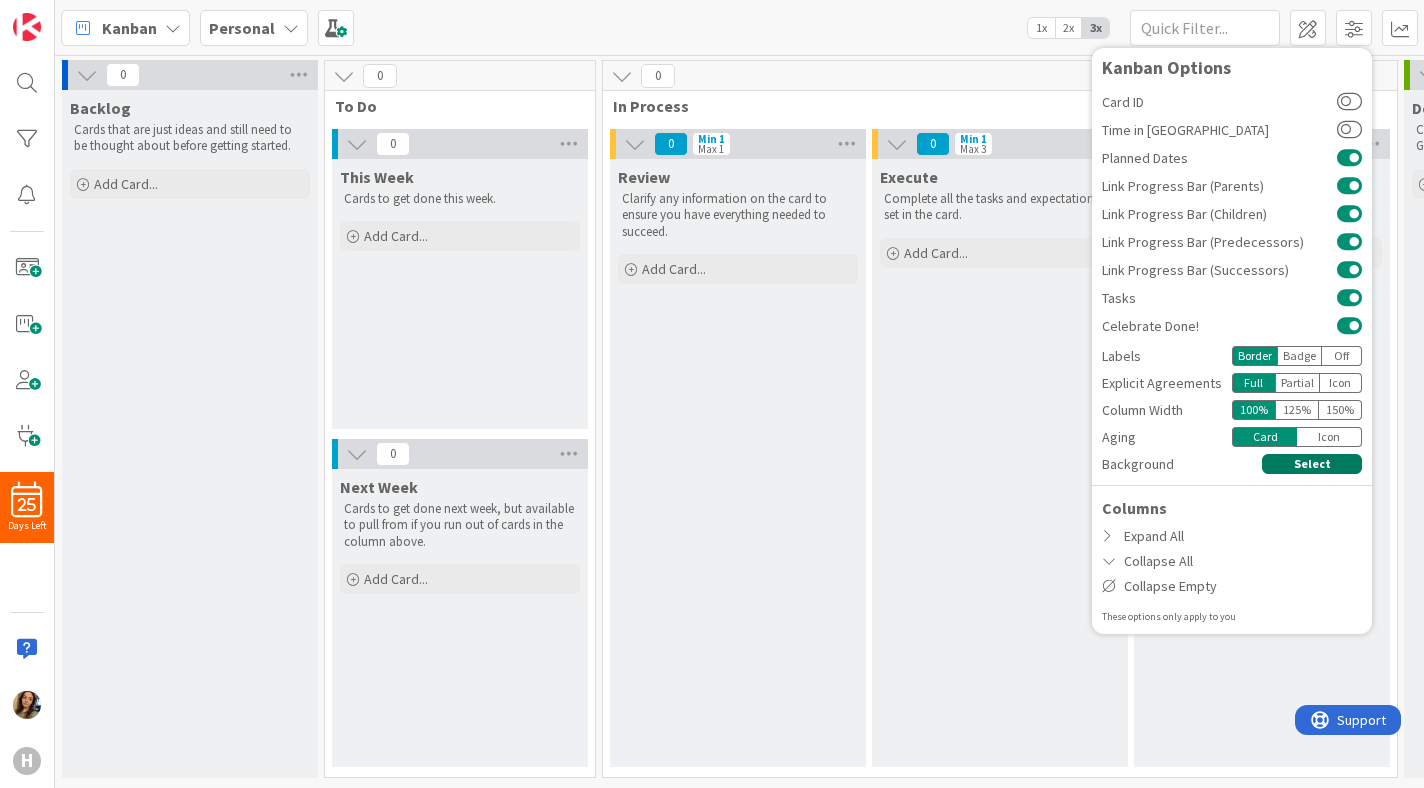 click on "Select" at bounding box center [1312, 464] 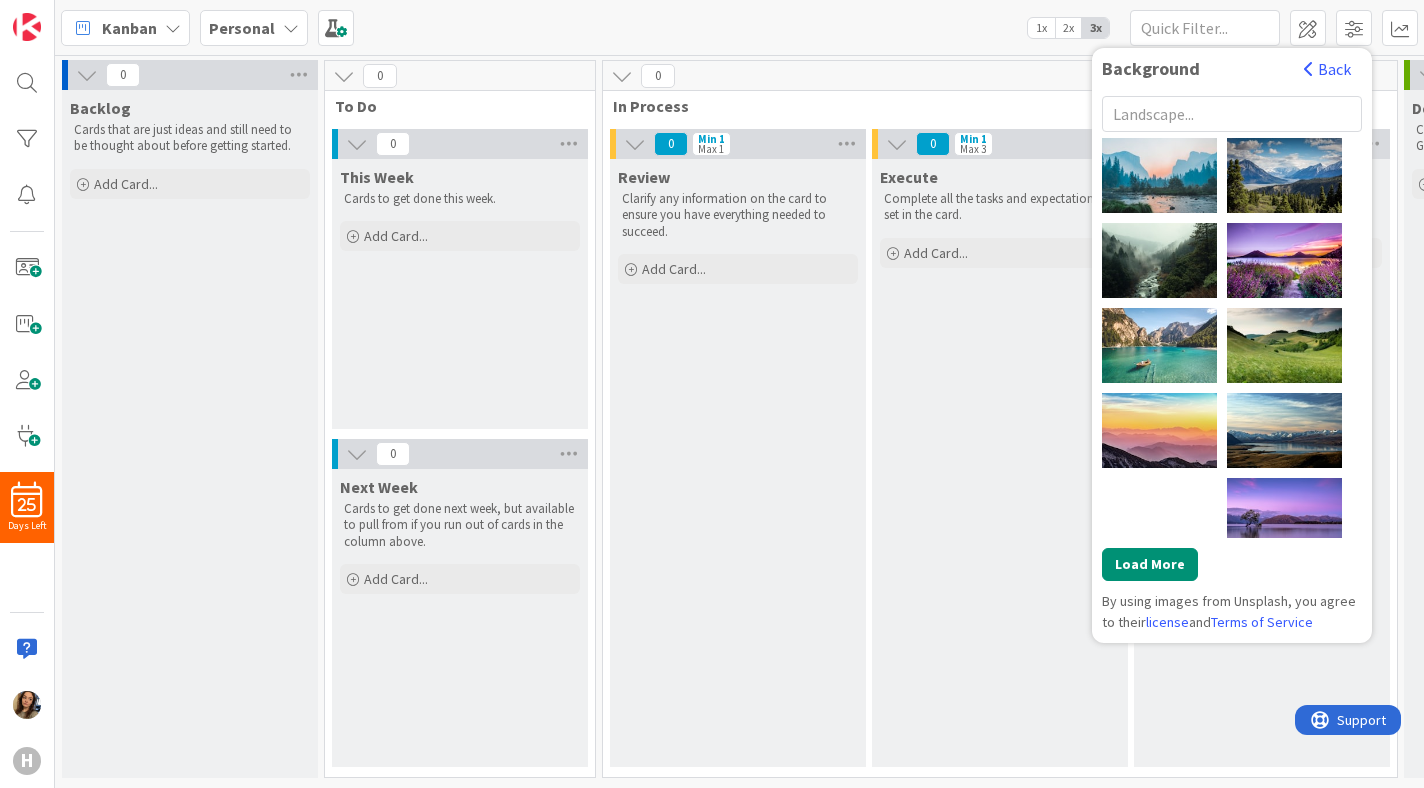 click on "[PERSON_NAME] [PERSON_NAME] pine  watt [PERSON_NAME] [PERSON_NAME] [PERSON_NAME] [PERSON_NAME] [PERSON_NAME] [PERSON_NAME] [PERSON_NAME] [PERSON_NAME] [PERSON_NAME] [PERSON_NAME] [PERSON_NAME] [PERSON_NAME] [PERSON_NAME] [PERSON_NAME] [PERSON_NAME] 🧔‍♂️ [PERSON_NAME] [PERSON_NAME] [PERSON_NAME] [PERSON_NAME] [PERSON_NAME] [PERSON_NAME] [PERSON_NAME] [PERSON_NAME] [PERSON_NAME] [PERSON_NAME] [PERSON_NAME] [PERSON_NAME]" at bounding box center [1232, 338] 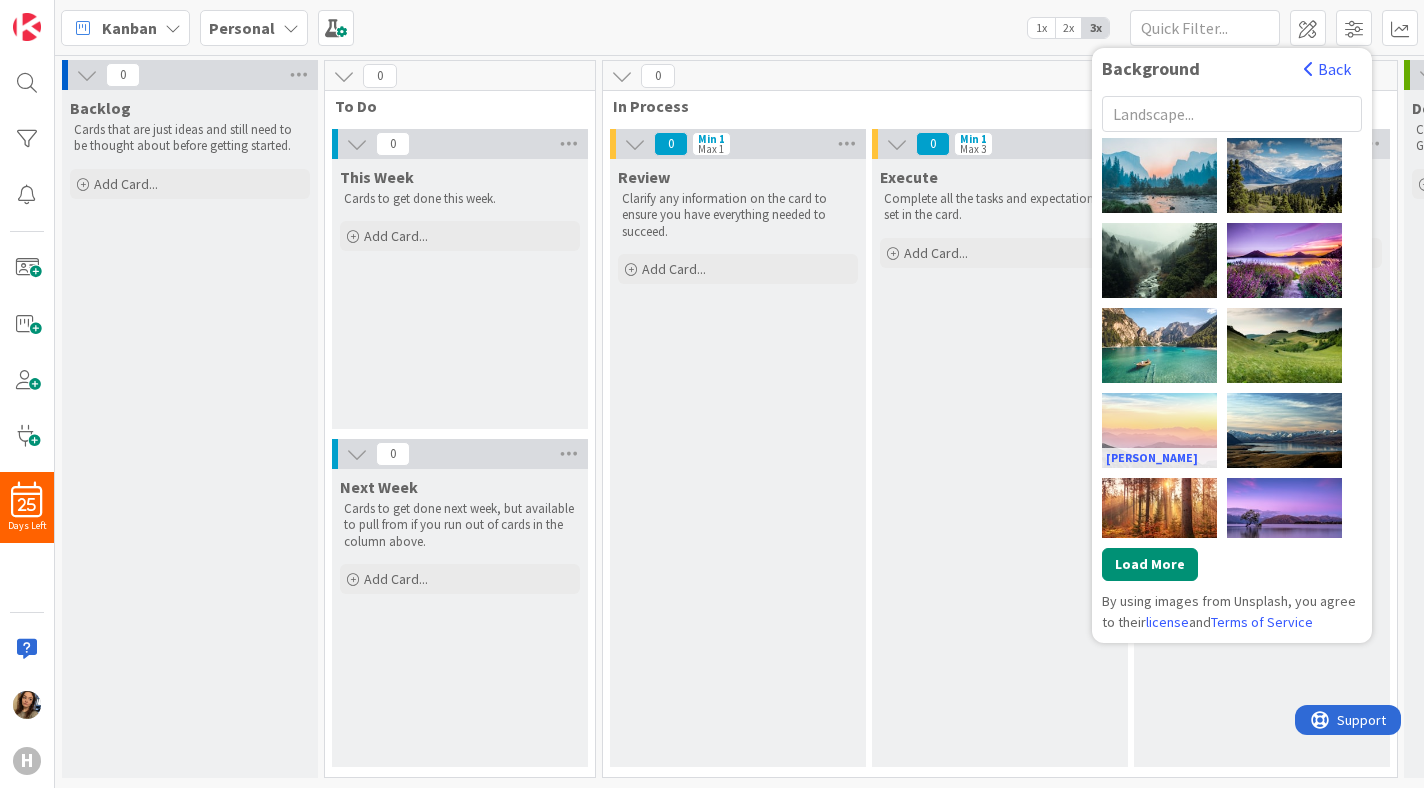 click on "[PERSON_NAME]" at bounding box center [1159, 430] 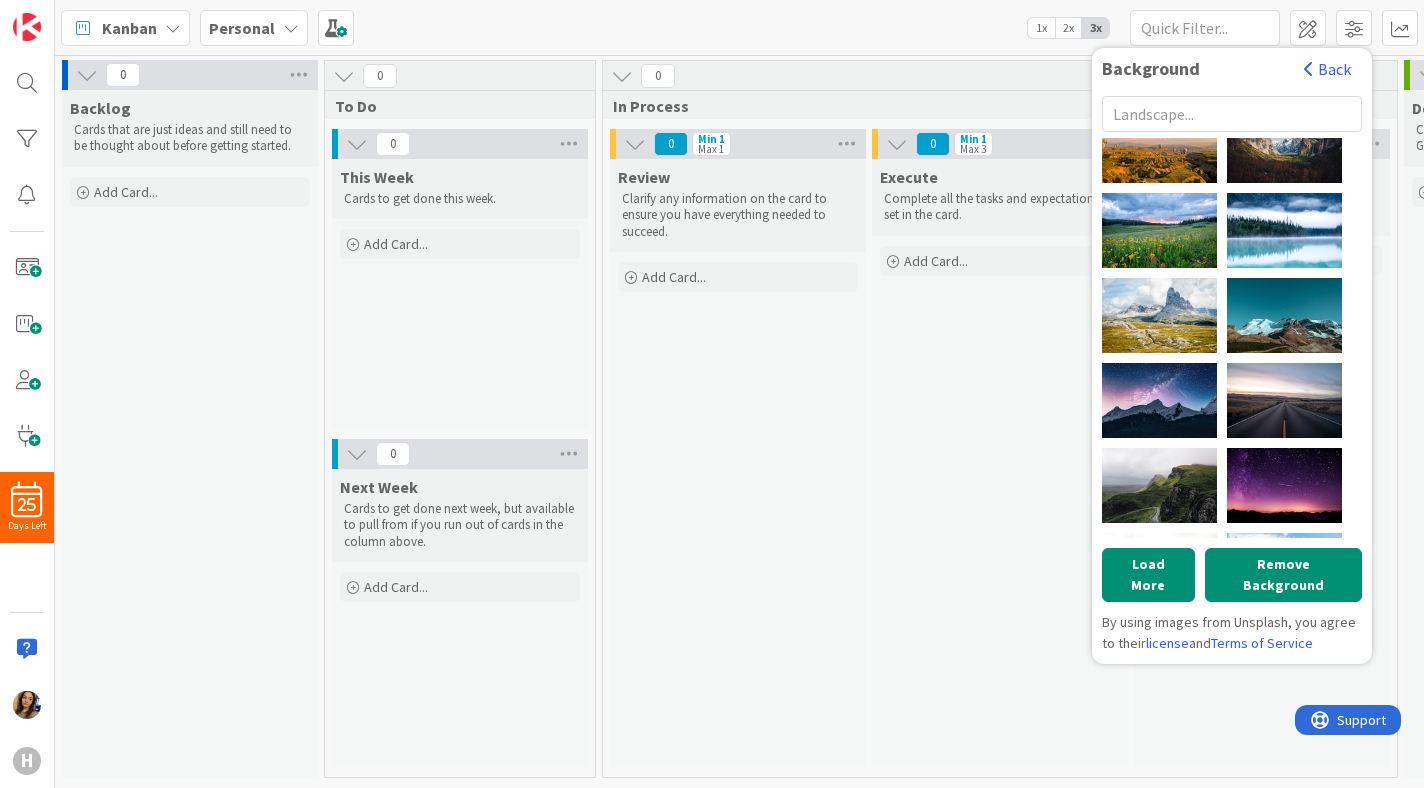 scroll, scrollTop: 0, scrollLeft: 0, axis: both 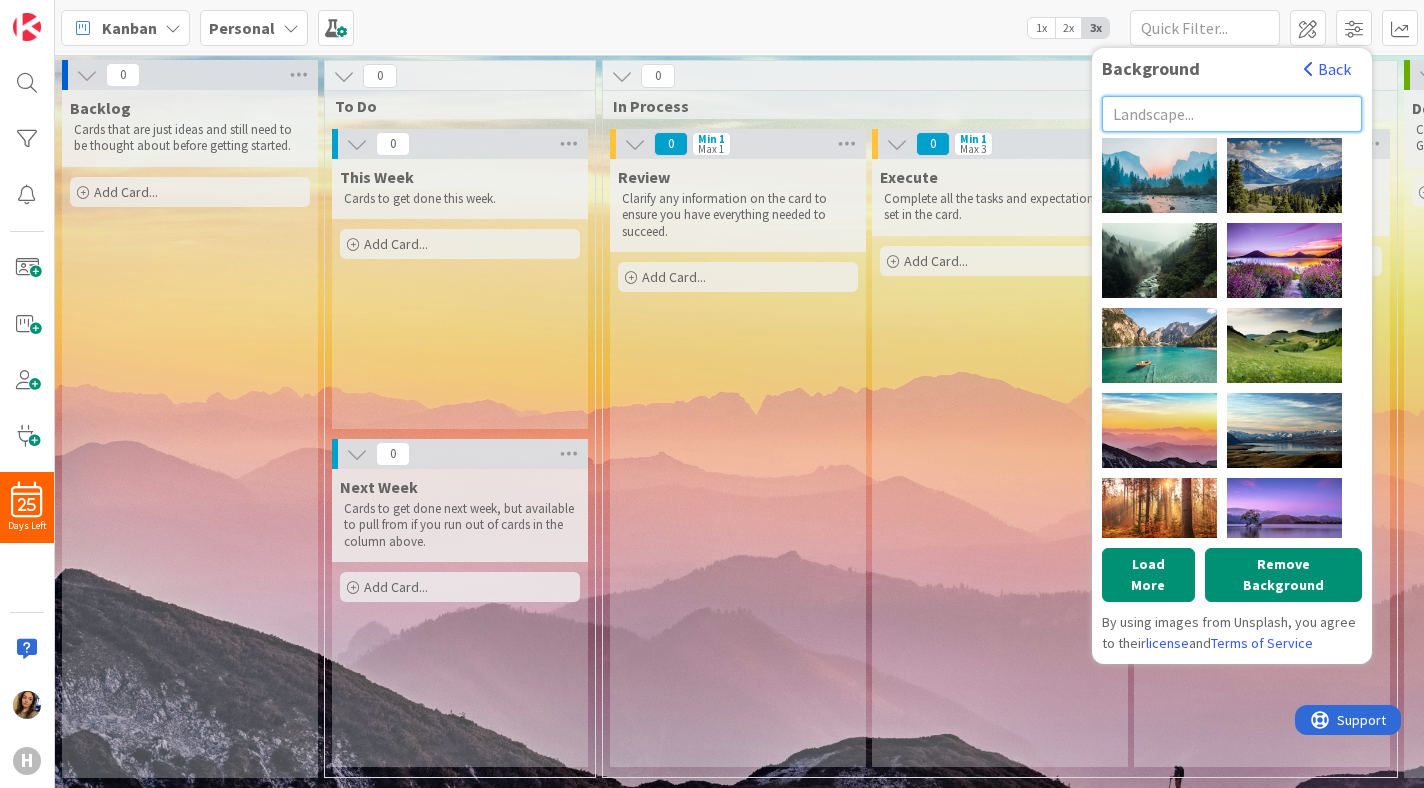 click at bounding box center [1232, 114] 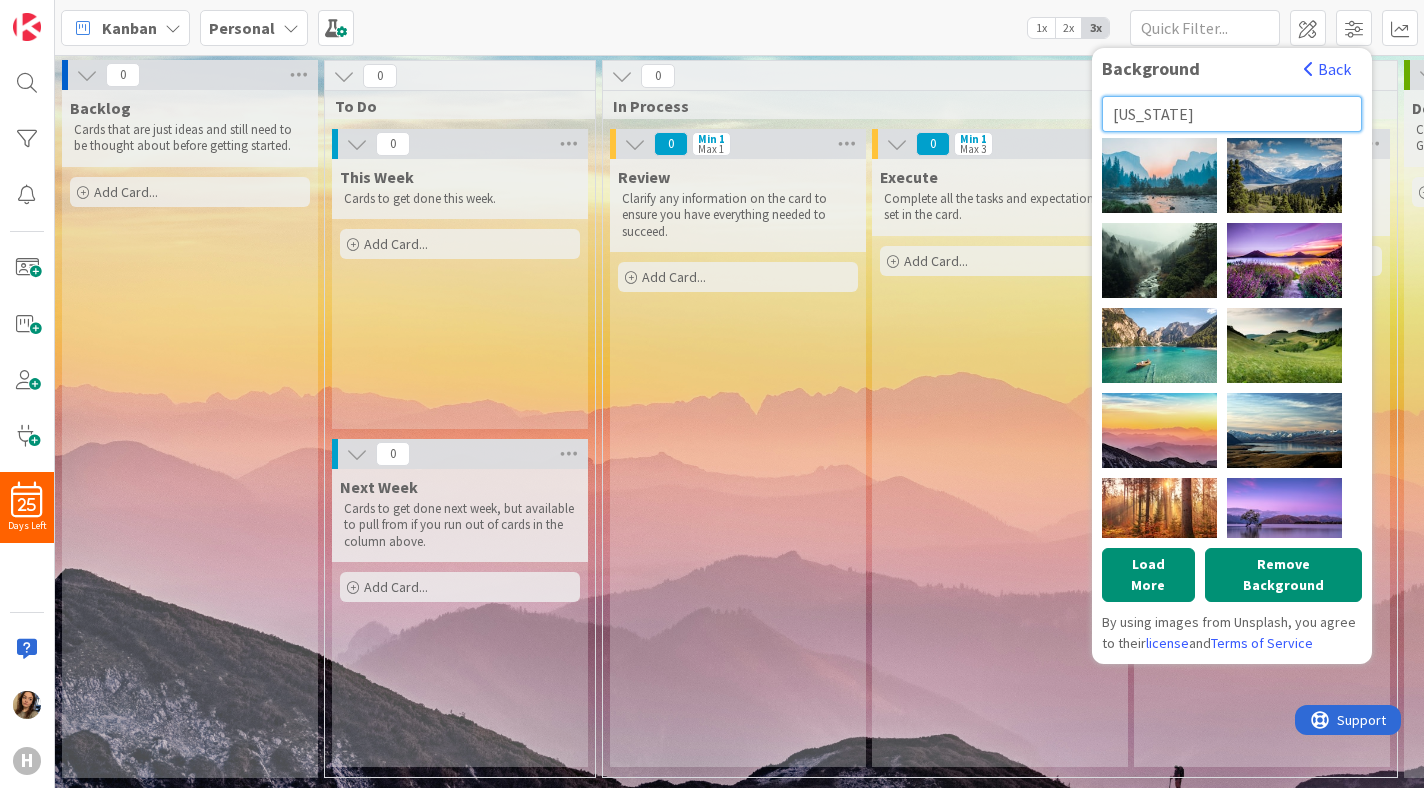 type on "[US_STATE]" 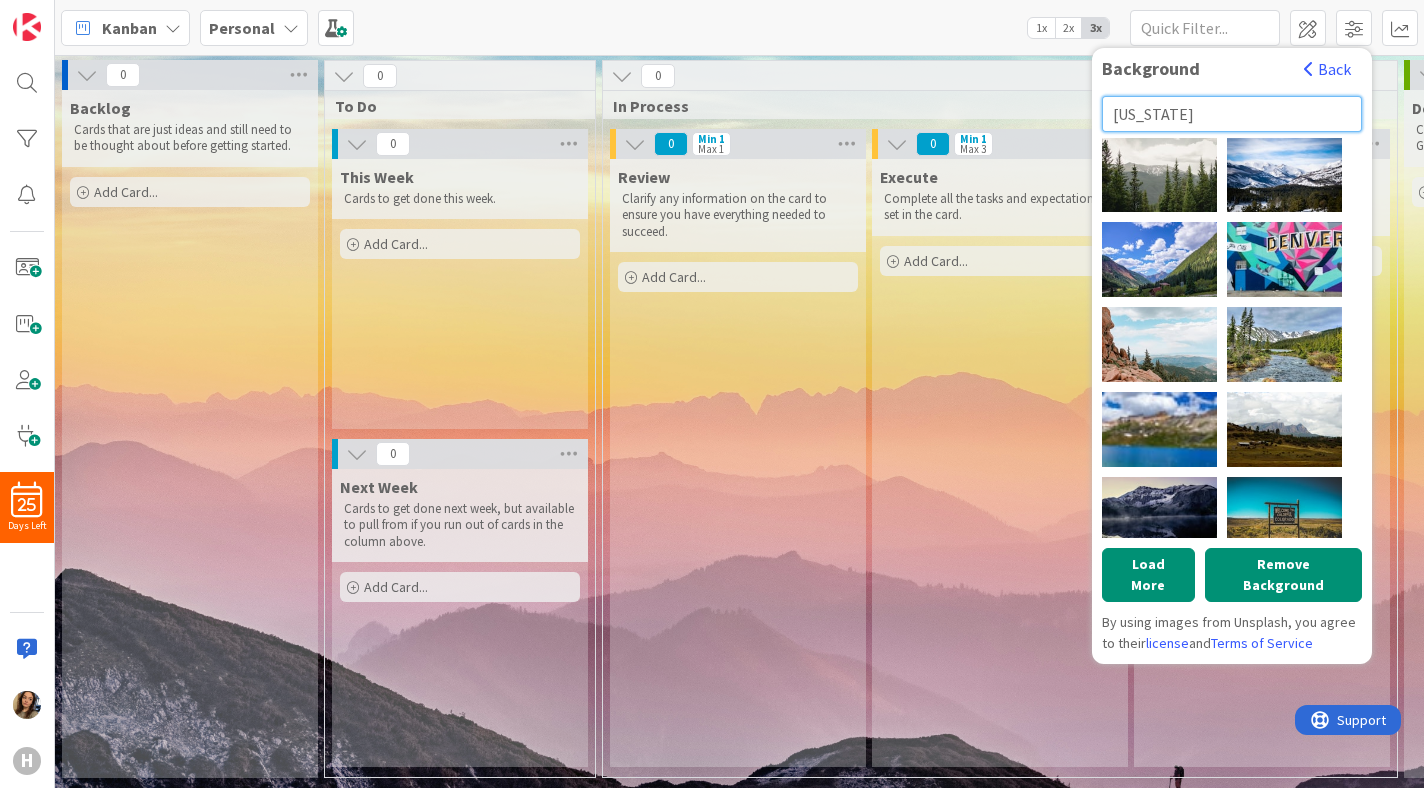 scroll, scrollTop: 512, scrollLeft: 0, axis: vertical 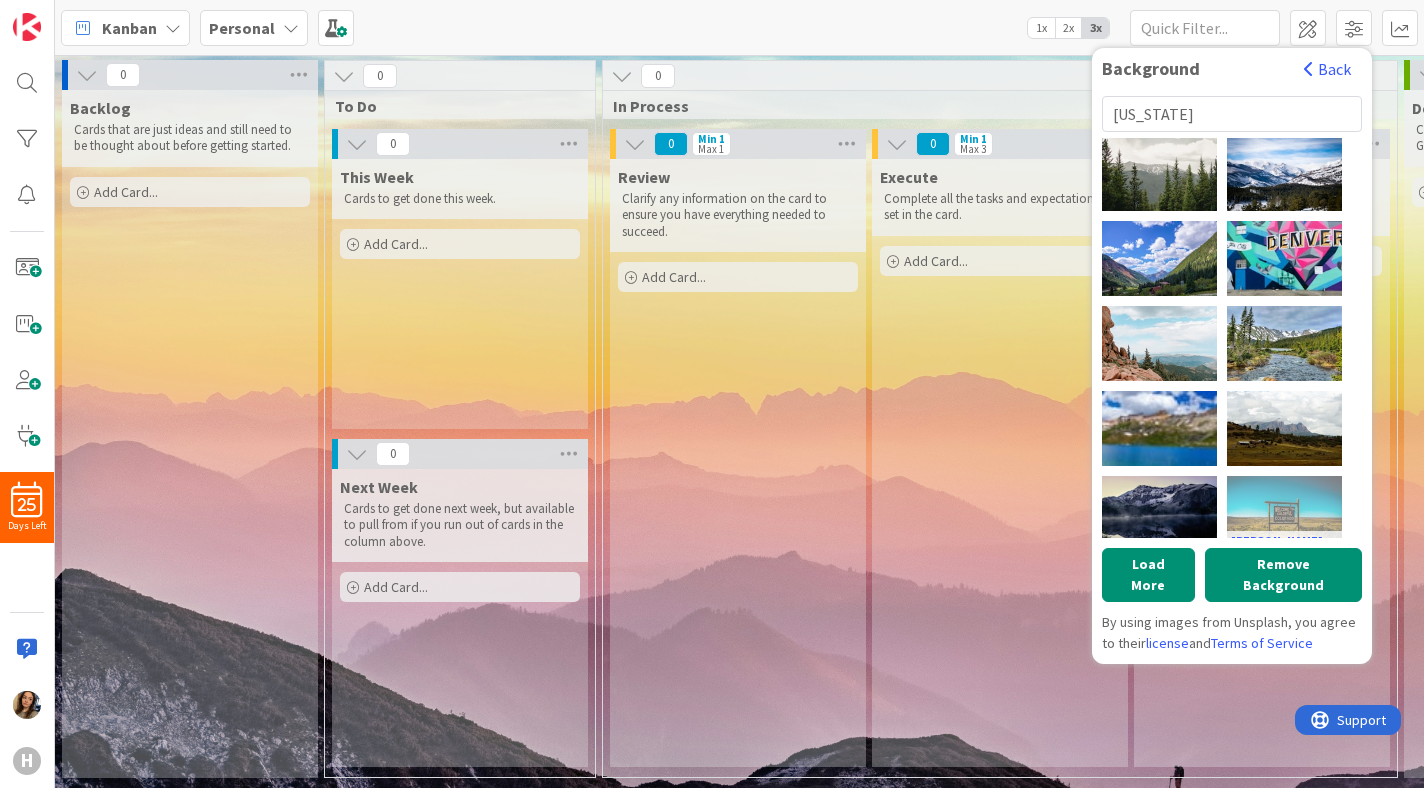 click on "[PERSON_NAME]" at bounding box center (1284, 513) 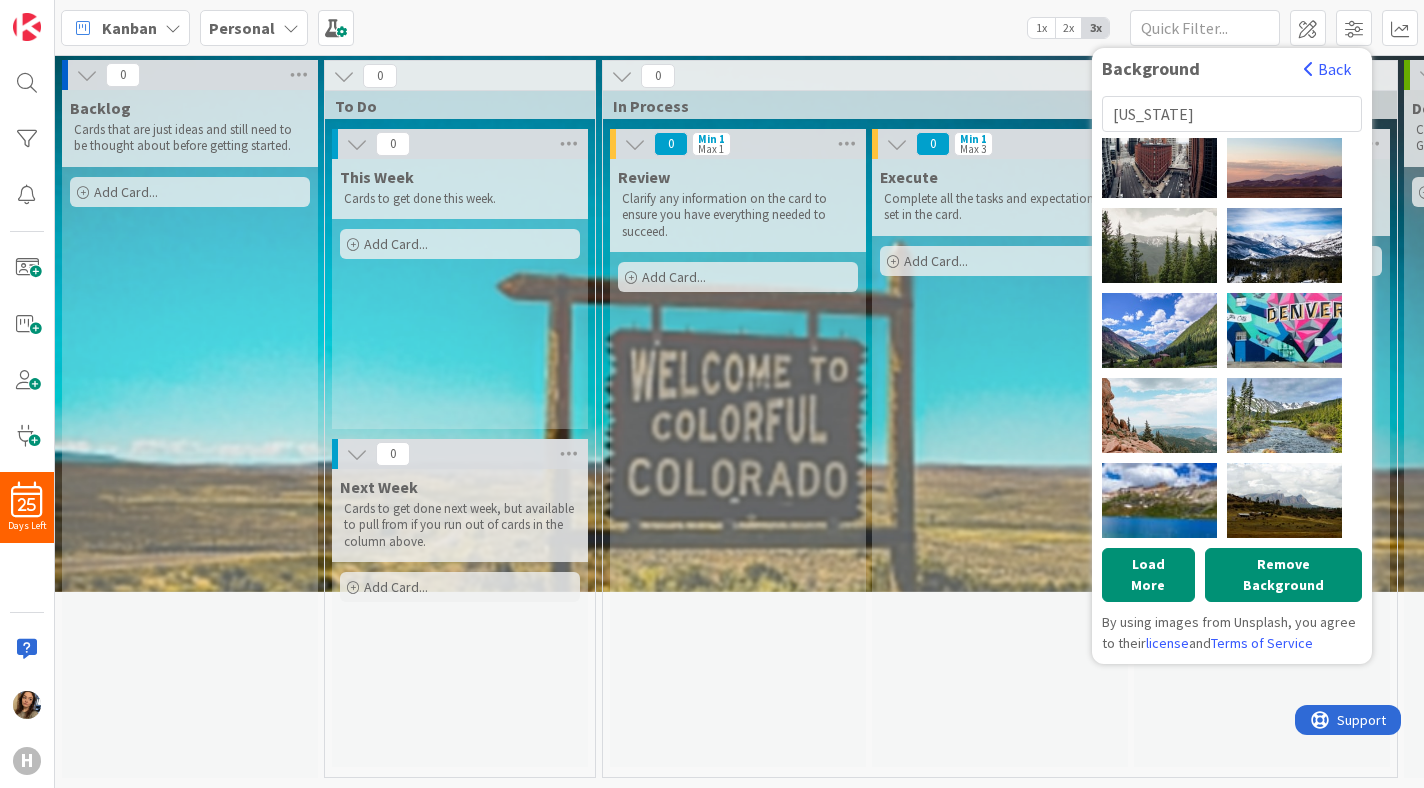 scroll, scrollTop: 0, scrollLeft: 0, axis: both 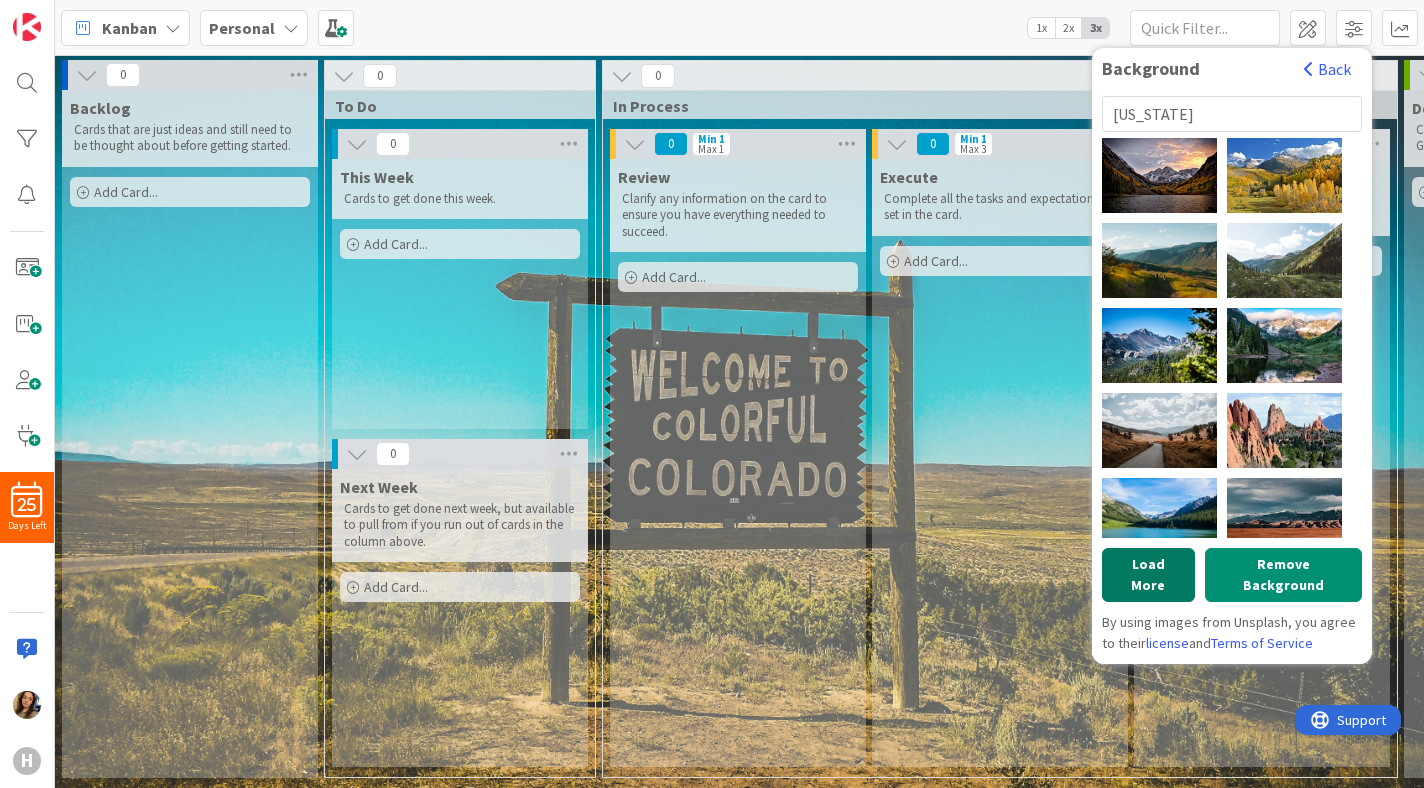 click on "Load More" at bounding box center [1148, 575] 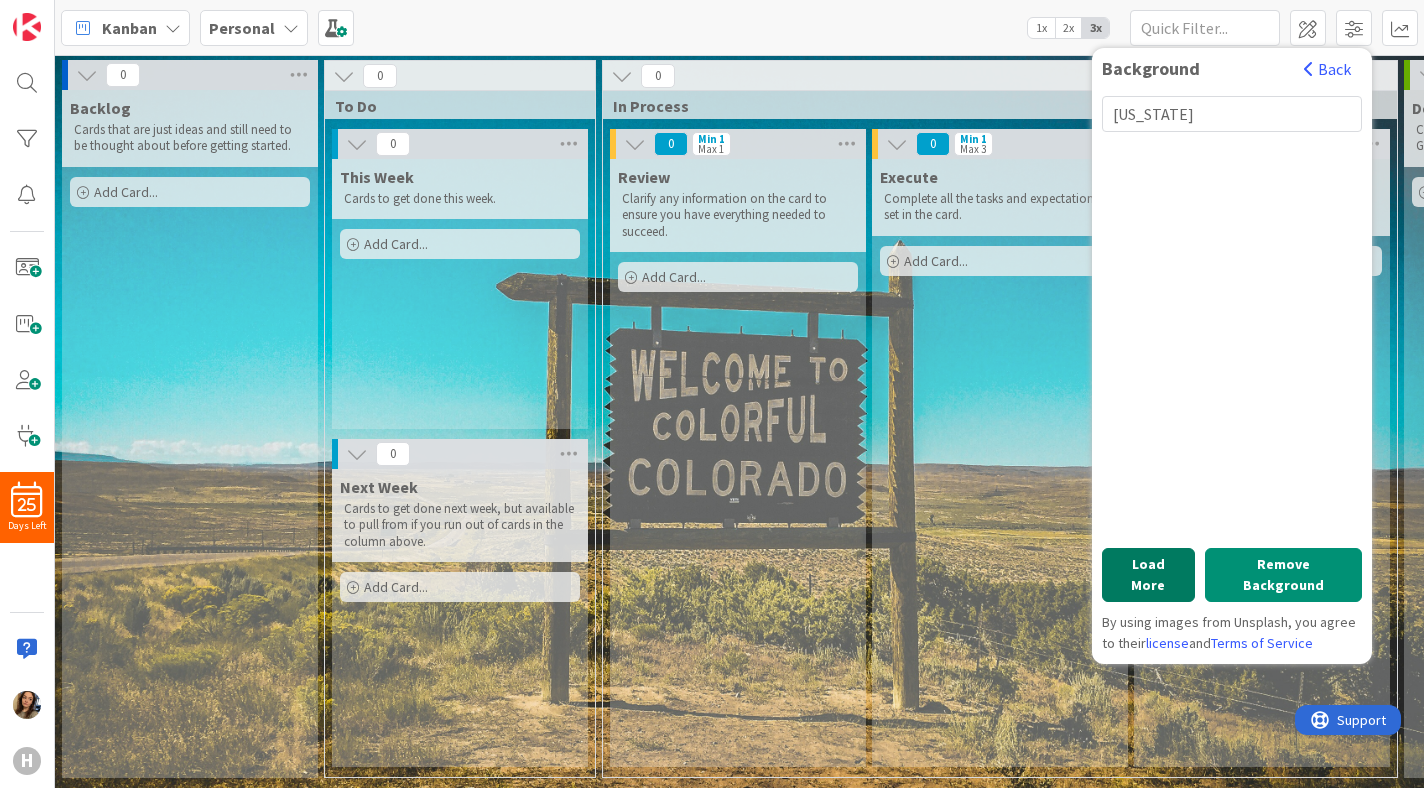 scroll, scrollTop: 2140, scrollLeft: 0, axis: vertical 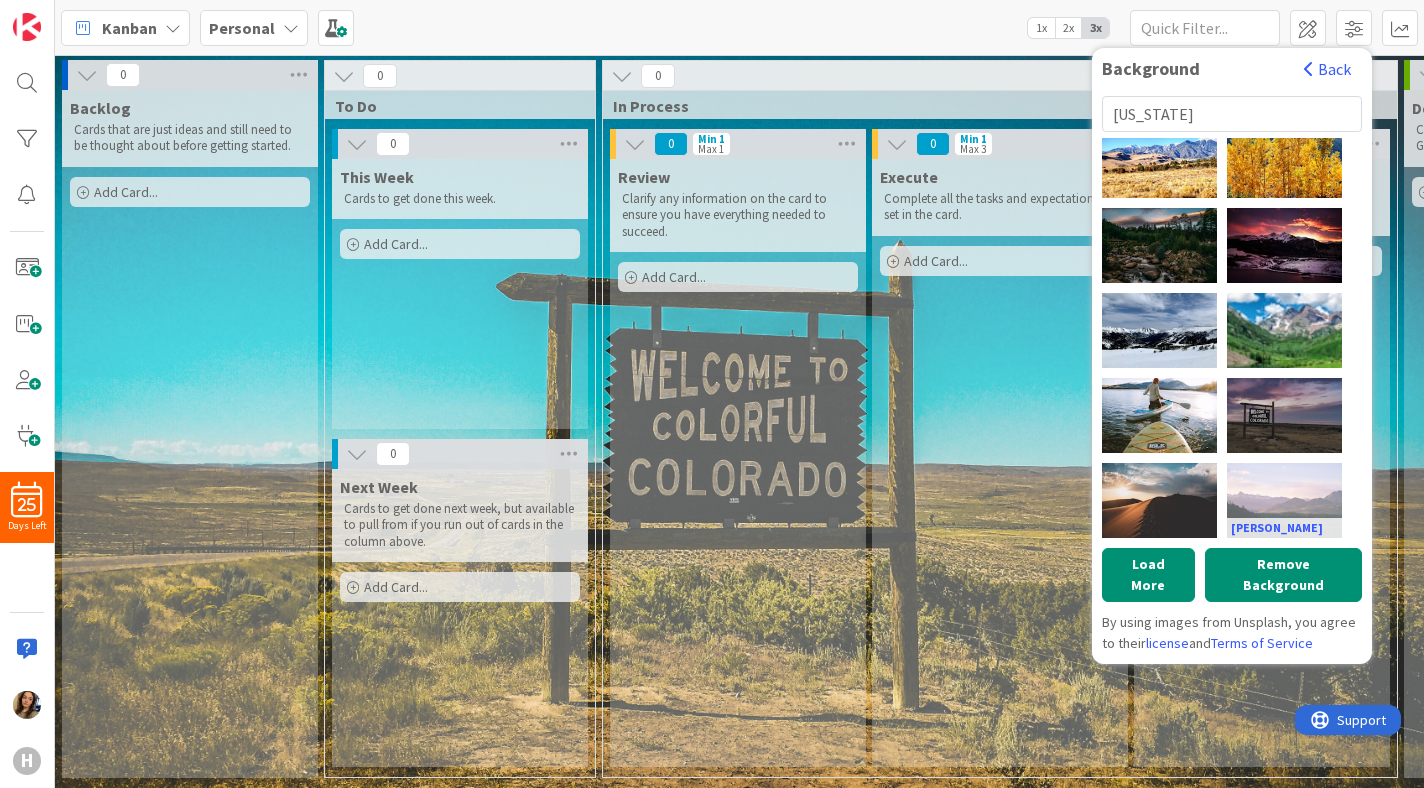 click on "[PERSON_NAME]" at bounding box center [1284, 500] 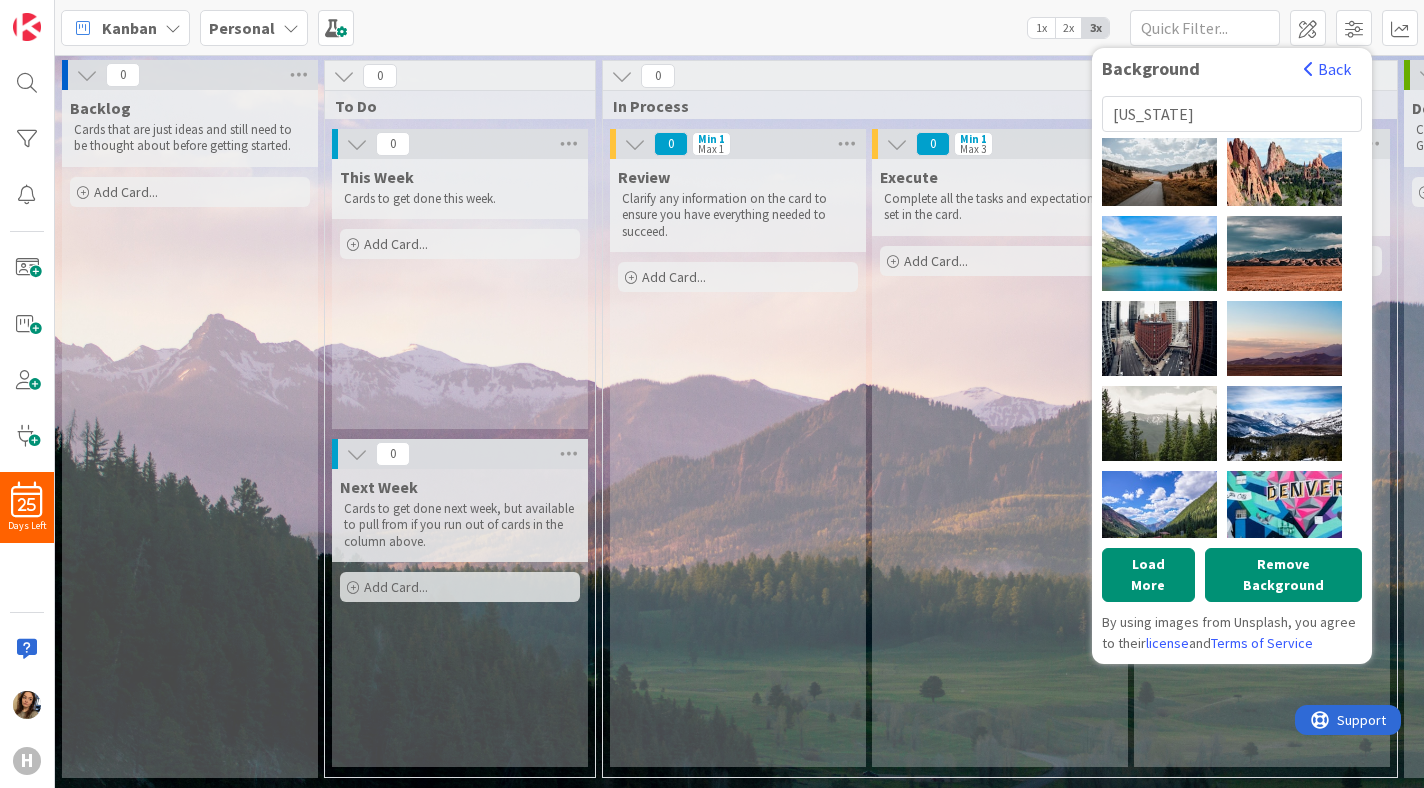 scroll, scrollTop: 0, scrollLeft: 0, axis: both 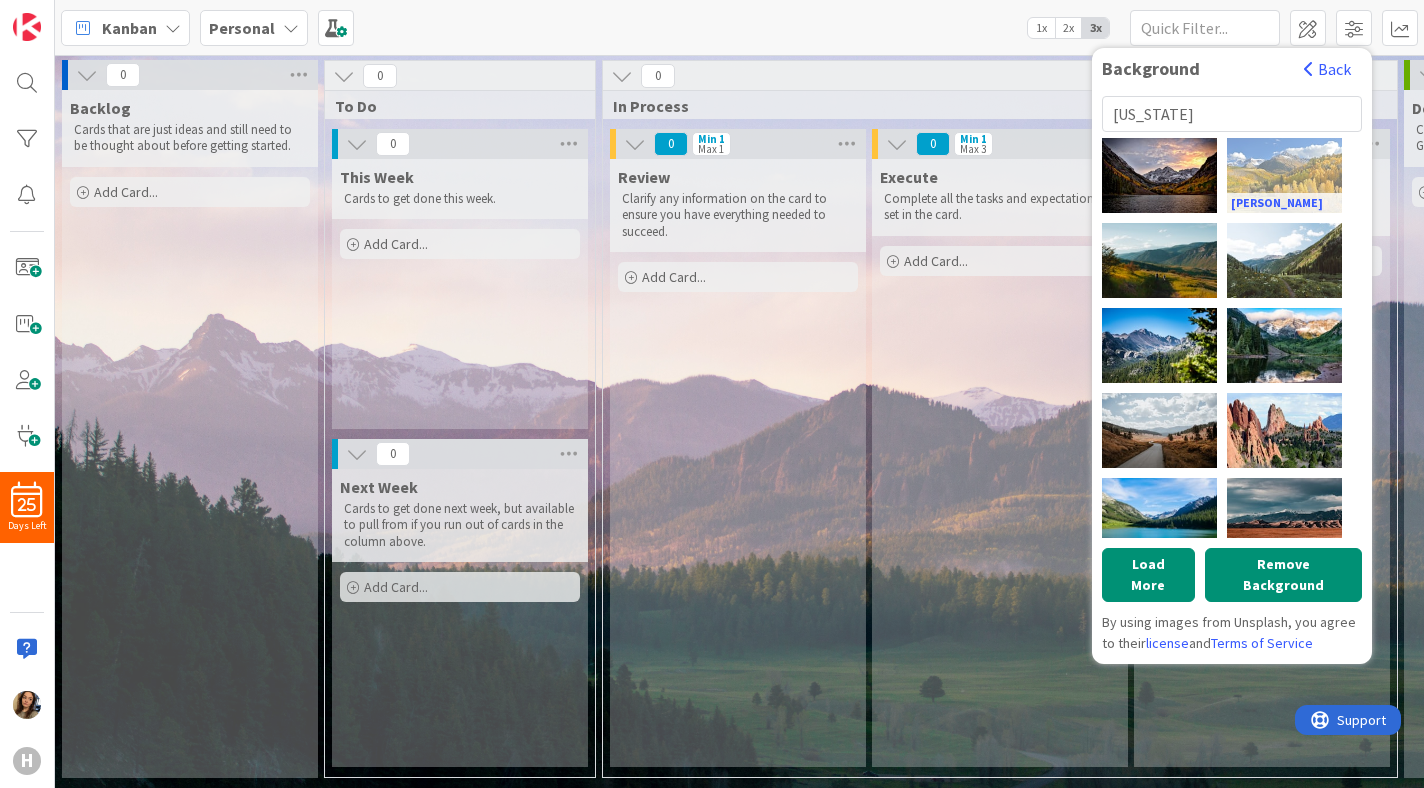 click on "[PERSON_NAME]" at bounding box center [1284, 175] 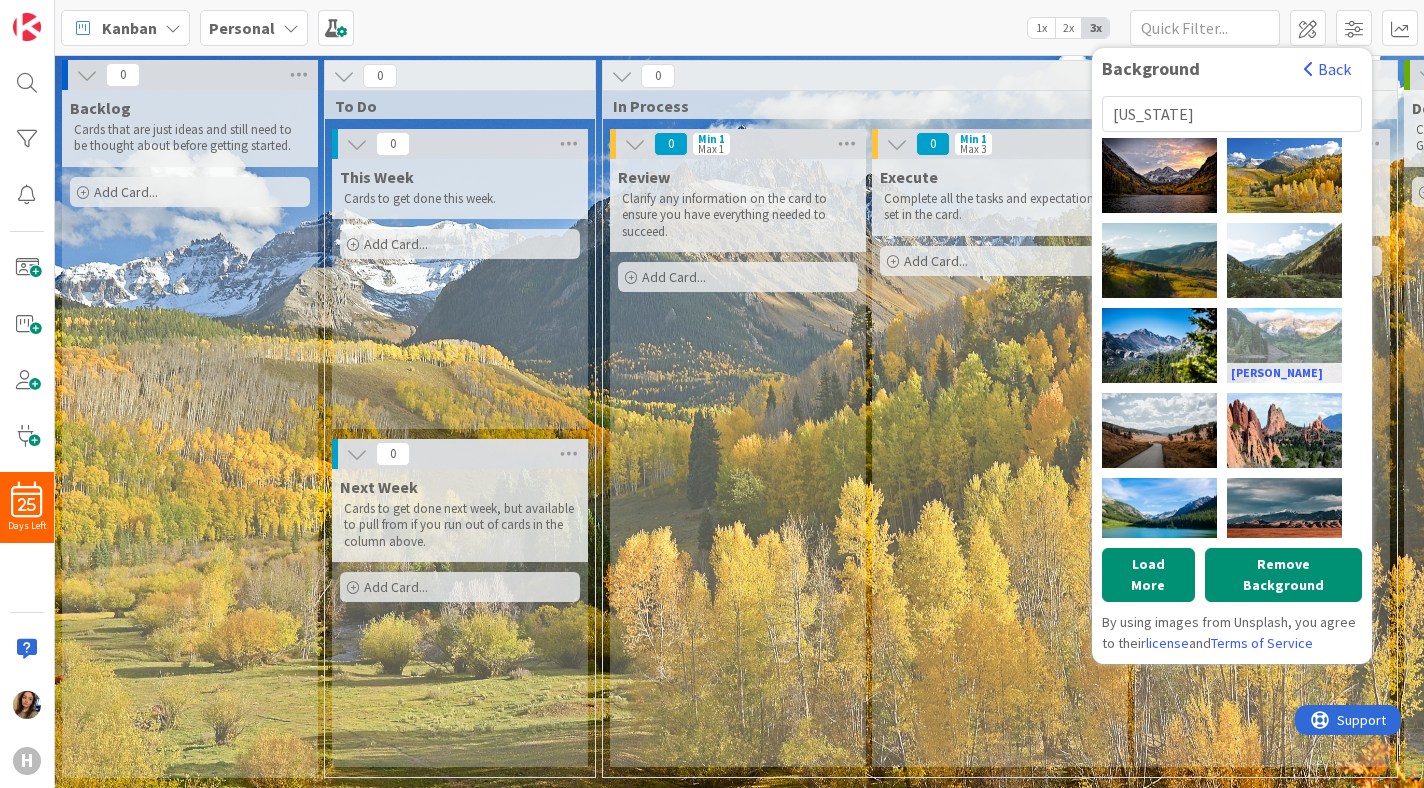 click on "[PERSON_NAME]" at bounding box center [1284, 345] 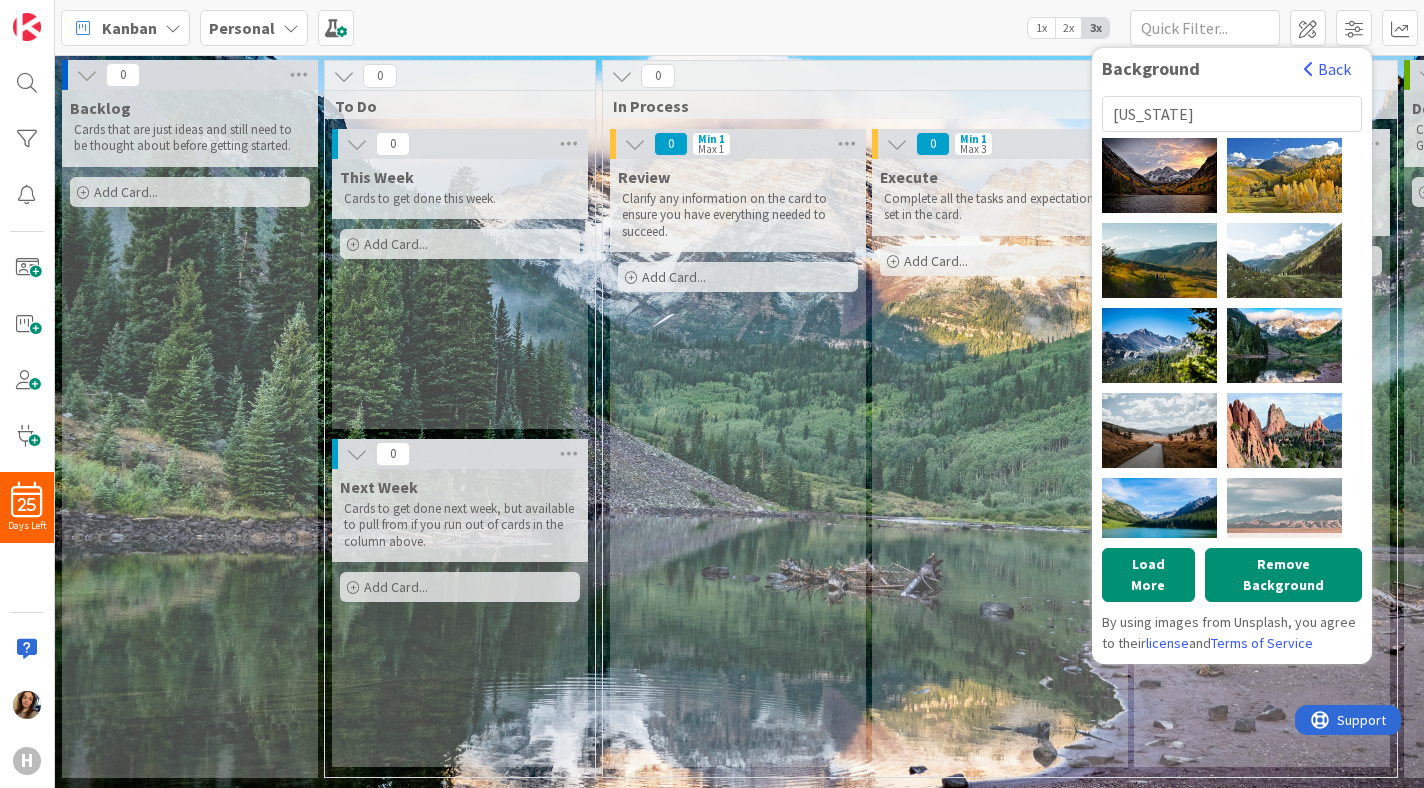 click on "[PERSON_NAME]" at bounding box center [1284, 515] 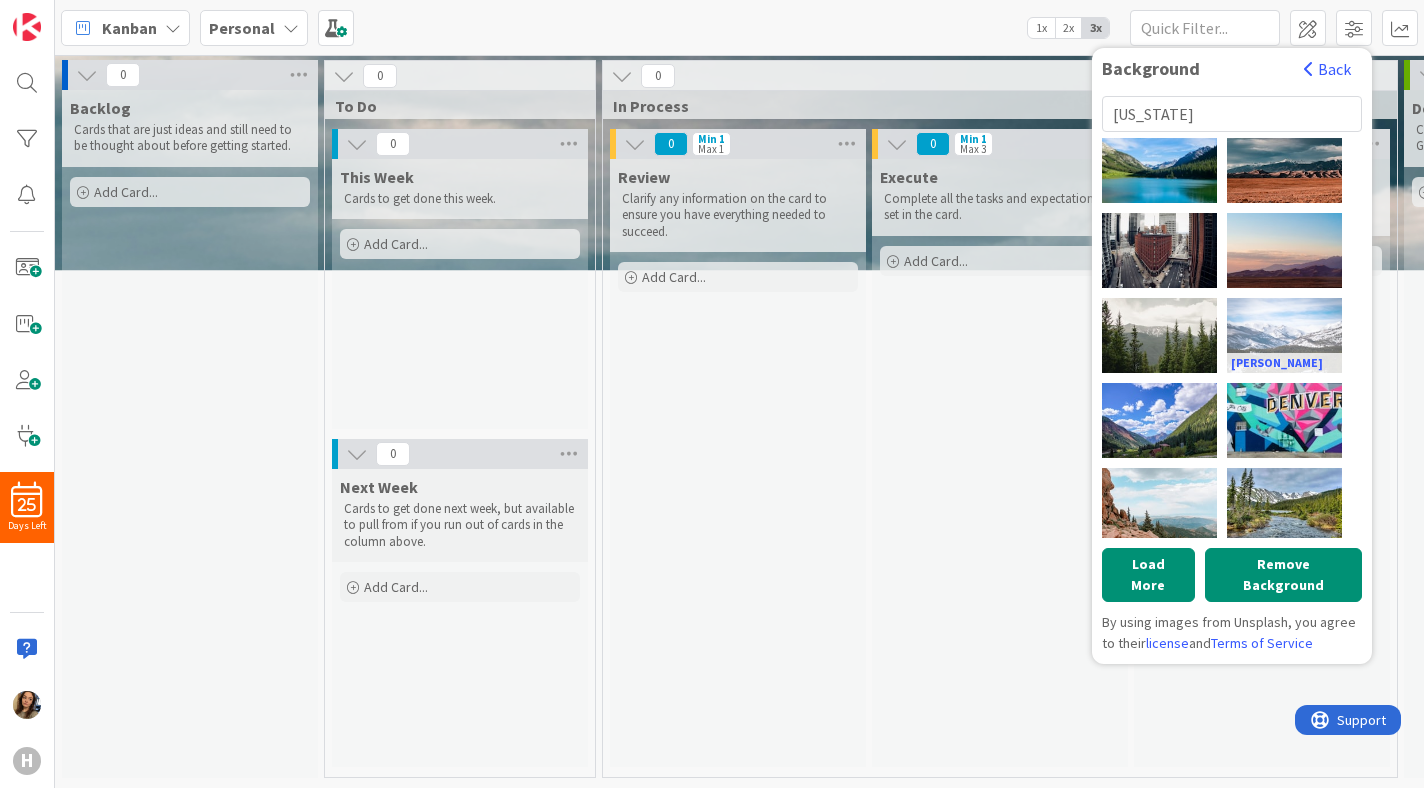 scroll, scrollTop: 351, scrollLeft: 0, axis: vertical 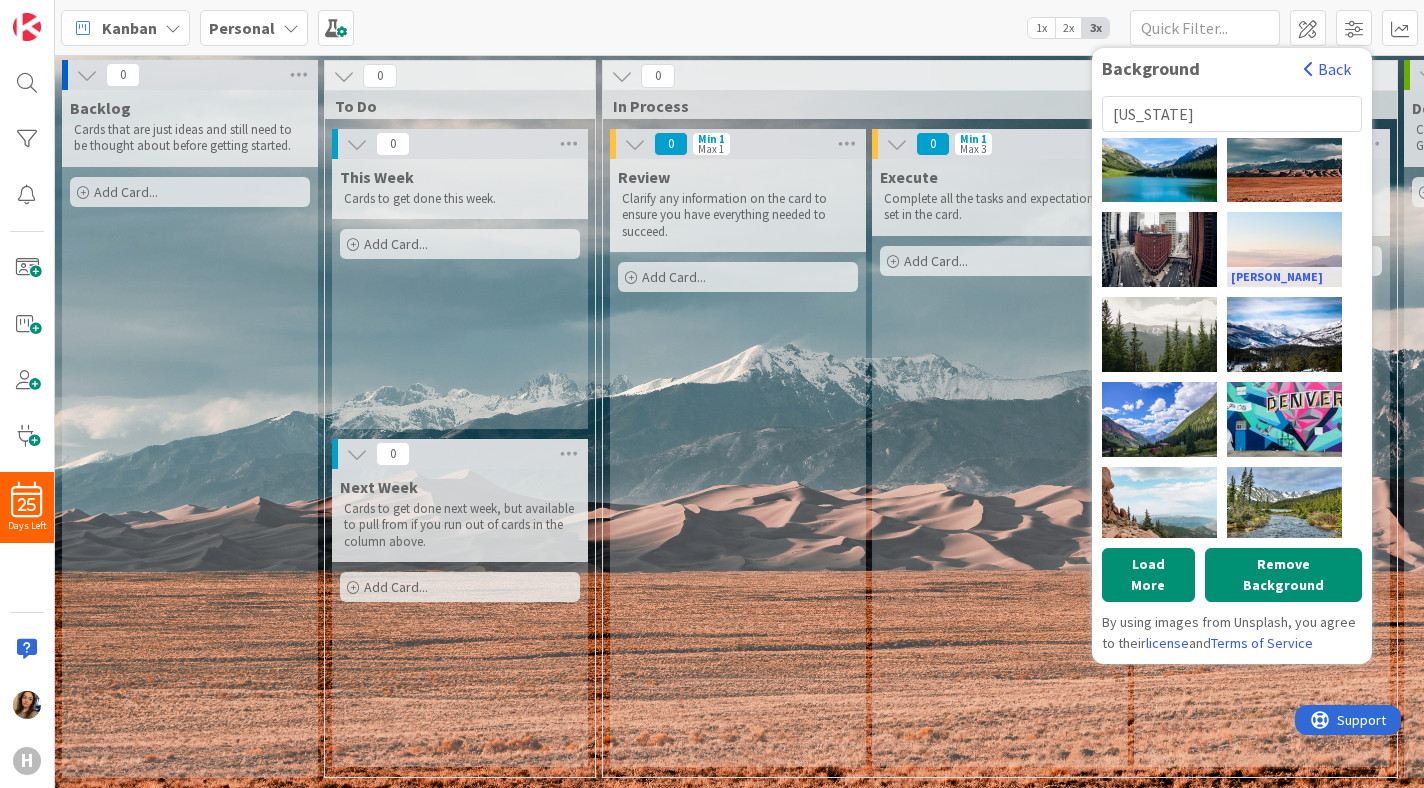 click on "[PERSON_NAME]" at bounding box center (1284, 249) 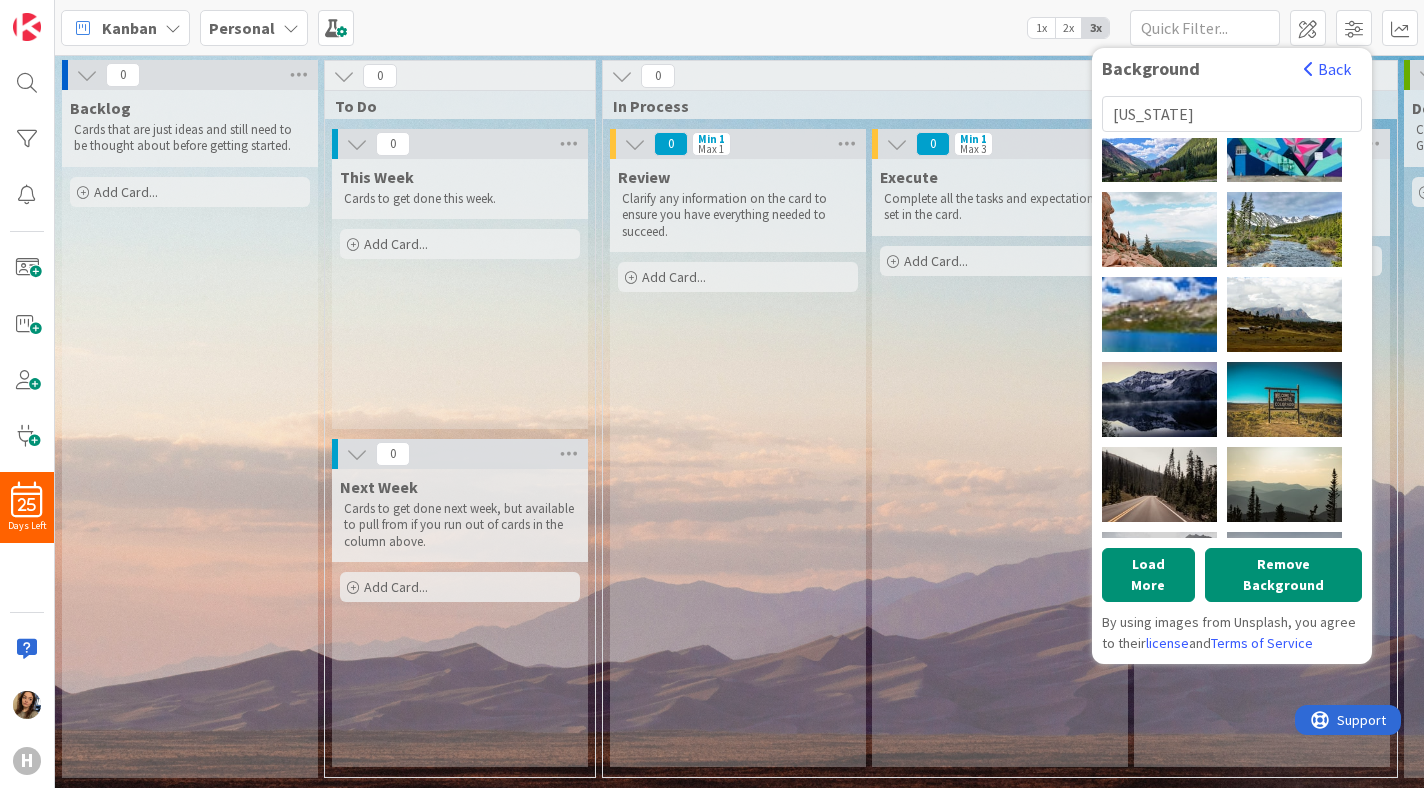 scroll, scrollTop: 627, scrollLeft: 0, axis: vertical 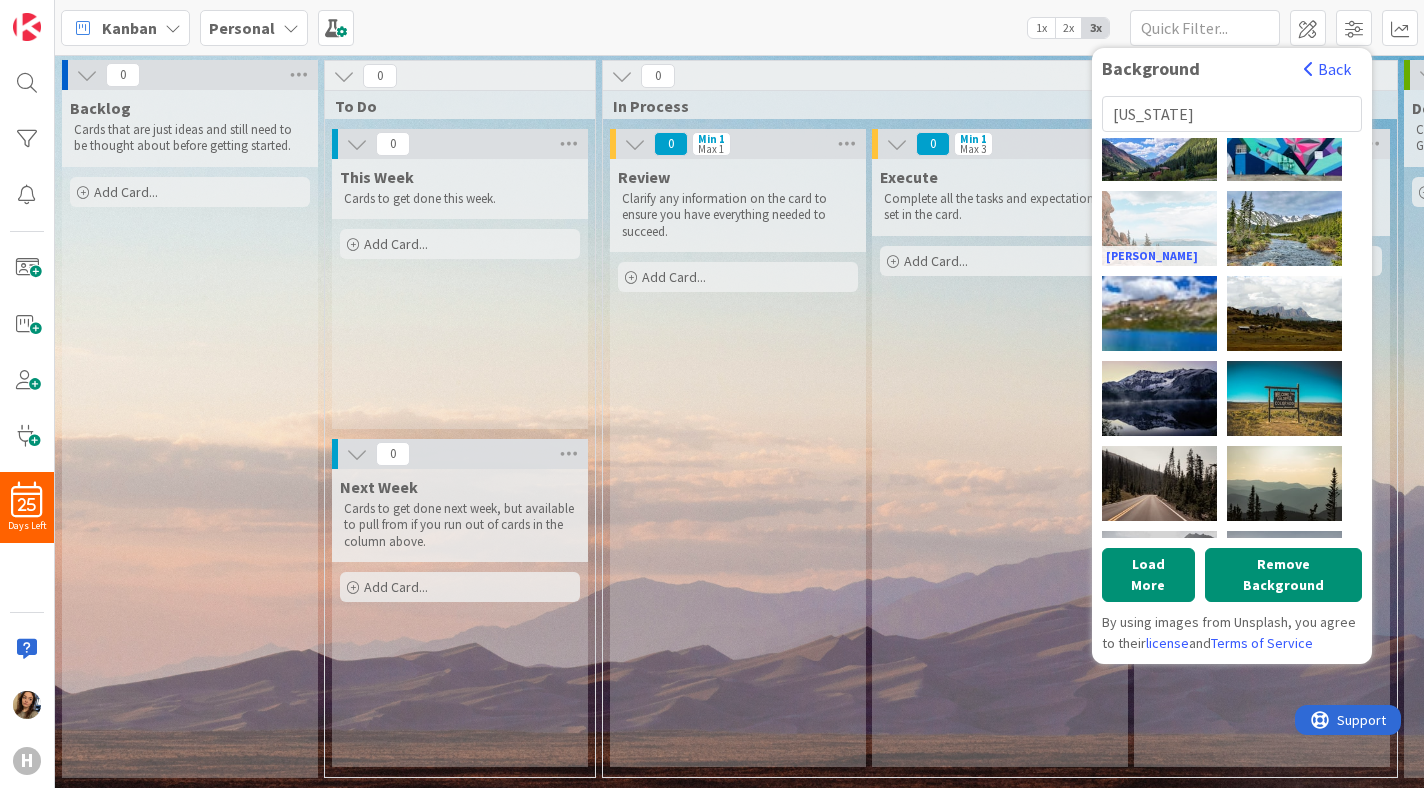 click on "[PERSON_NAME]" at bounding box center (1159, 228) 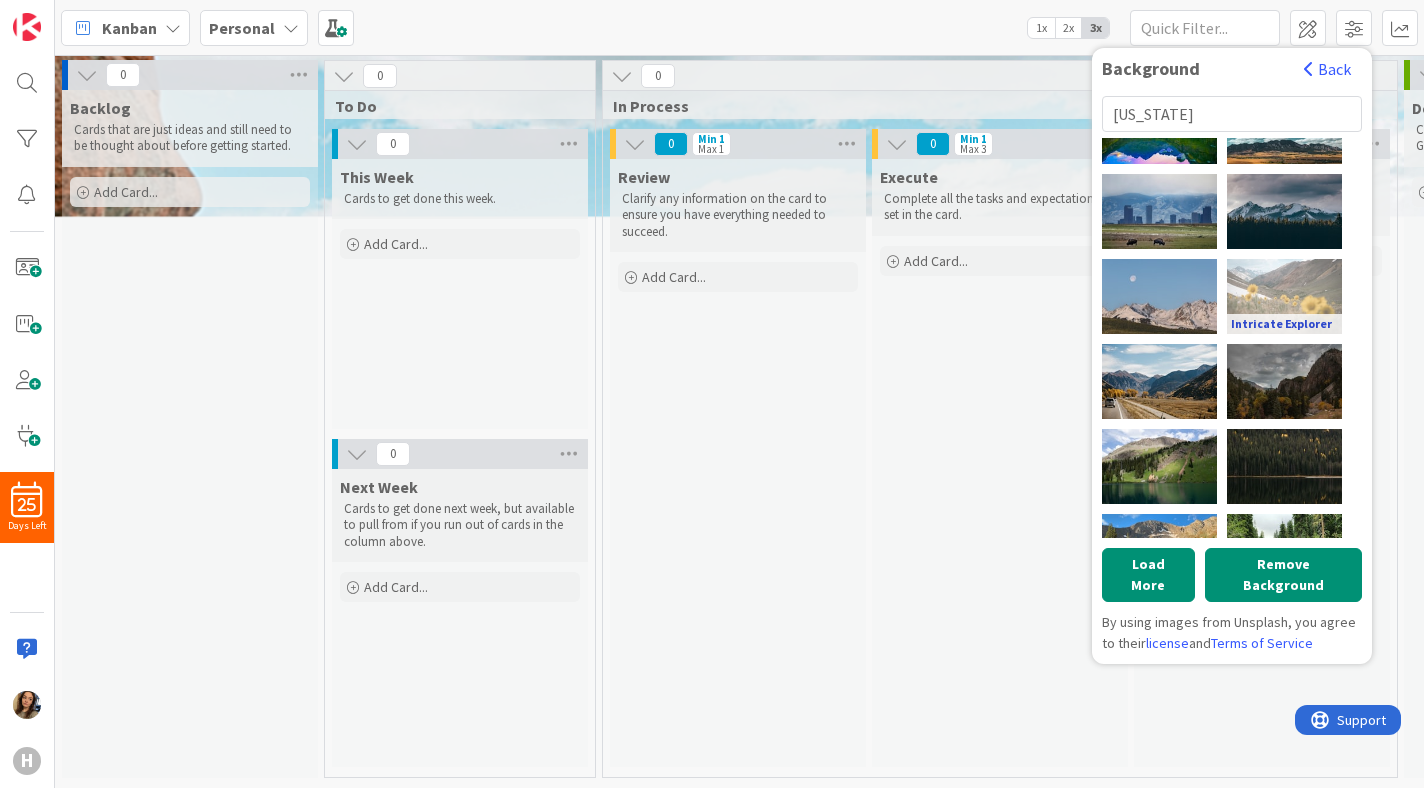 scroll, scrollTop: 1334, scrollLeft: 0, axis: vertical 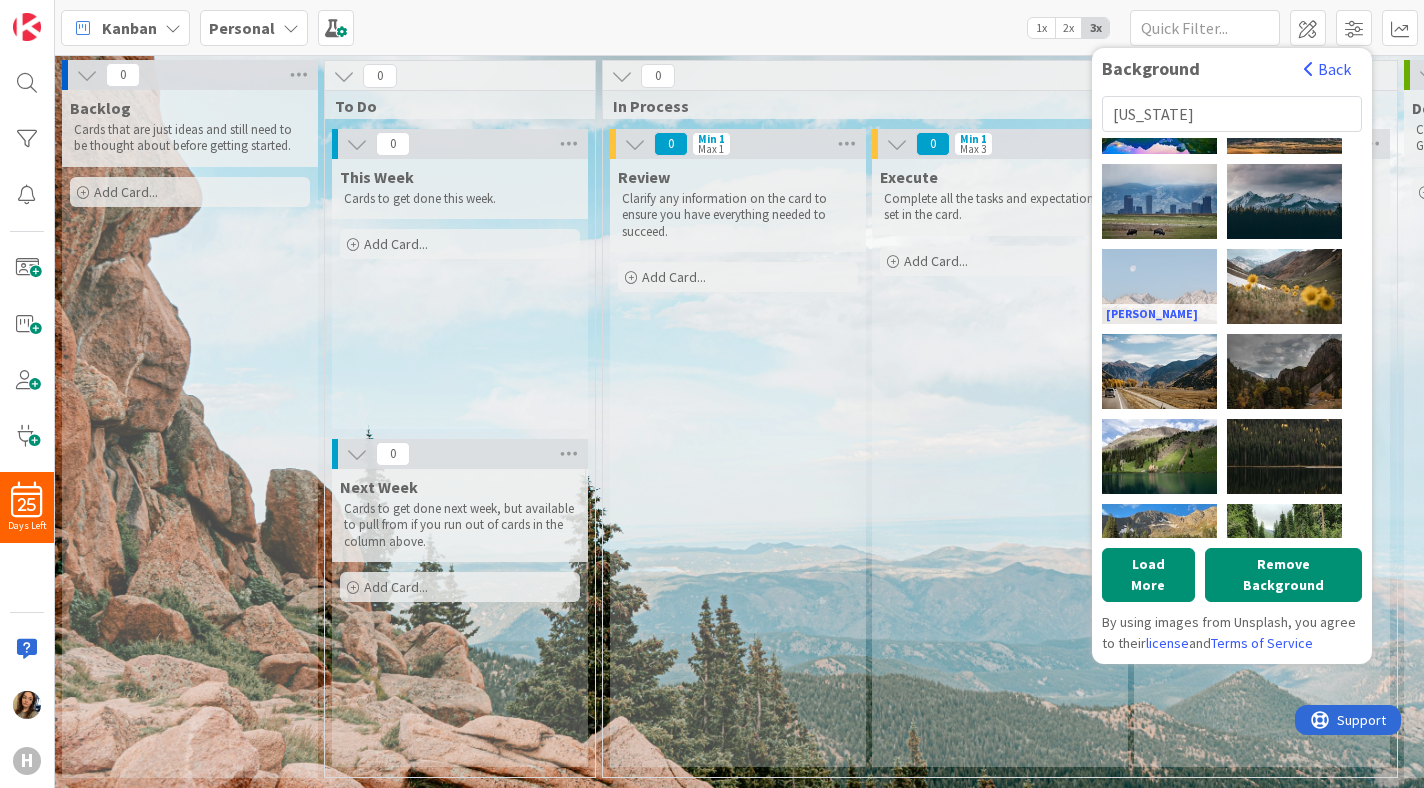 click on "[PERSON_NAME]" at bounding box center (1159, 286) 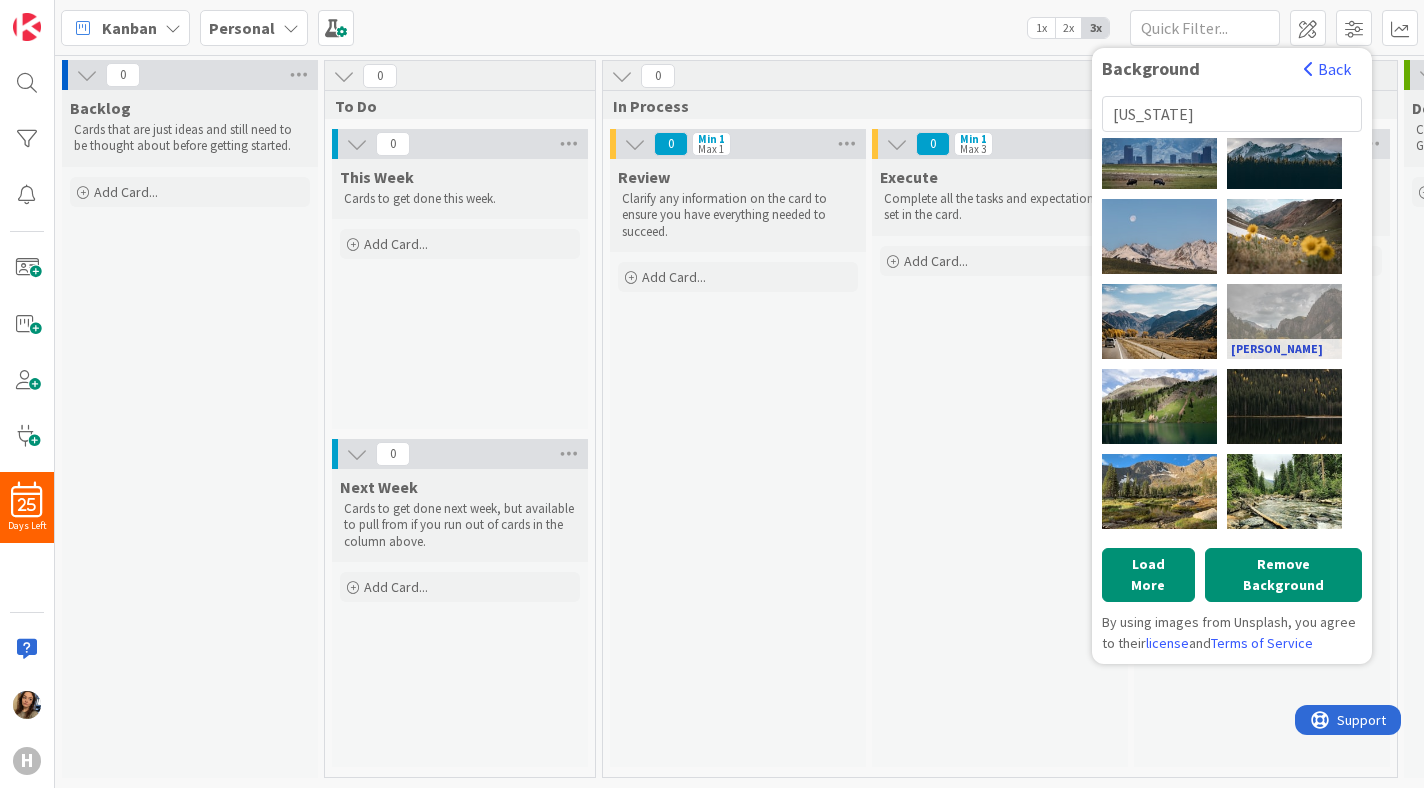 scroll, scrollTop: 1386, scrollLeft: 0, axis: vertical 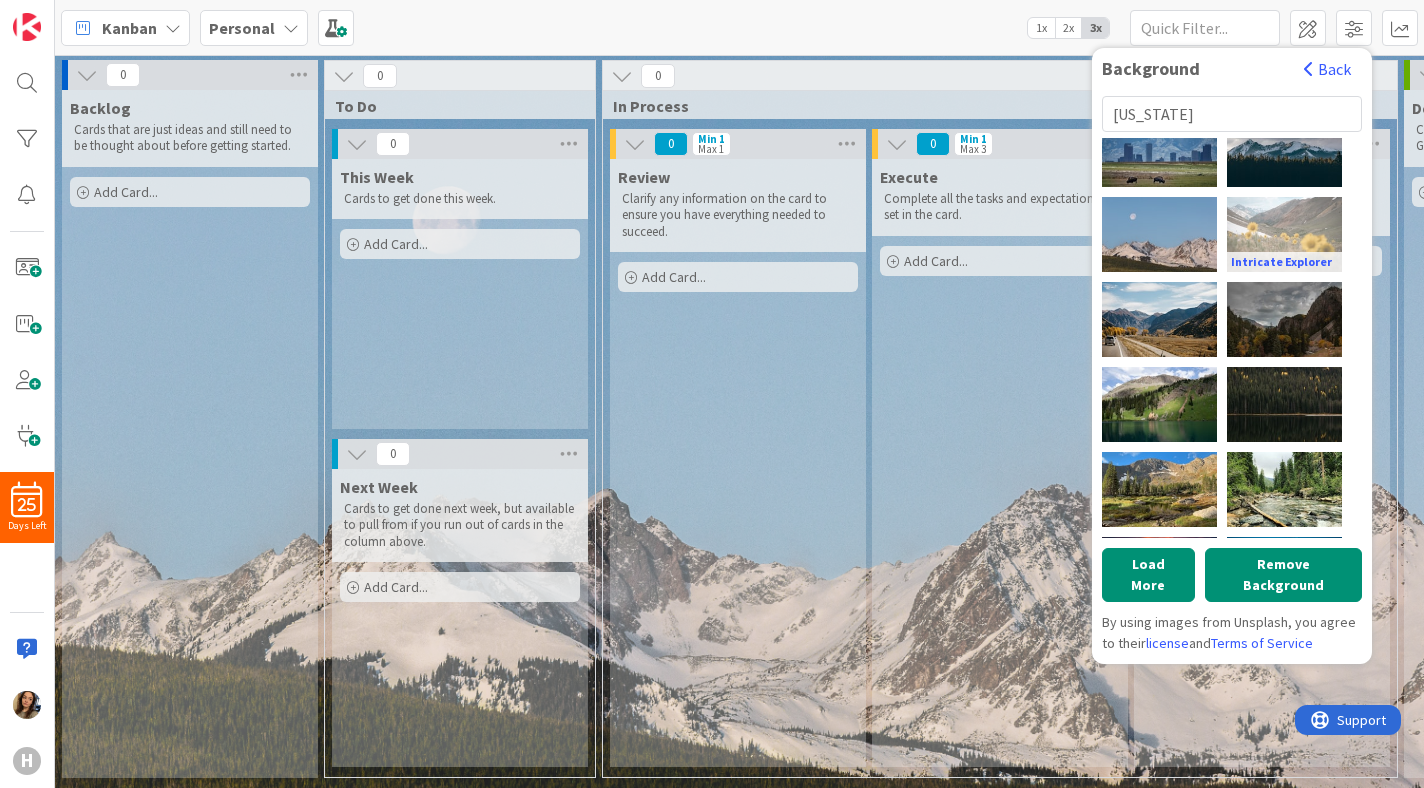 click on "Intricate Explorer" at bounding box center (1284, 234) 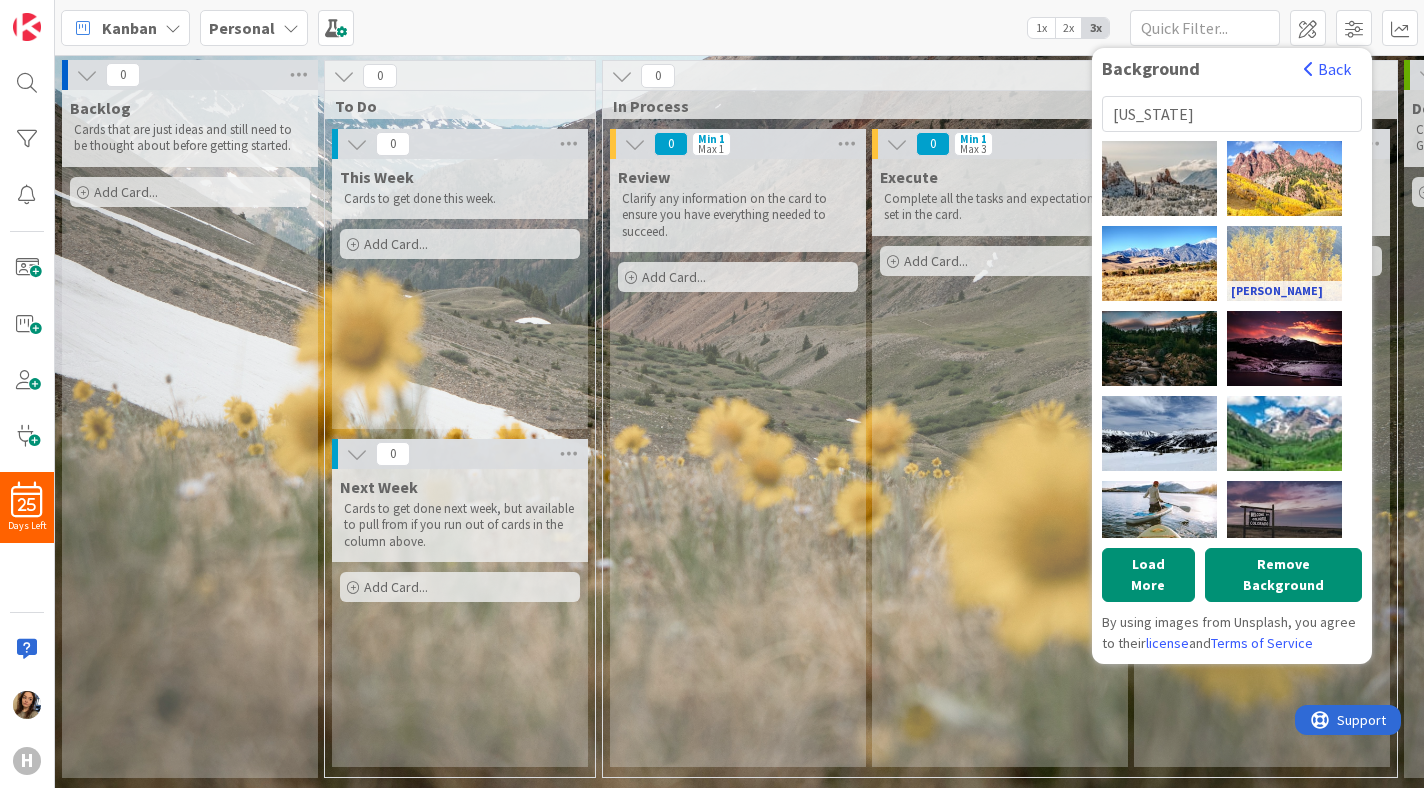 scroll, scrollTop: 2140, scrollLeft: 0, axis: vertical 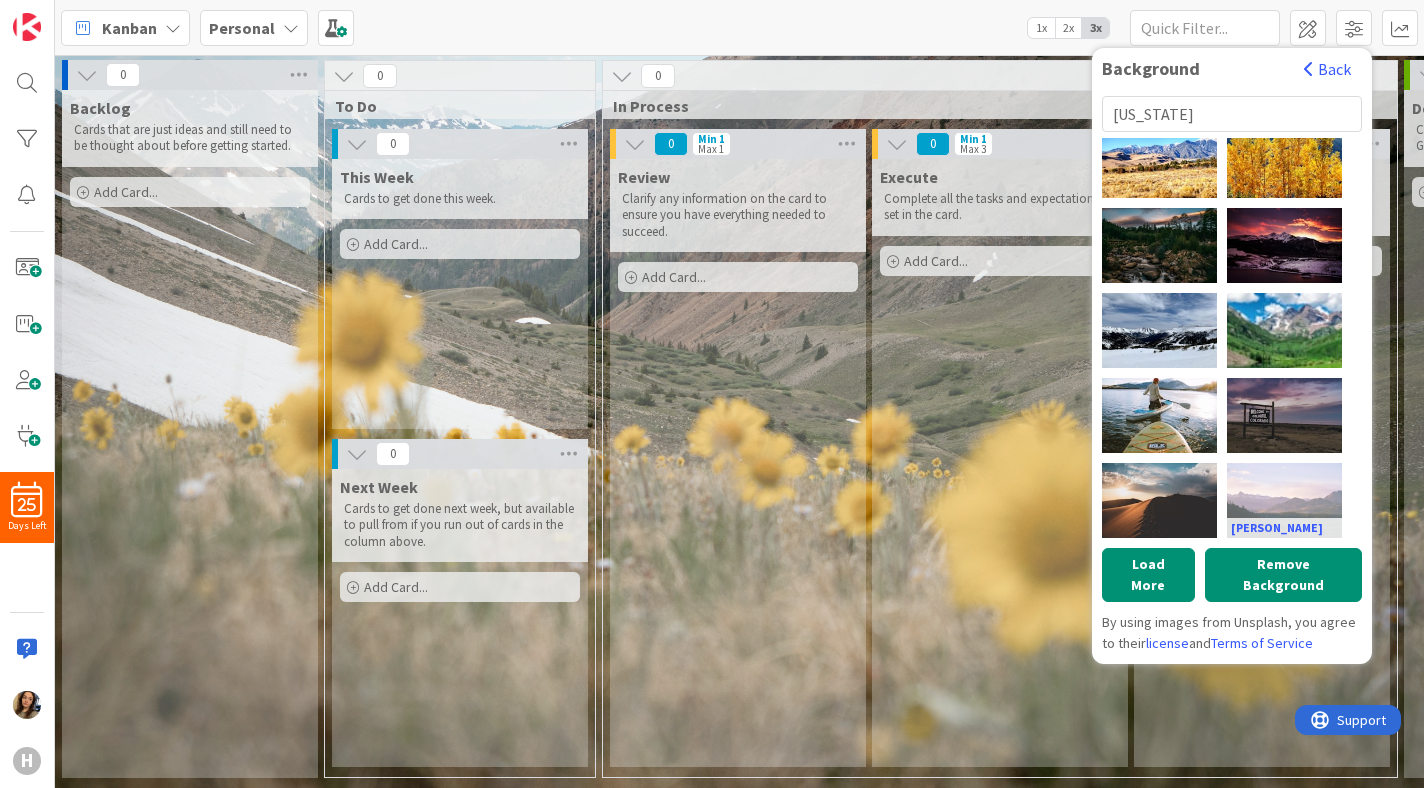 click on "[PERSON_NAME]" at bounding box center [1284, 500] 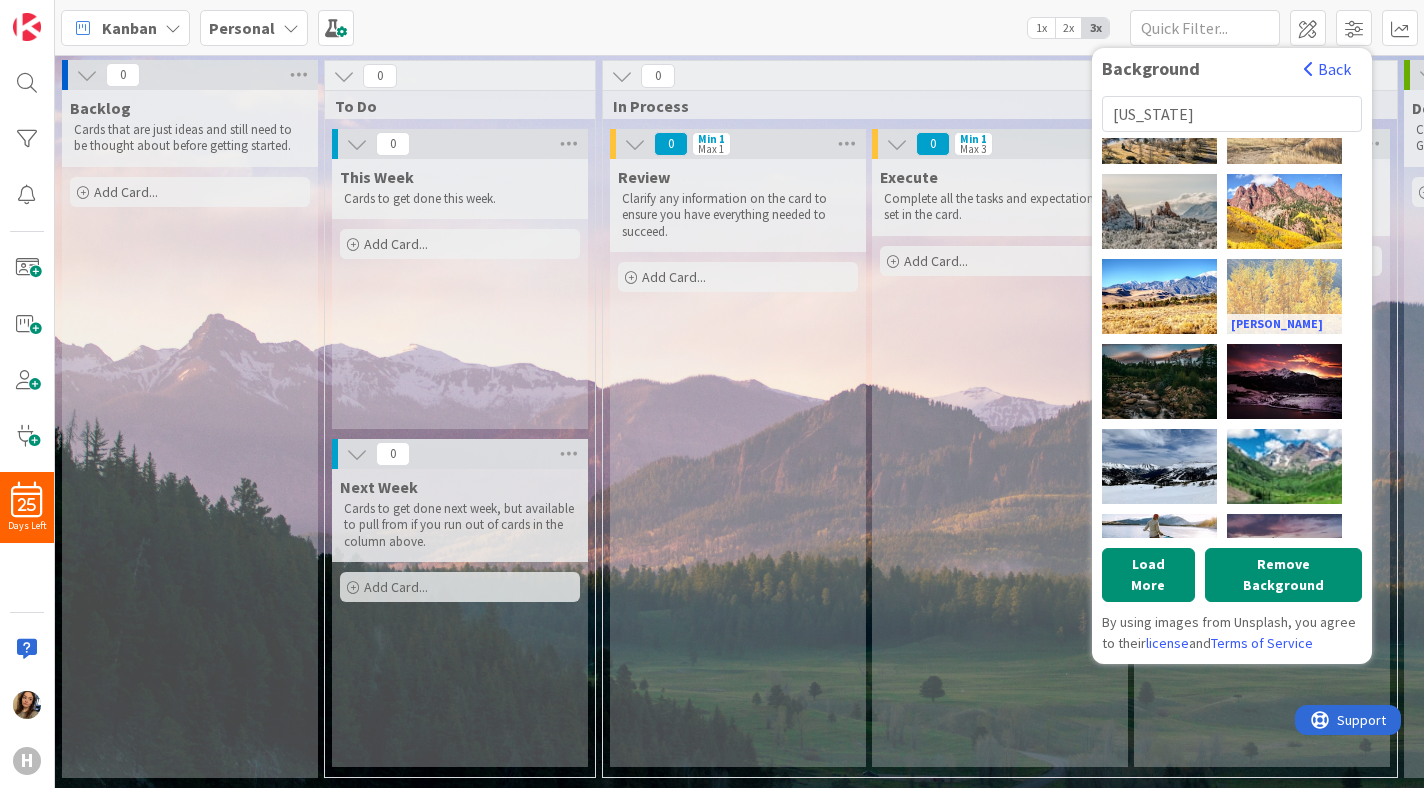 scroll, scrollTop: 2003, scrollLeft: 0, axis: vertical 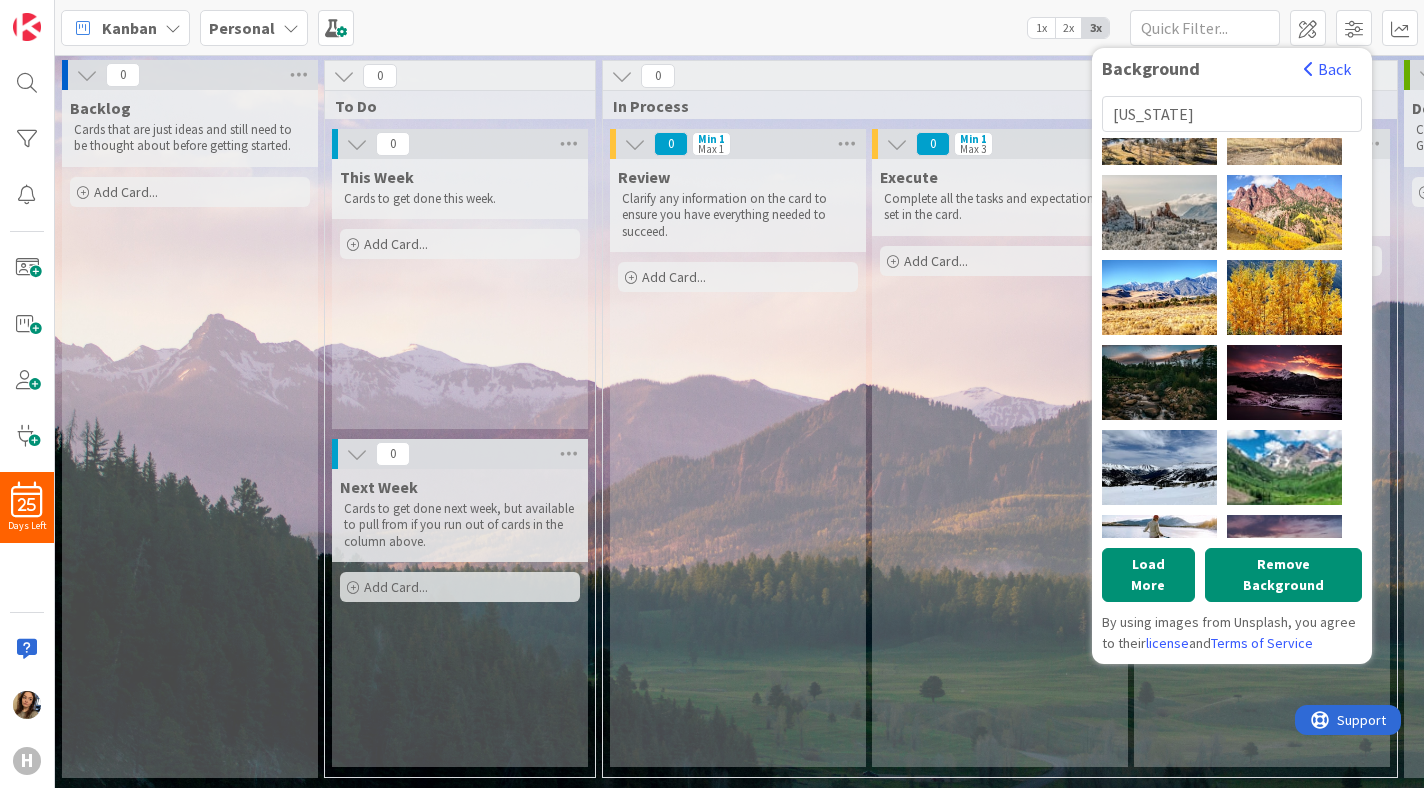 click on "0 Min 1 Max 3 Execute Complete all the tasks and expectations set in the card. Add Card..." at bounding box center (1000, 453) 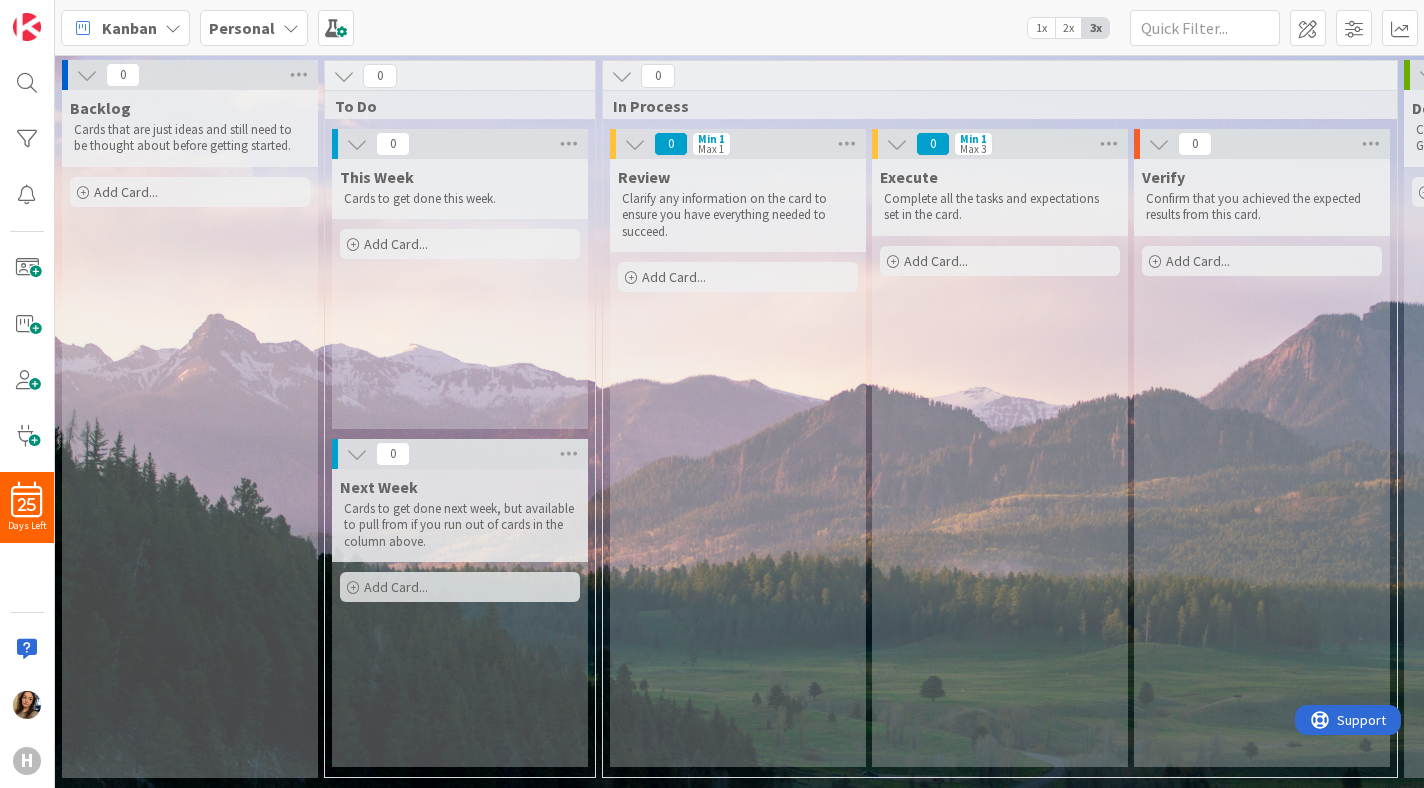 click on "Add Card..." at bounding box center (126, 192) 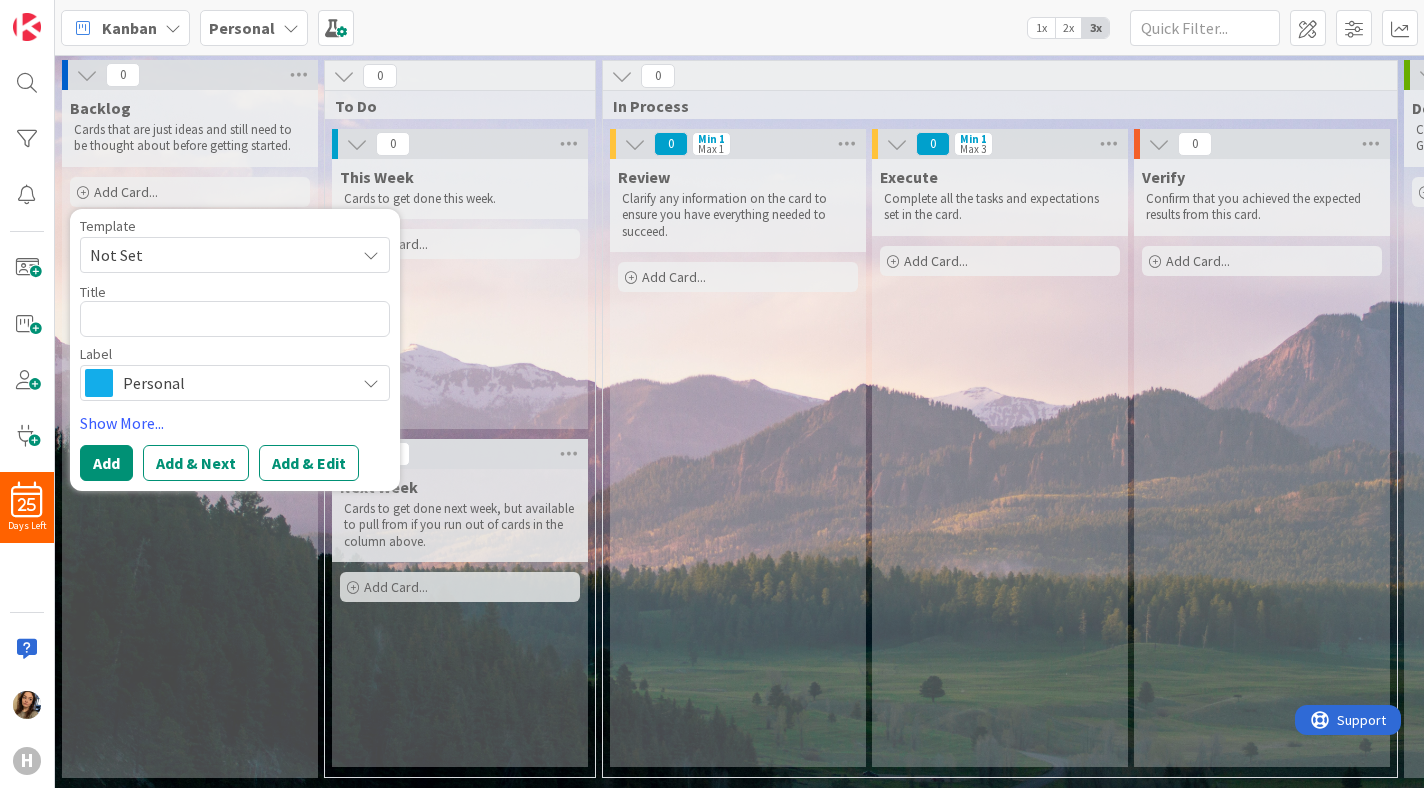 type on "x" 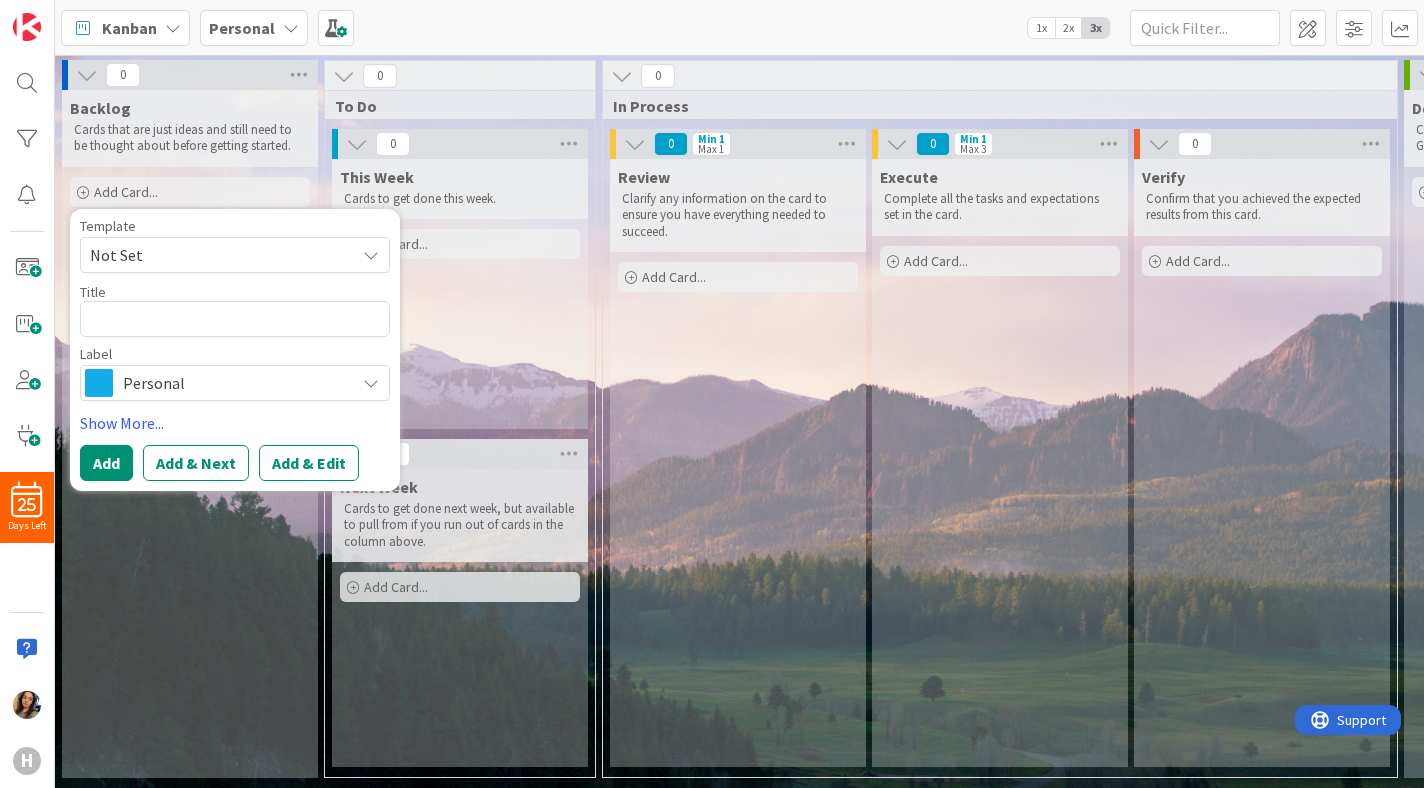 type on "E" 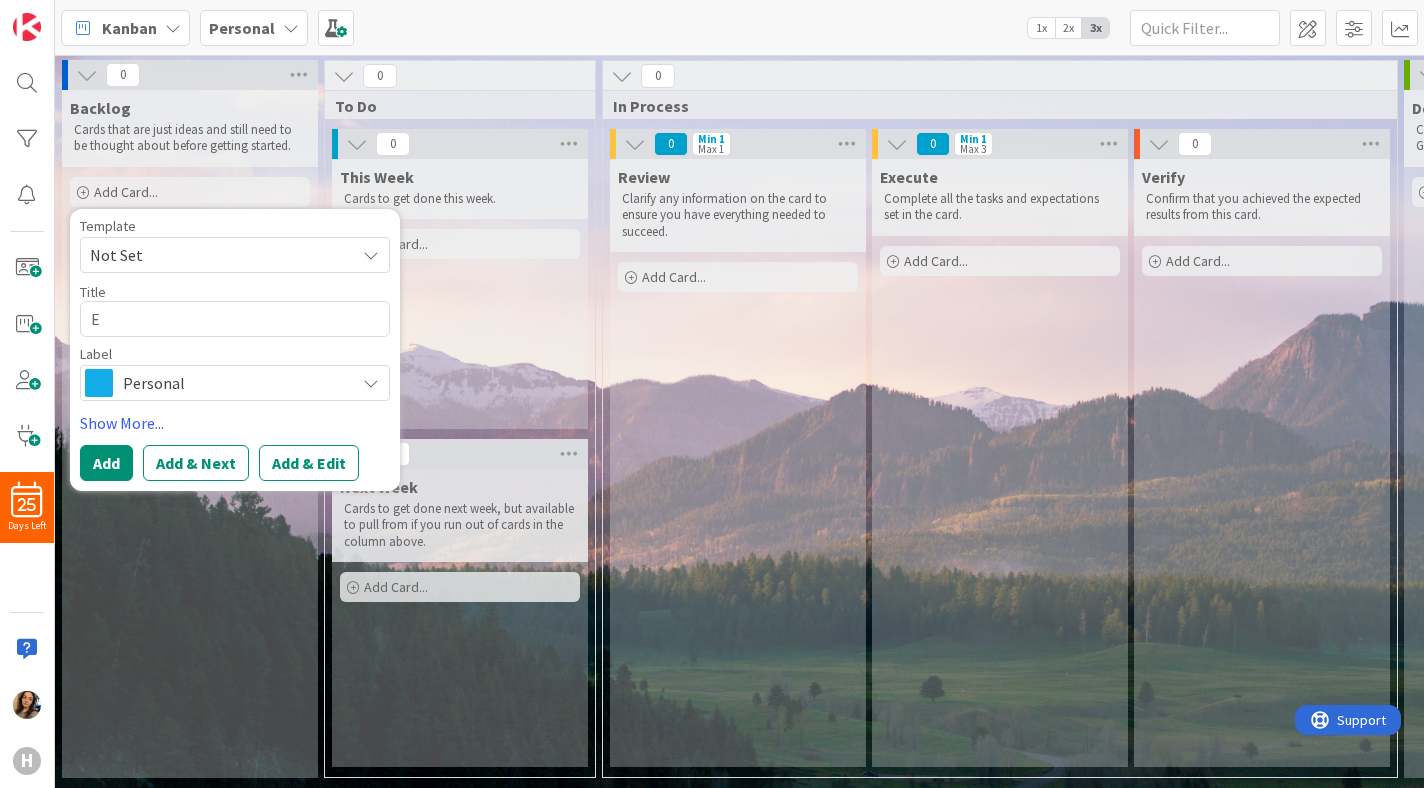 type on "x" 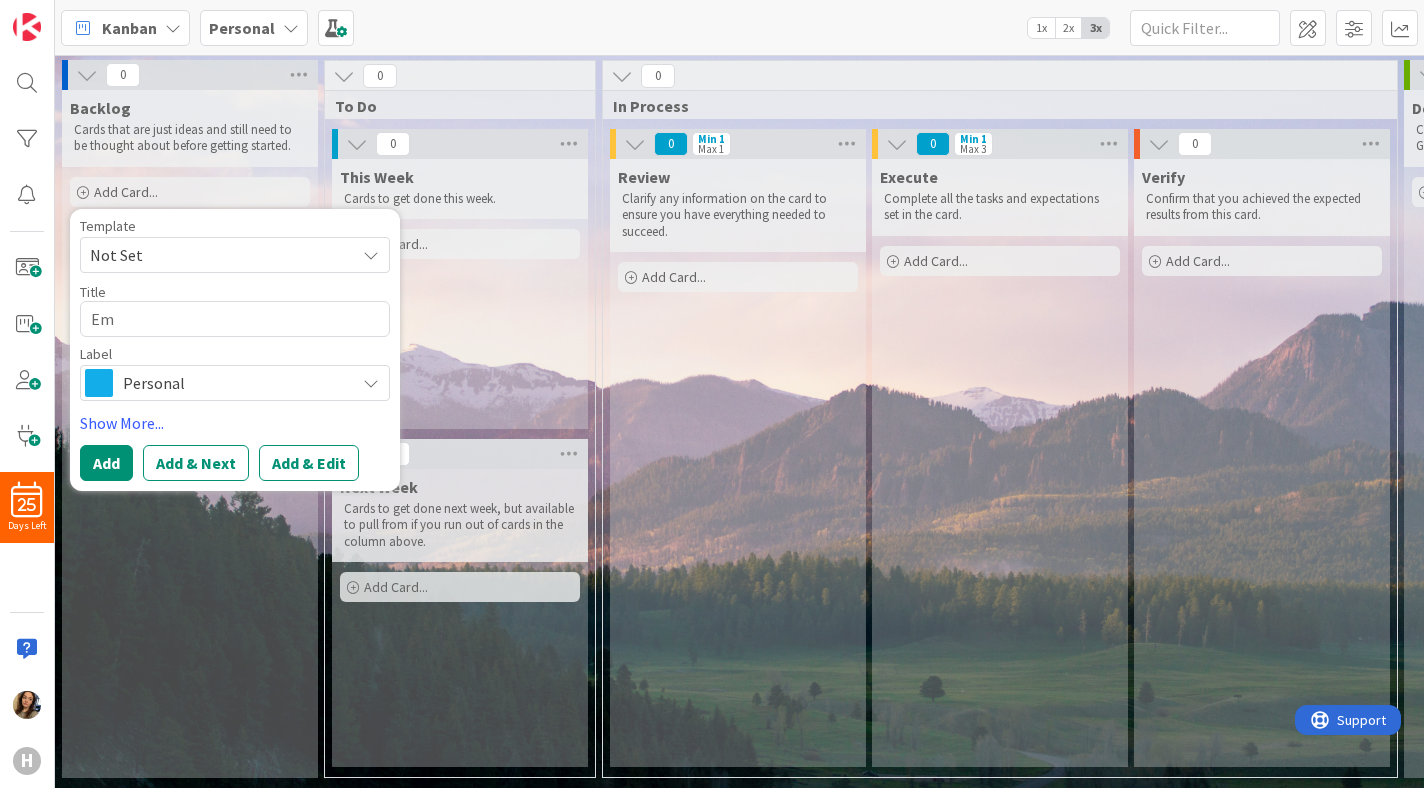 type on "x" 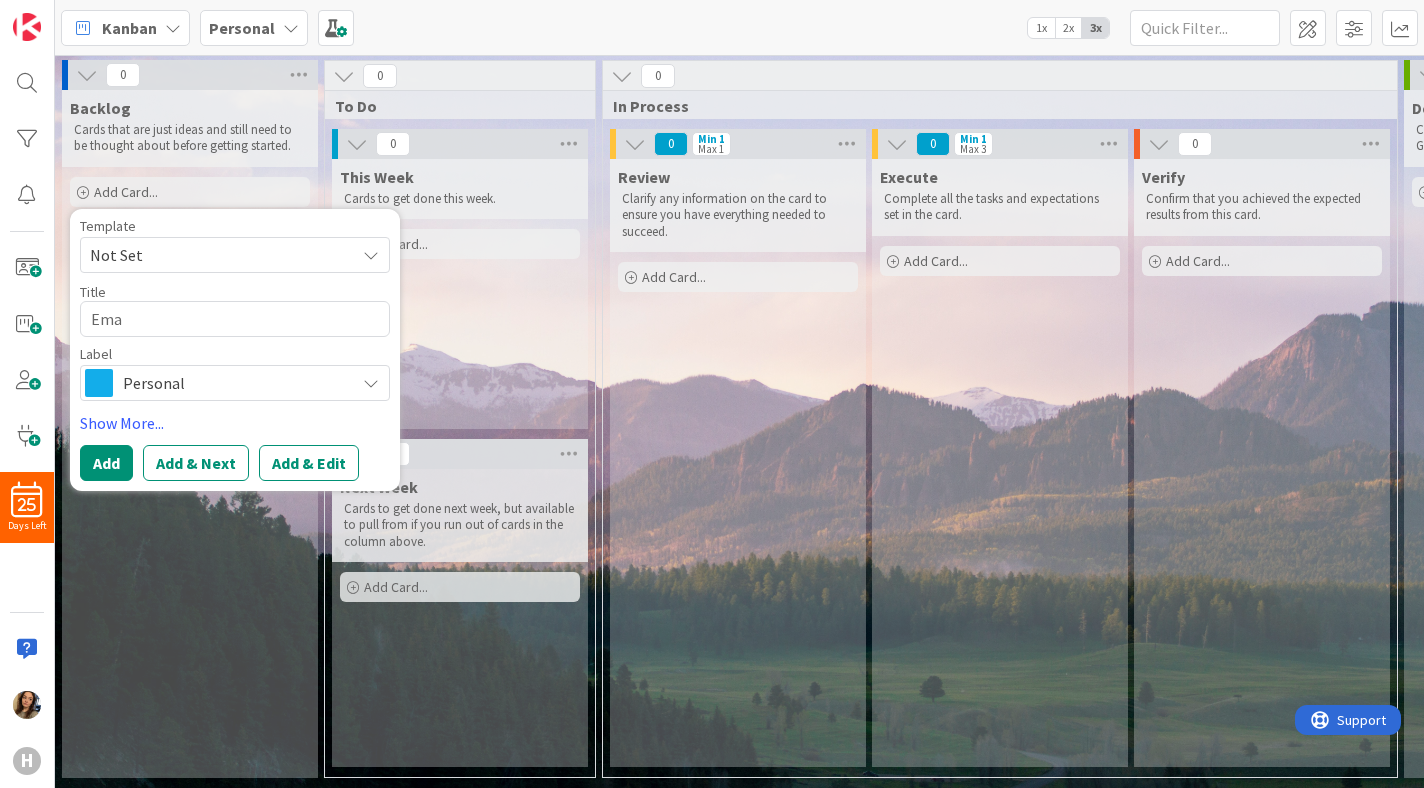 type on "x" 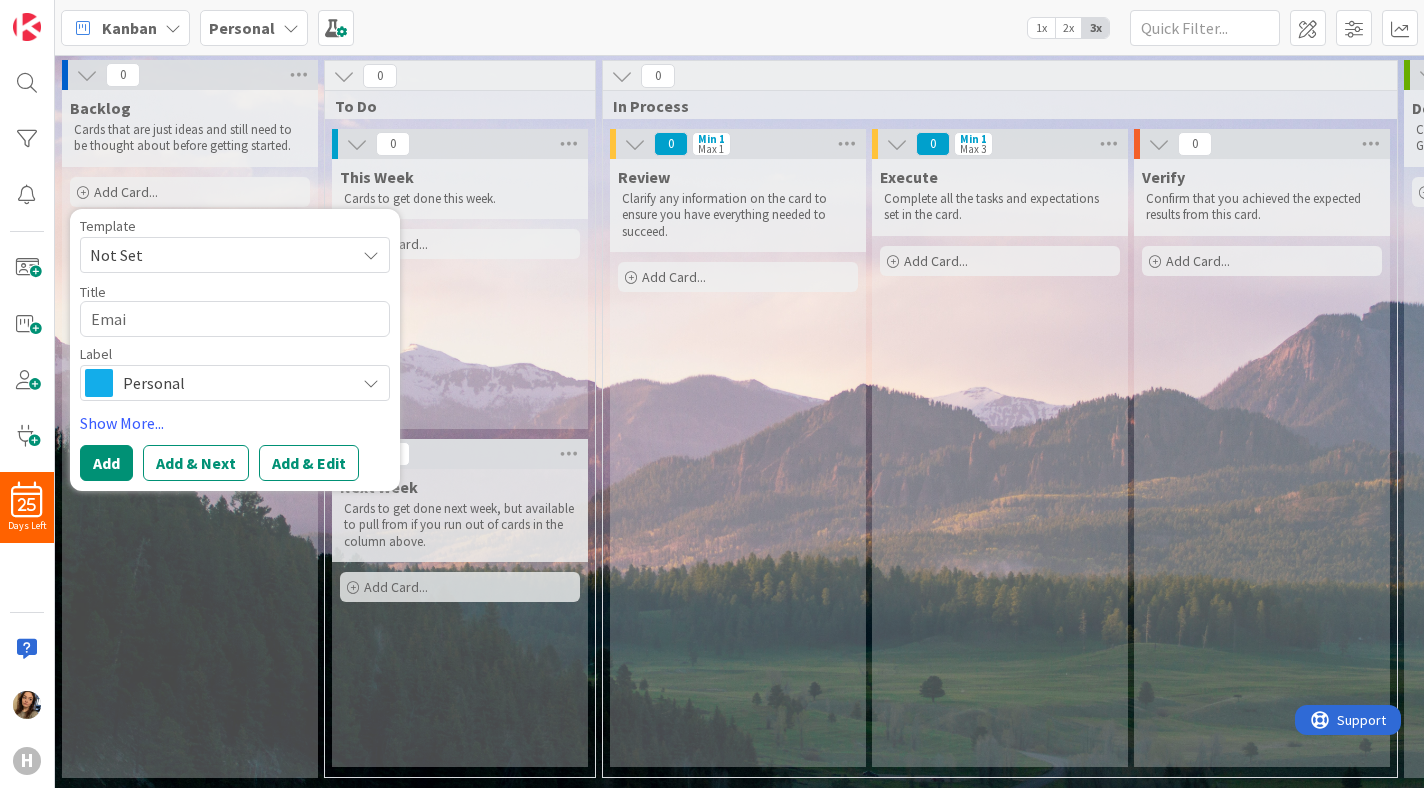 type on "x" 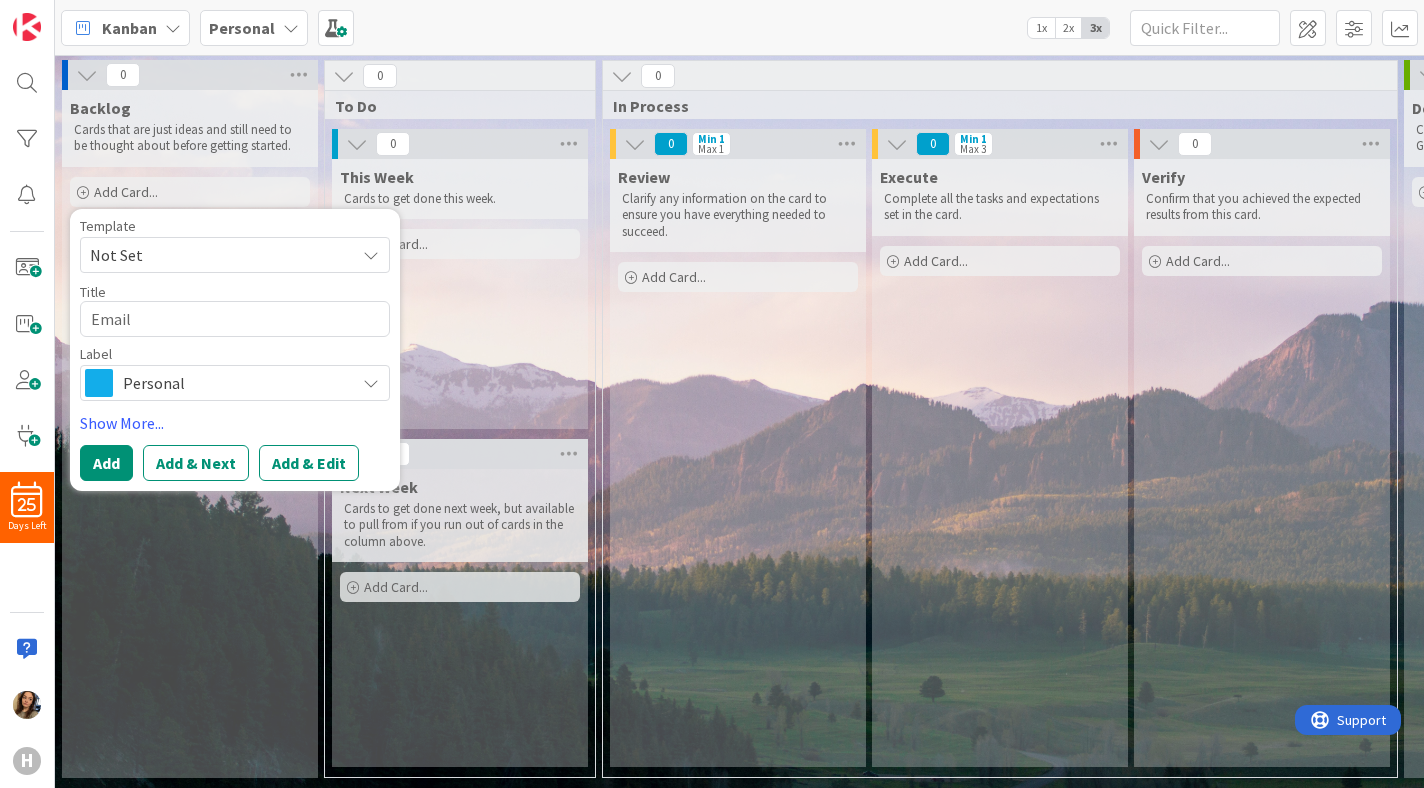 type on "x" 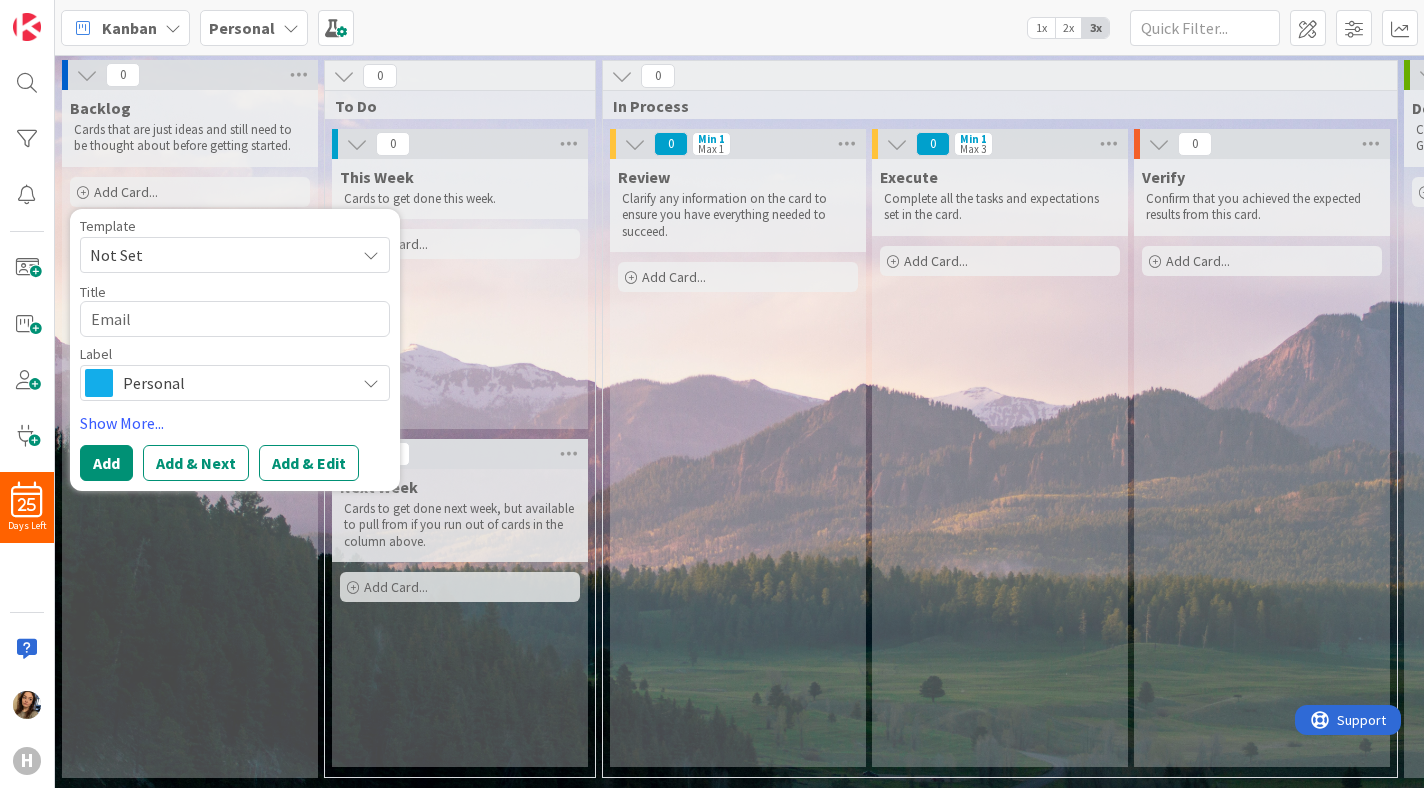 type on "x" 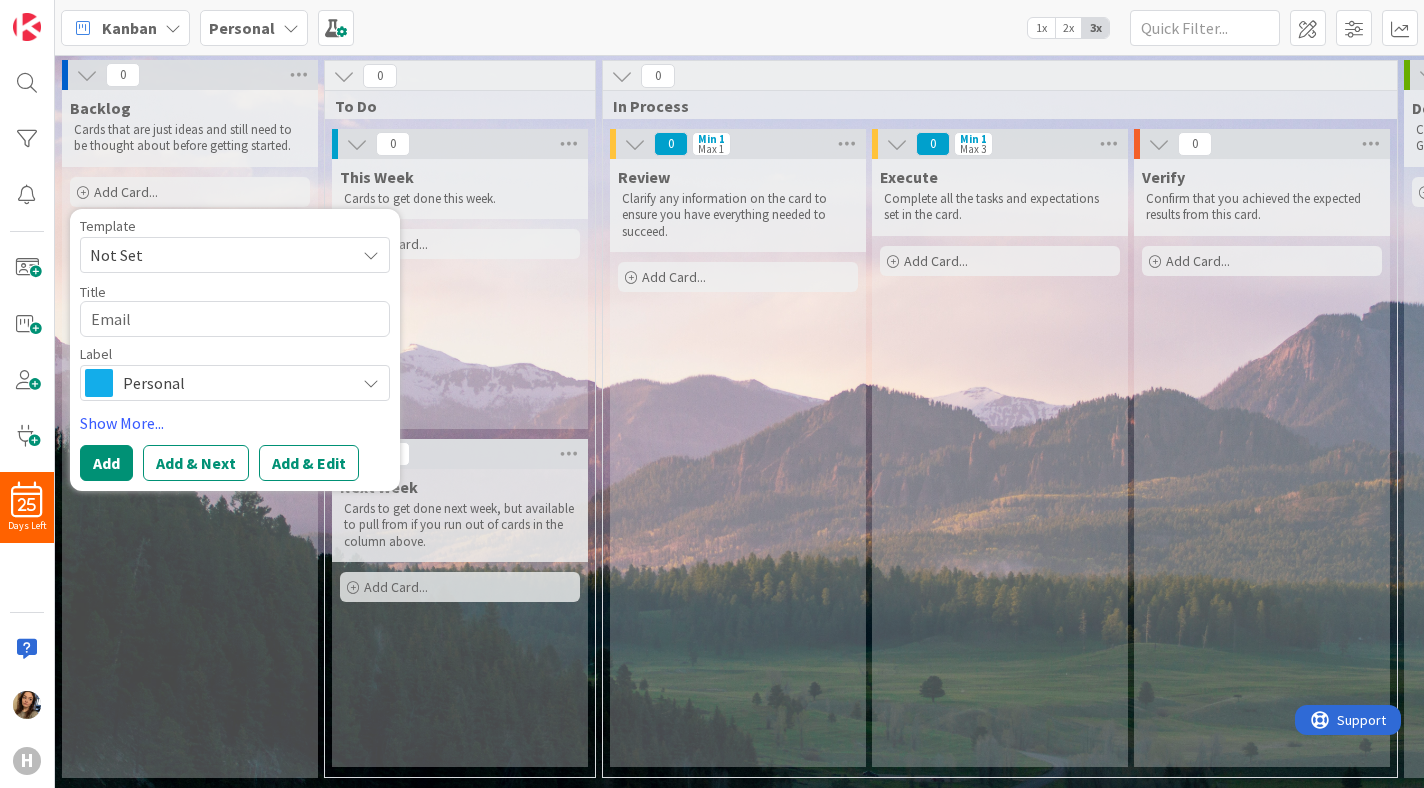 type on "Email m" 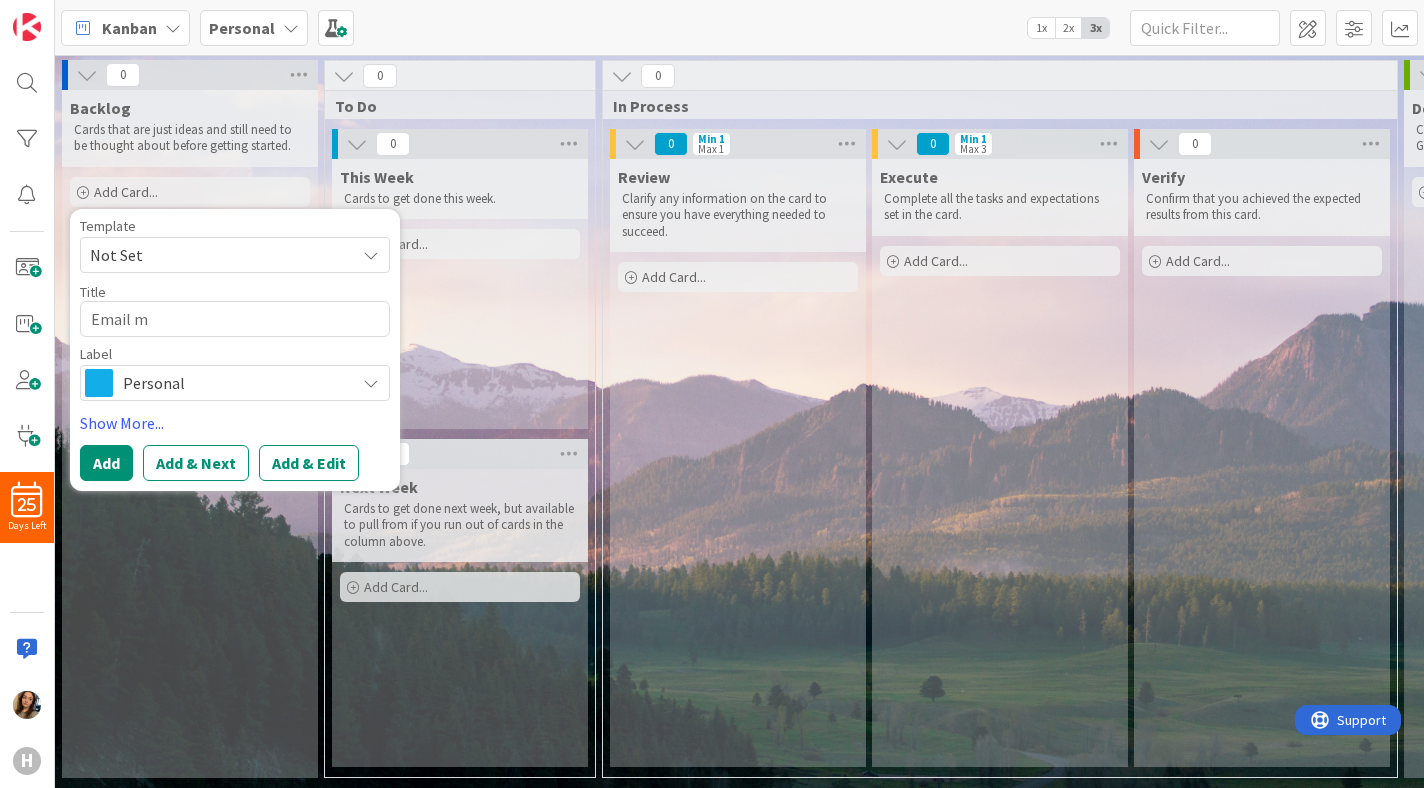 type on "x" 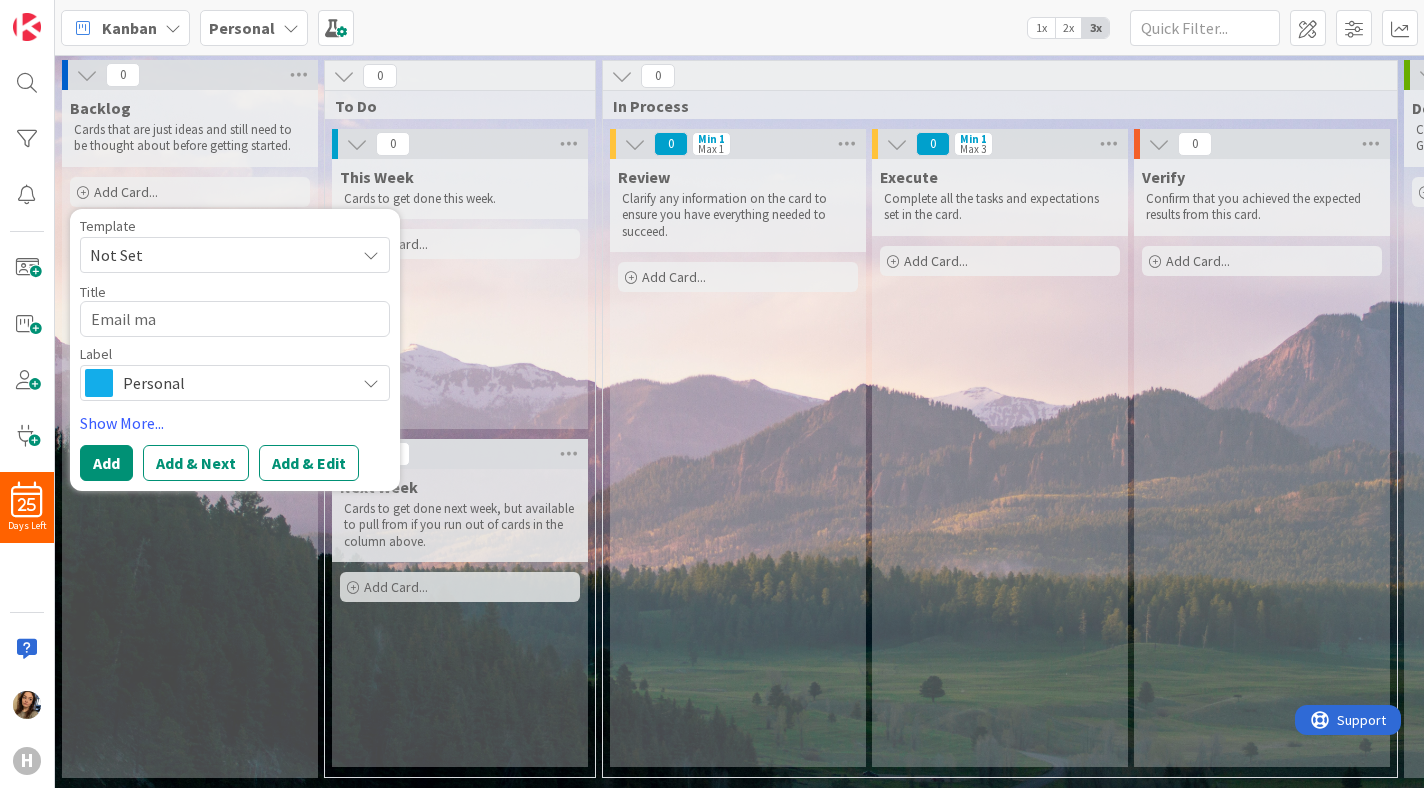 type on "x" 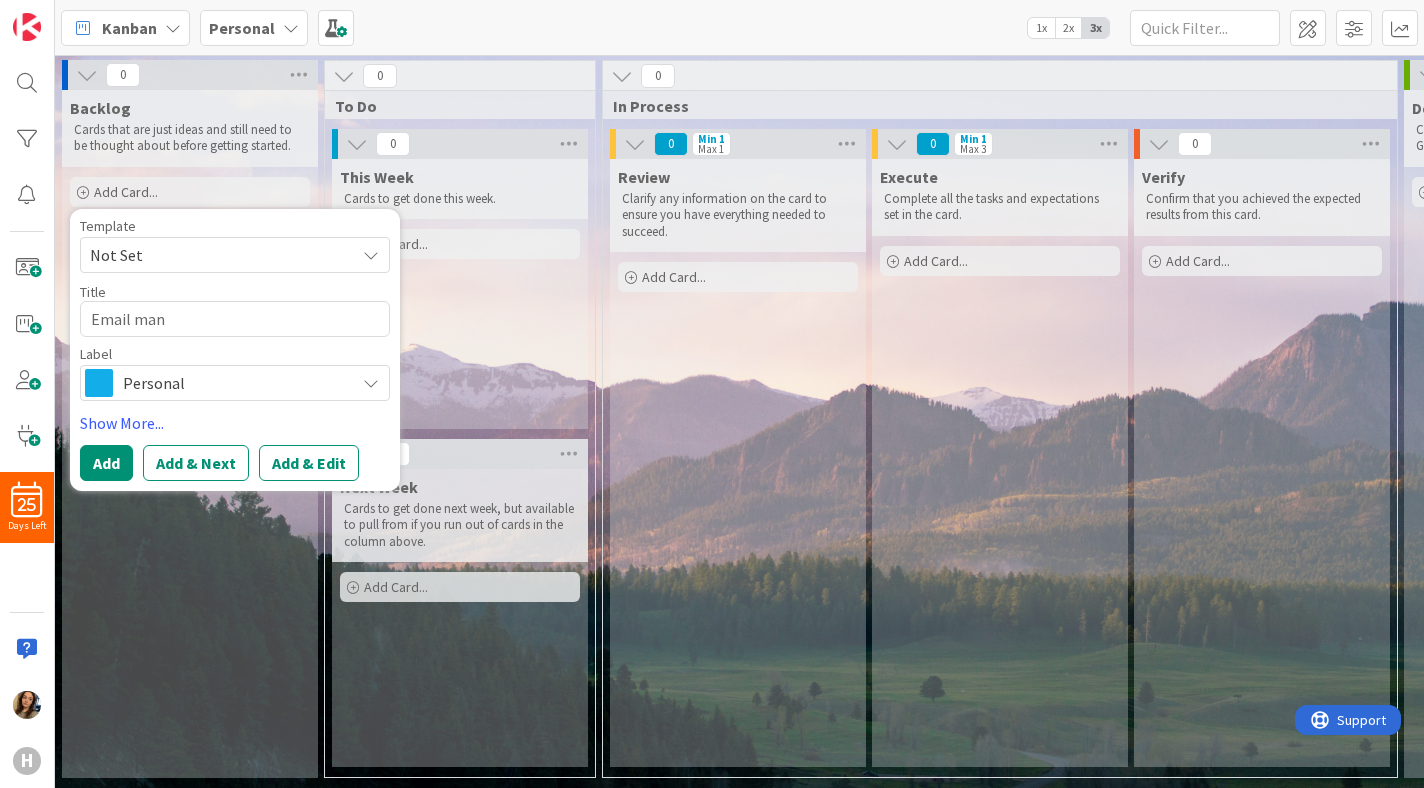 type on "x" 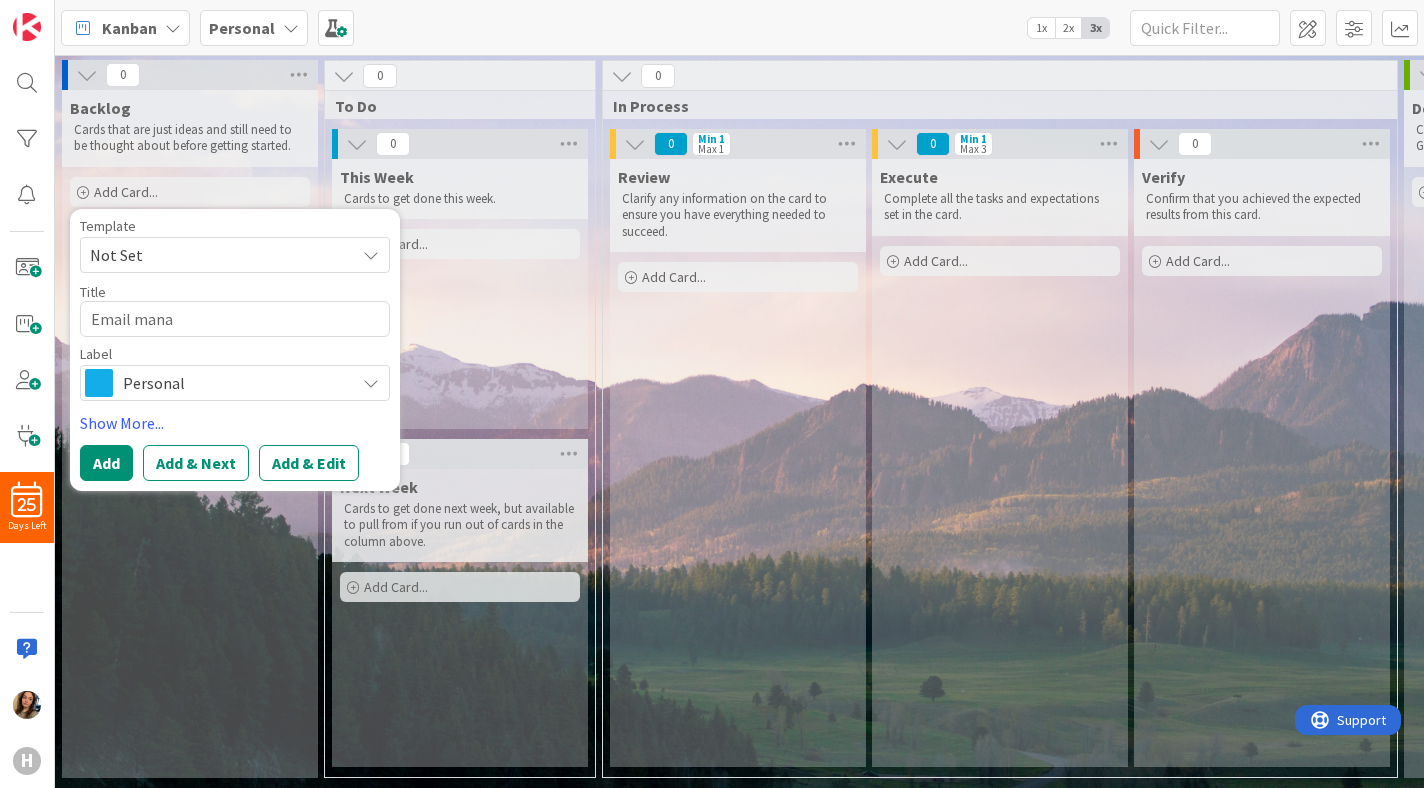 type on "x" 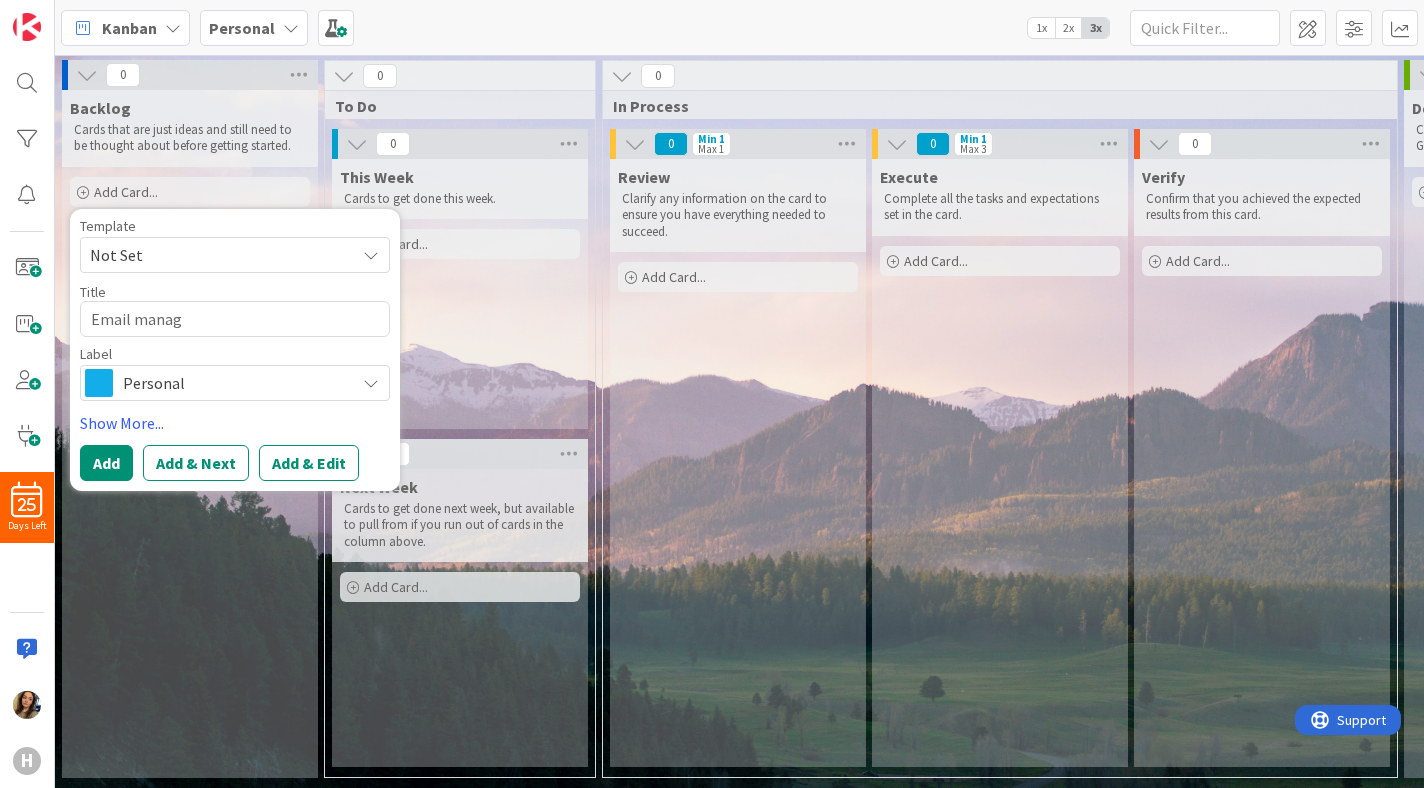 type on "Email managw" 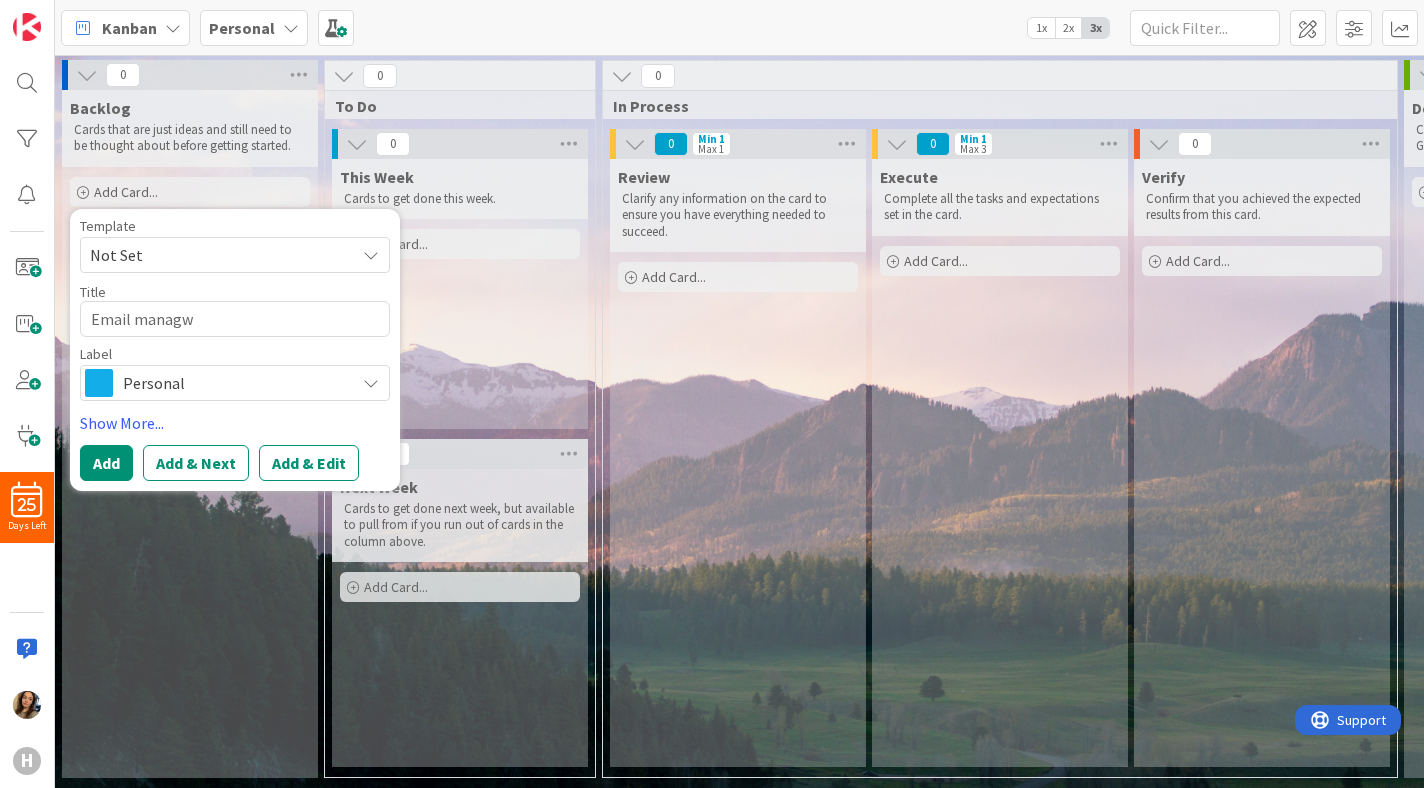 type on "x" 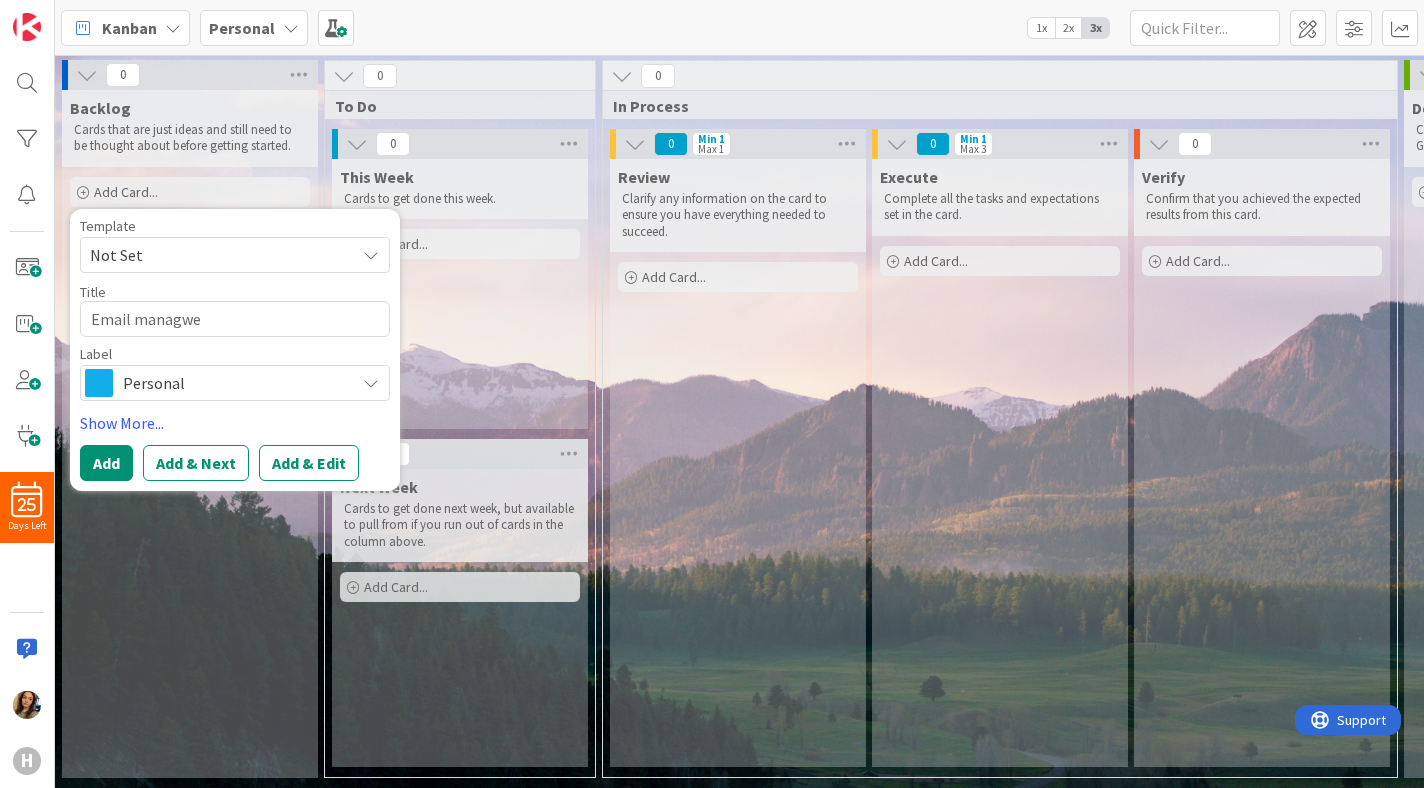 type on "x" 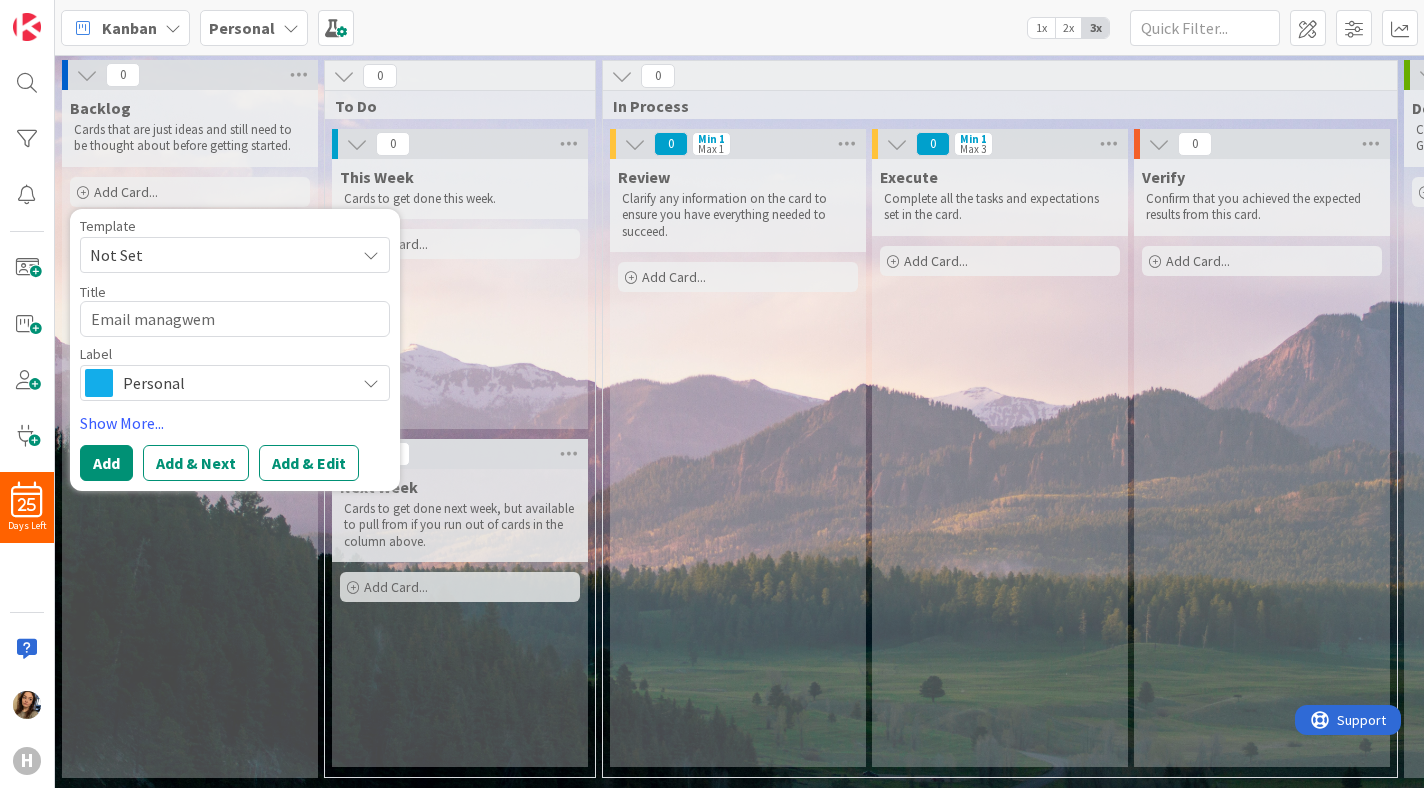 type on "x" 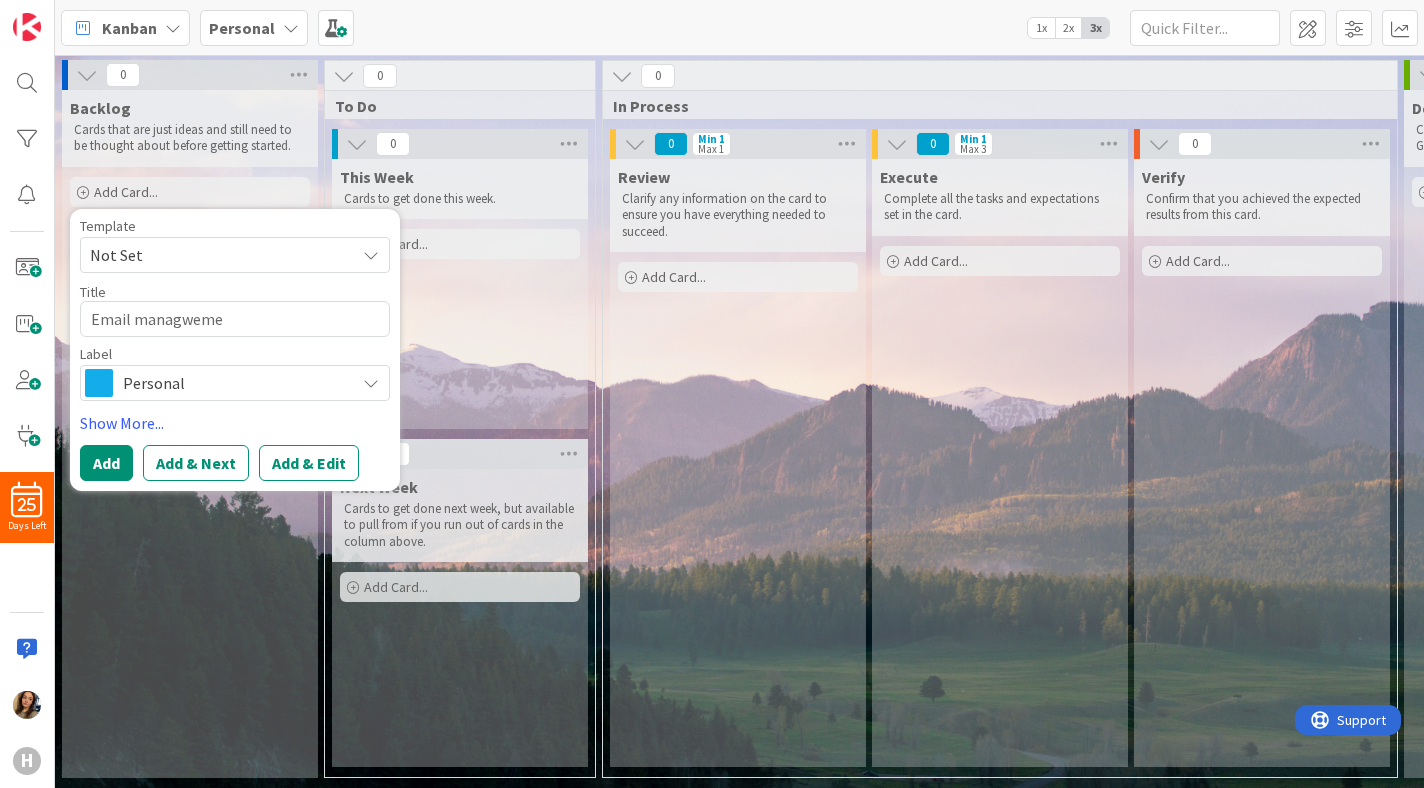 type on "x" 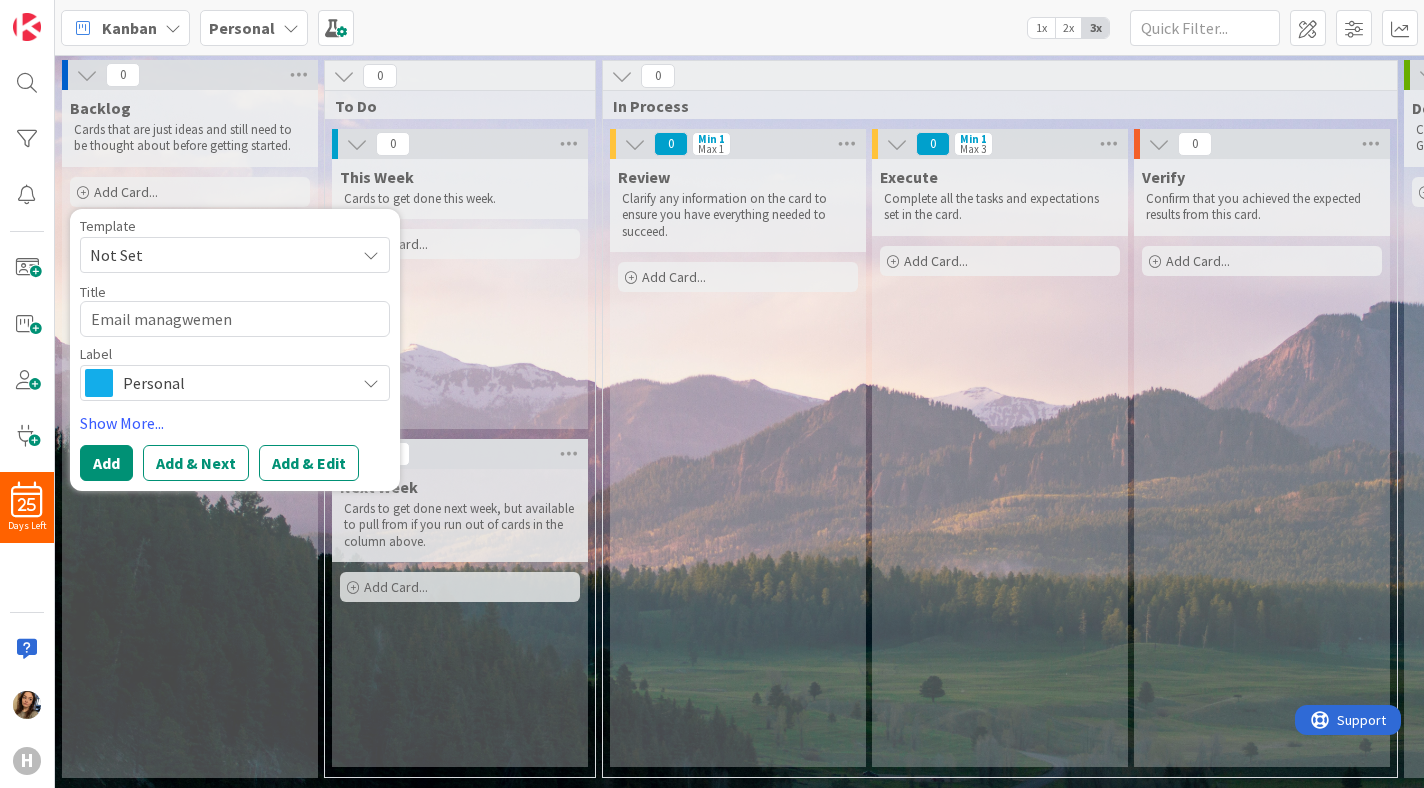 type on "x" 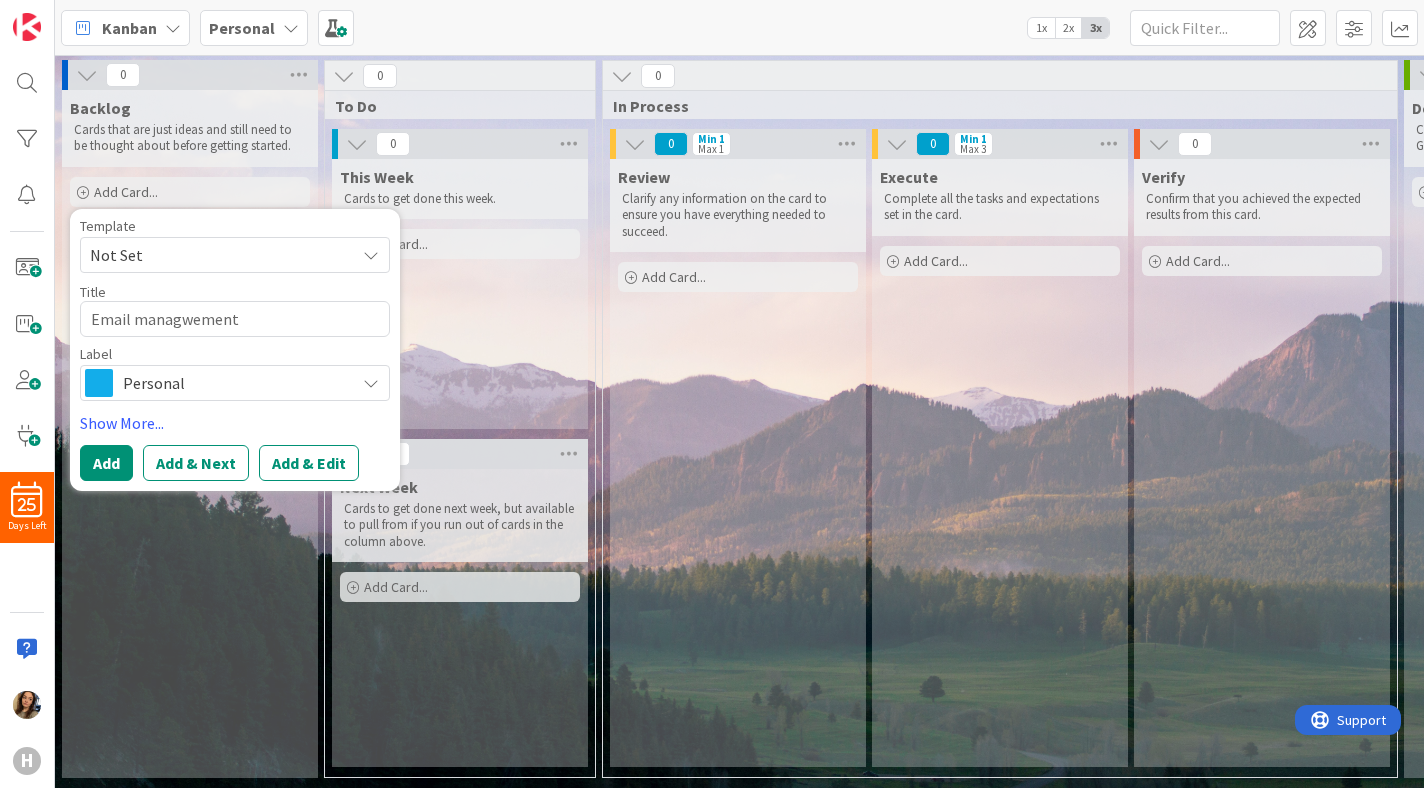 type on "x" 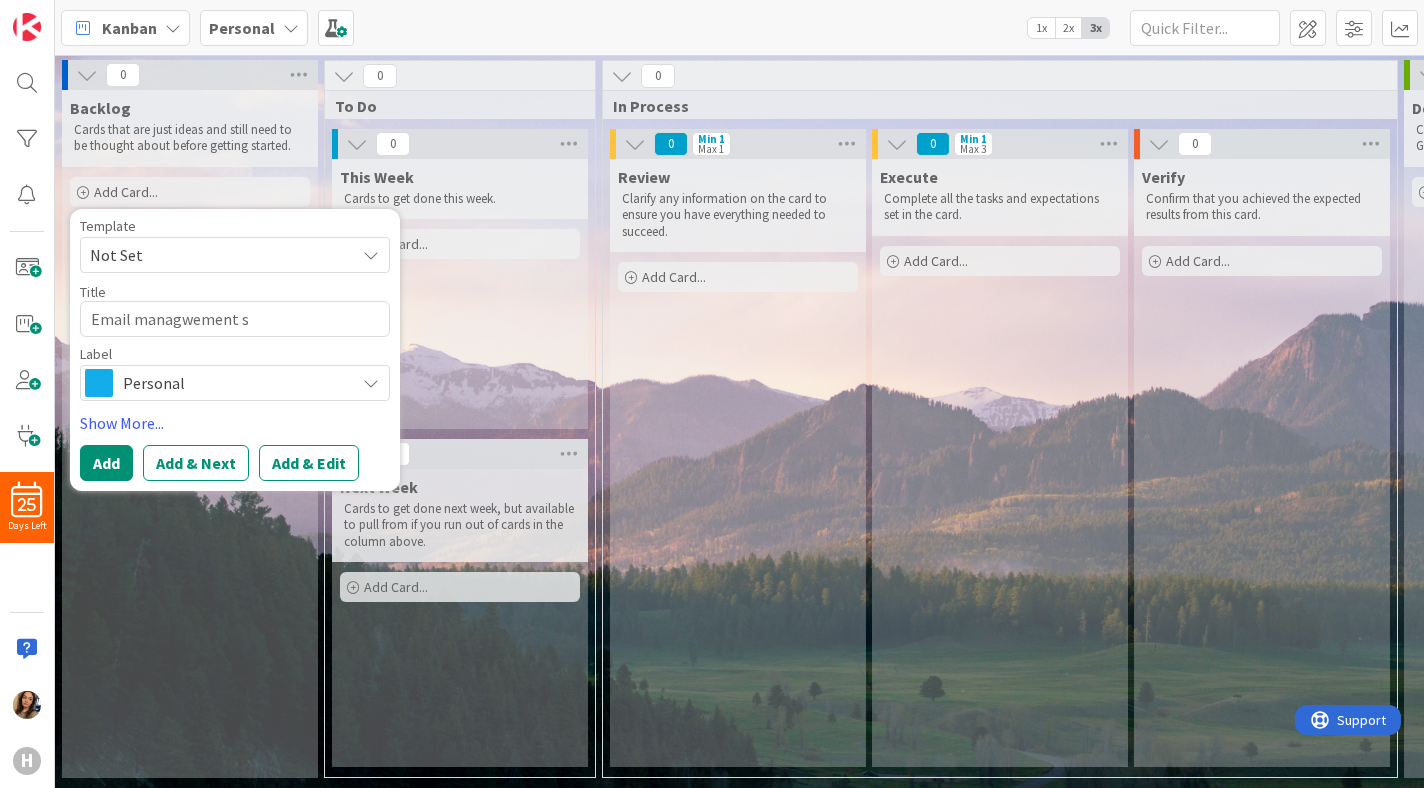 type on "x" 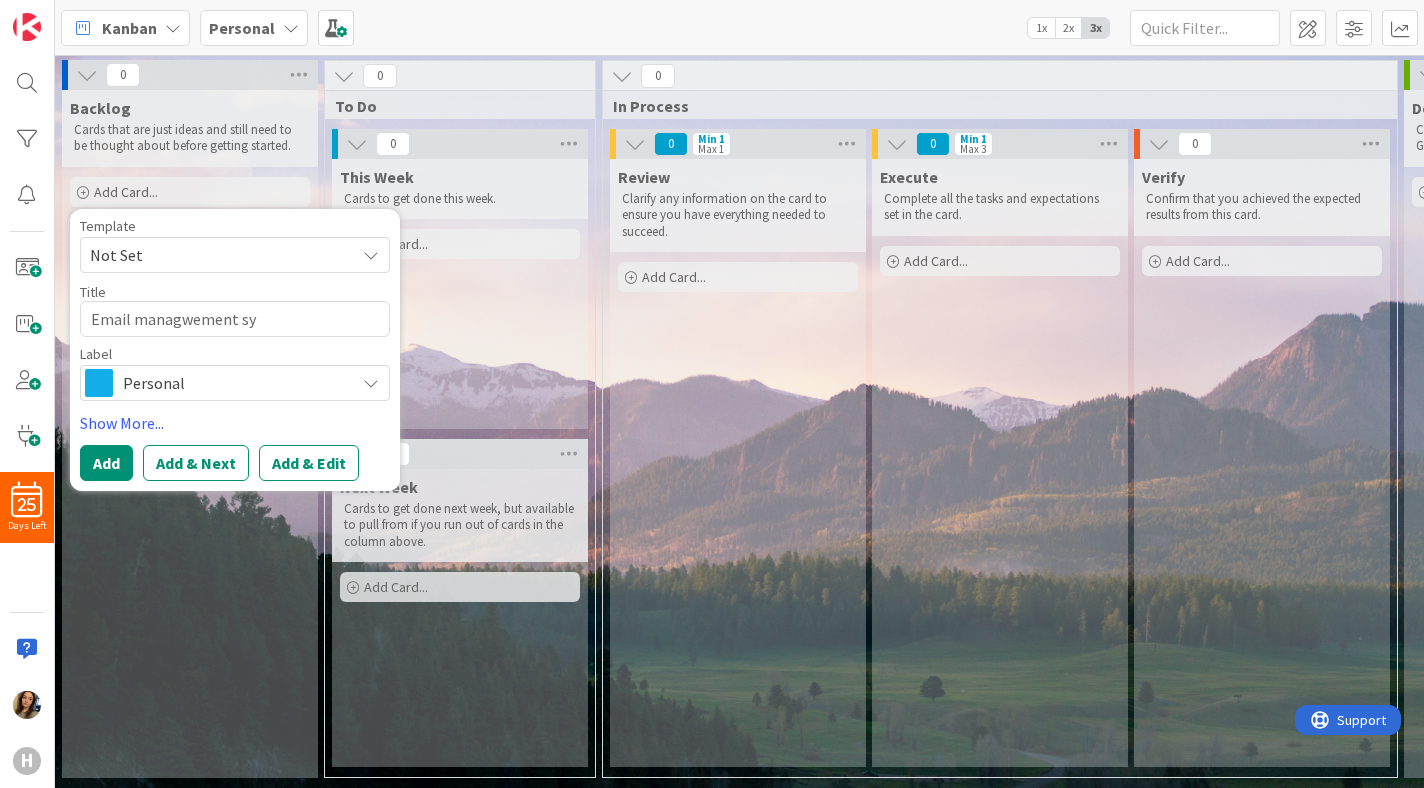type on "x" 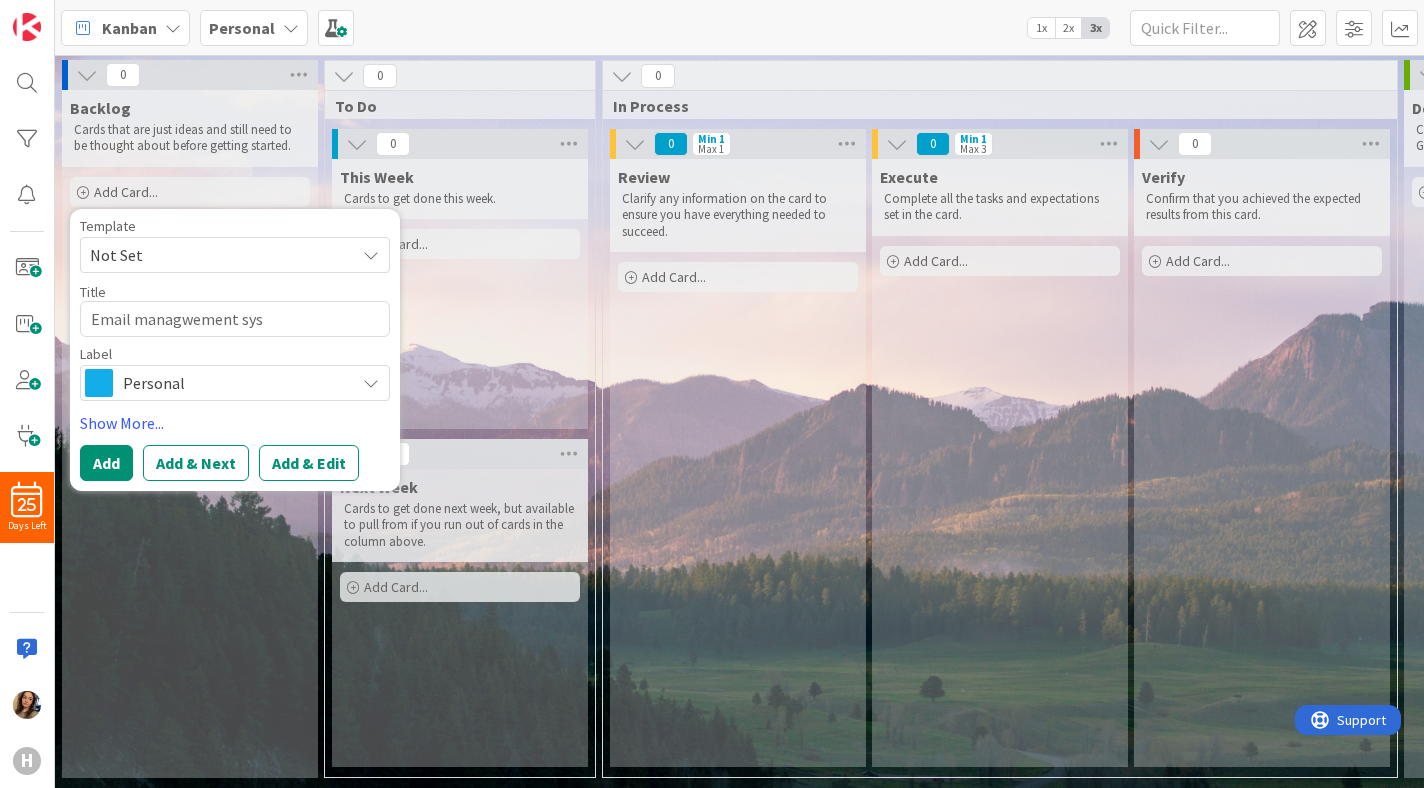 type on "x" 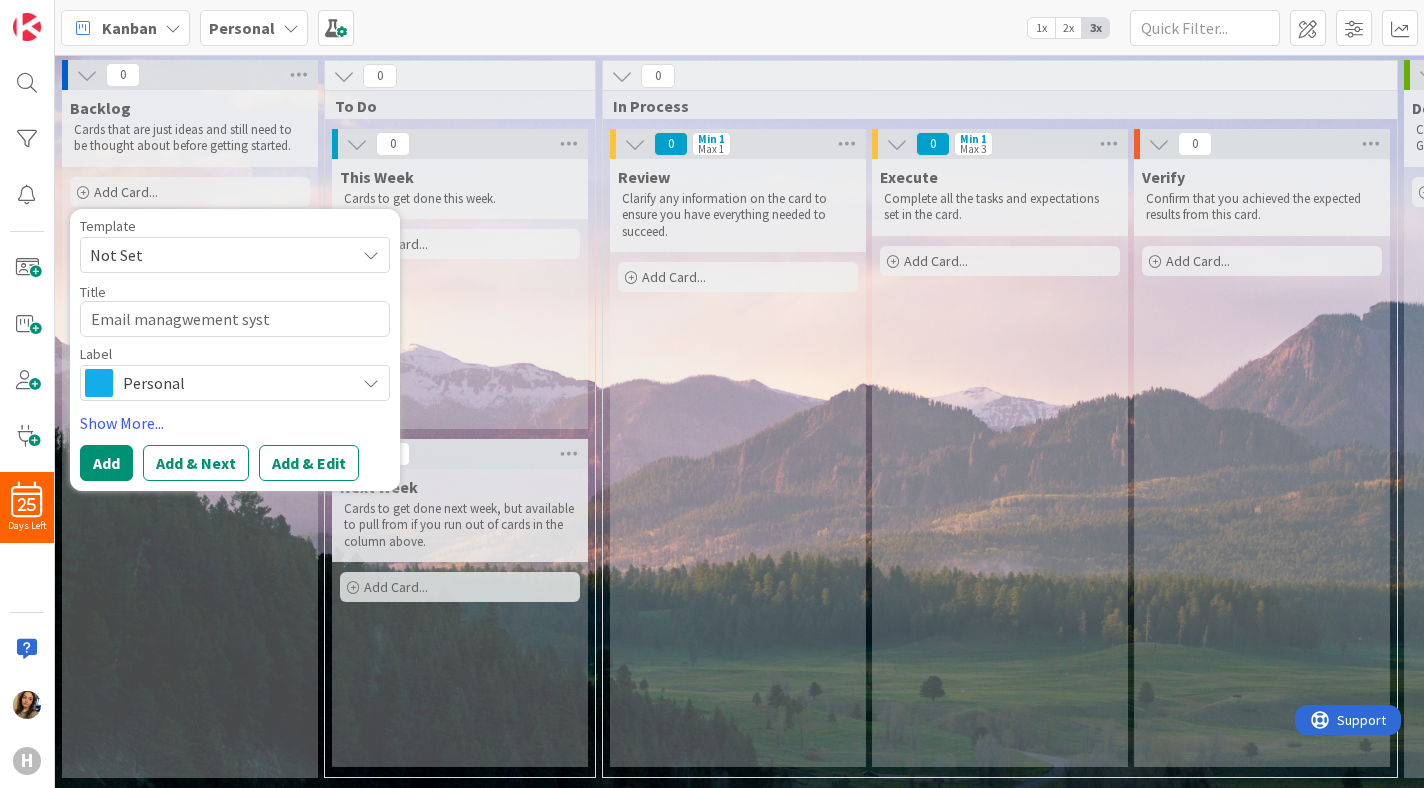type on "x" 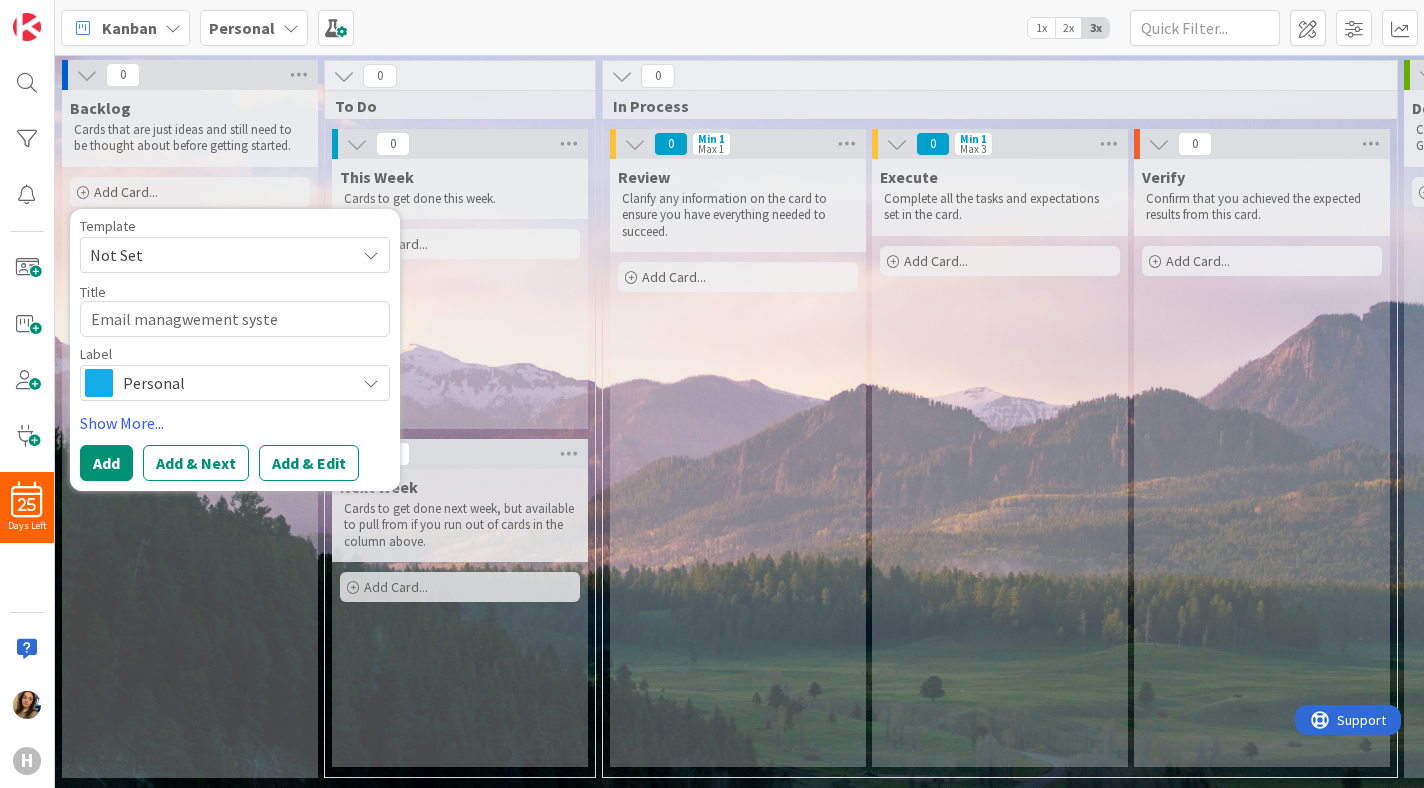 type on "x" 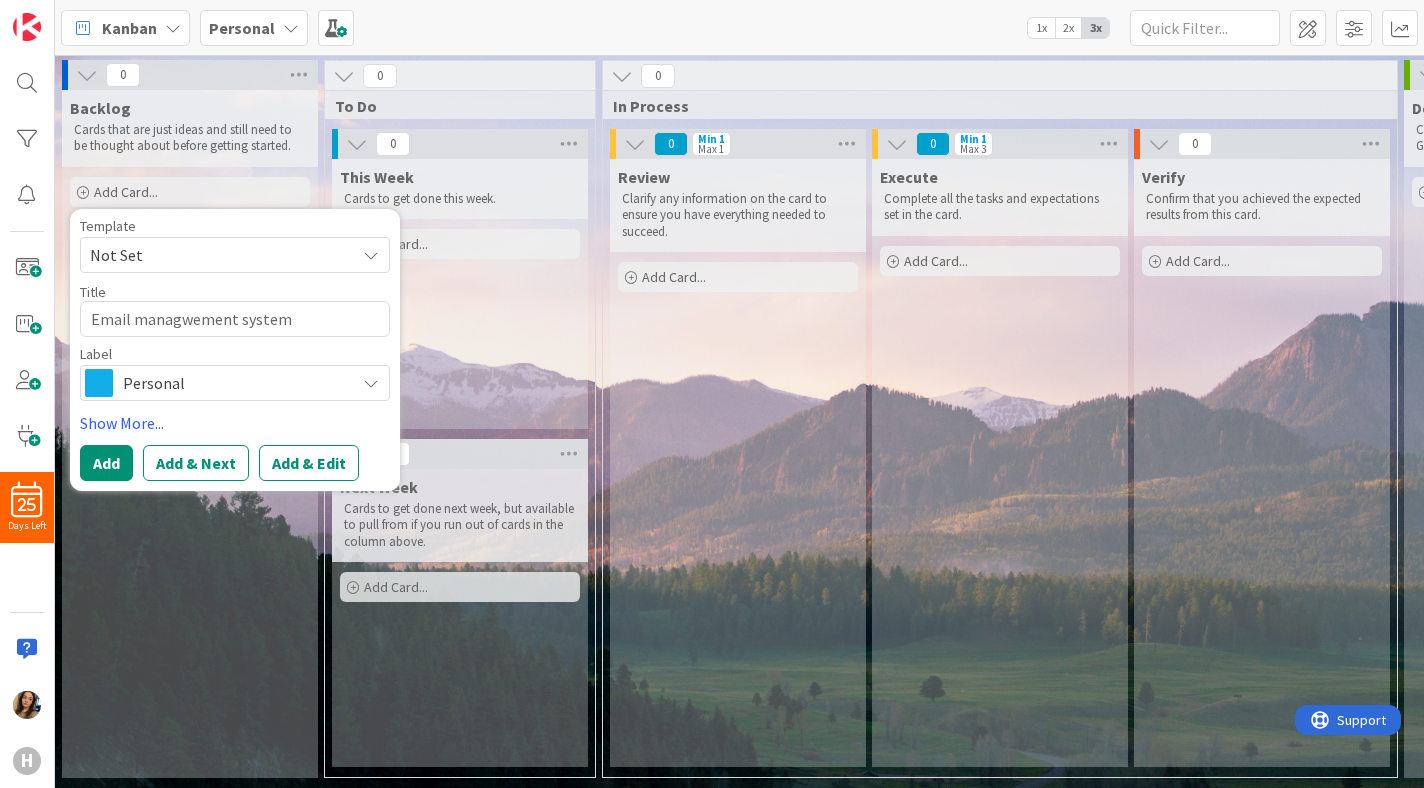 click on "Email managwement system" at bounding box center (235, 319) 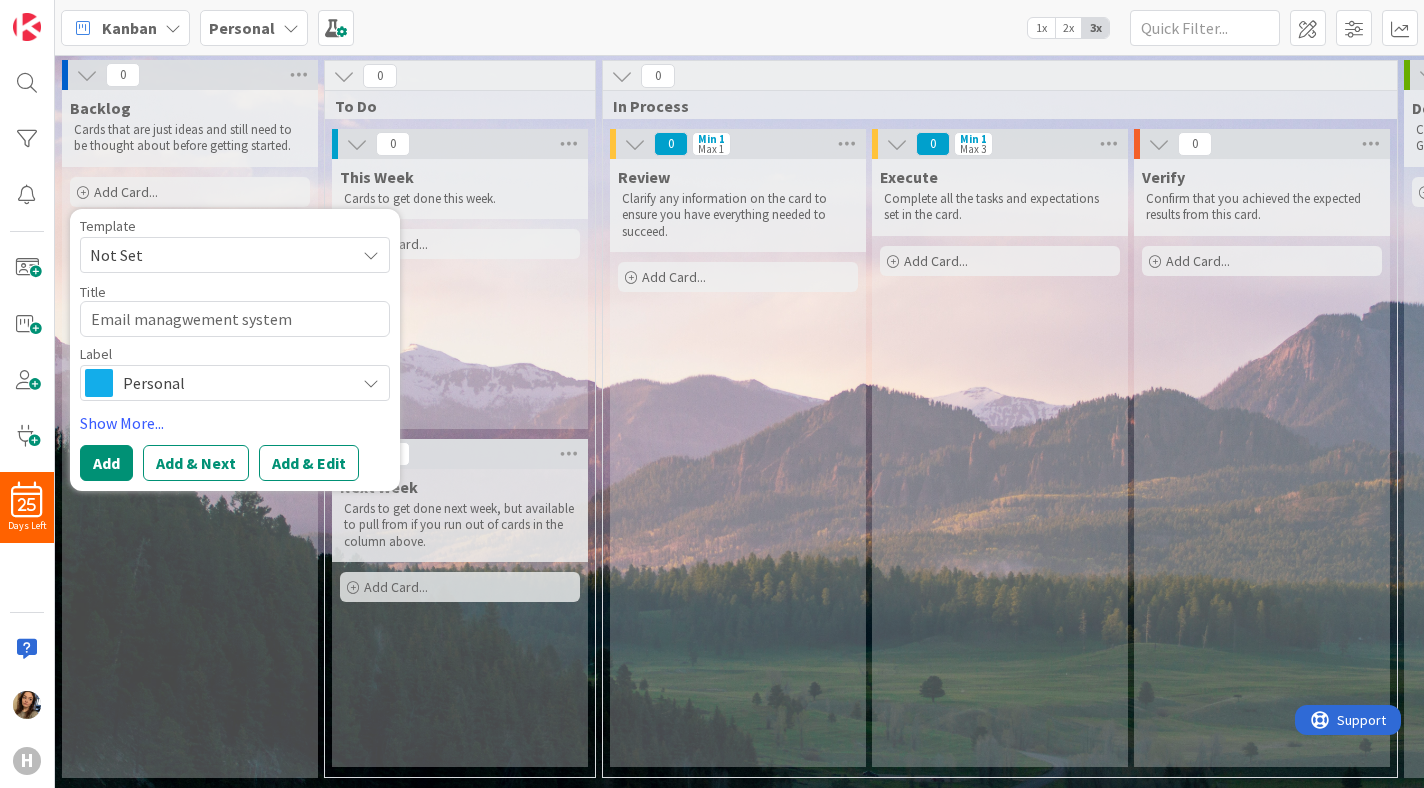 type on "x" 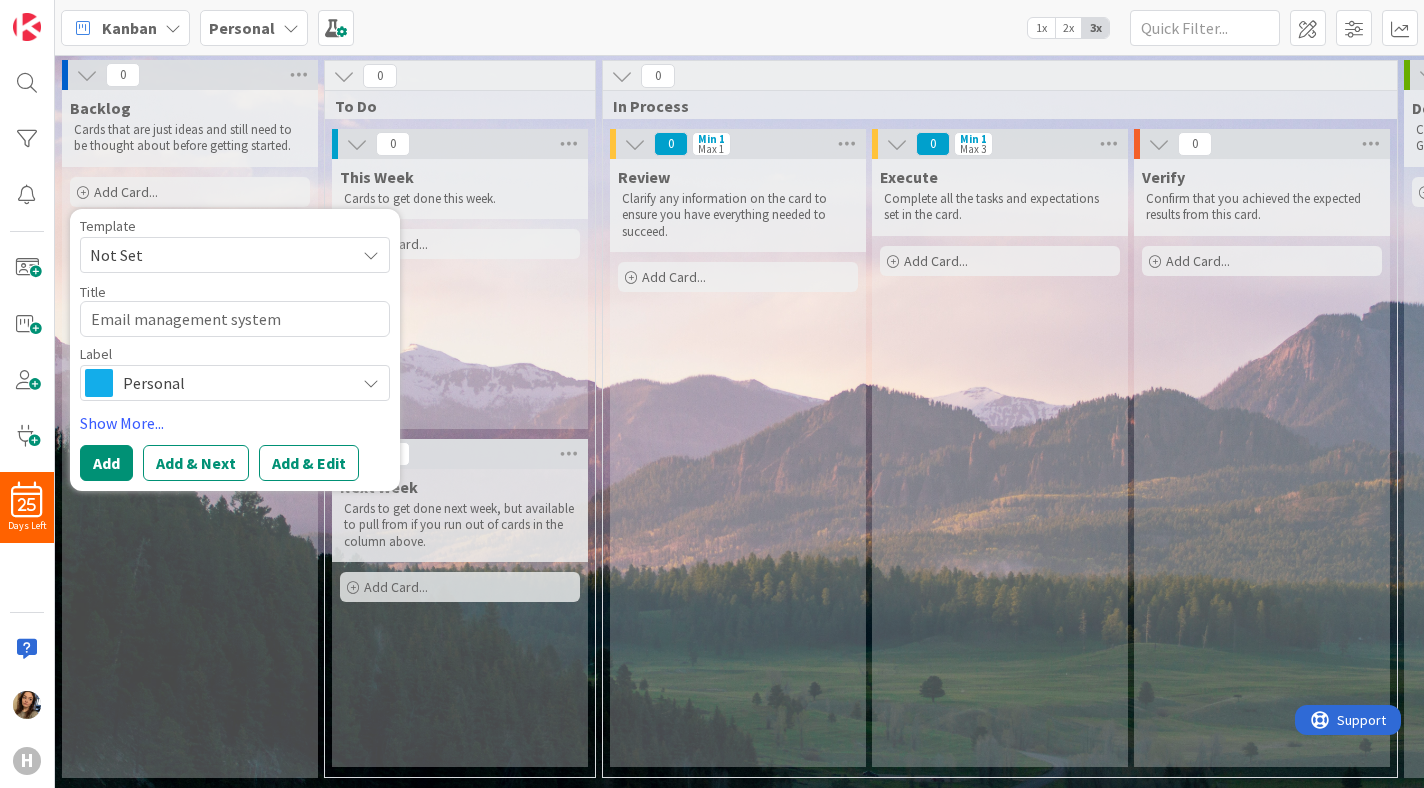 click on "Email management system" at bounding box center [235, 319] 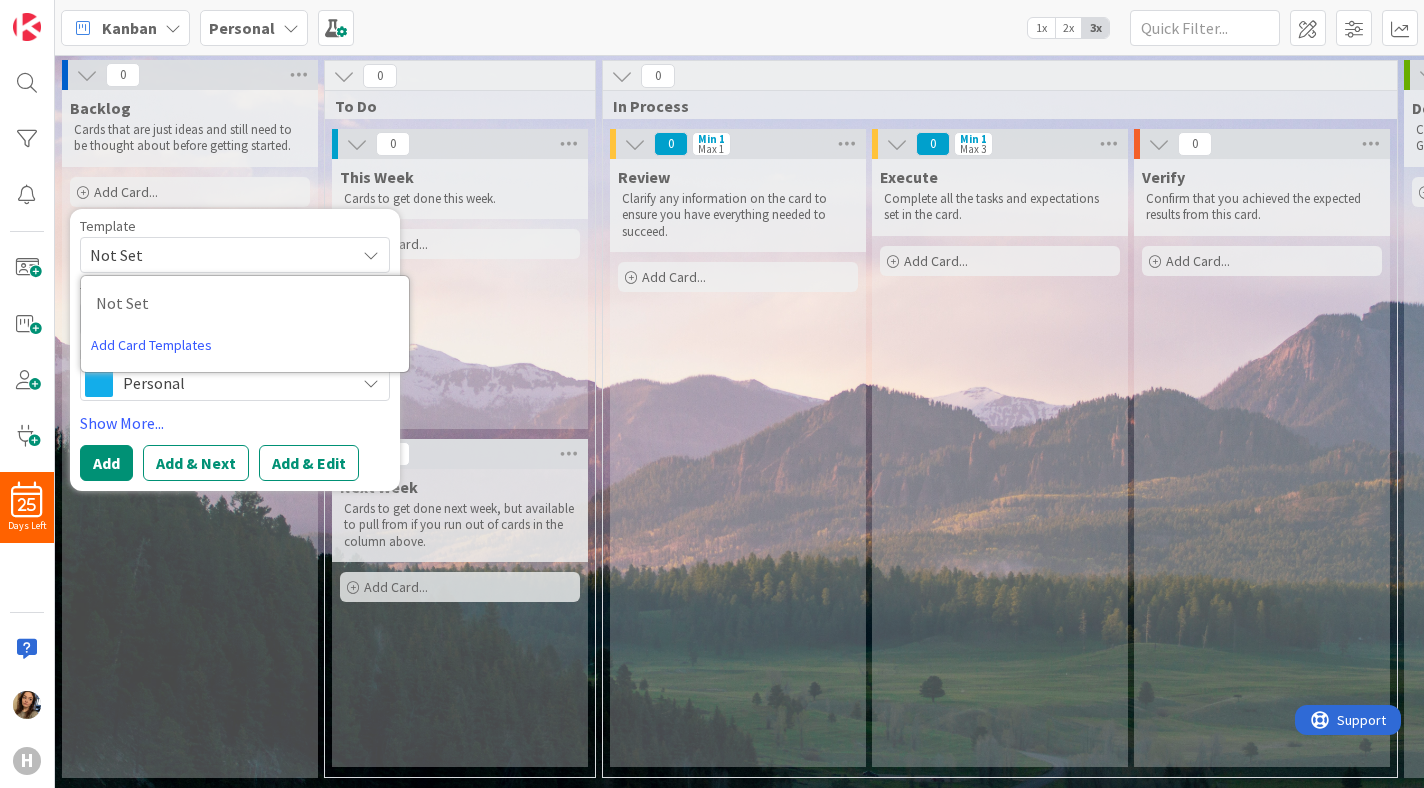 click on "Not Set" at bounding box center [215, 255] 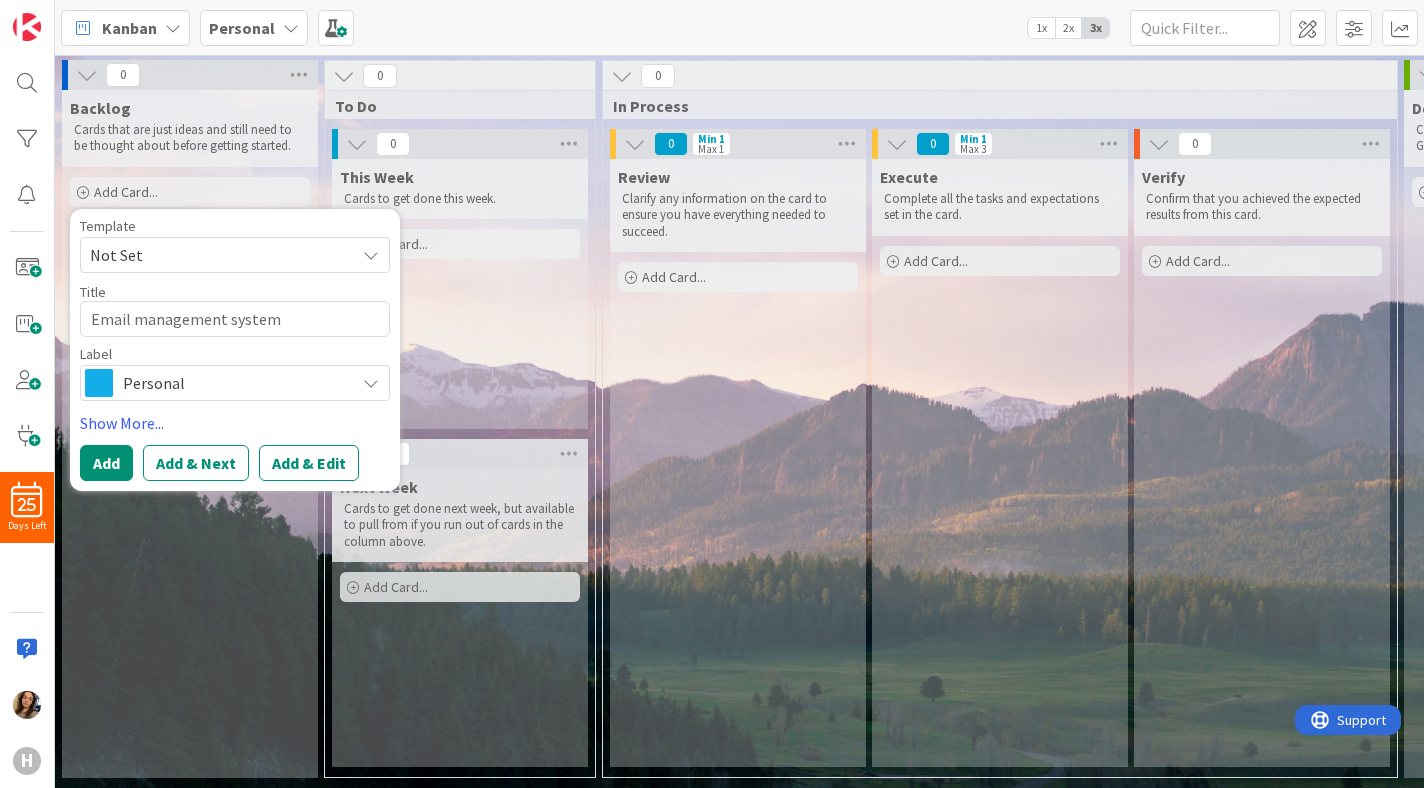 click on "Personal" at bounding box center (234, 383) 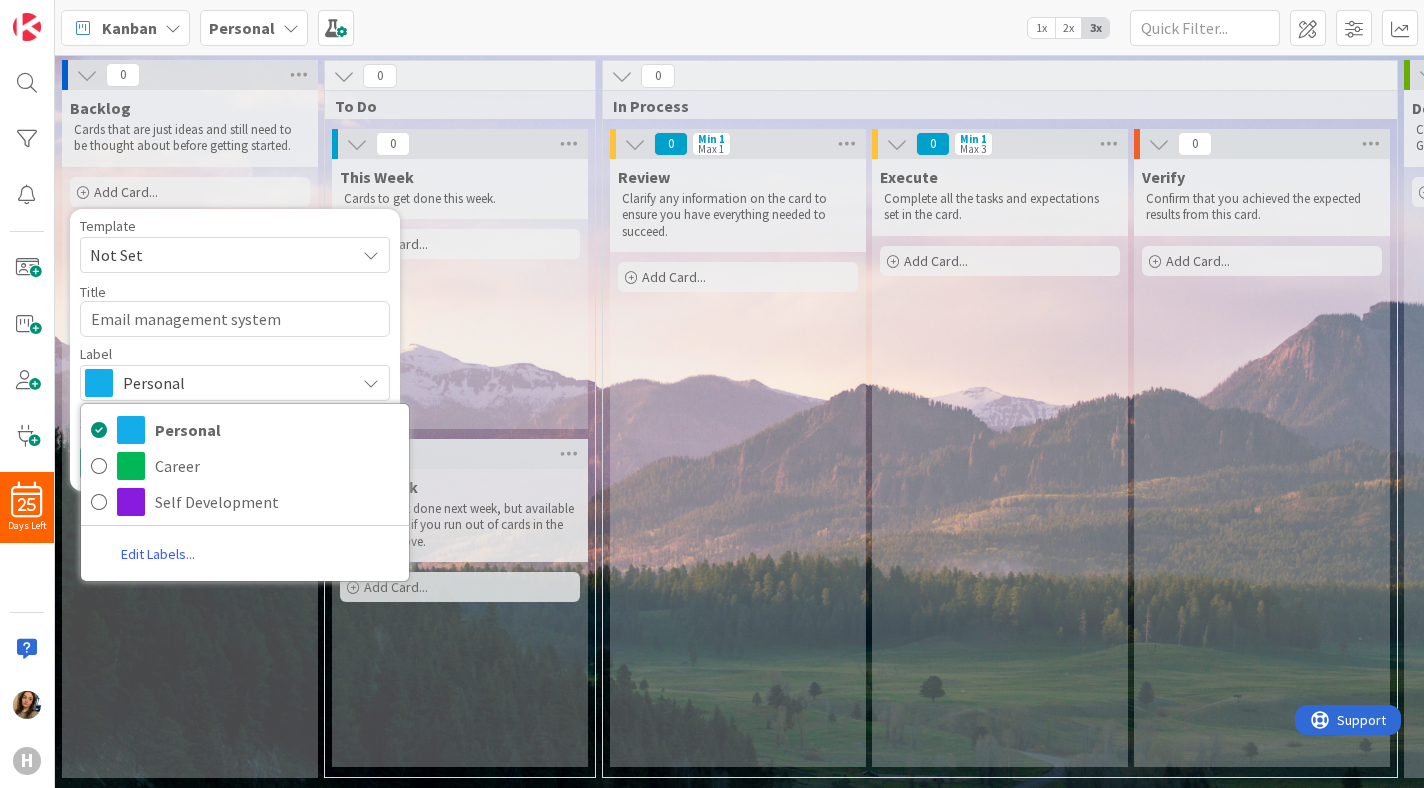click on "Edit Labels..." at bounding box center (158, 555) 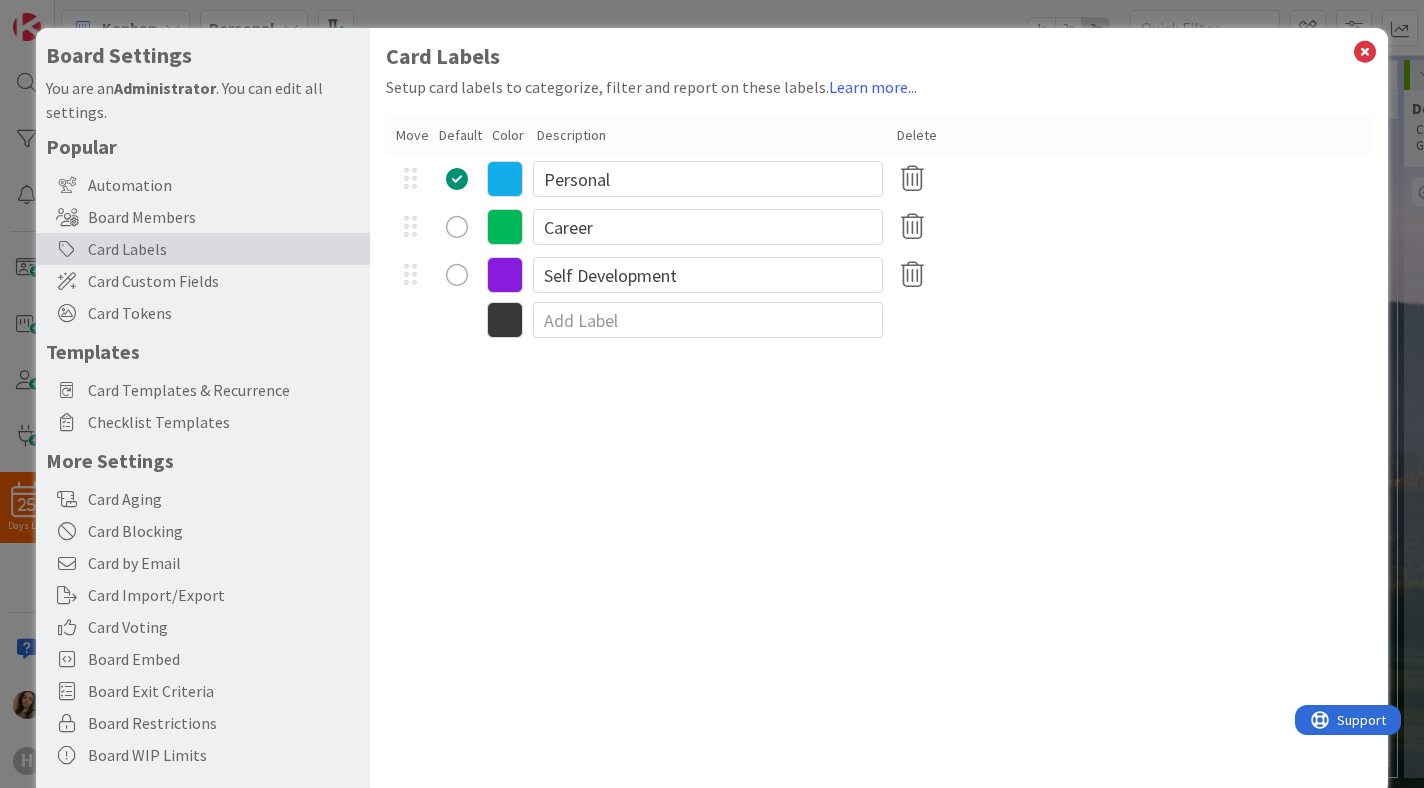 type on "x" 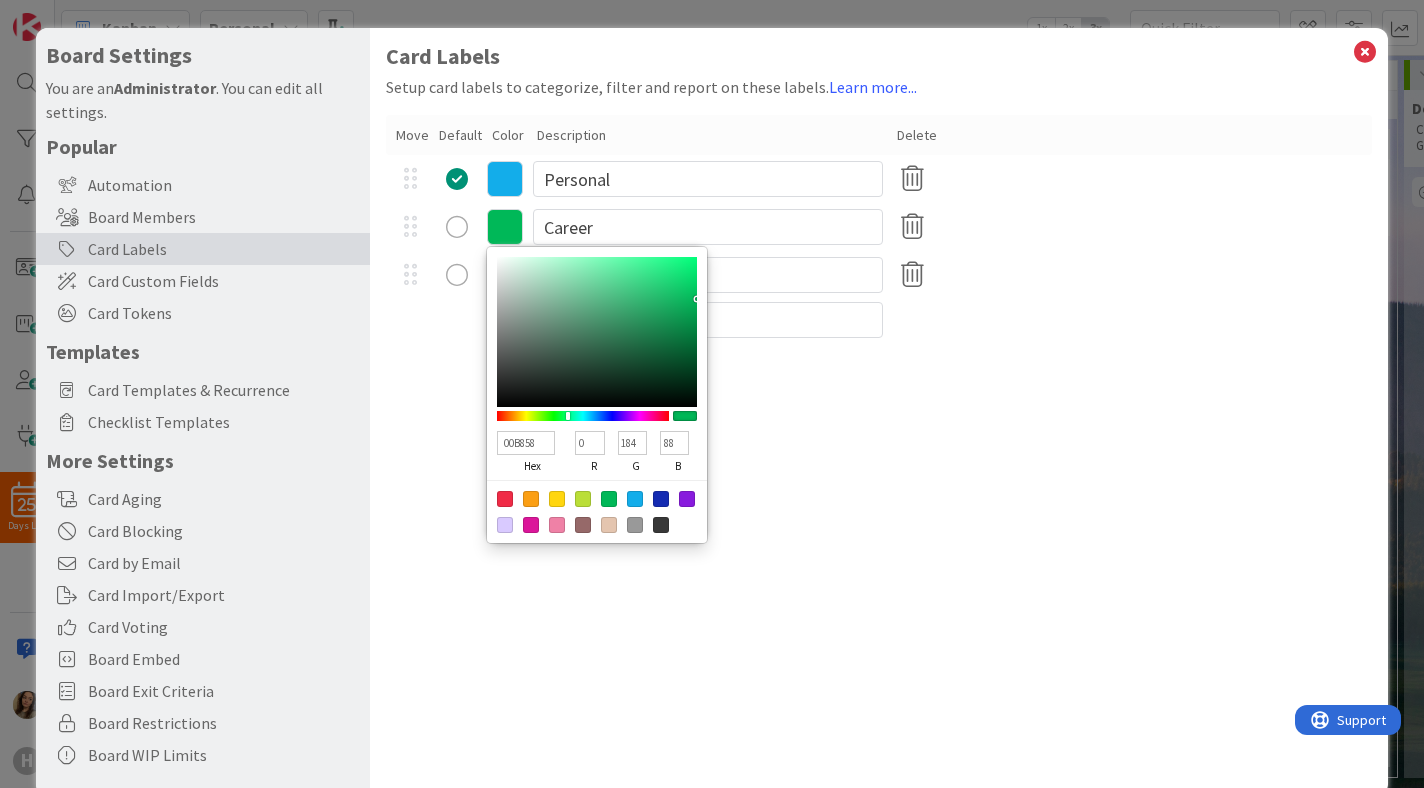 type on "00B847" 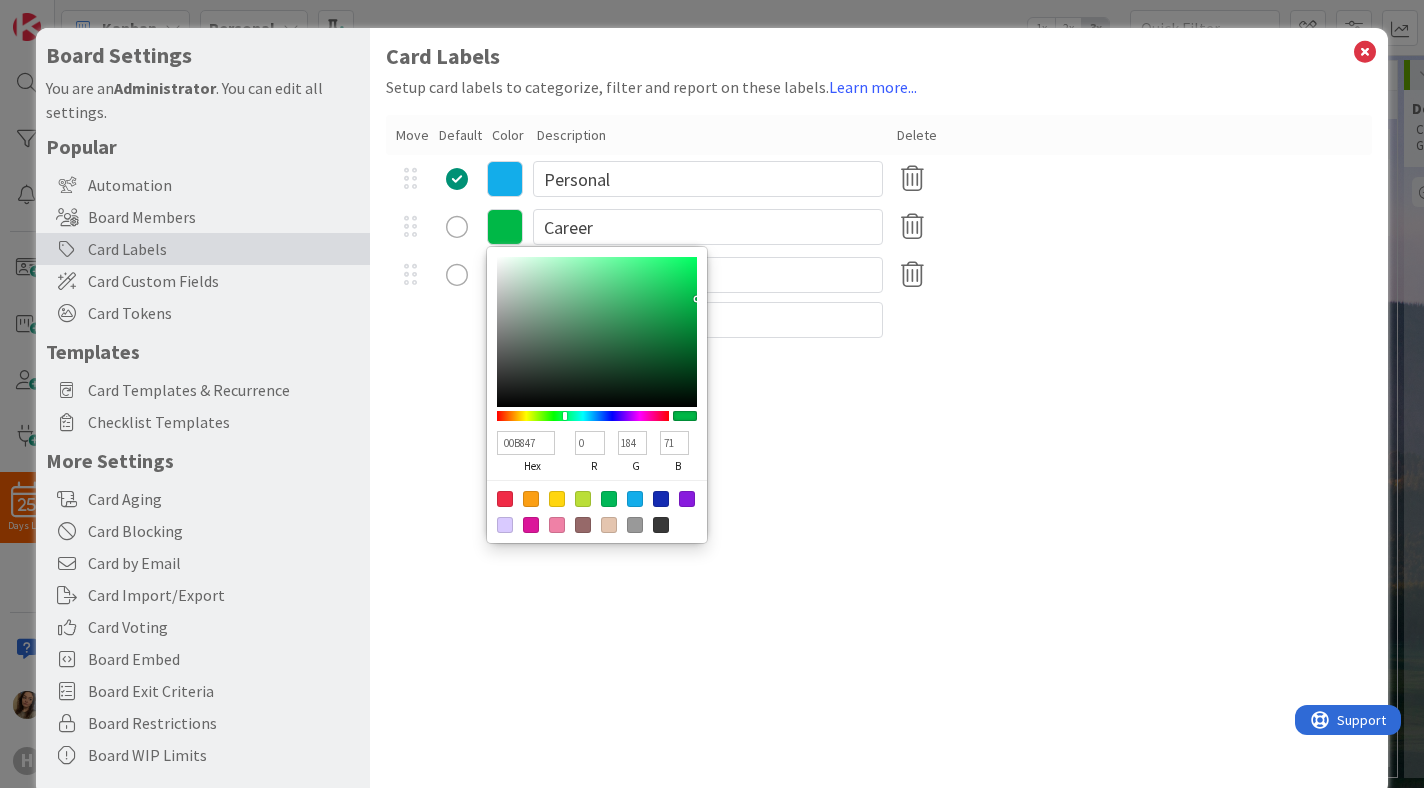 type on "00B841" 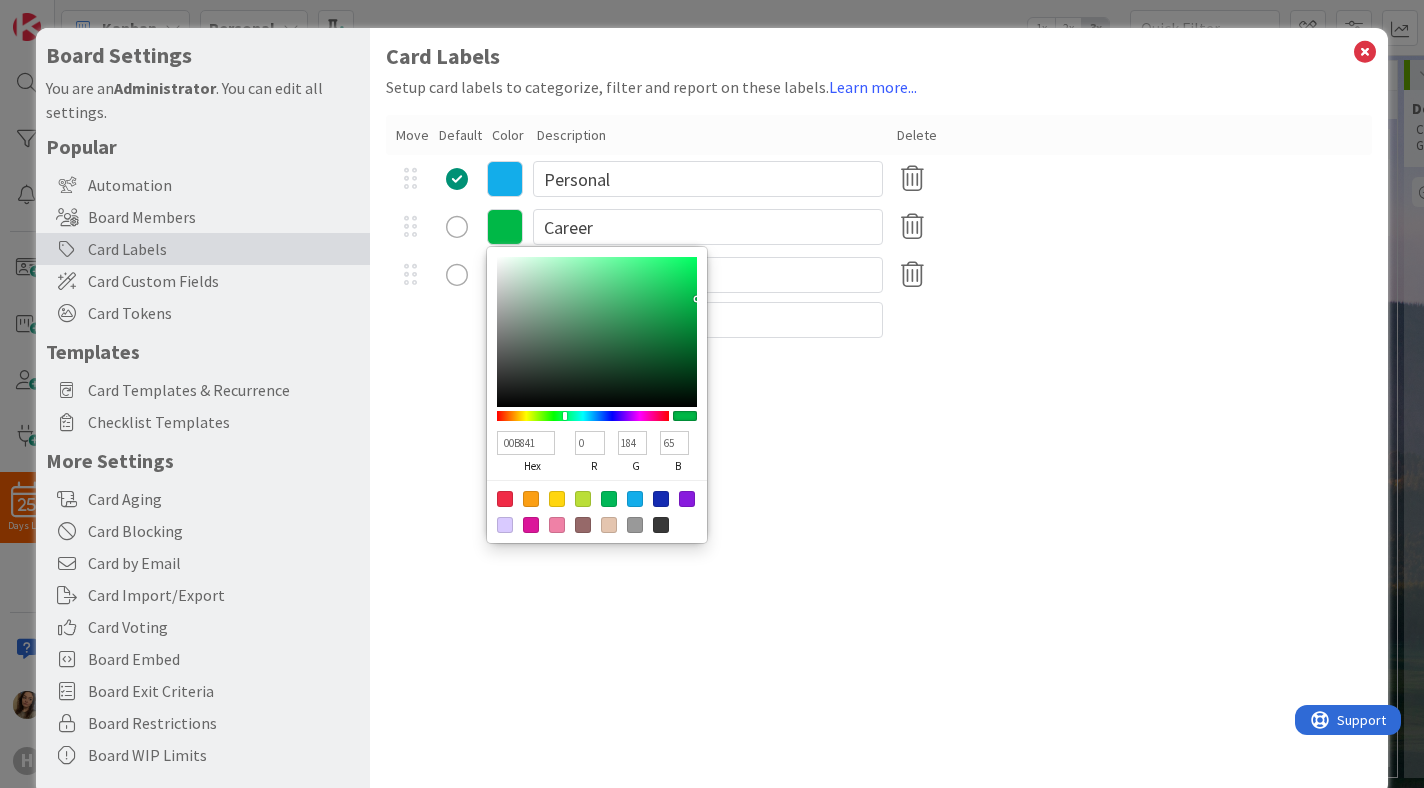 type on "00B83A" 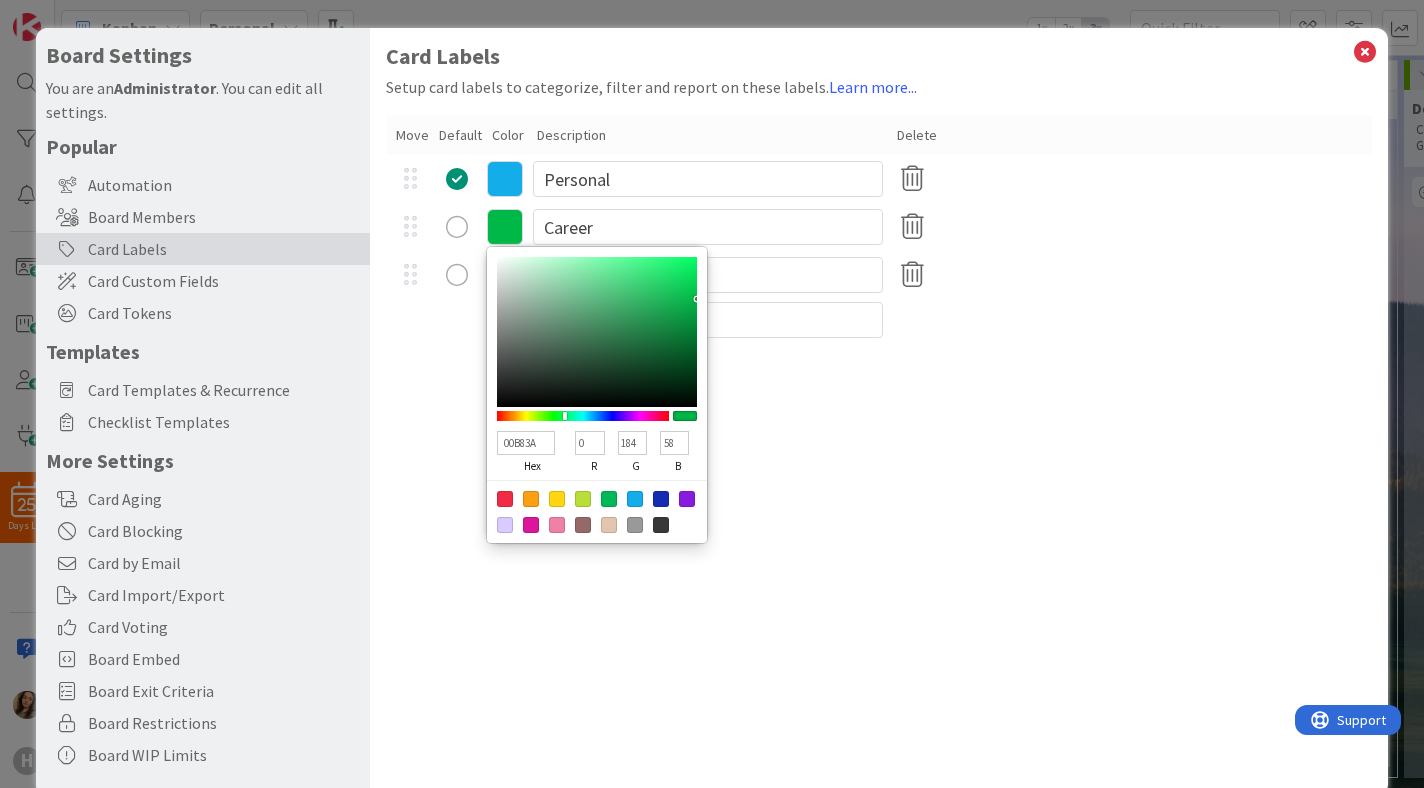 type on "00B834" 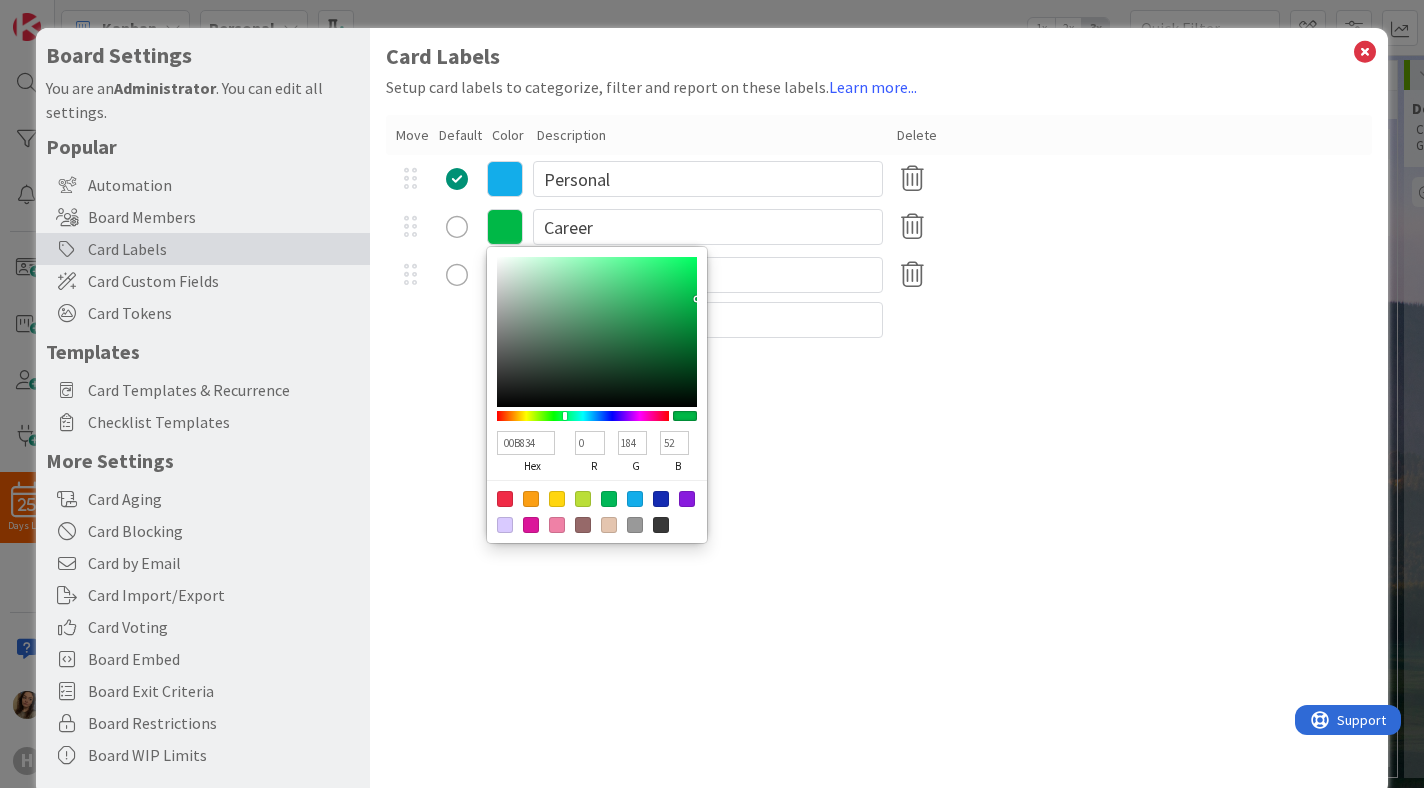 type on "00B82D" 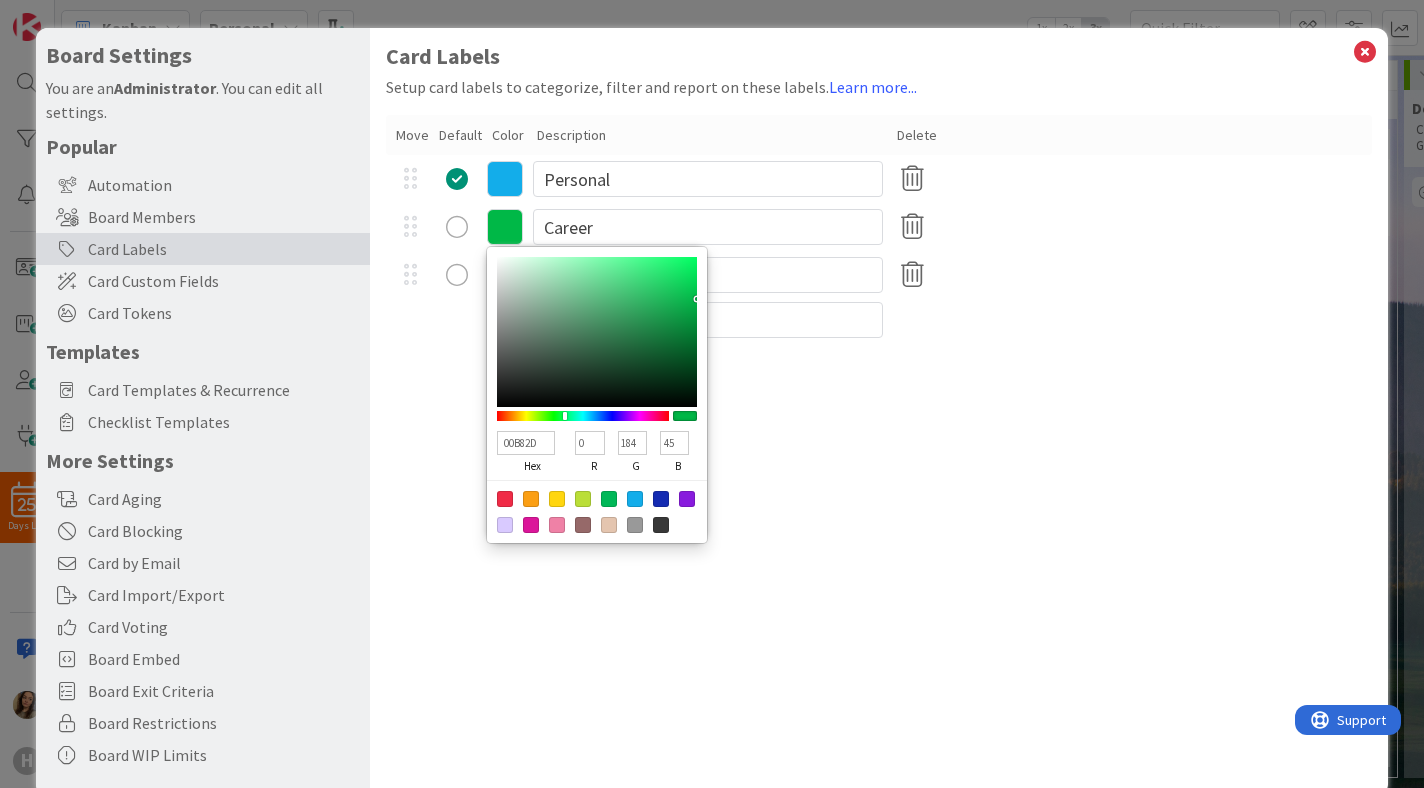 type on "00B827" 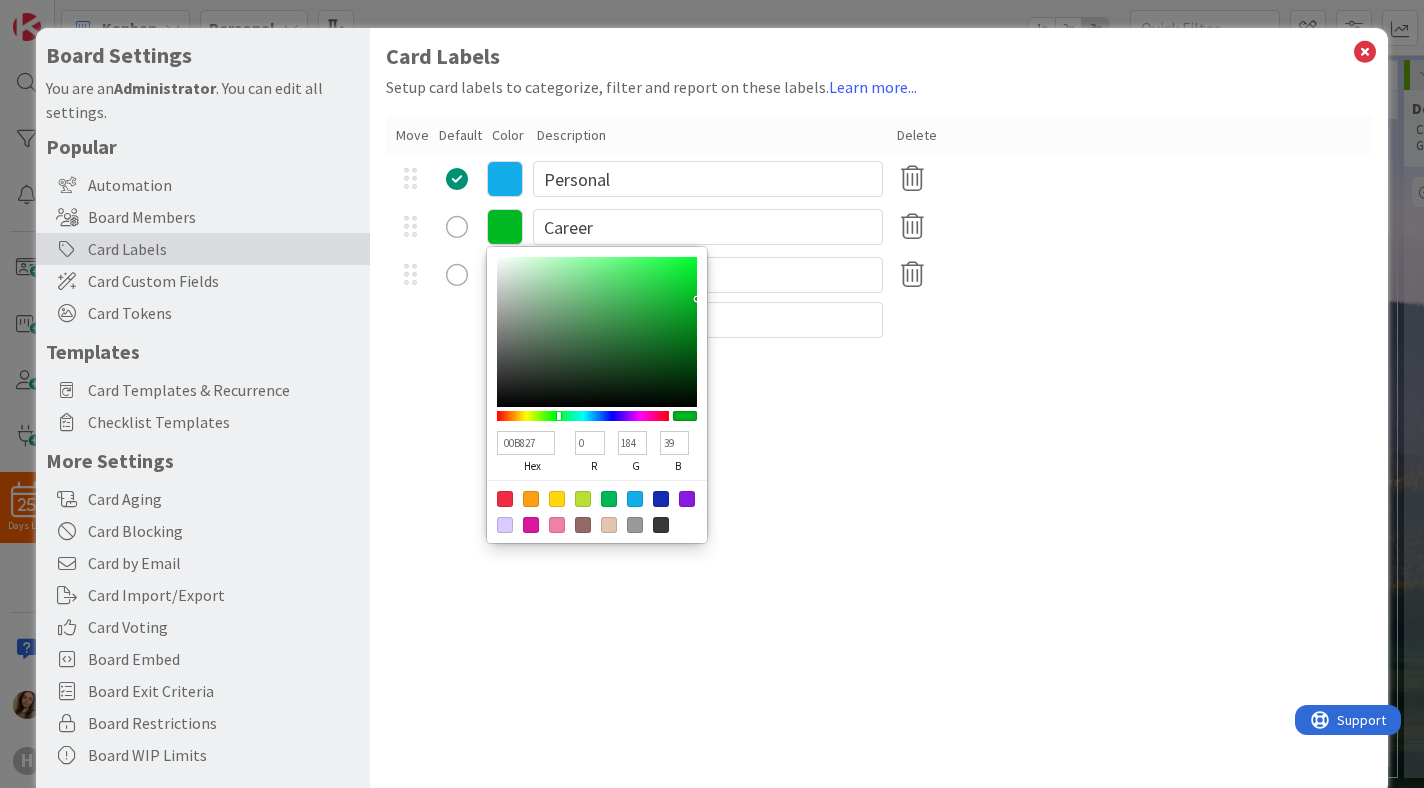 type on "00B821" 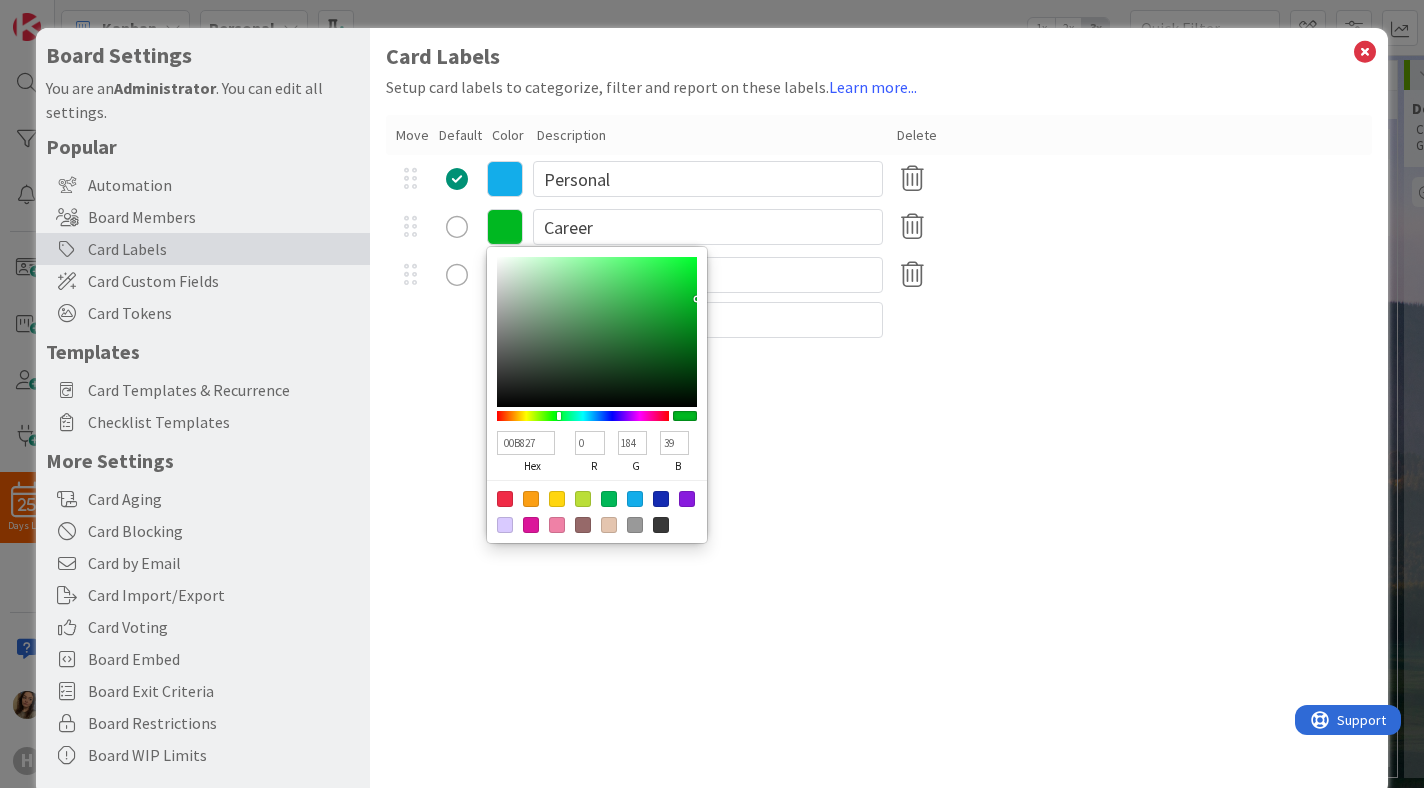type on "33" 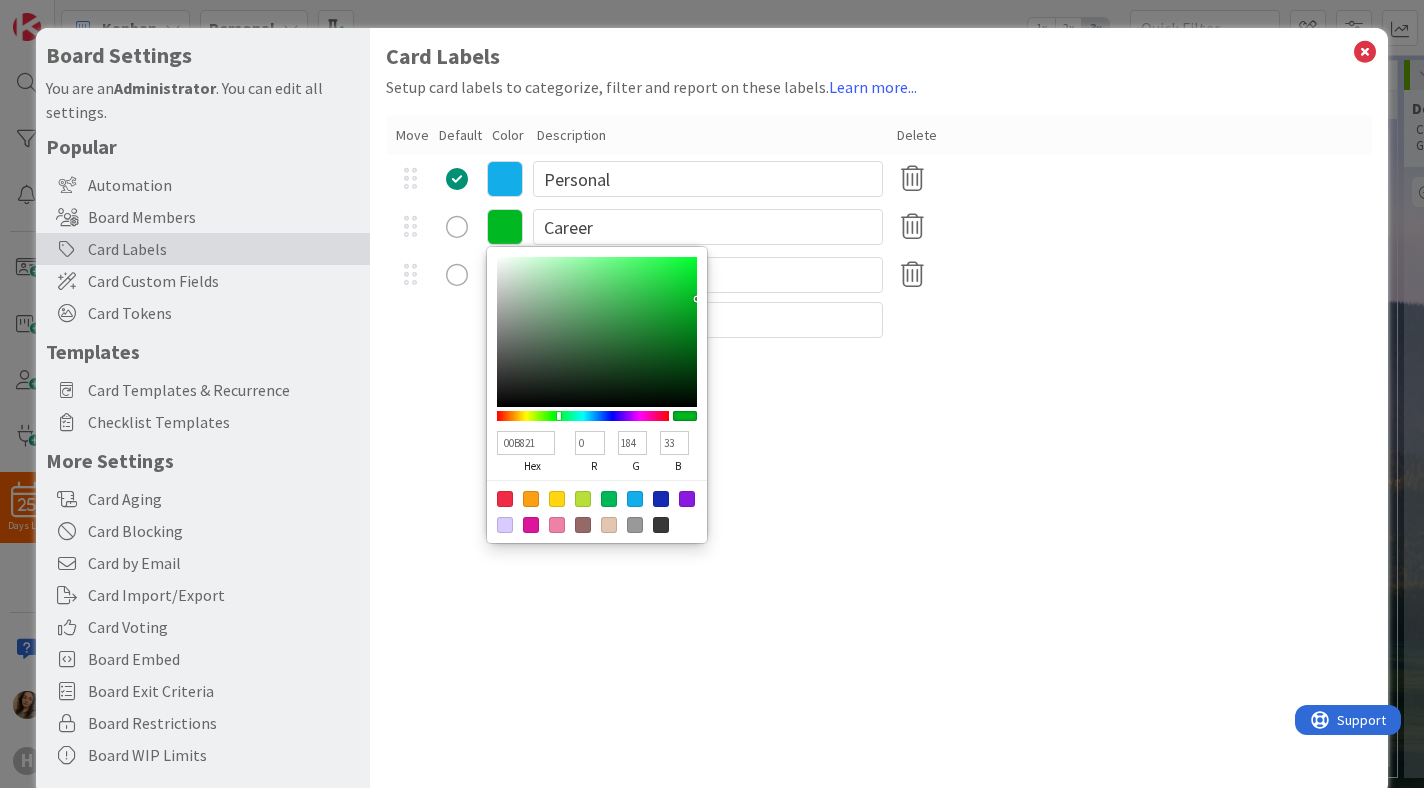 type on "00B81A" 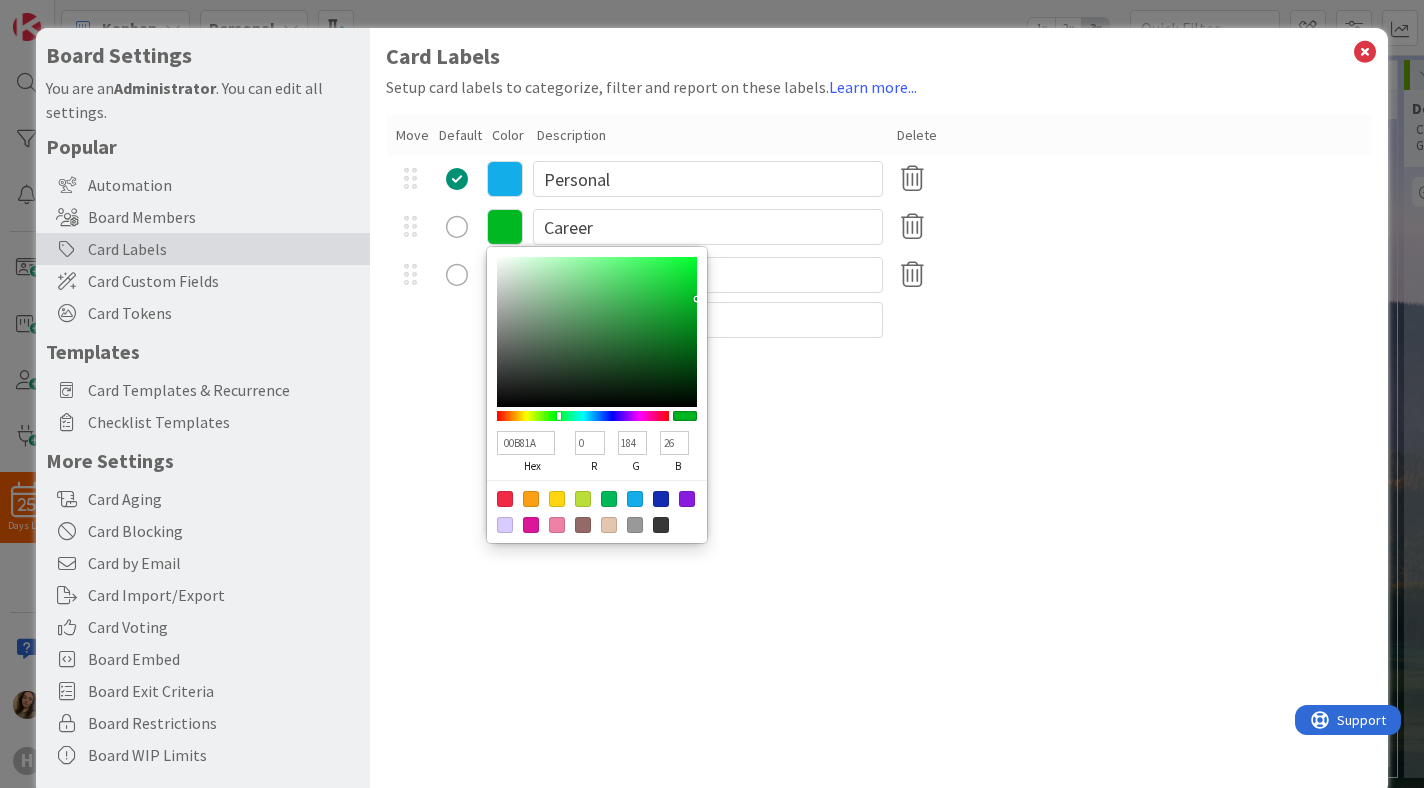 type on "00B814" 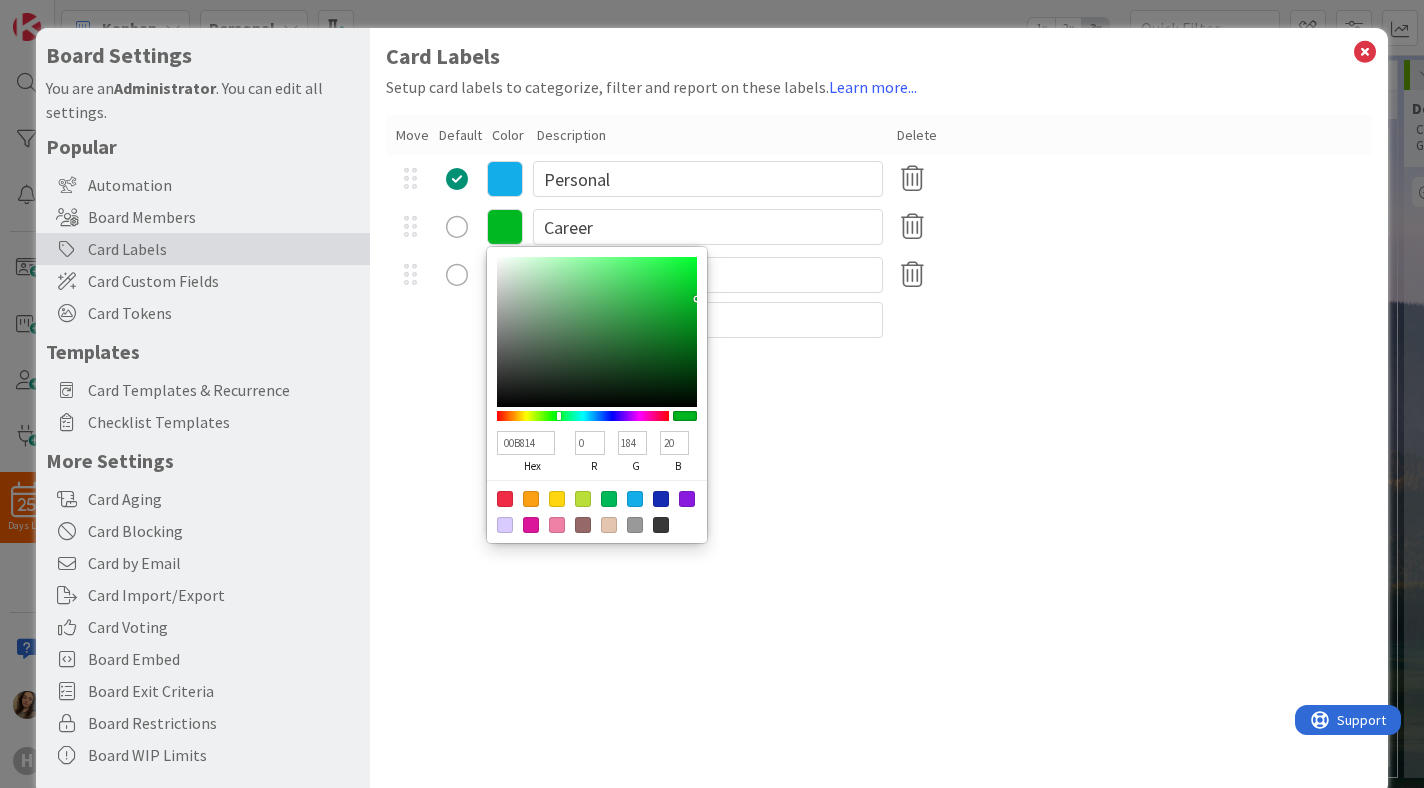 type on "00B80D" 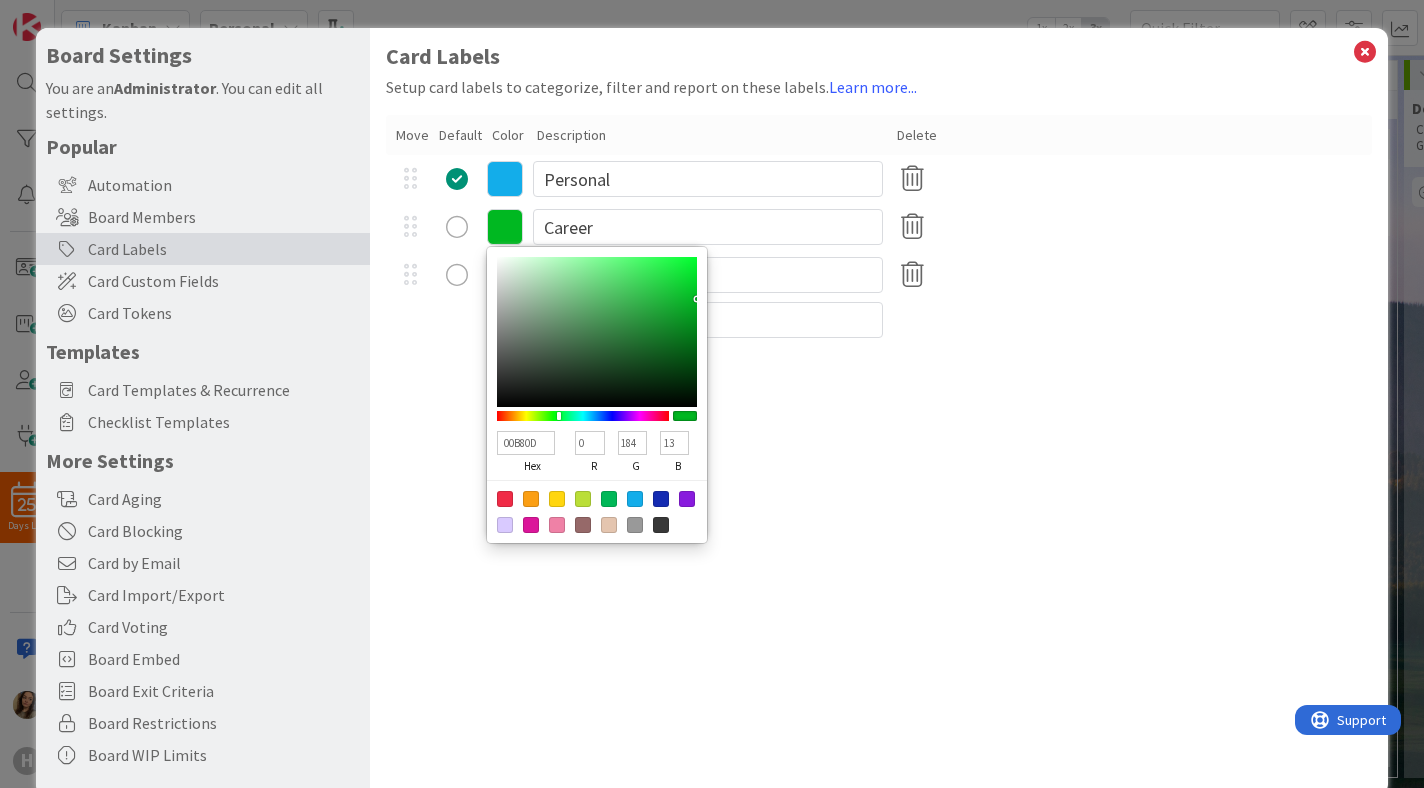 type on "00B807" 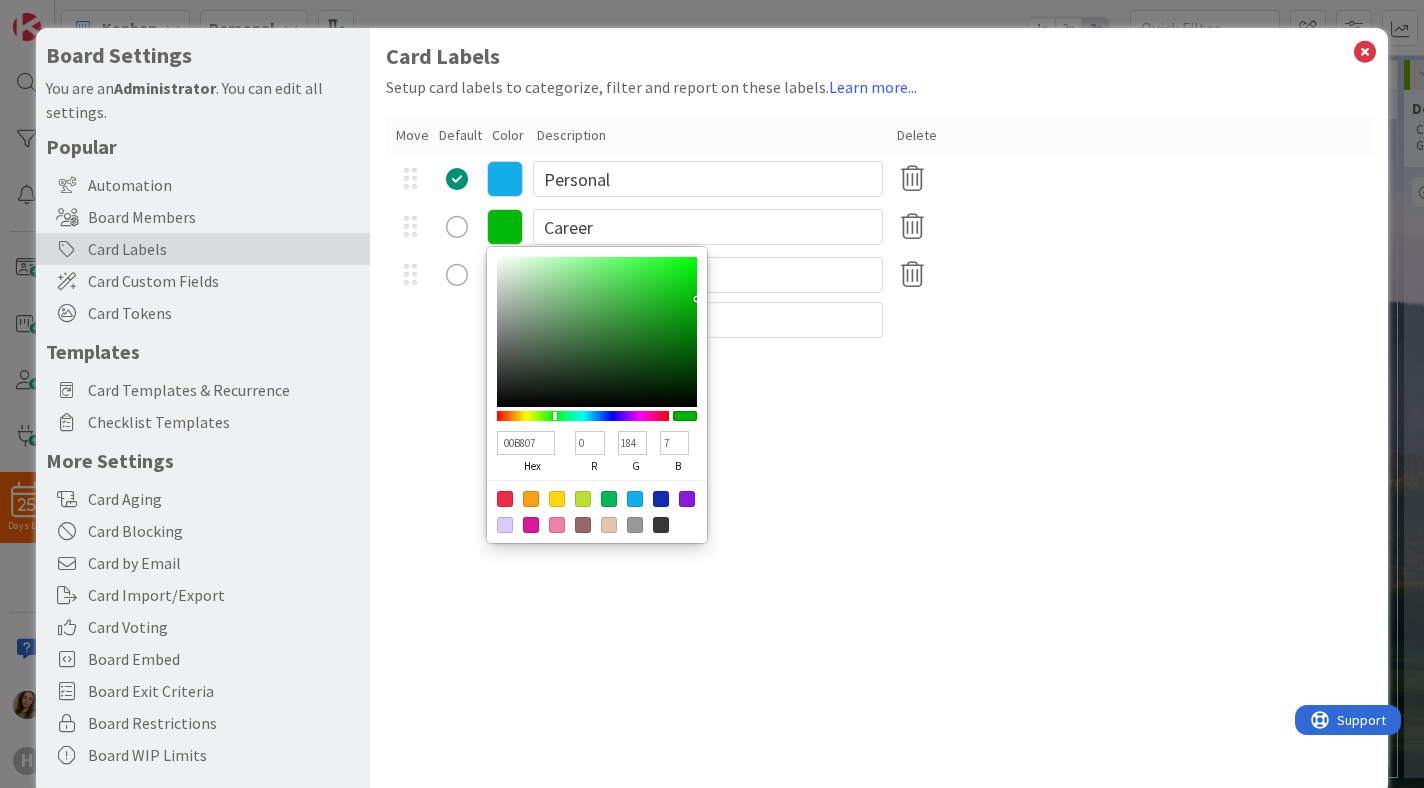 type on "00B80D" 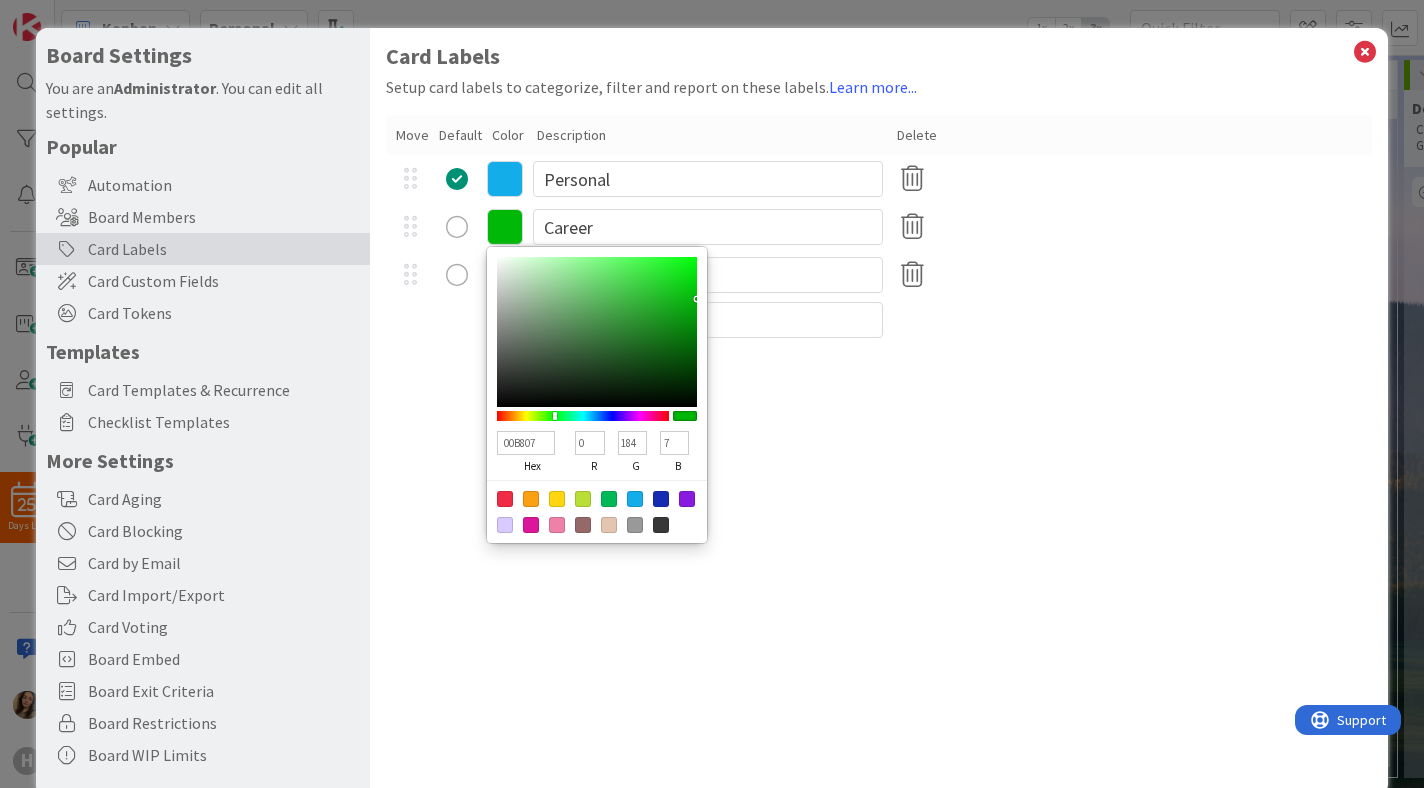 type on "13" 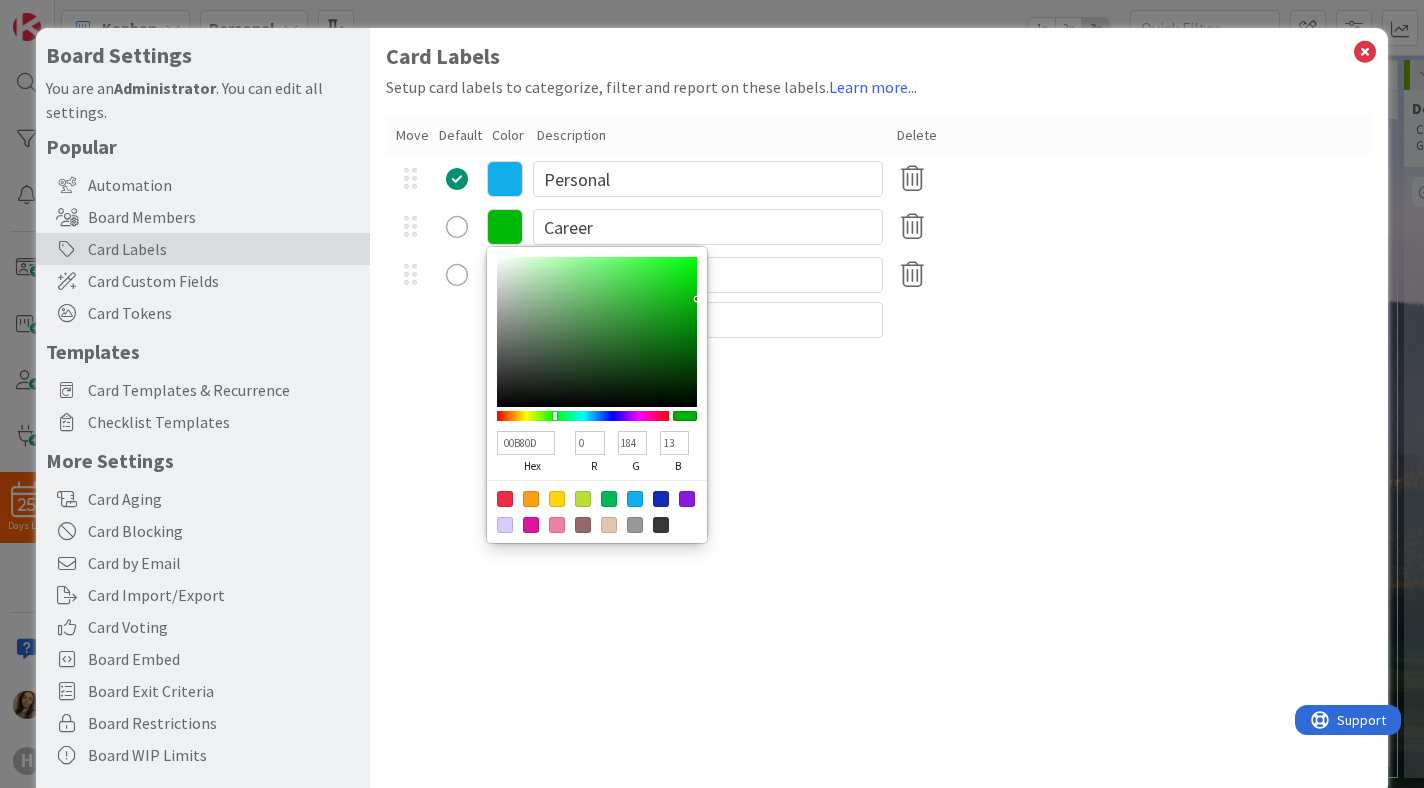type on "00B814" 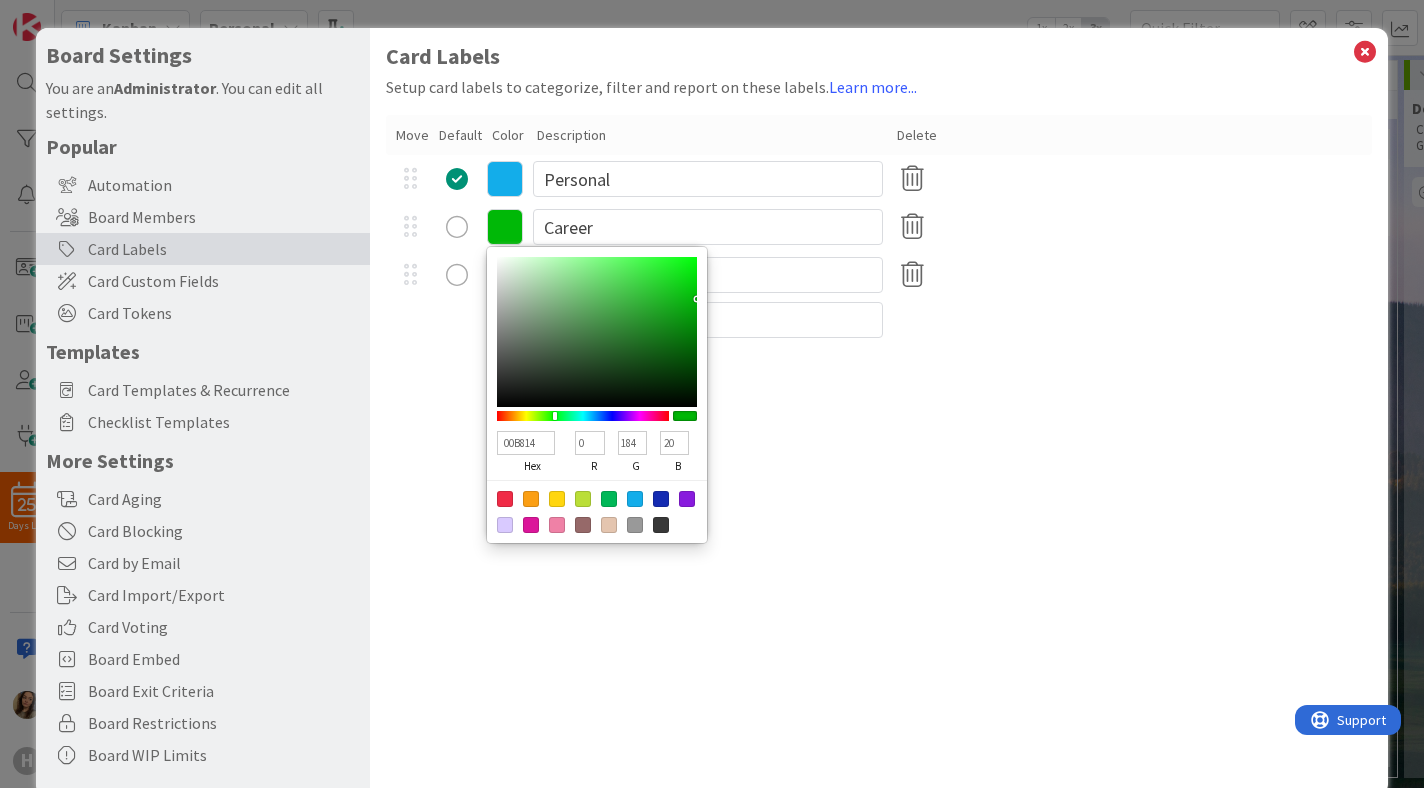 type on "00B827" 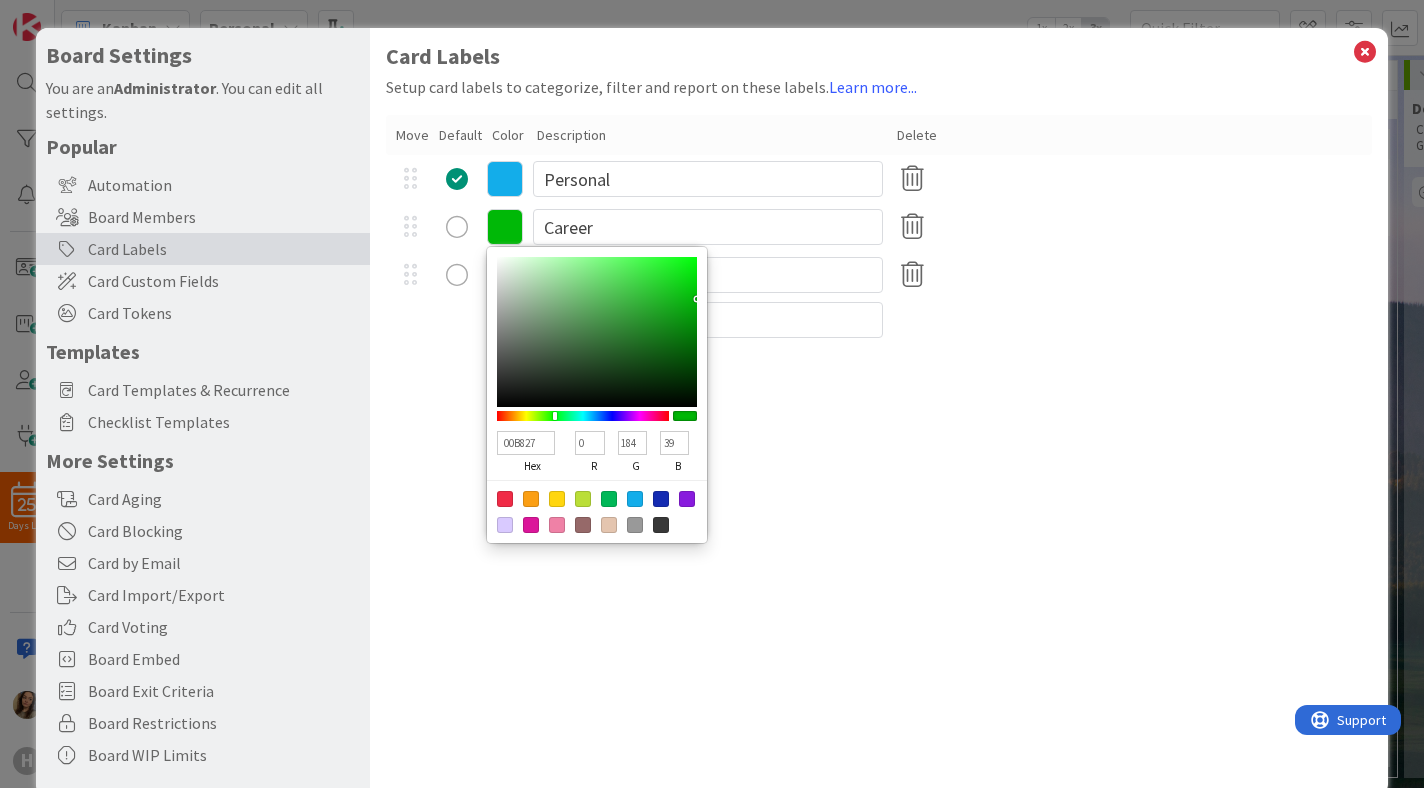 type on "00B834" 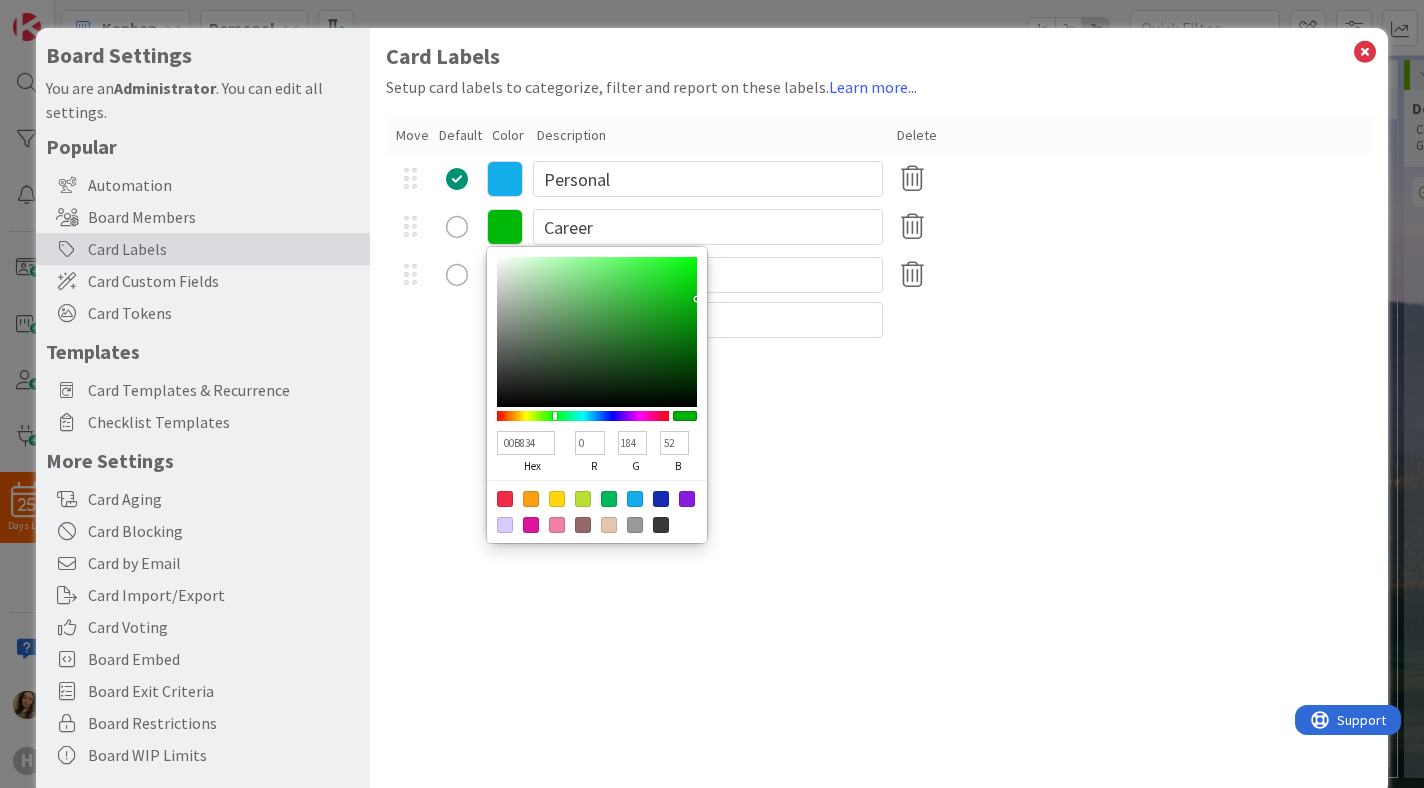 type on "00B841" 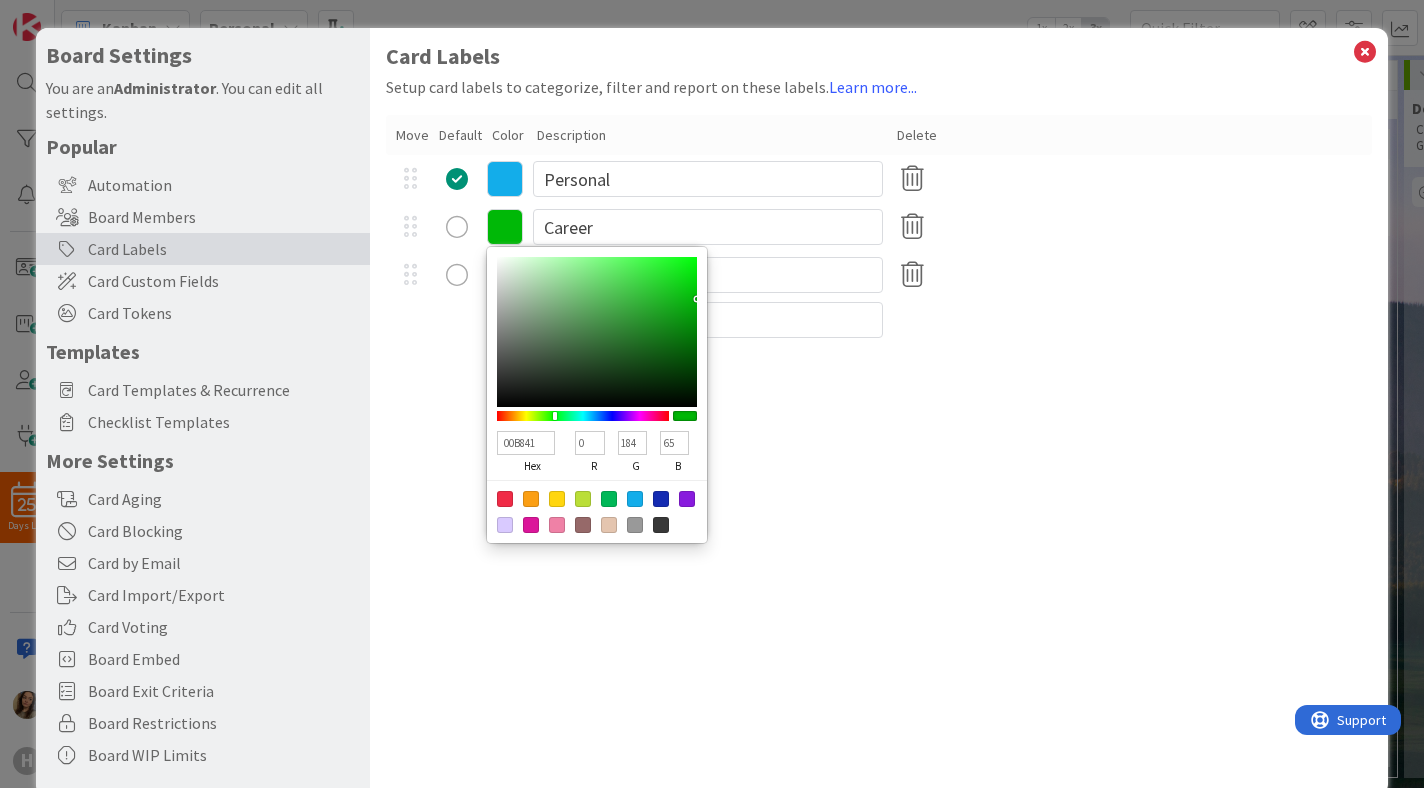 type on "00B84D" 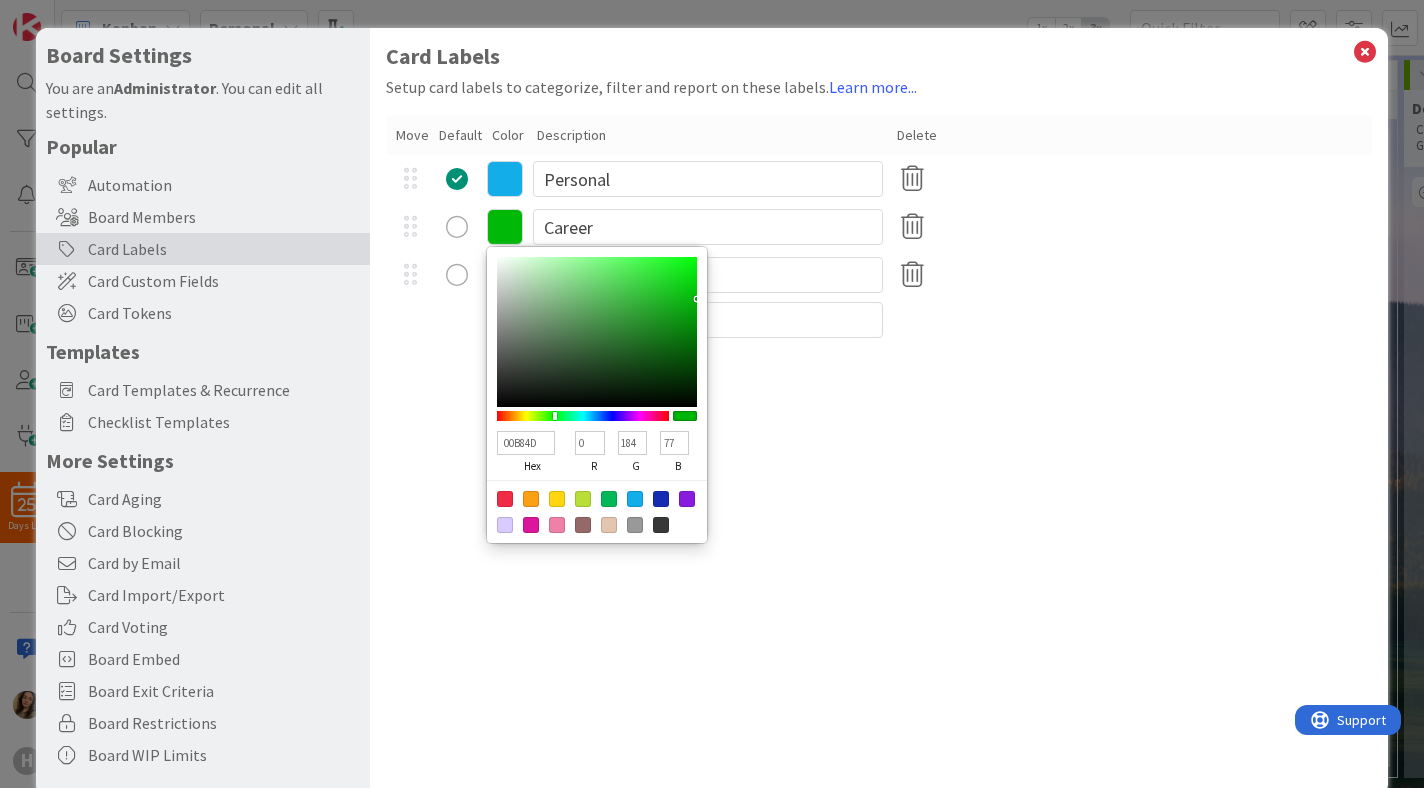 type on "00B854" 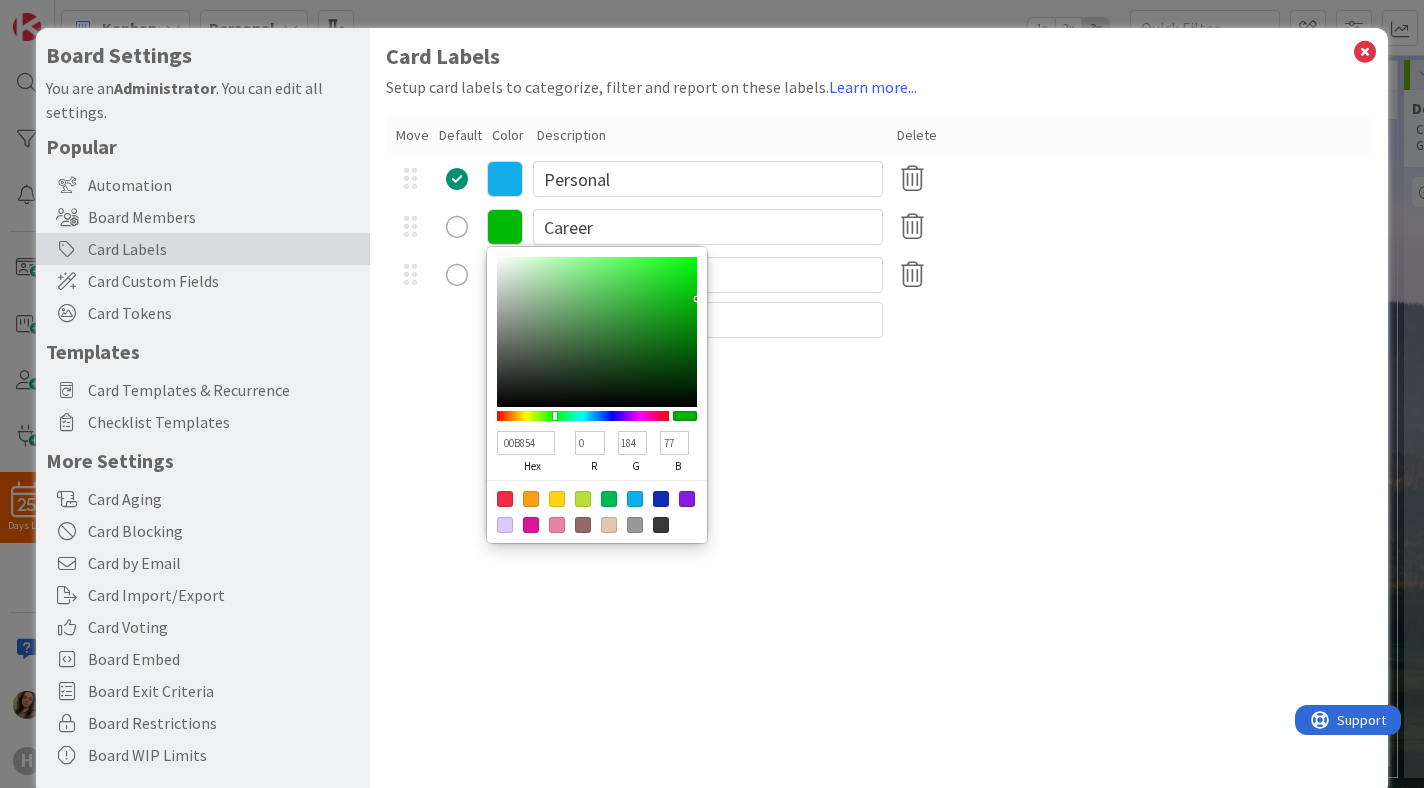 type on "84" 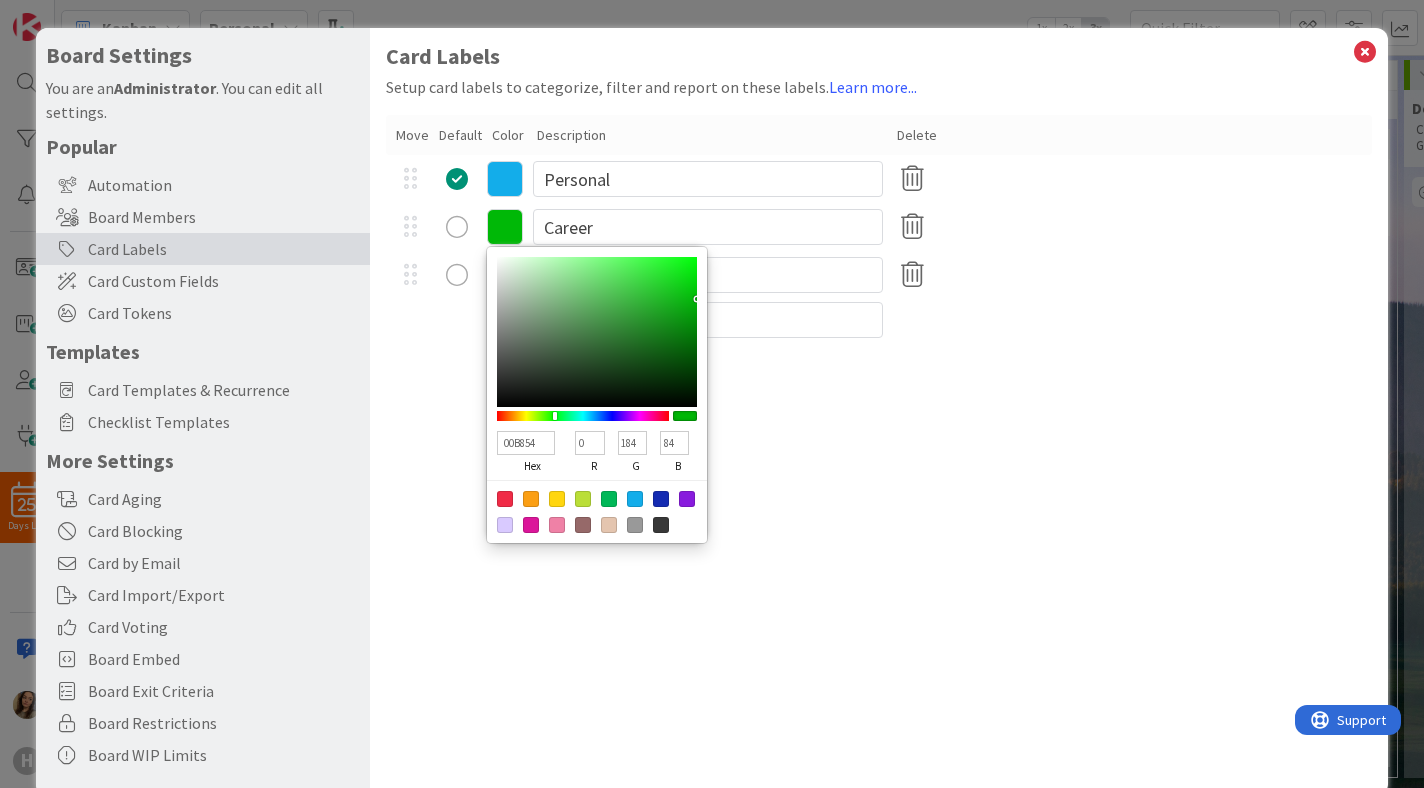 type on "00B861" 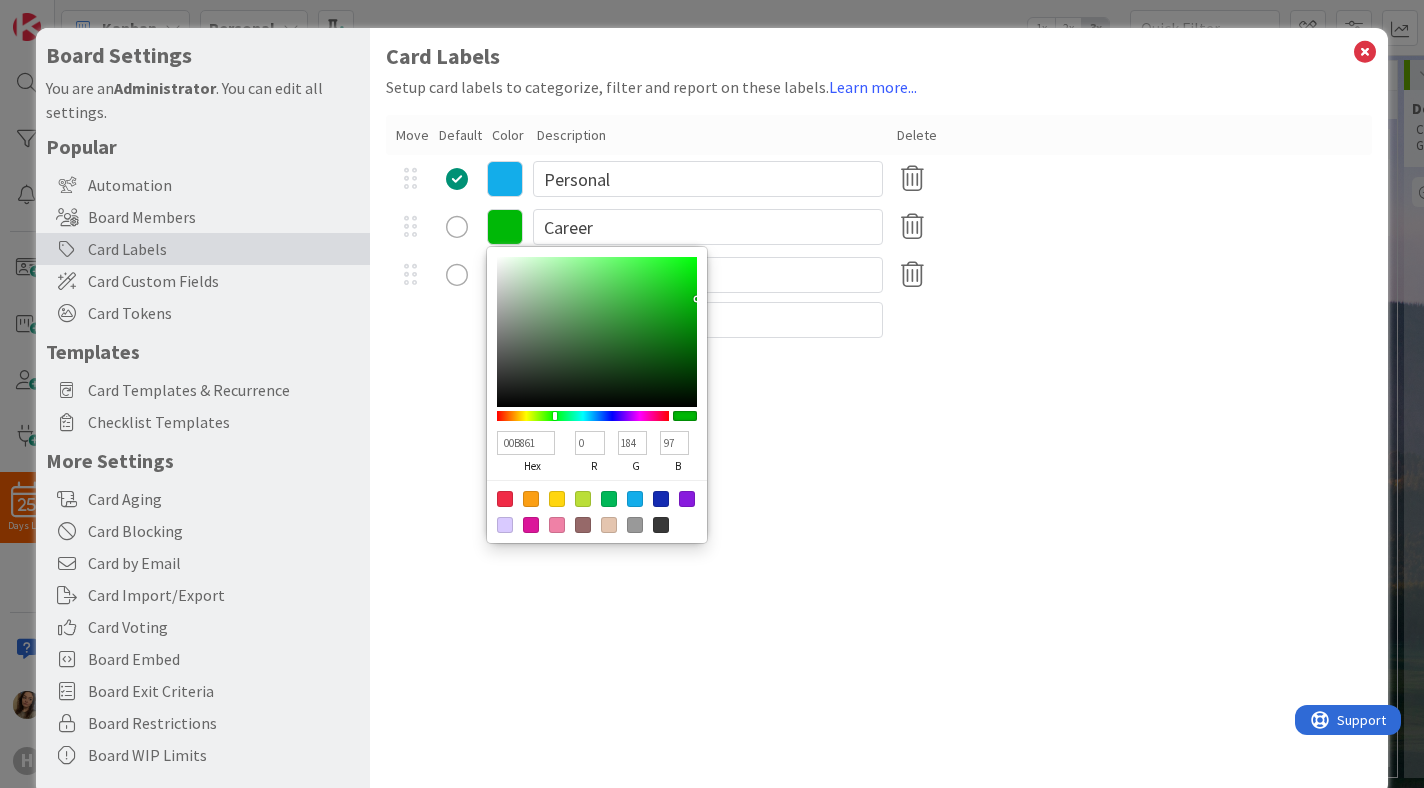 type on "00B867" 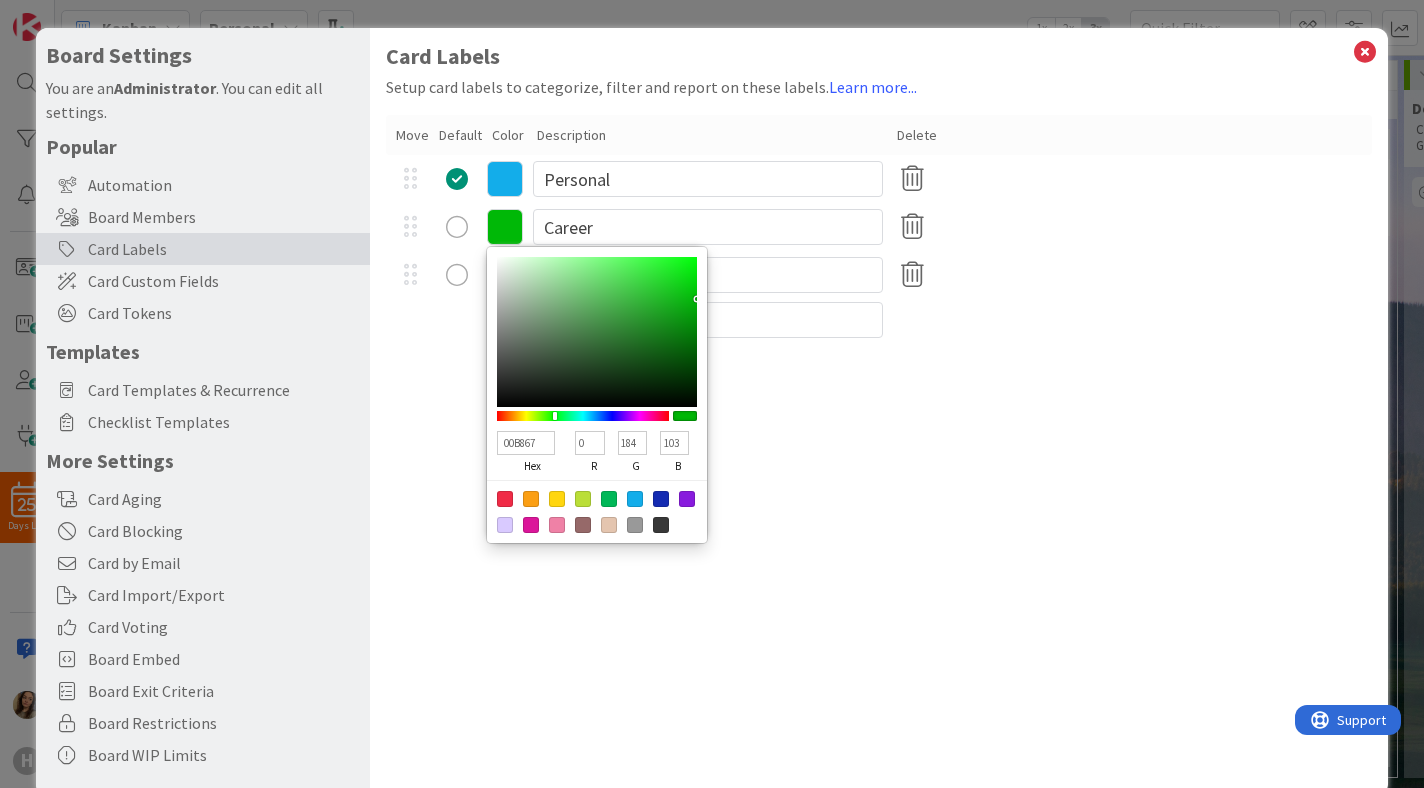 type on "00B86E" 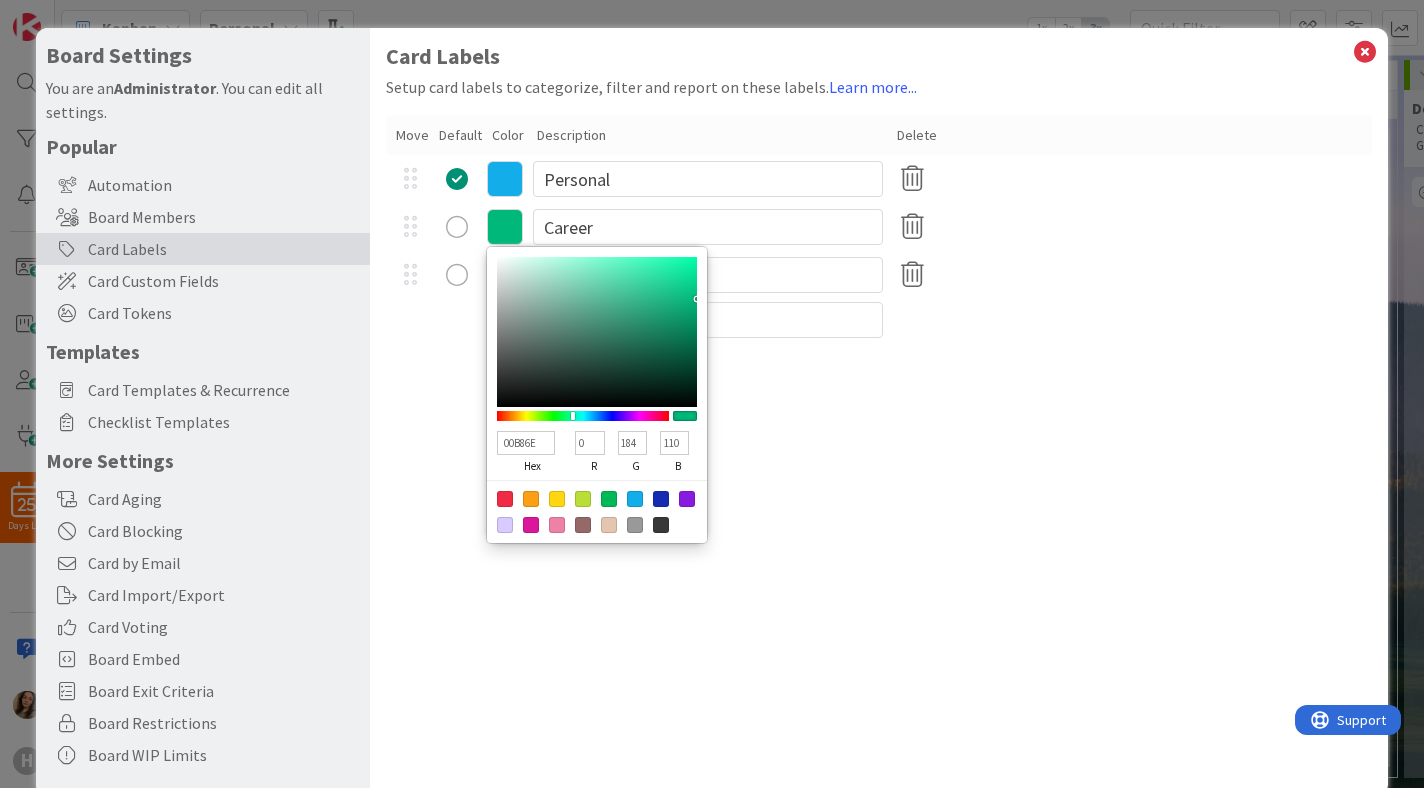 type on "00B87A" 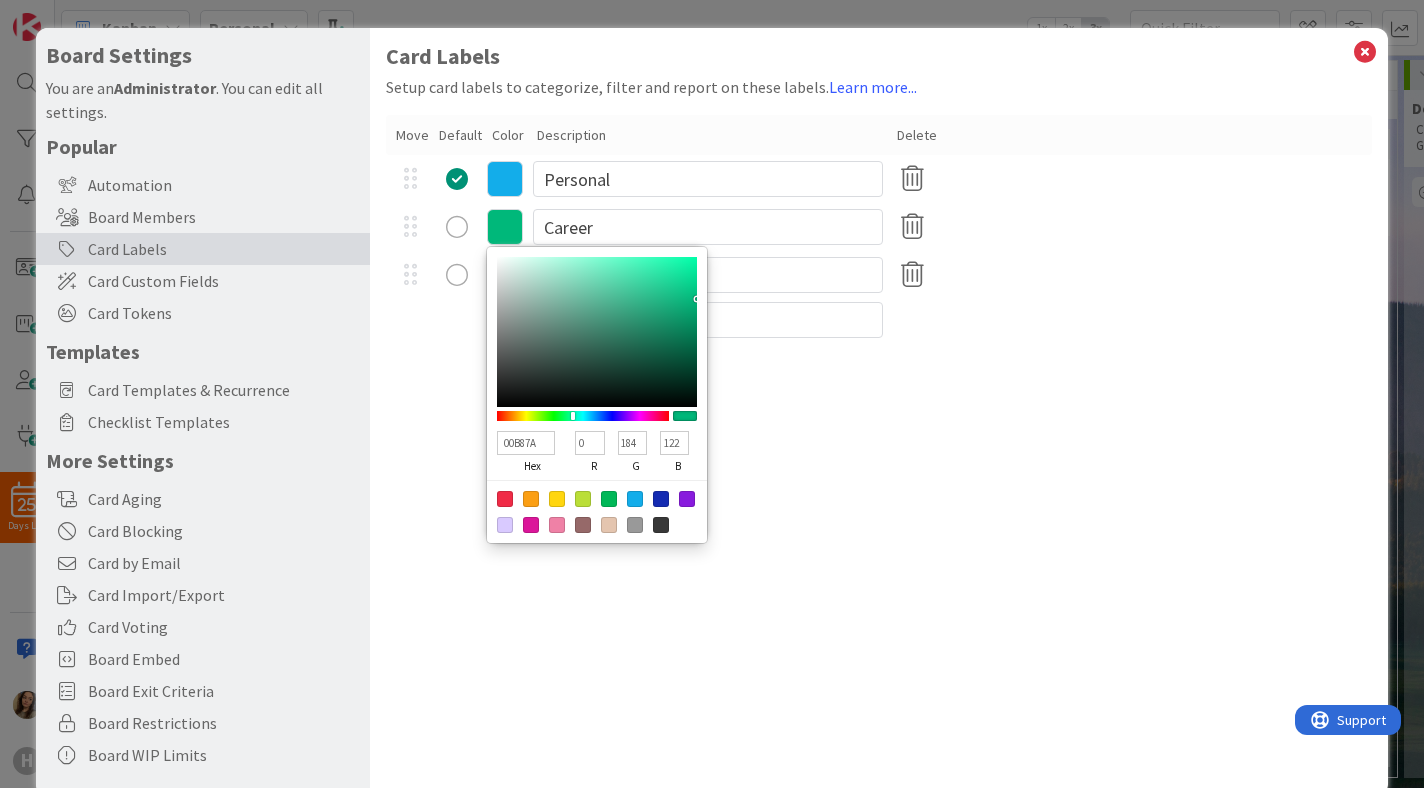 type on "00B881" 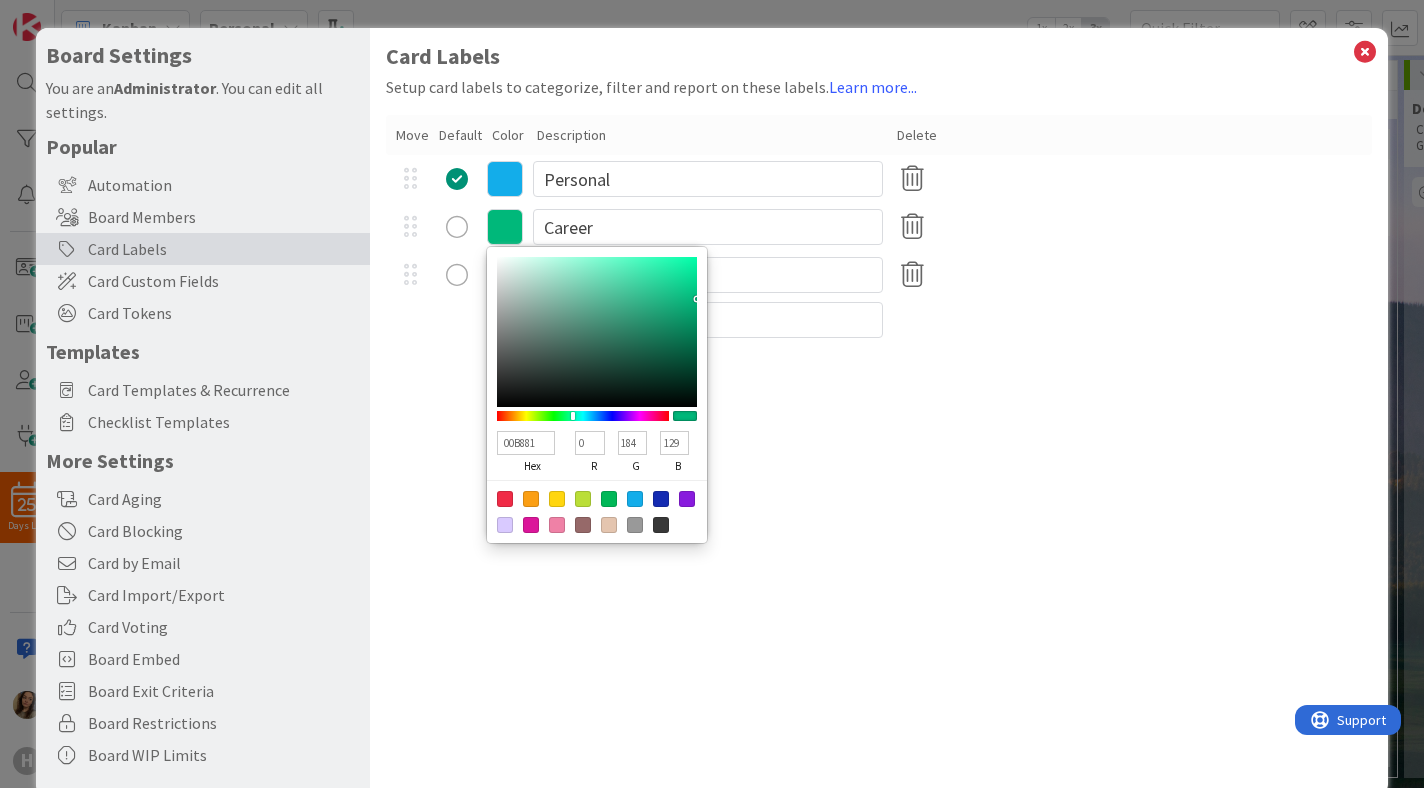 type on "00B887" 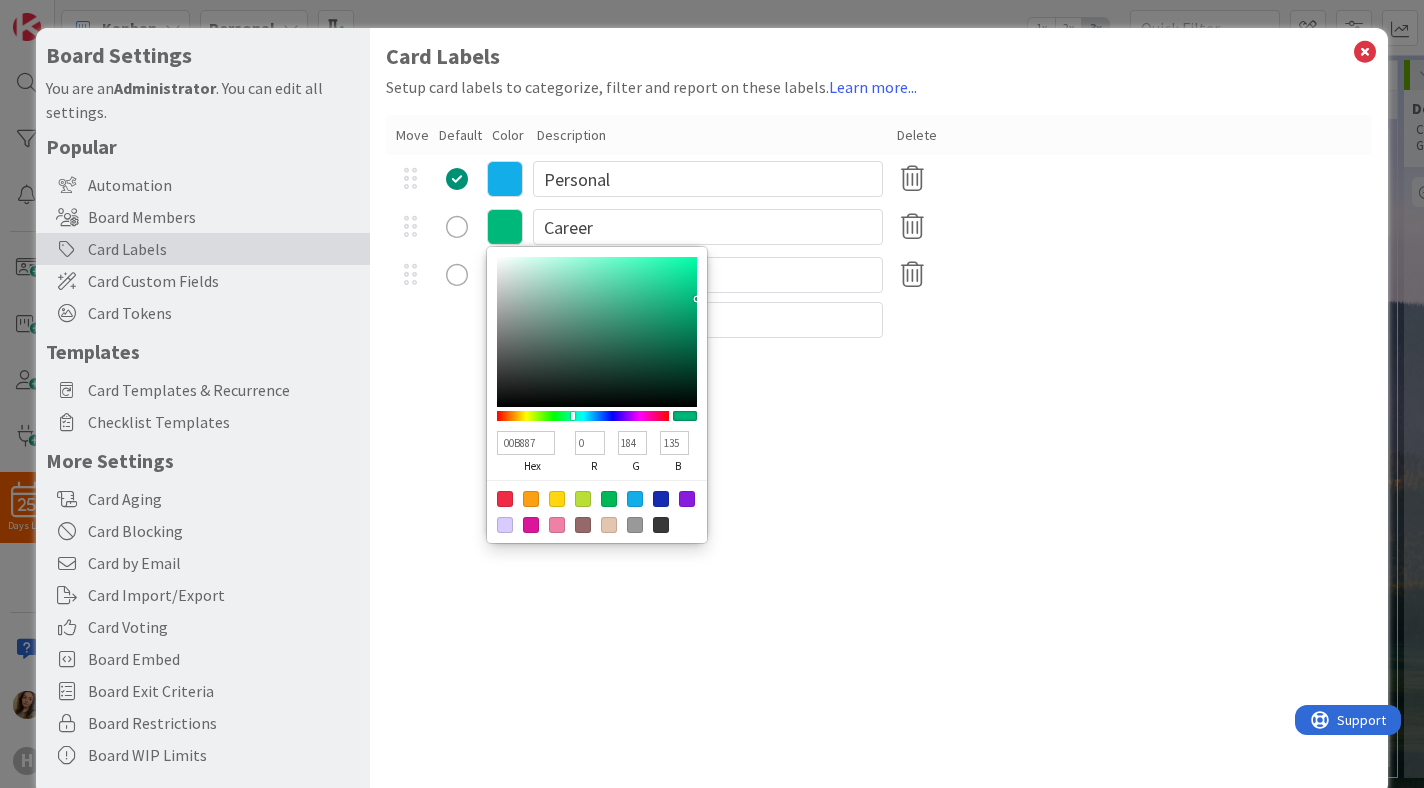 type on "00B88E" 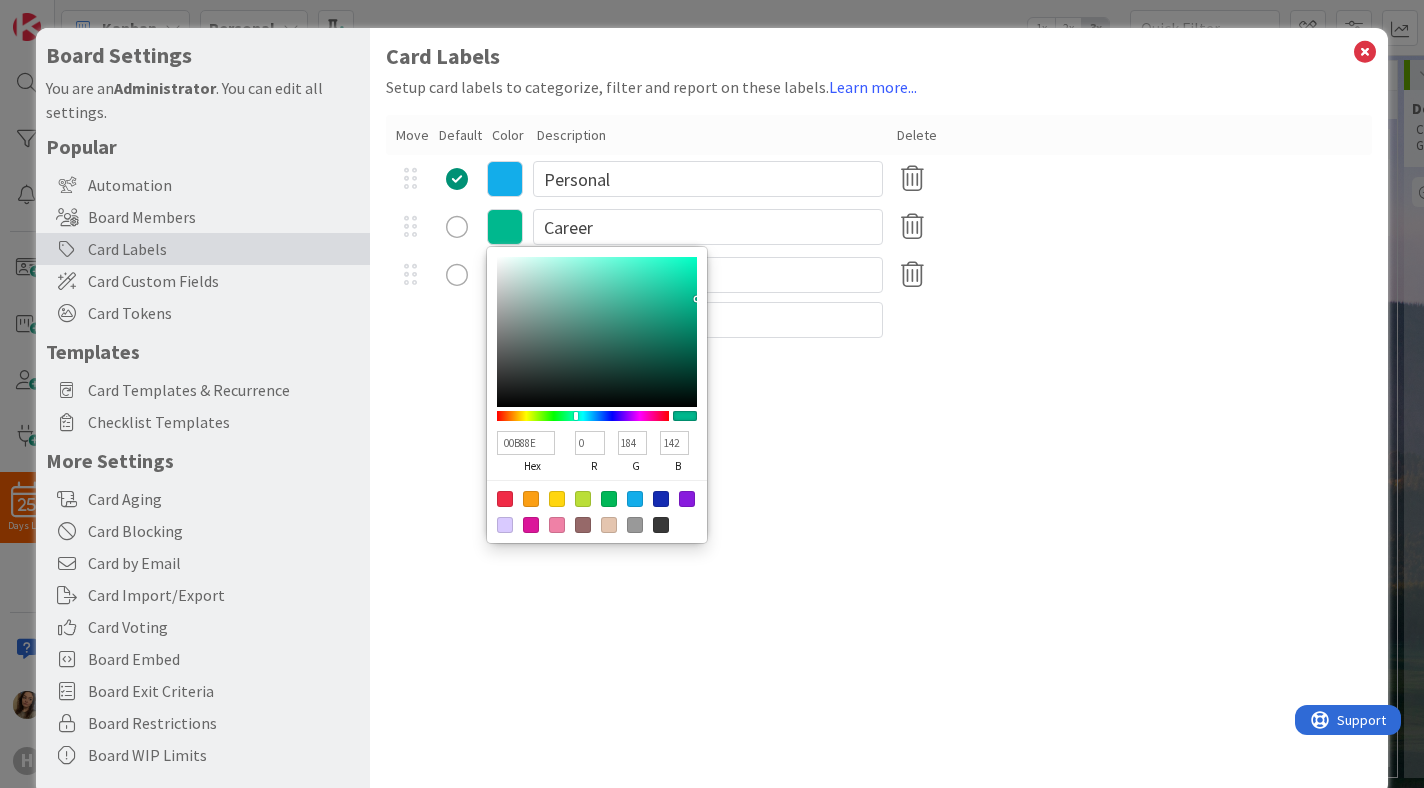 type on "00B887" 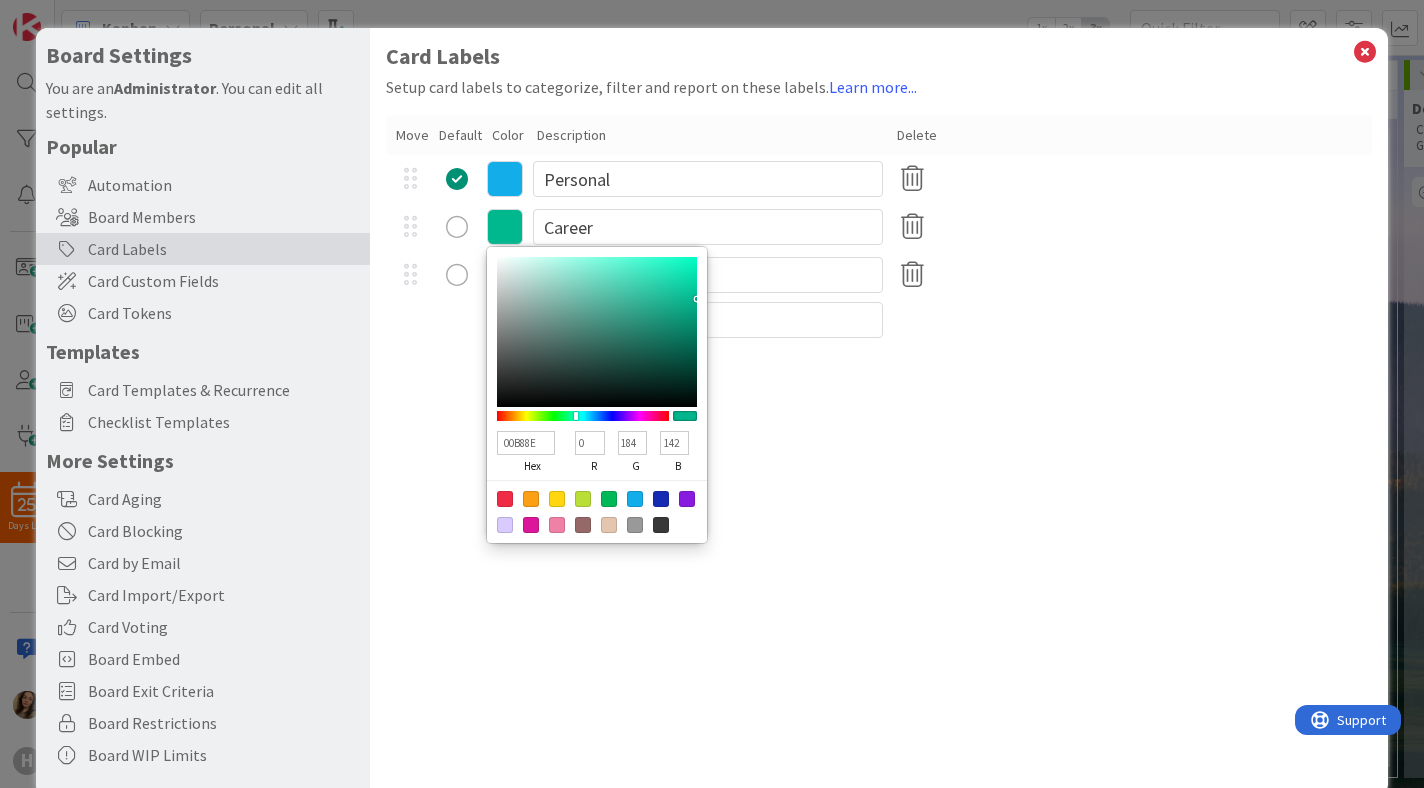 type on "135" 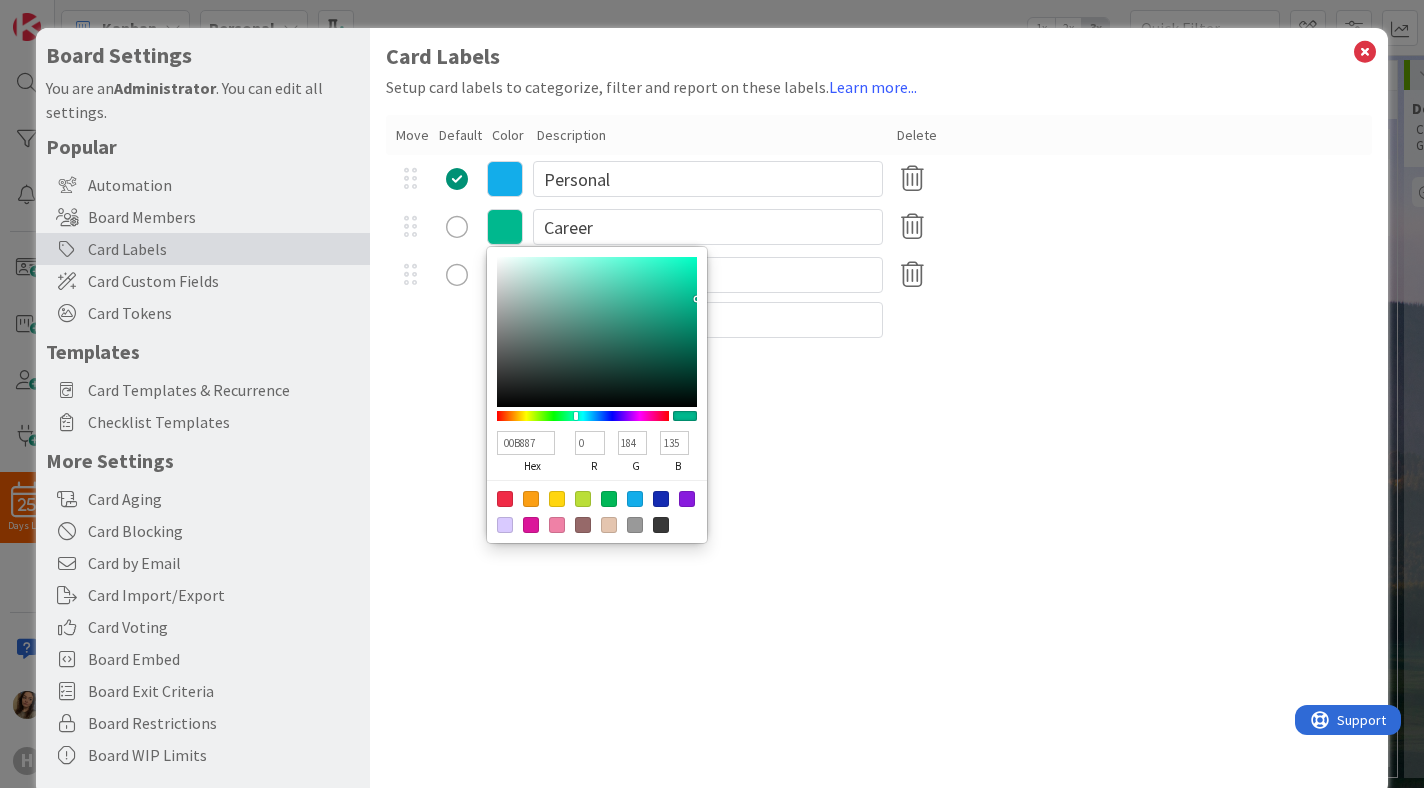 type on "00B881" 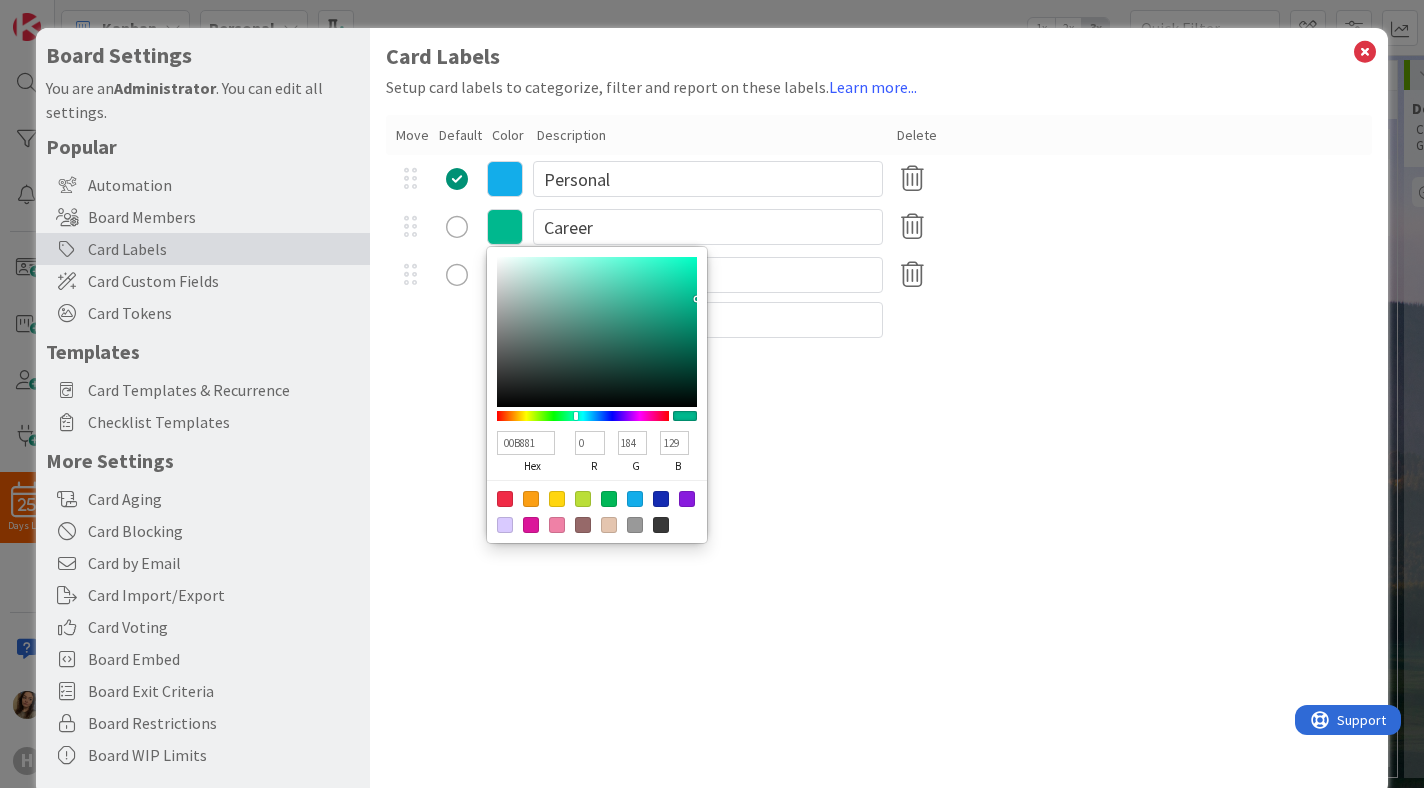 type on "00B87A" 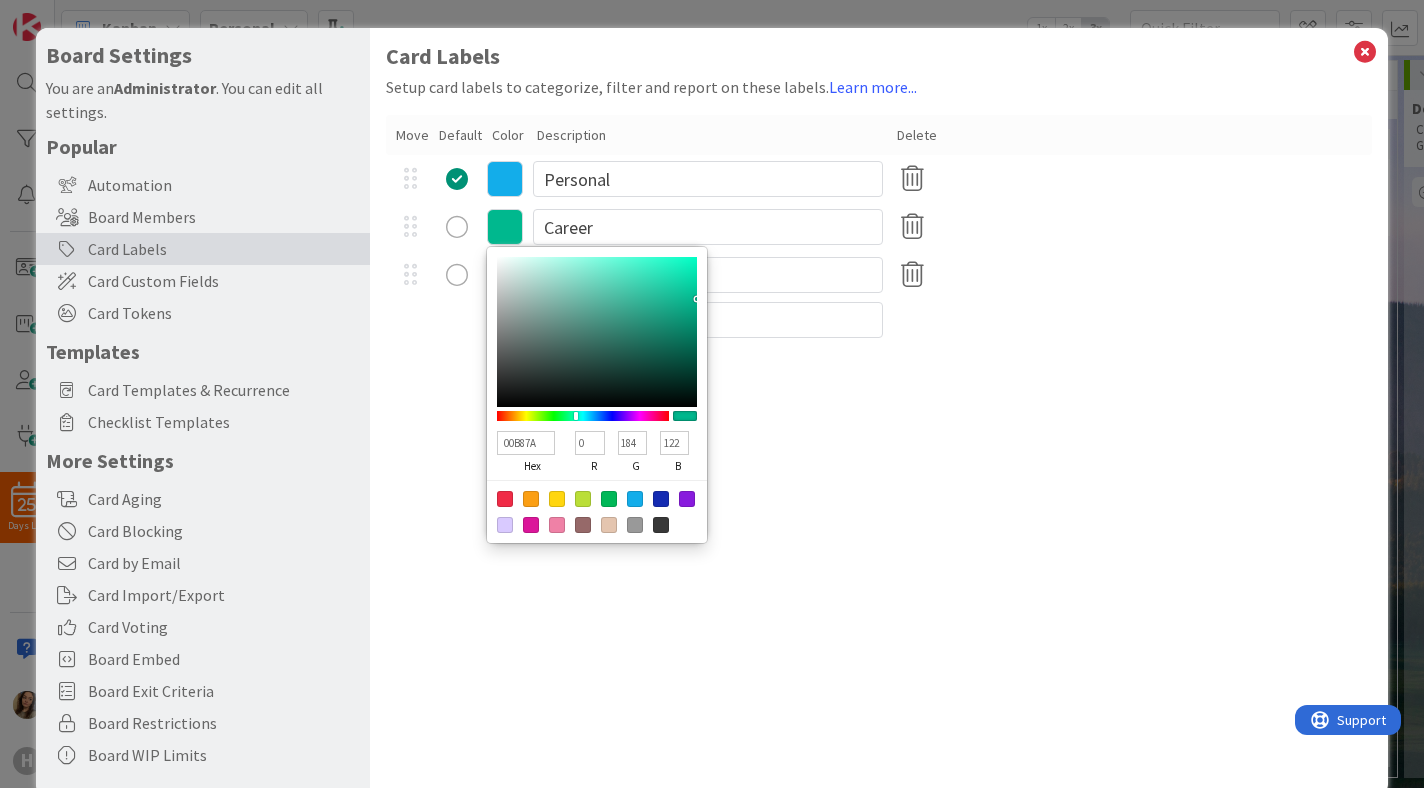 type on "00B874" 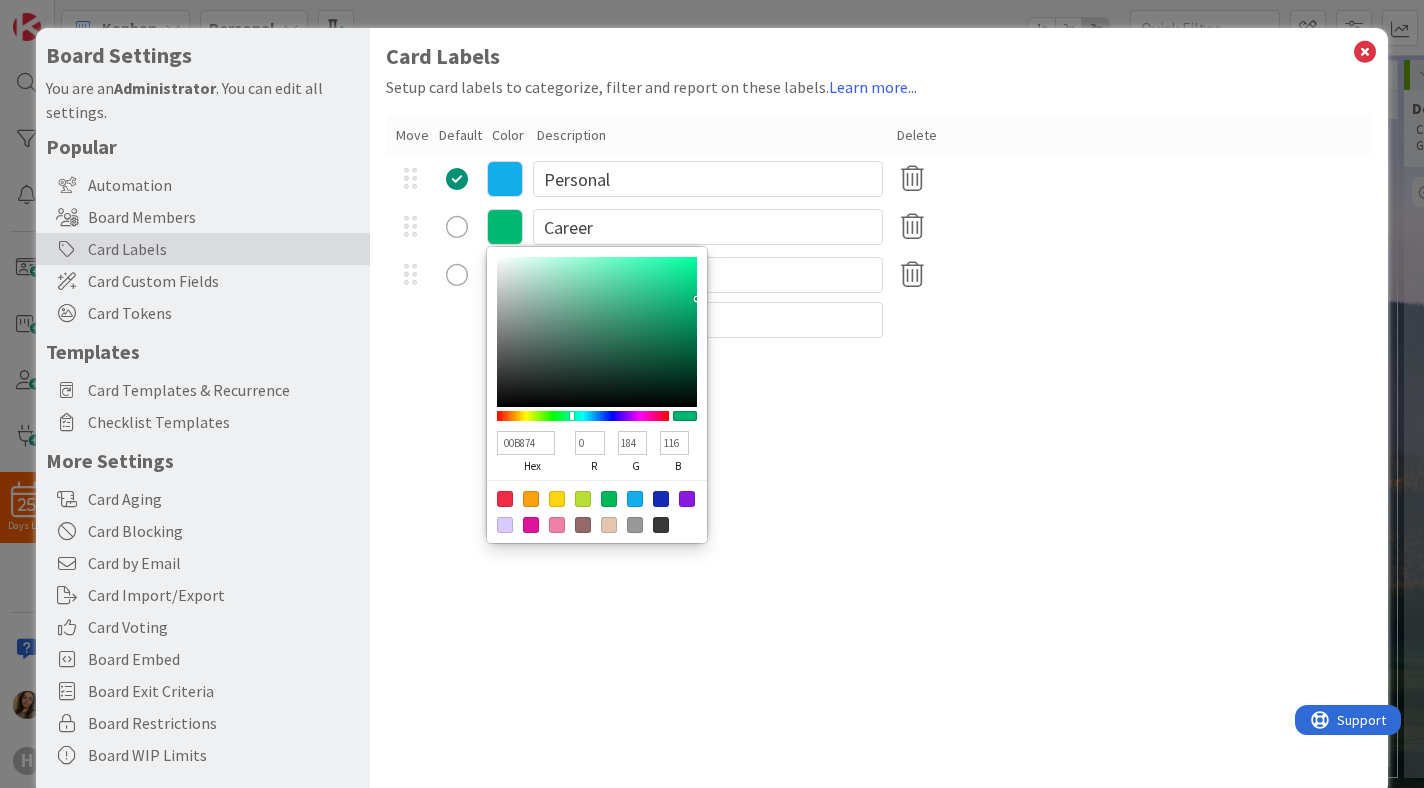 click at bounding box center (583, 416) 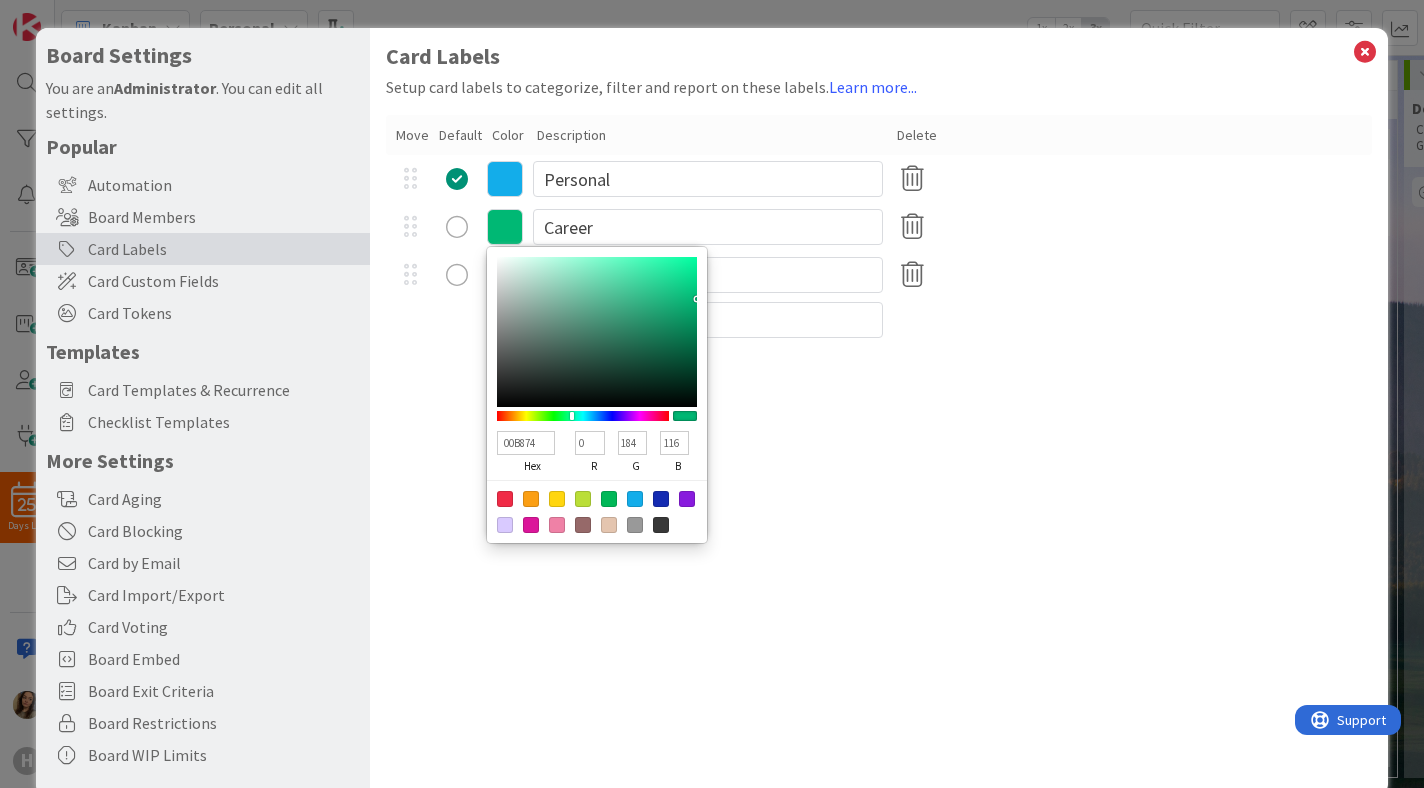 type on "15D18B" 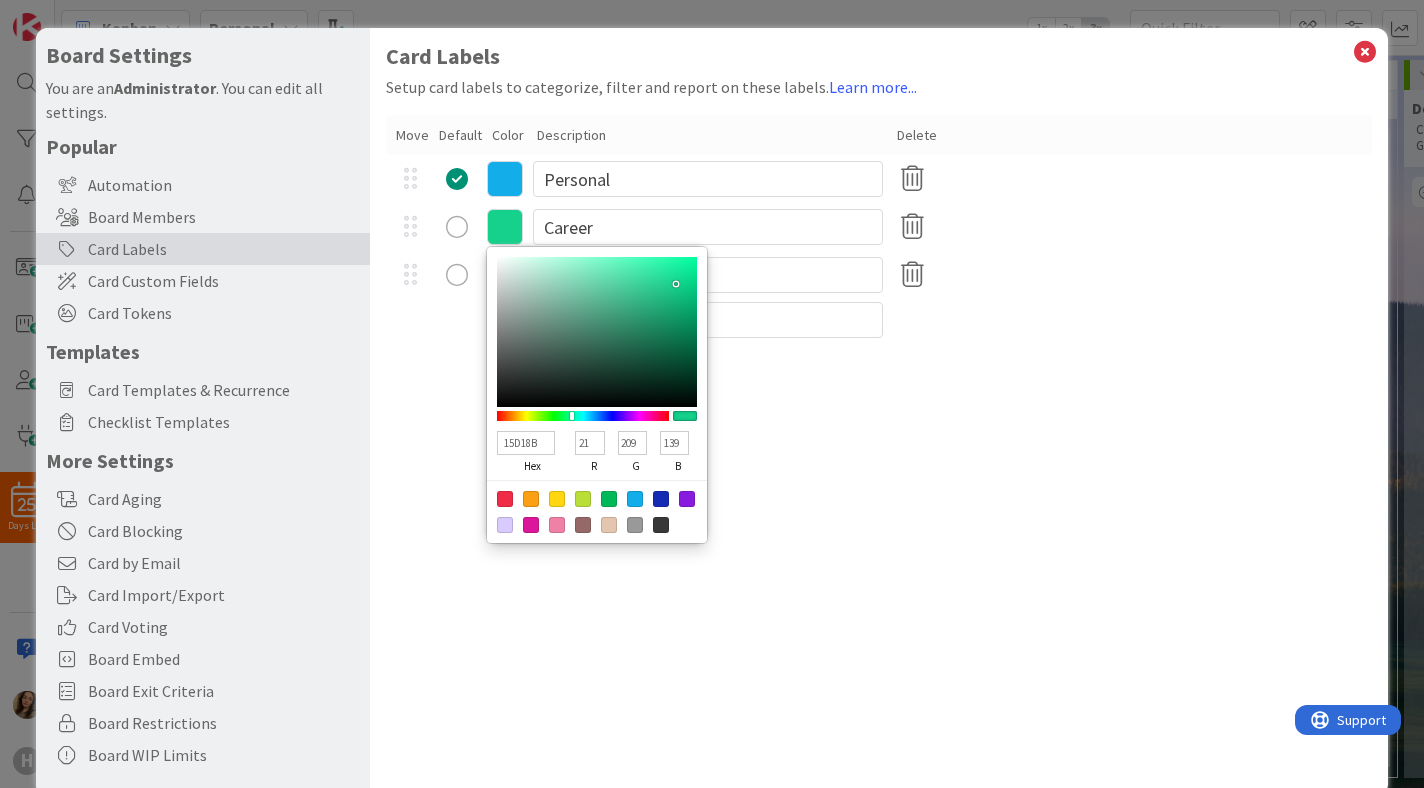 click at bounding box center [597, 332] 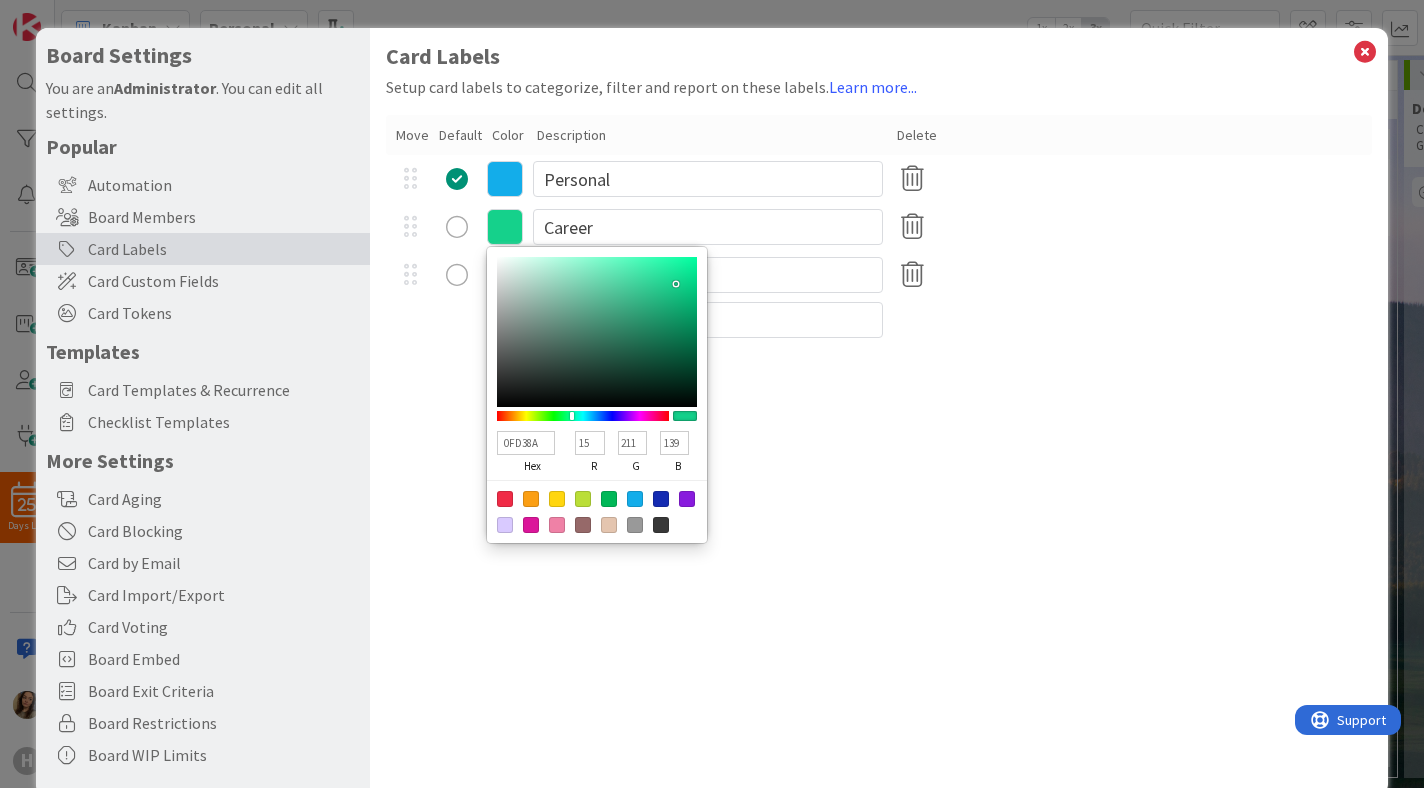 type on "138" 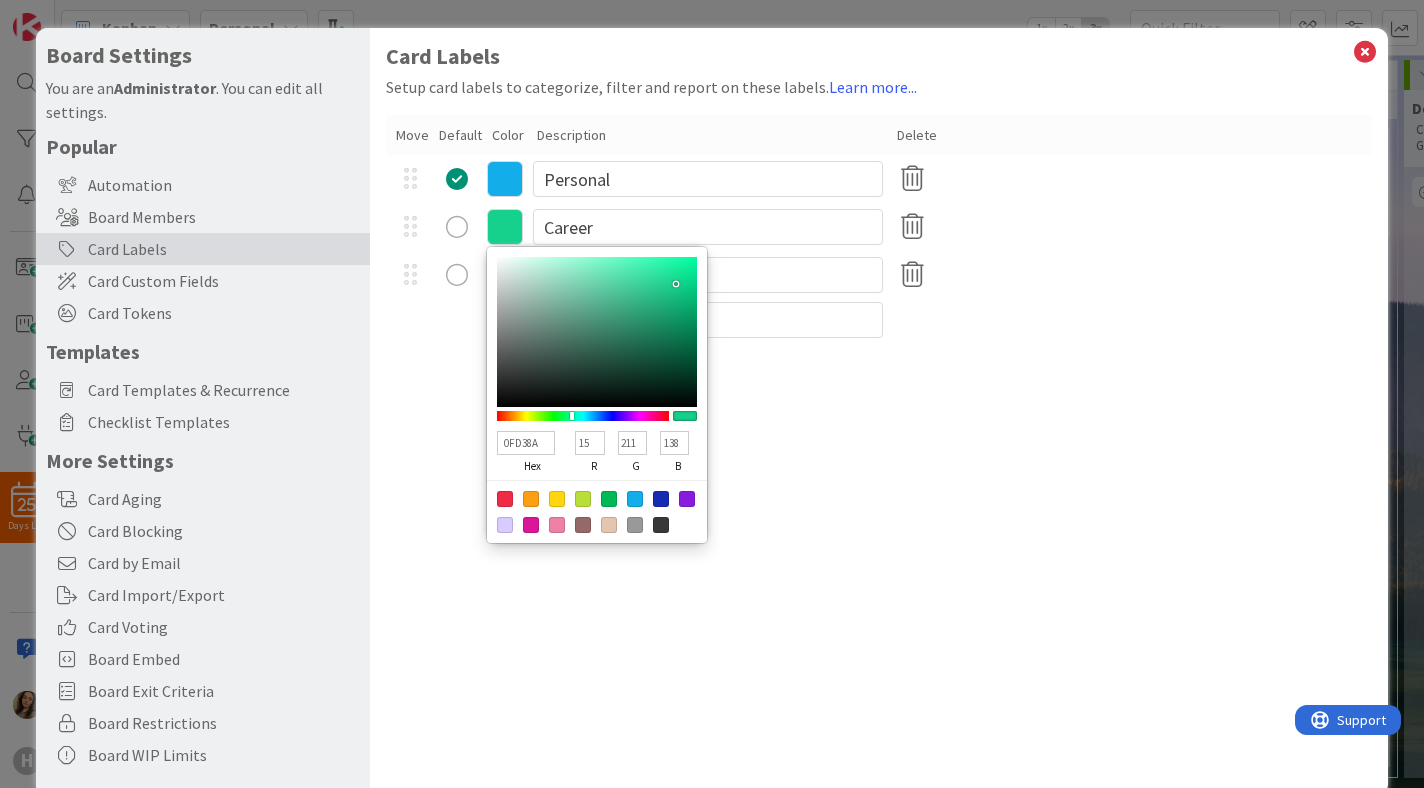 click at bounding box center [597, 332] 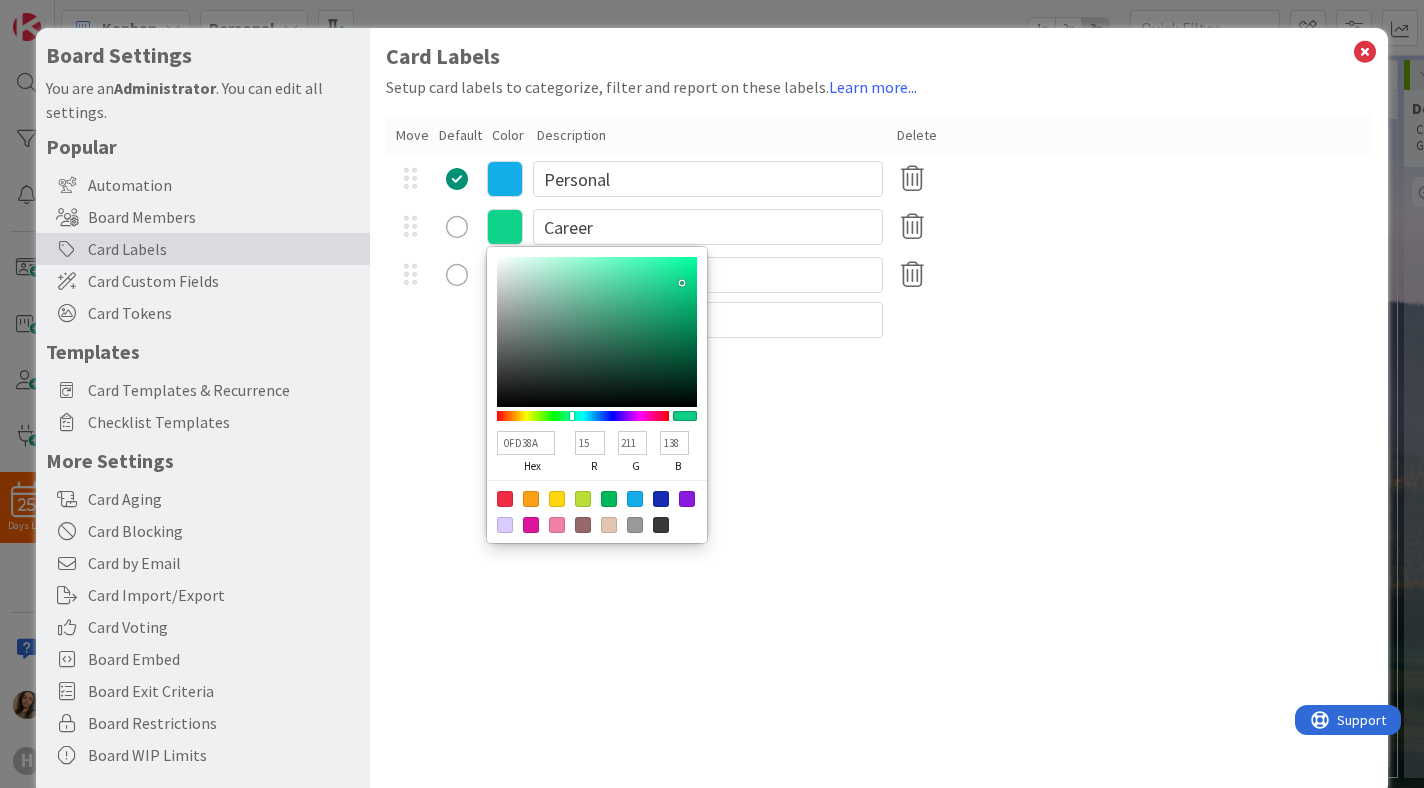 type on "3DDDA2" 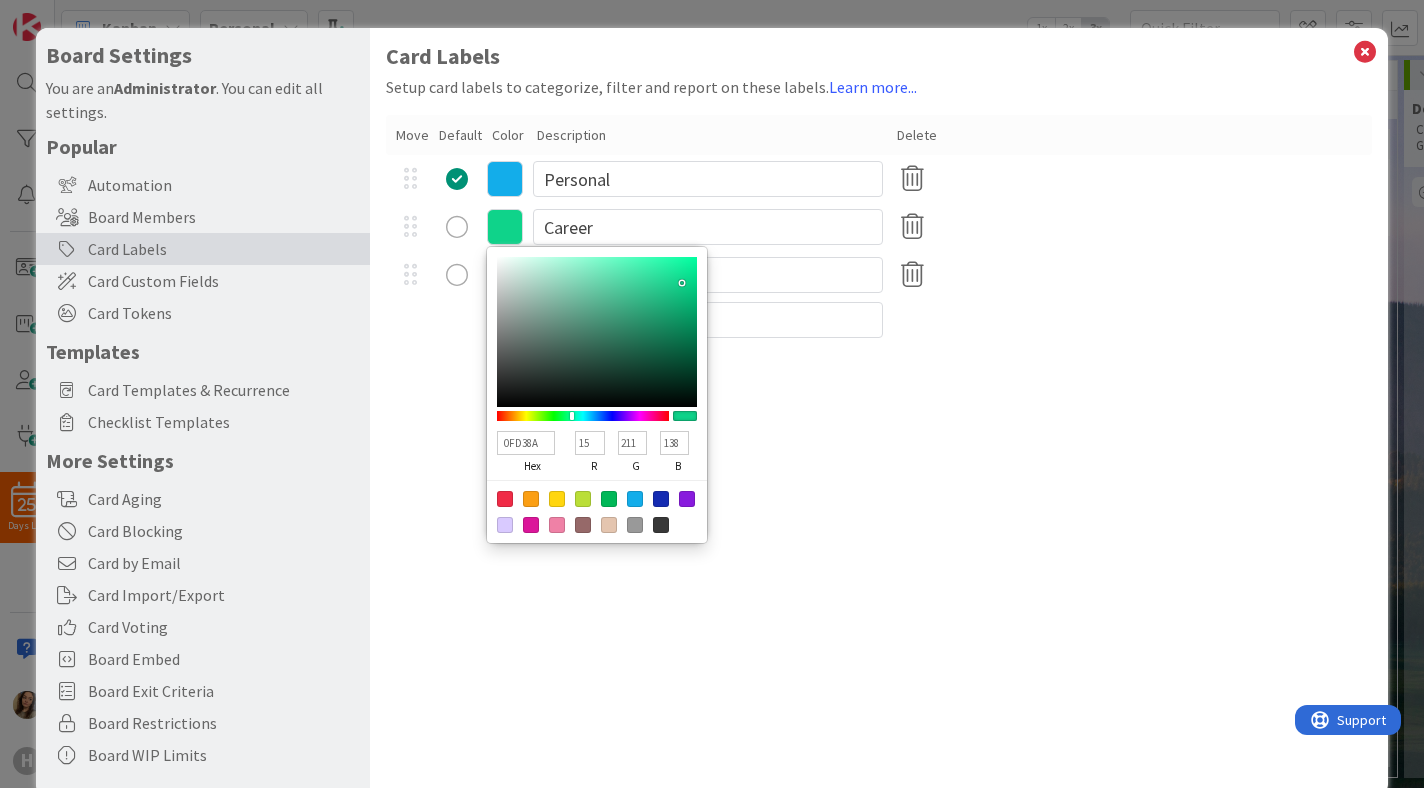 type on "61" 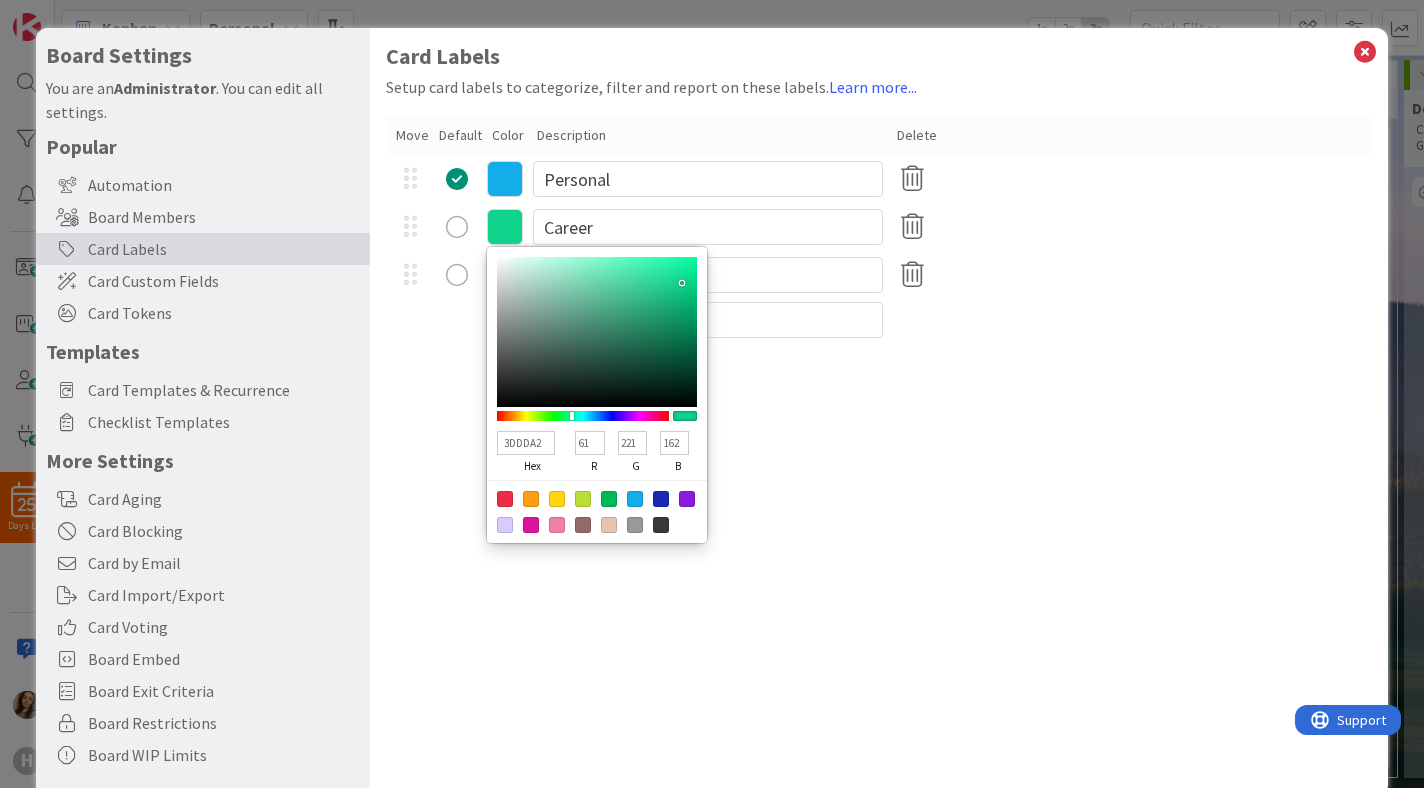 type on "3FDFA4" 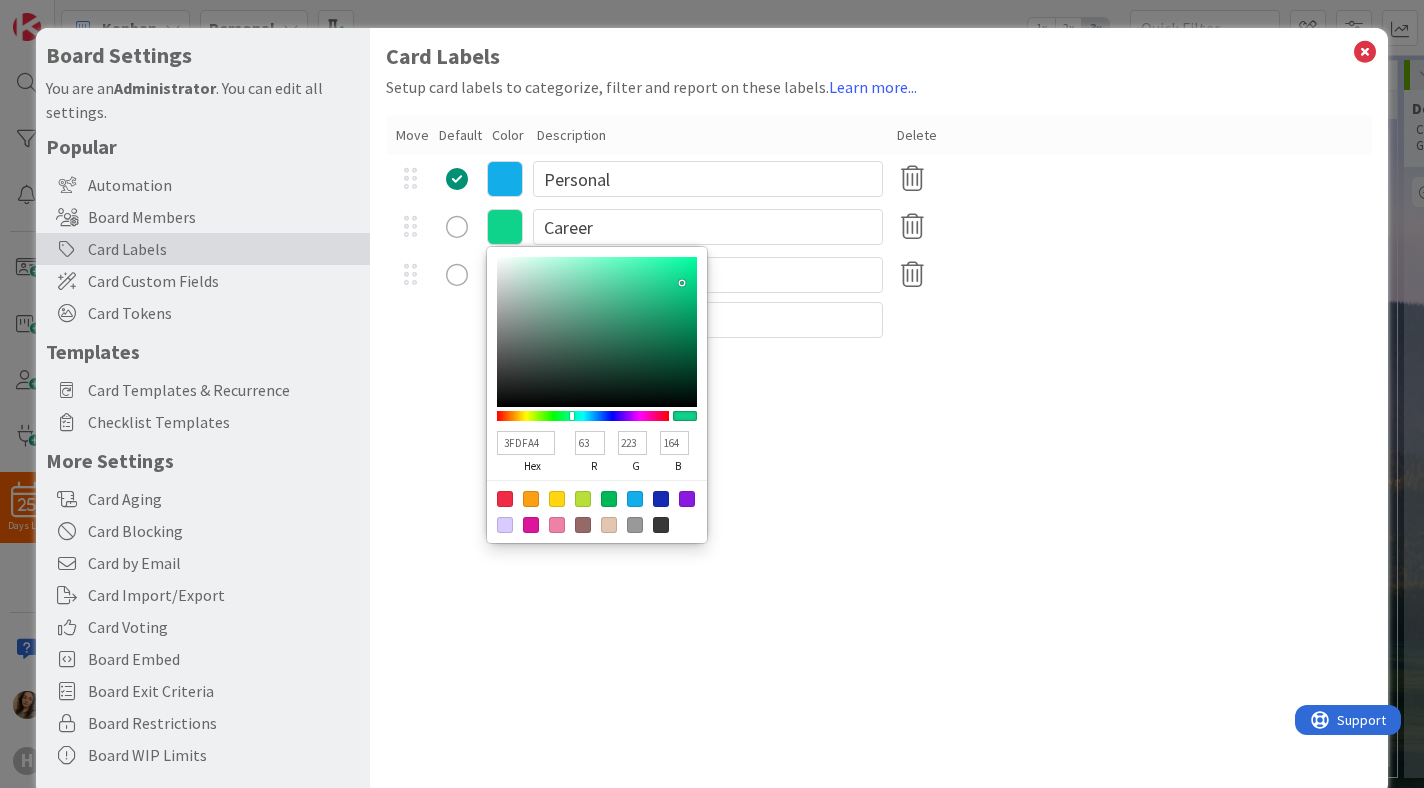 click at bounding box center (597, 332) 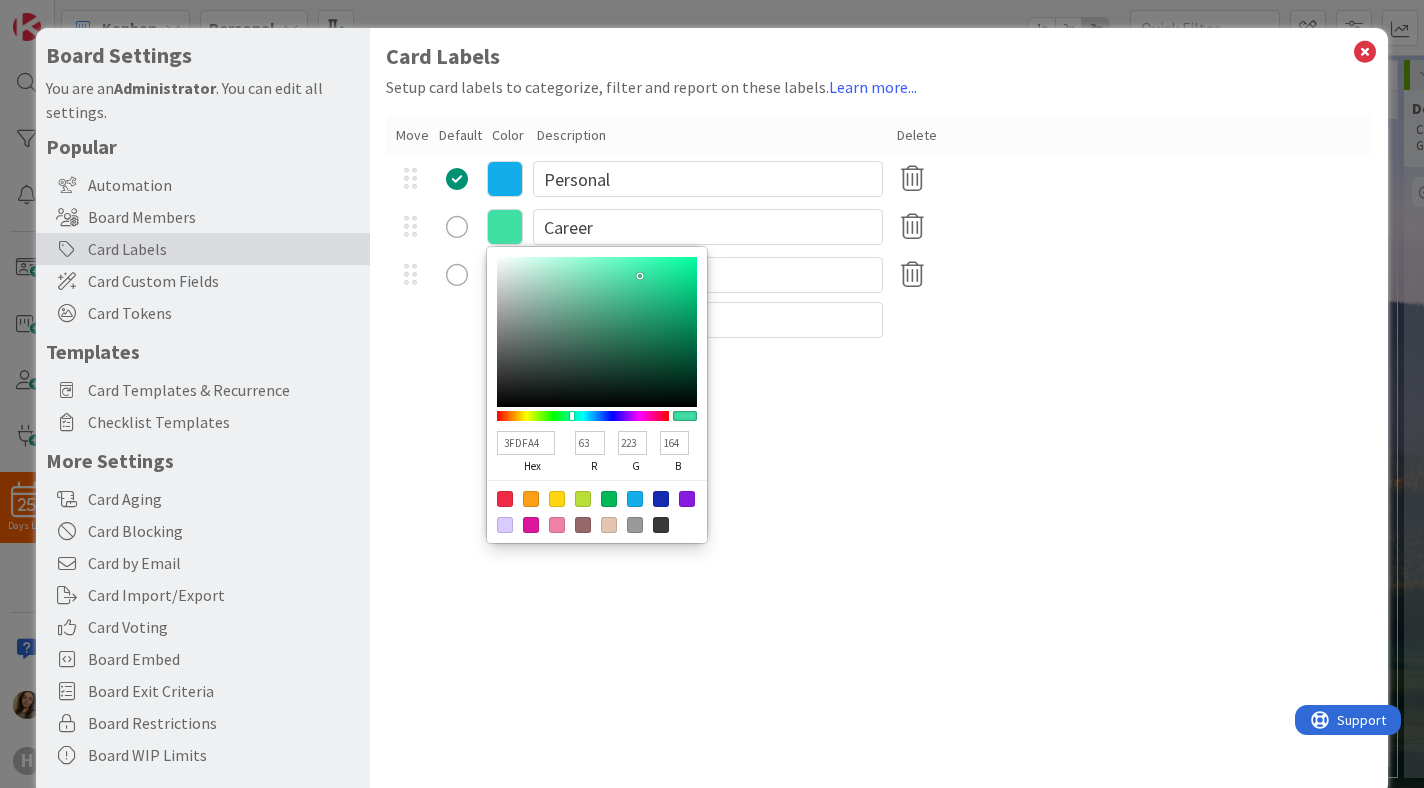 type on "x" 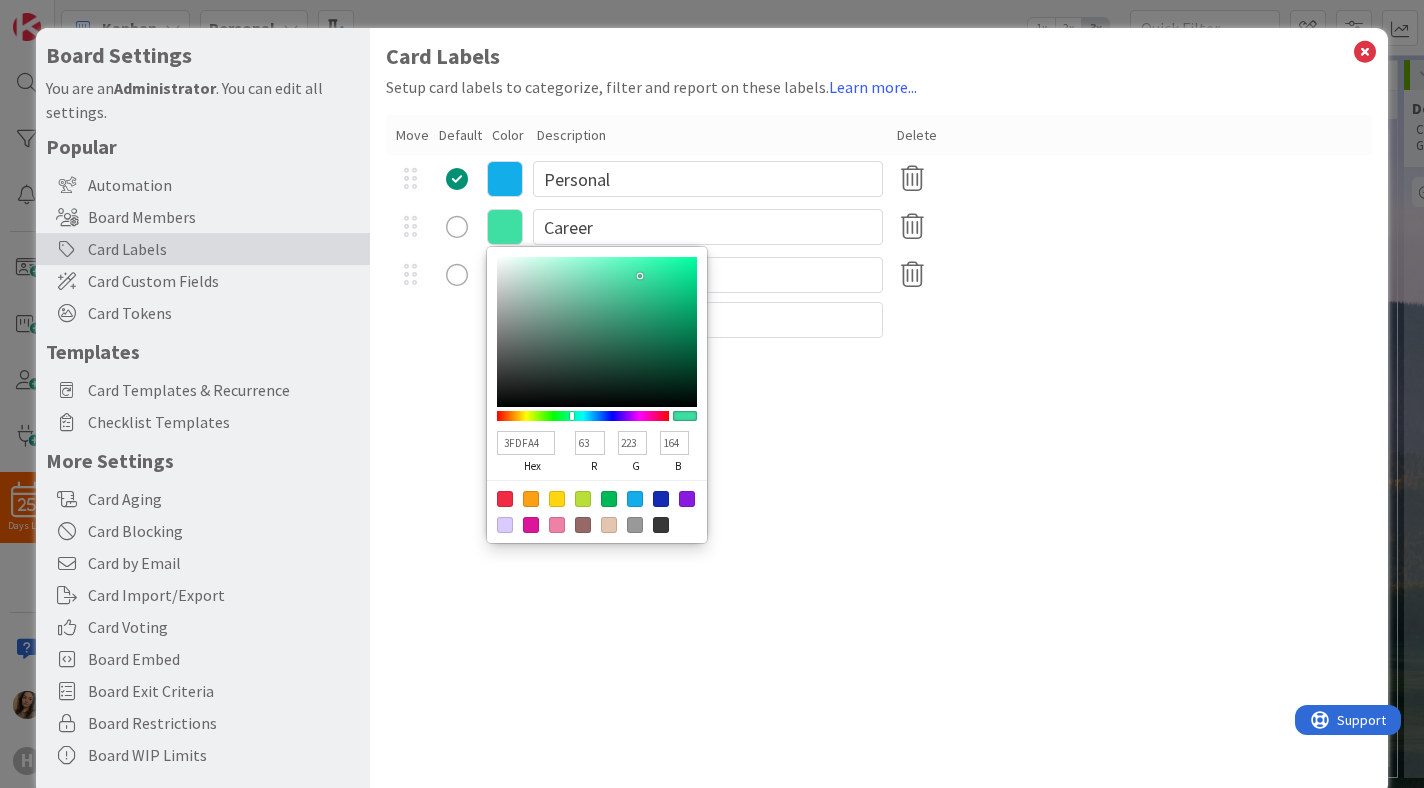 type on "50E6AE" 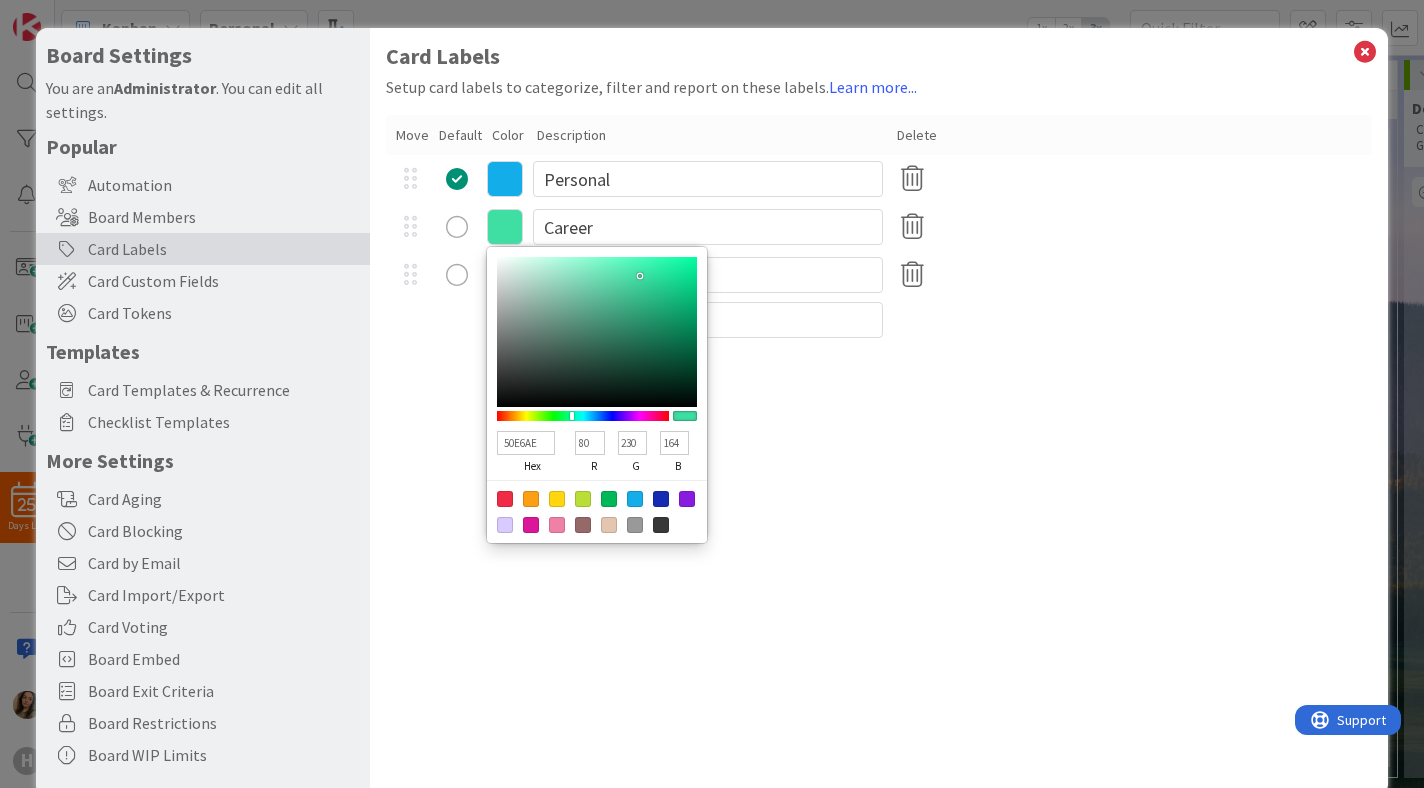 type on "174" 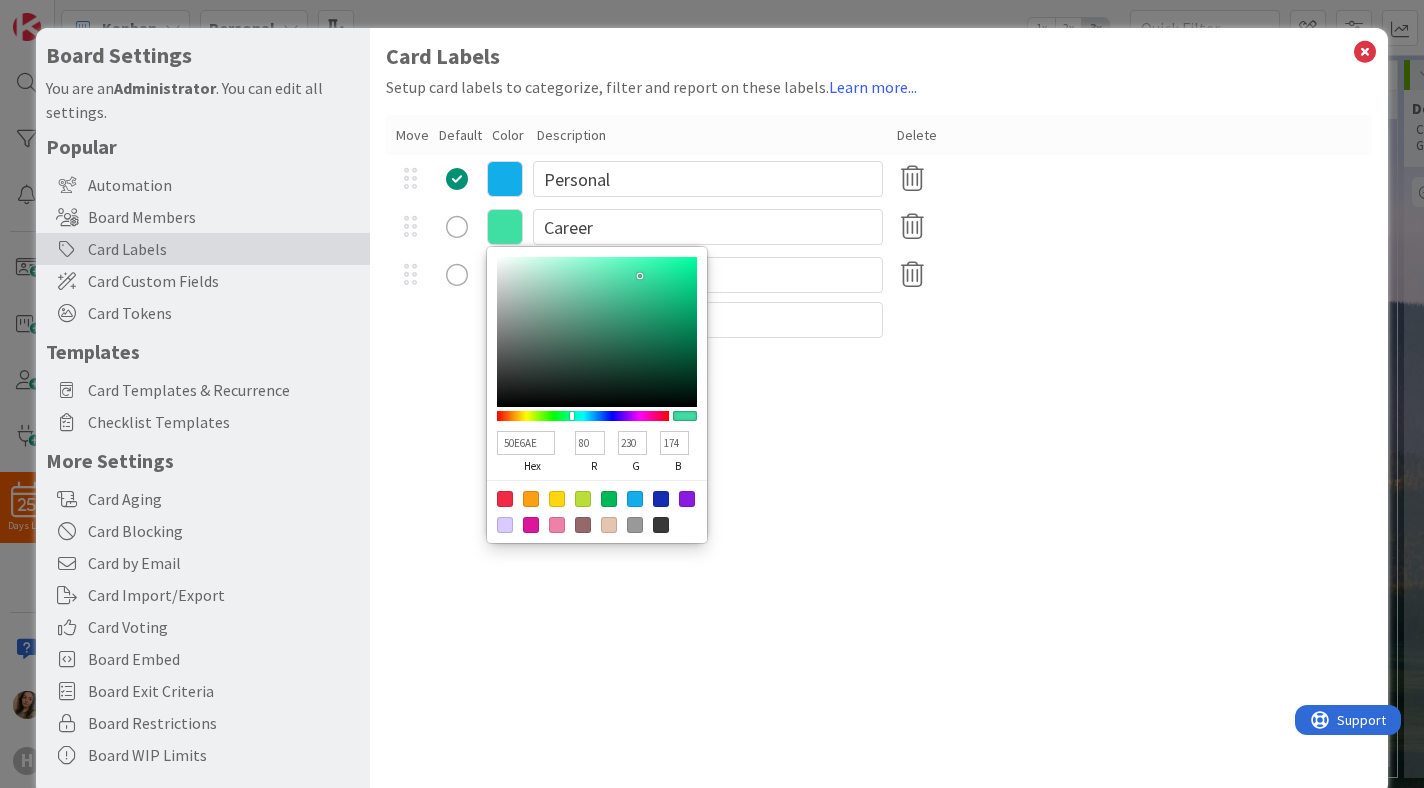 click at bounding box center [597, 332] 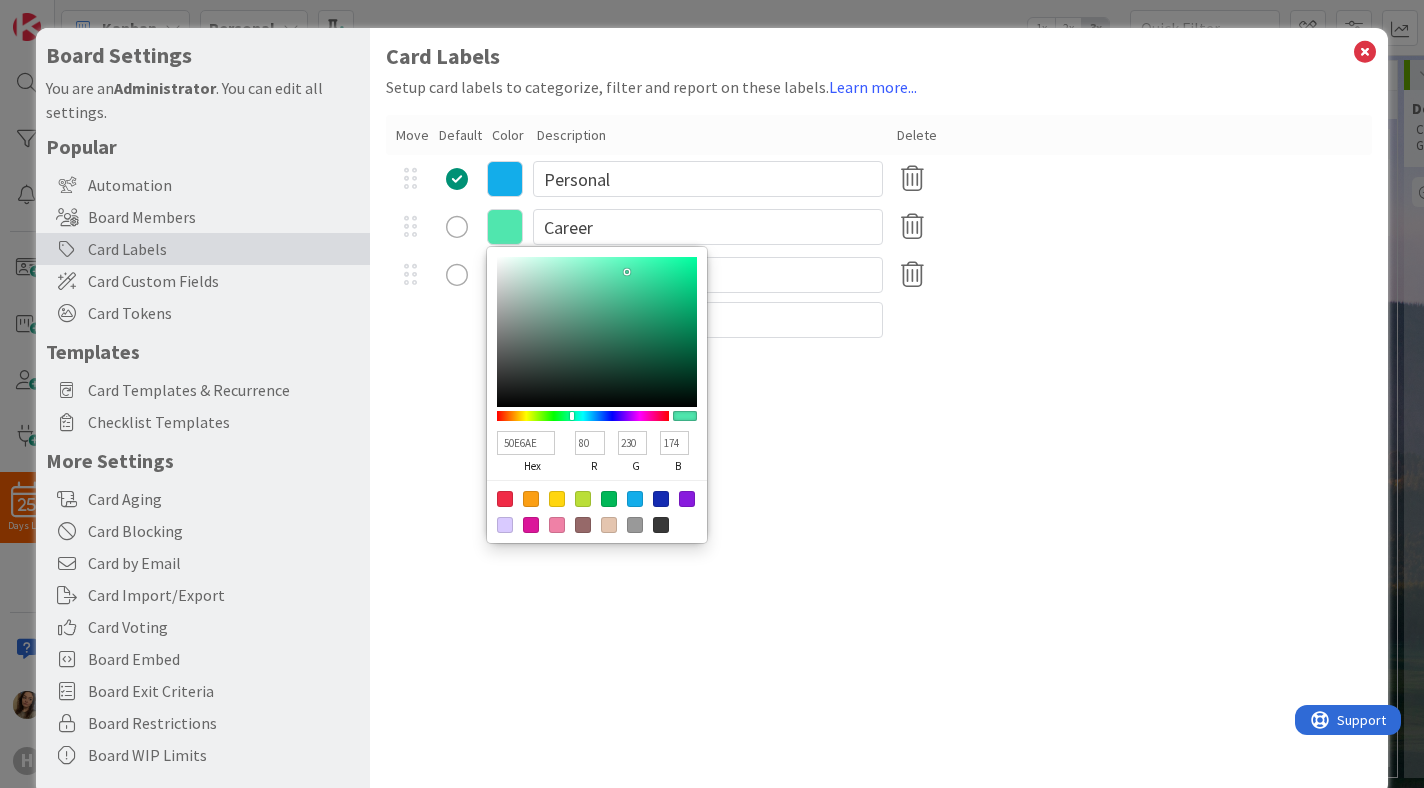 type on "47C998" 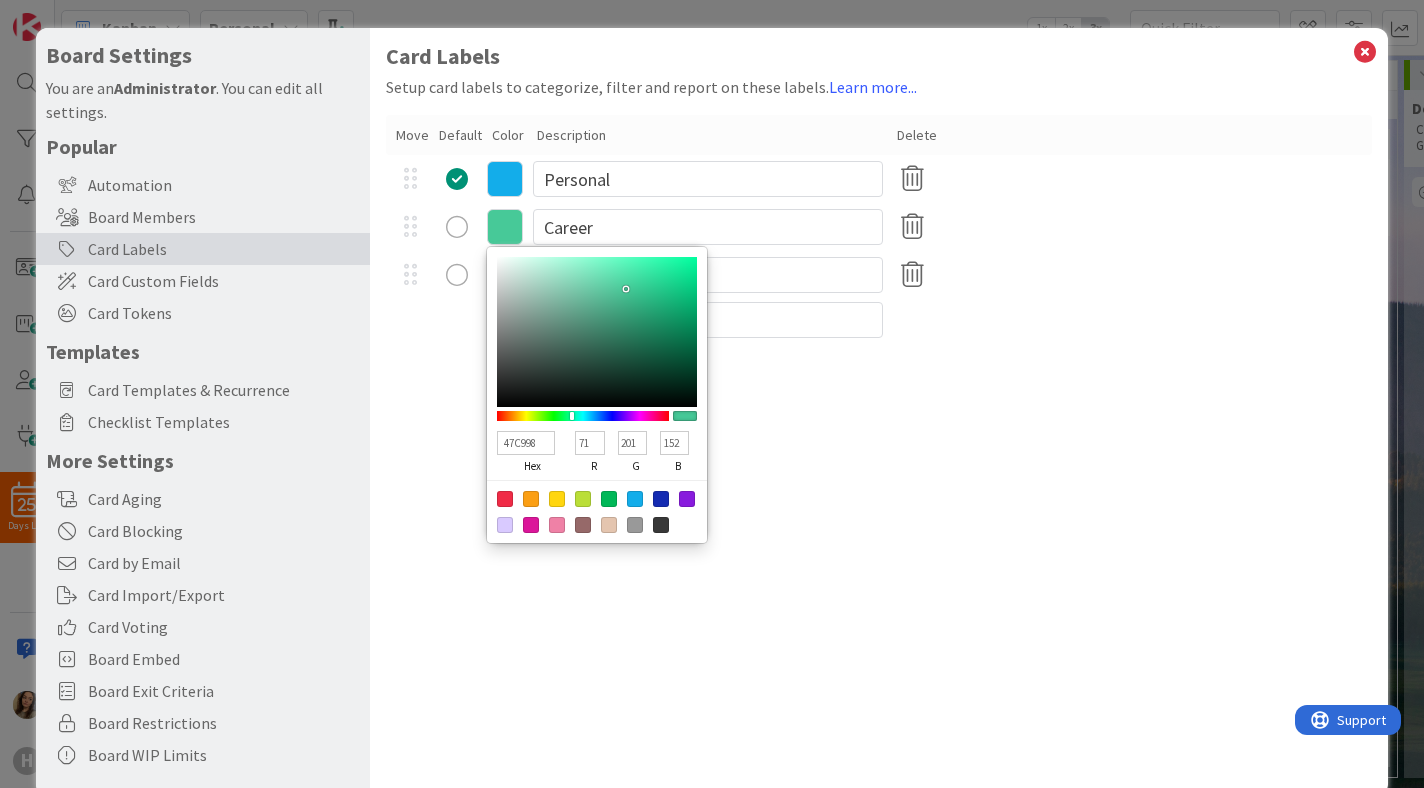click at bounding box center [597, 332] 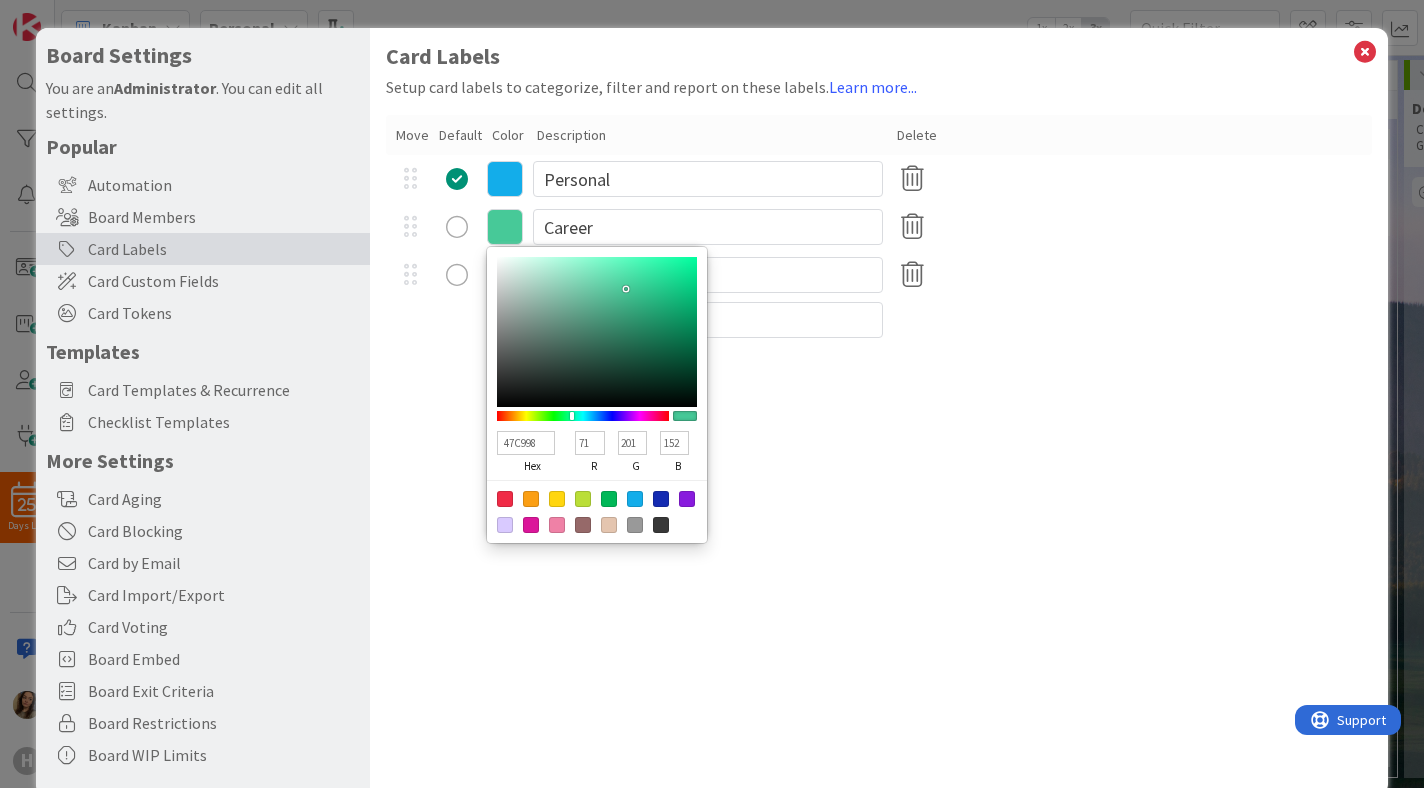 type on "x" 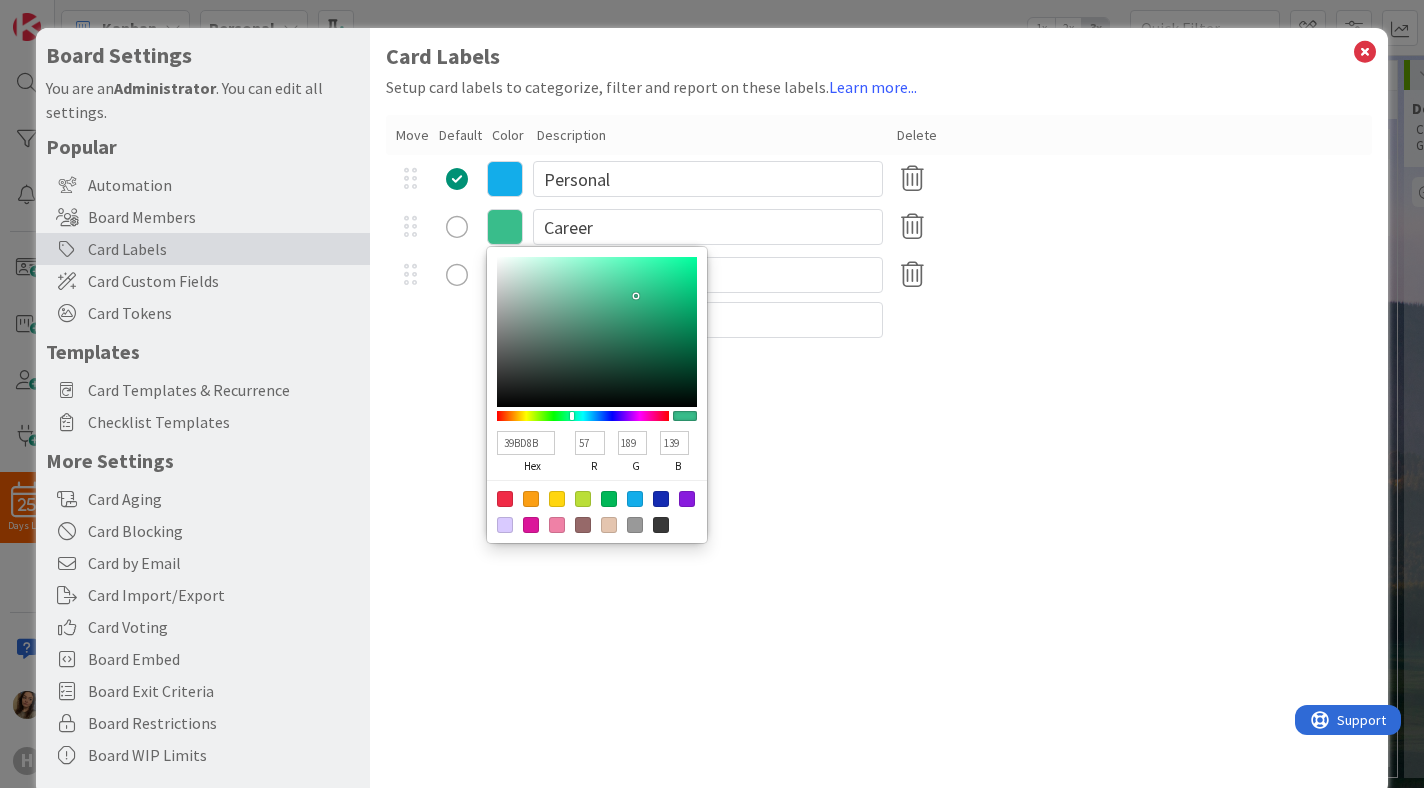 click at bounding box center (597, 332) 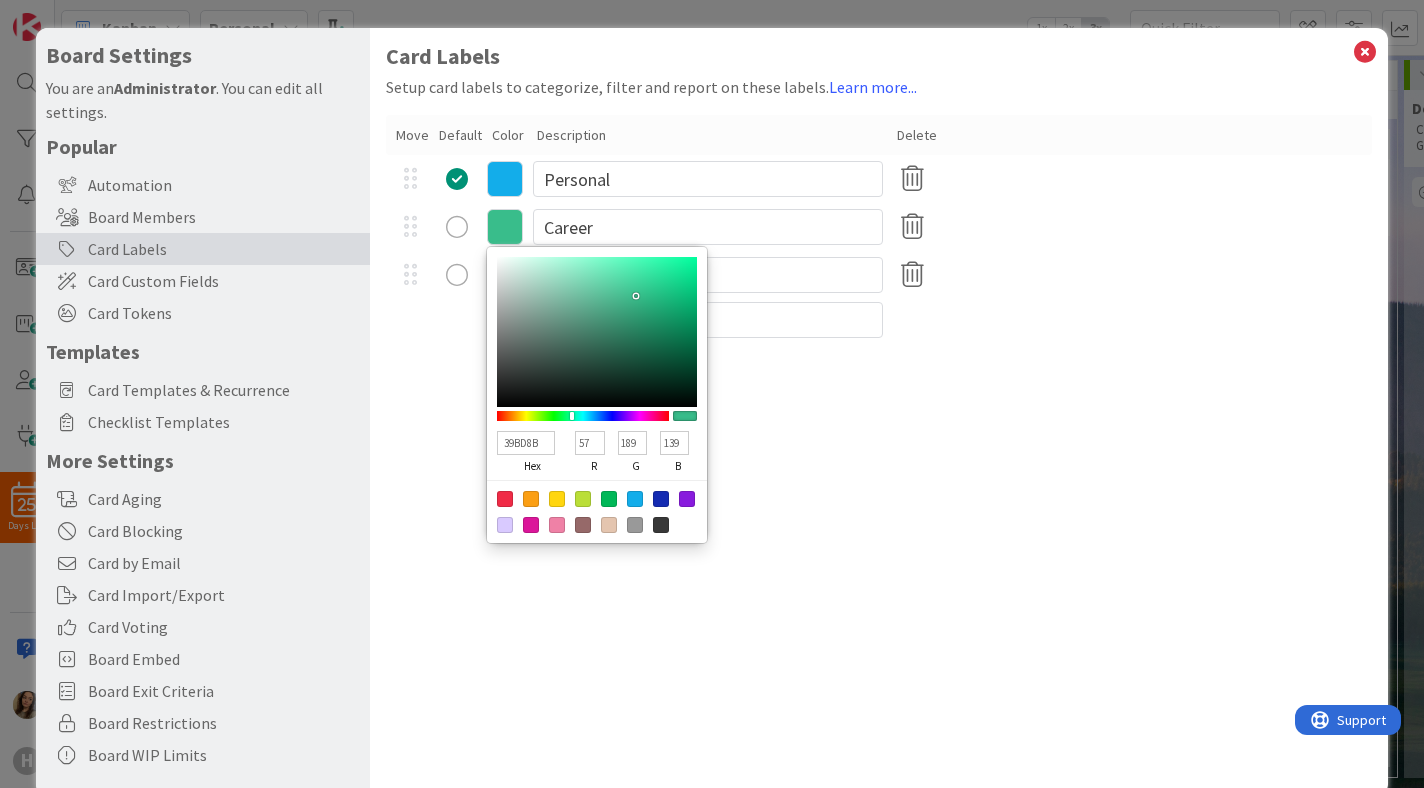 type on "x" 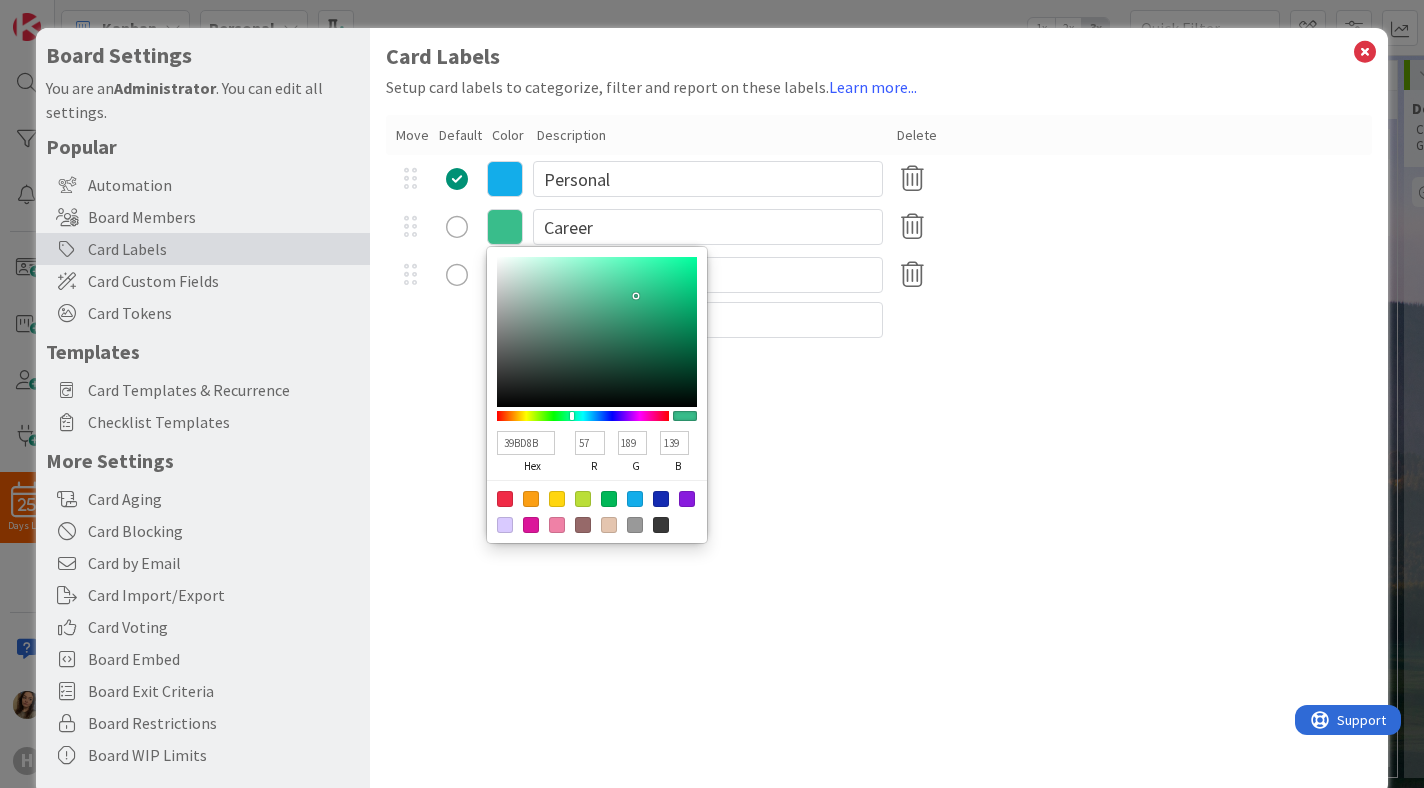 click at bounding box center [505, 179] 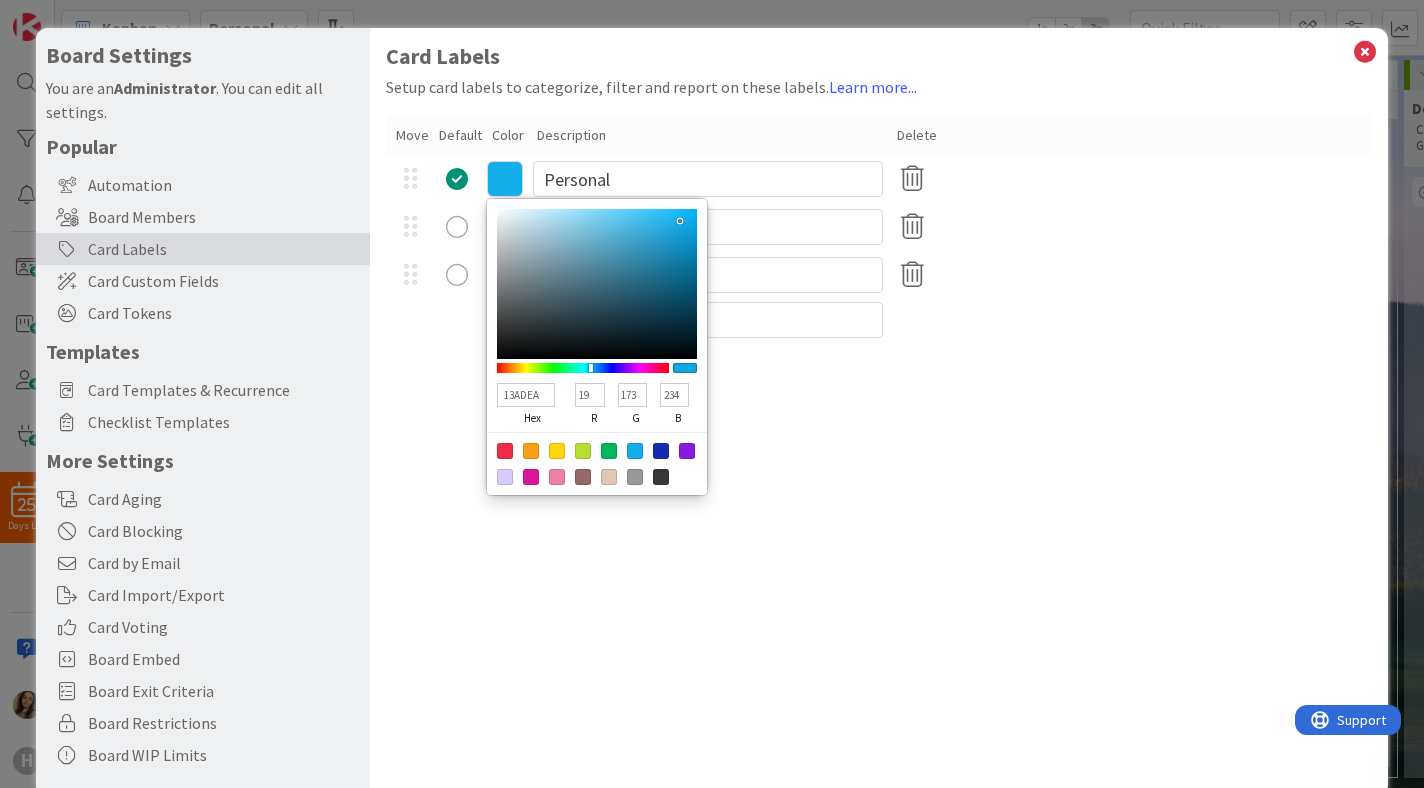 click at bounding box center (661, 451) 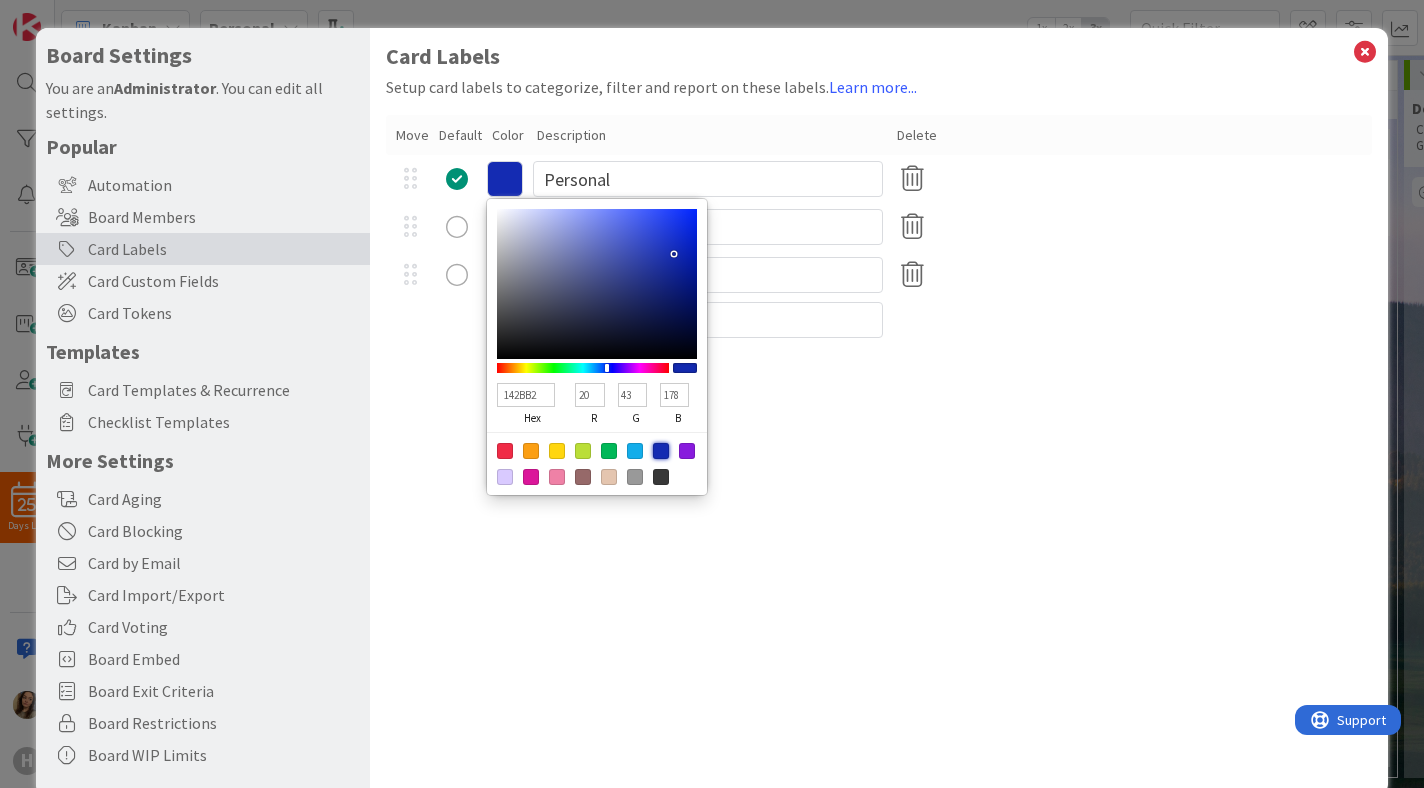 type on "x" 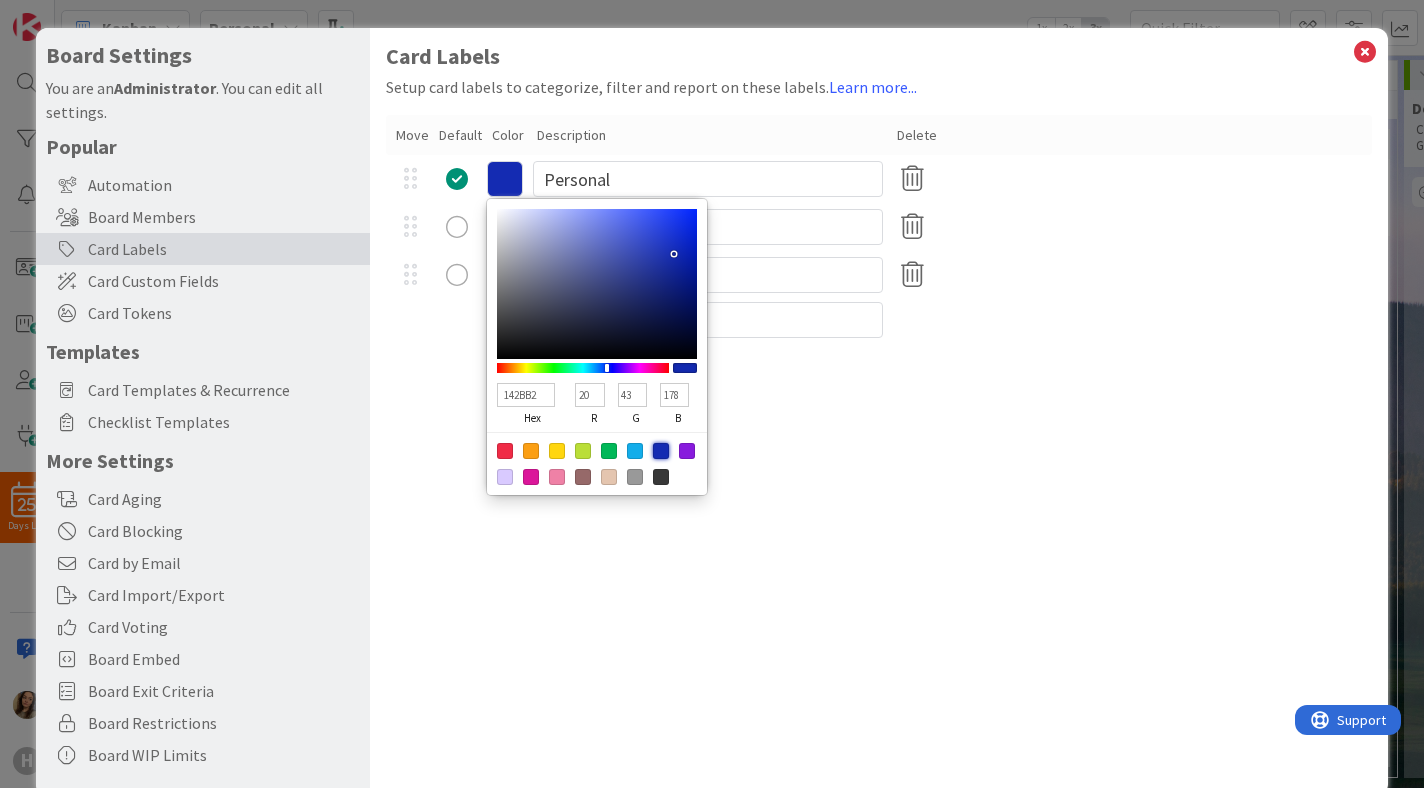 type on "1426B2" 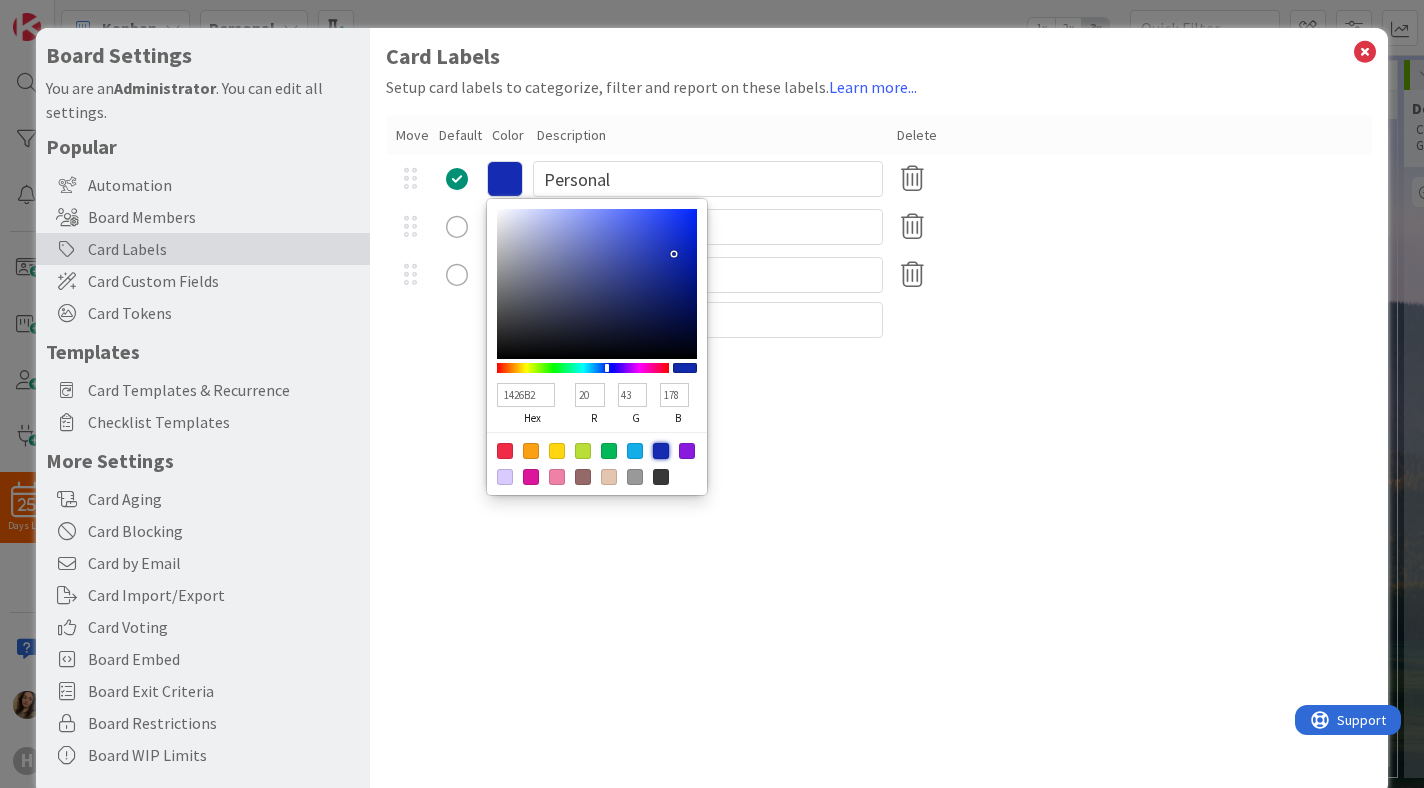 type on "38" 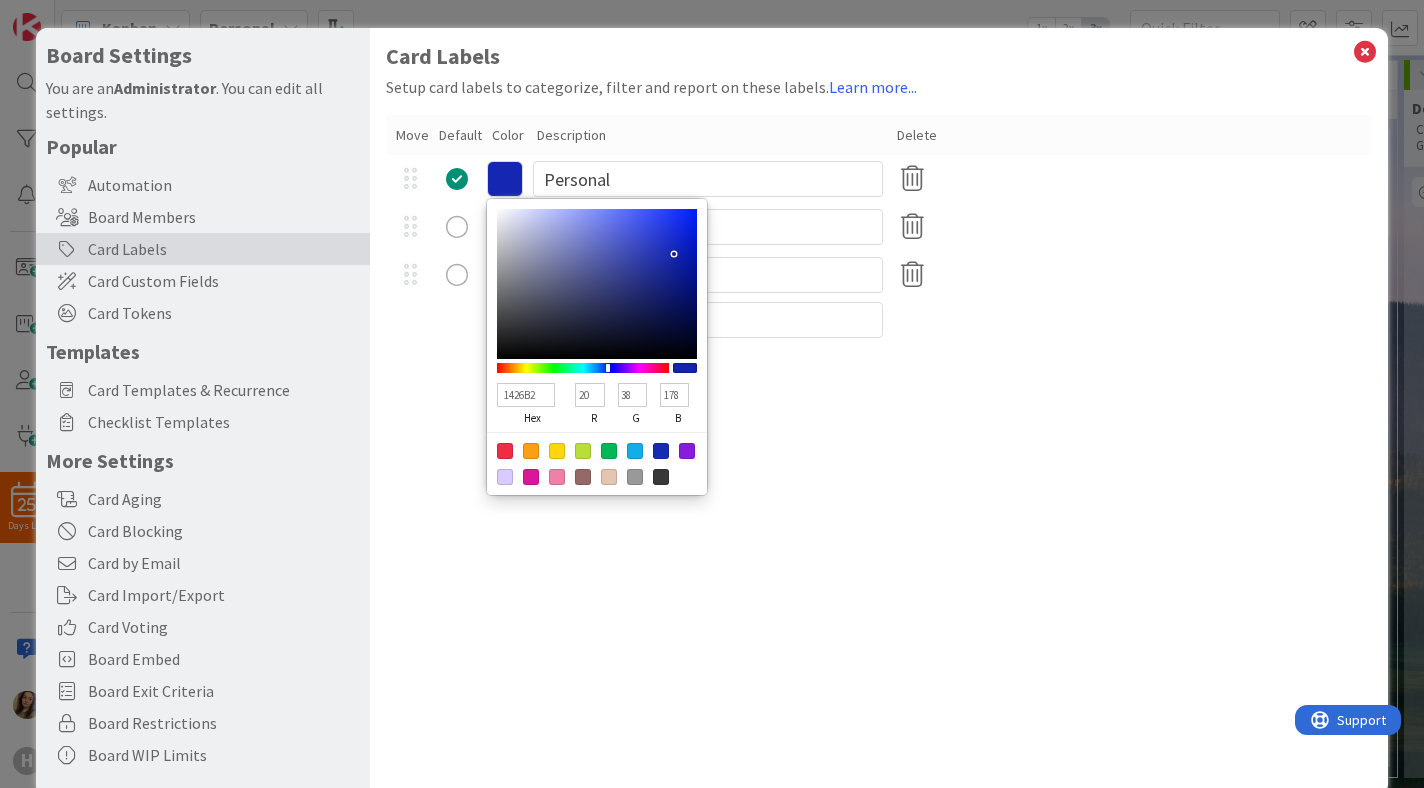 type on "1421B2" 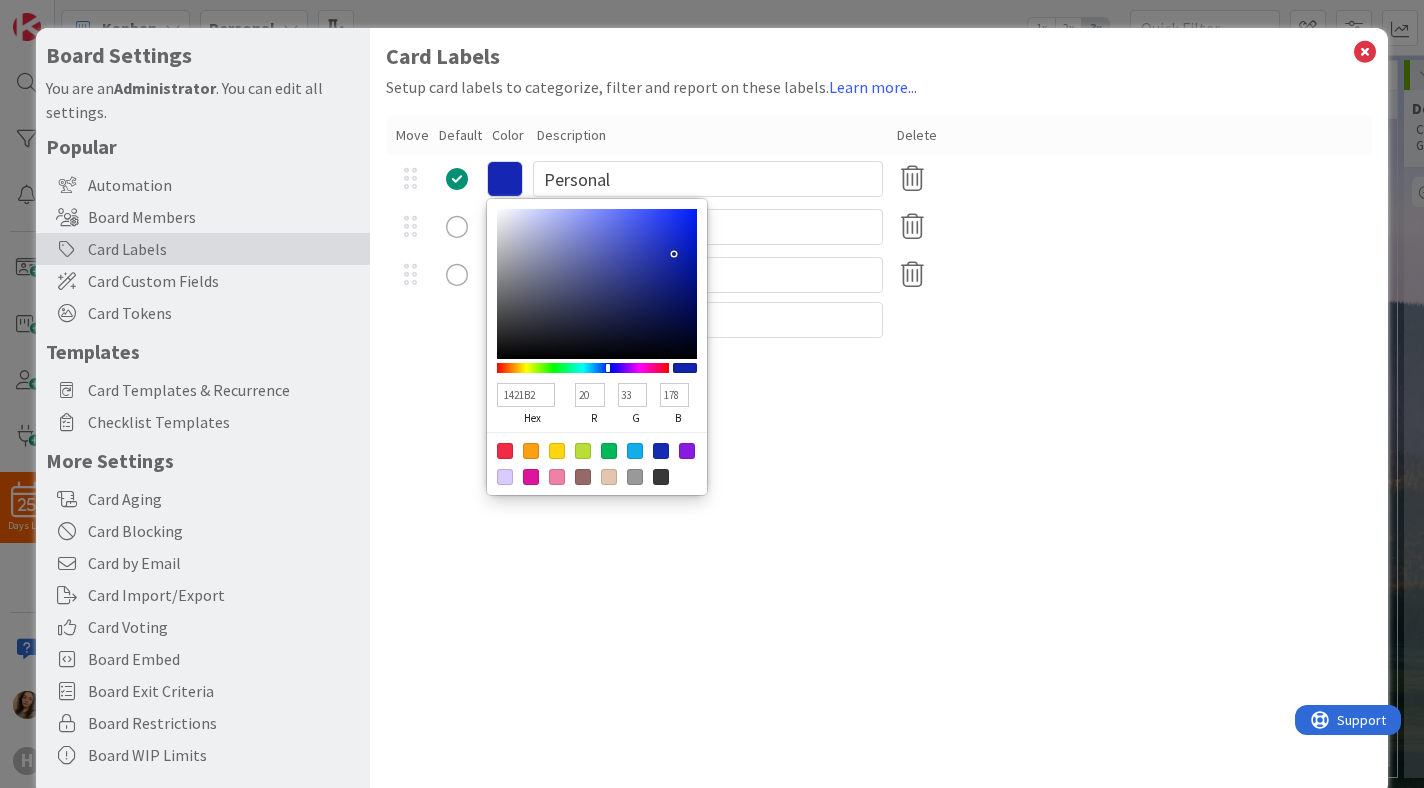 type on "141BB2" 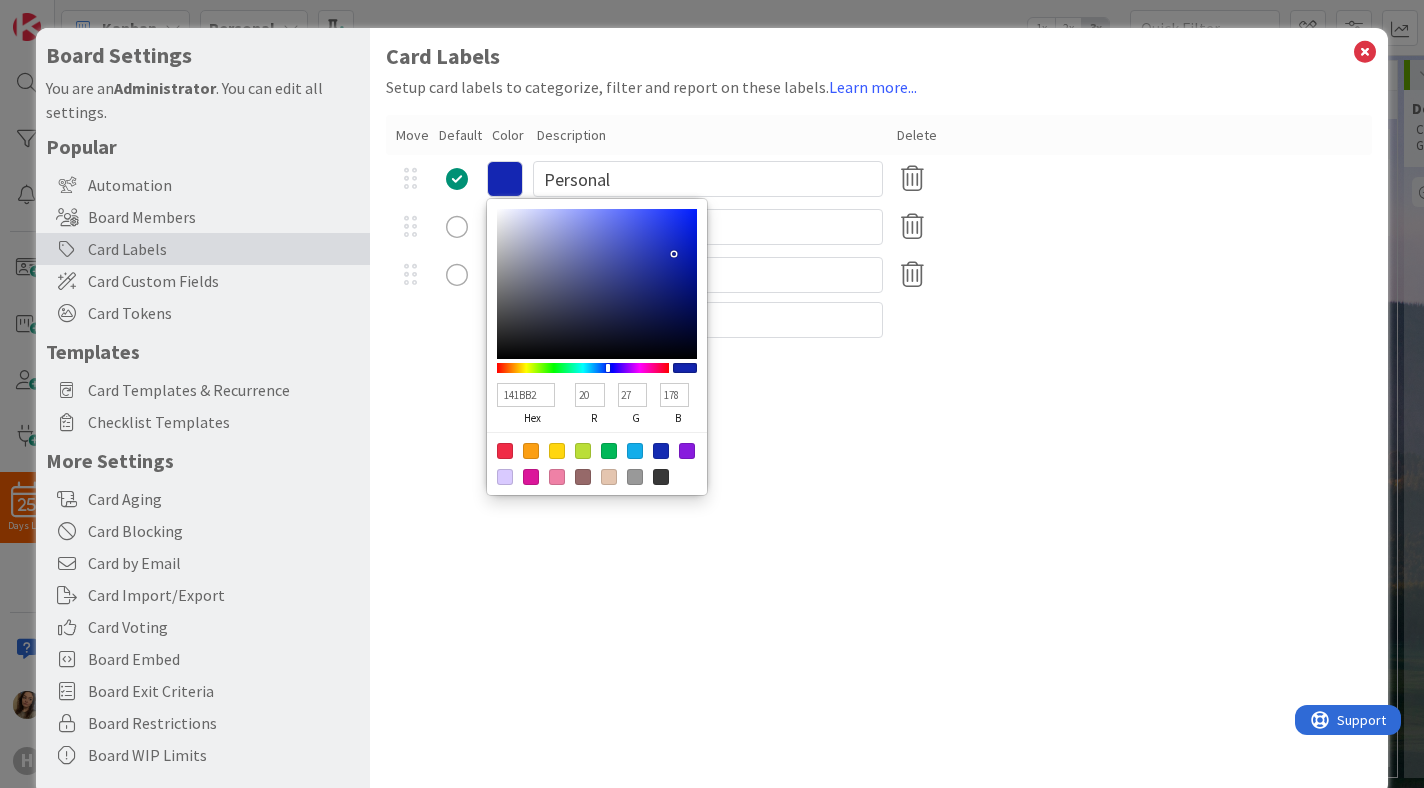 type on "1415B2" 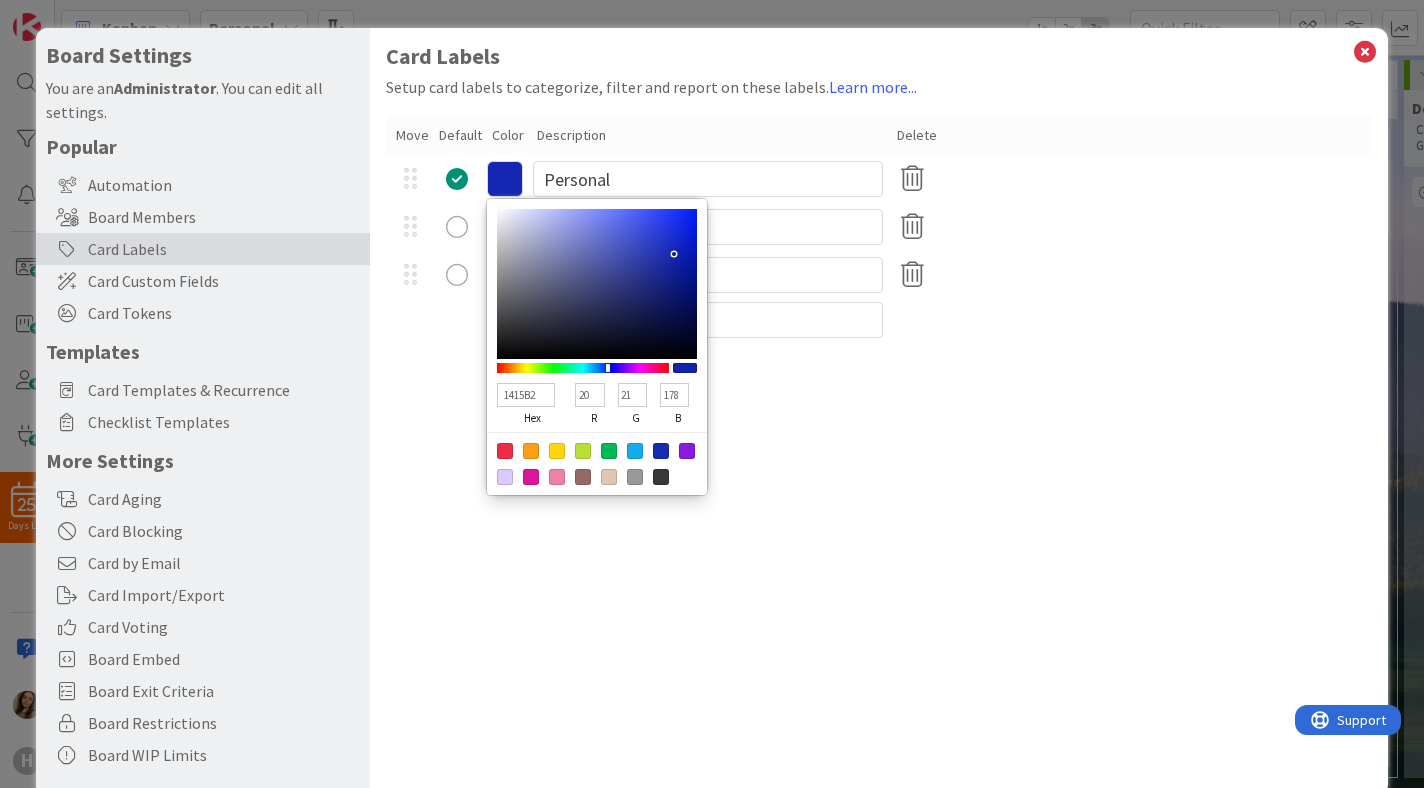 type on "1814B2" 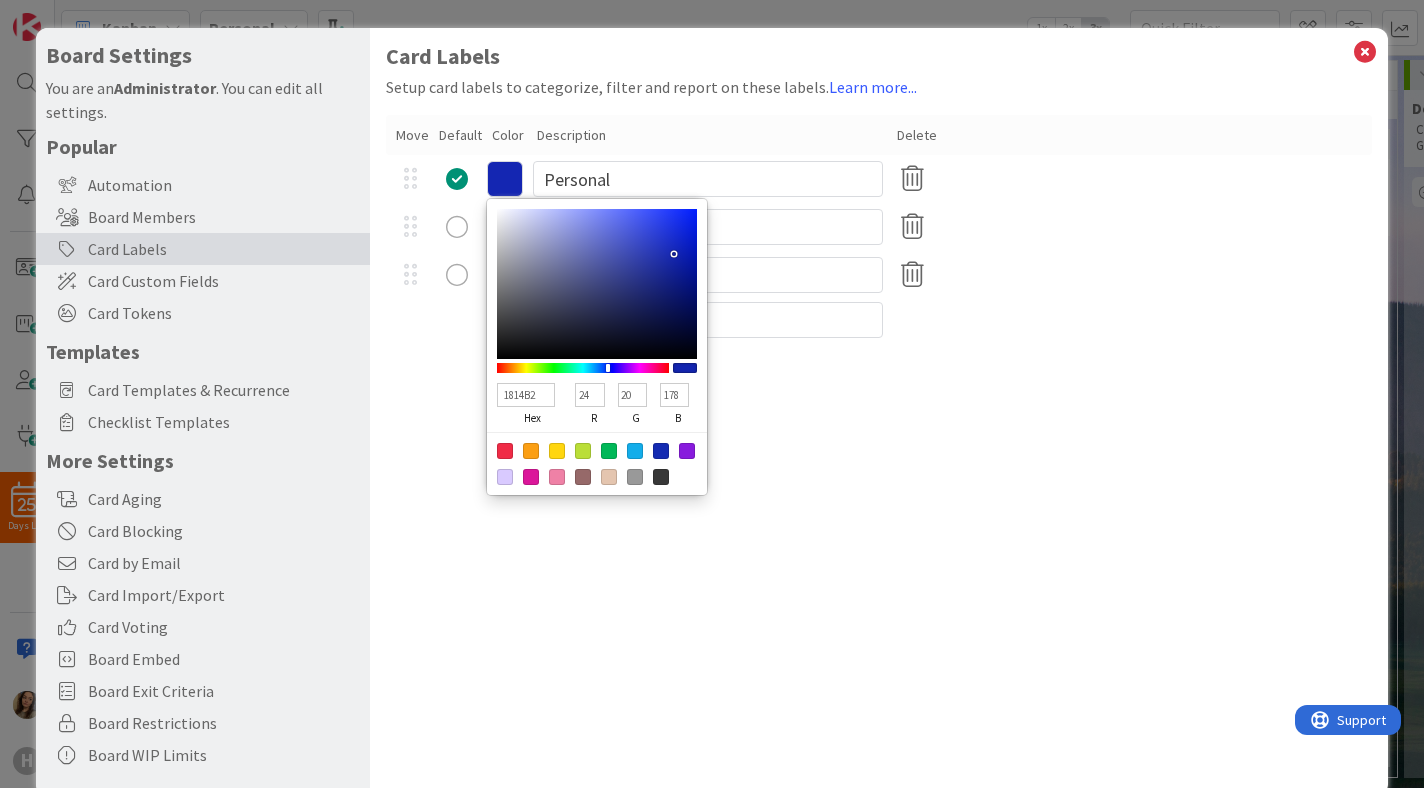 type on "1415B2" 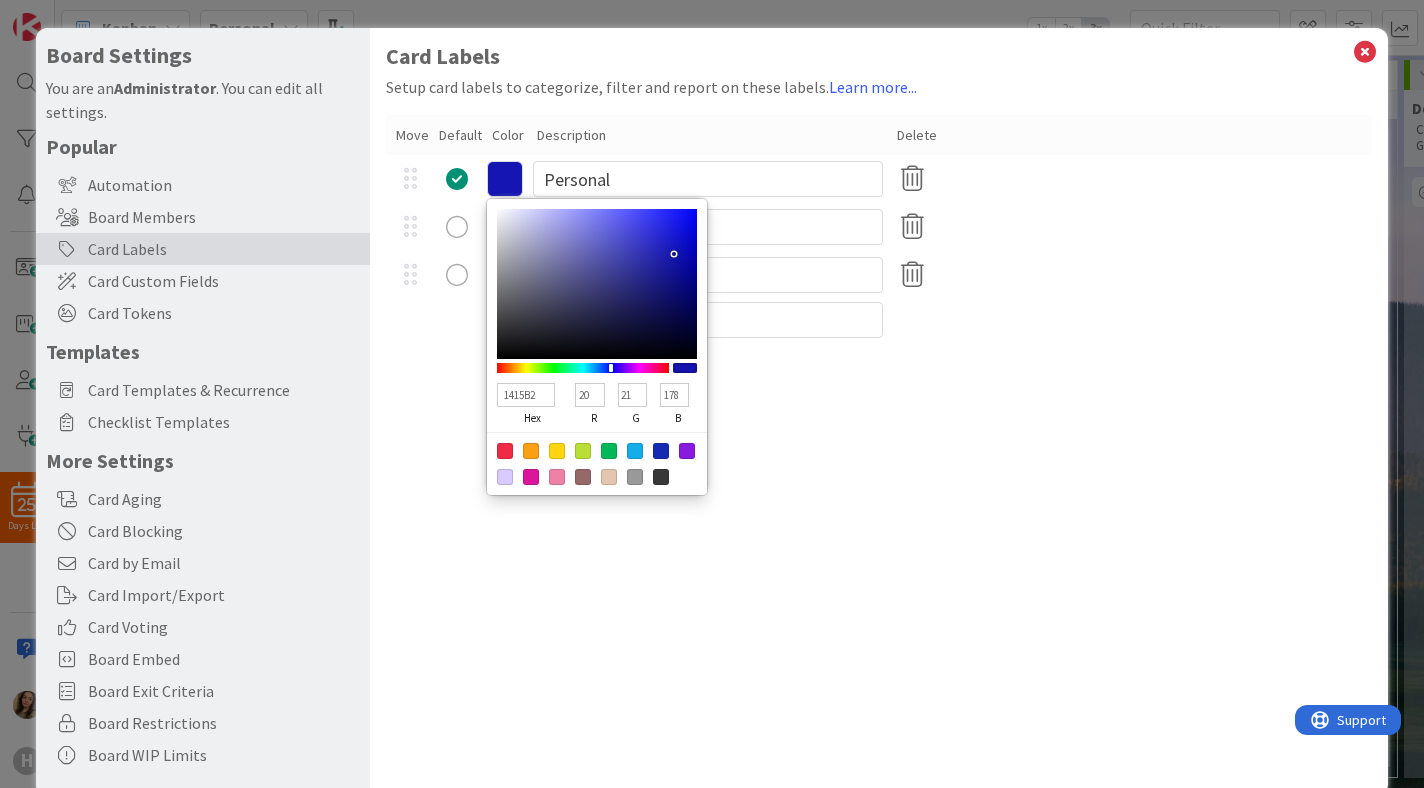 type on "141BB2" 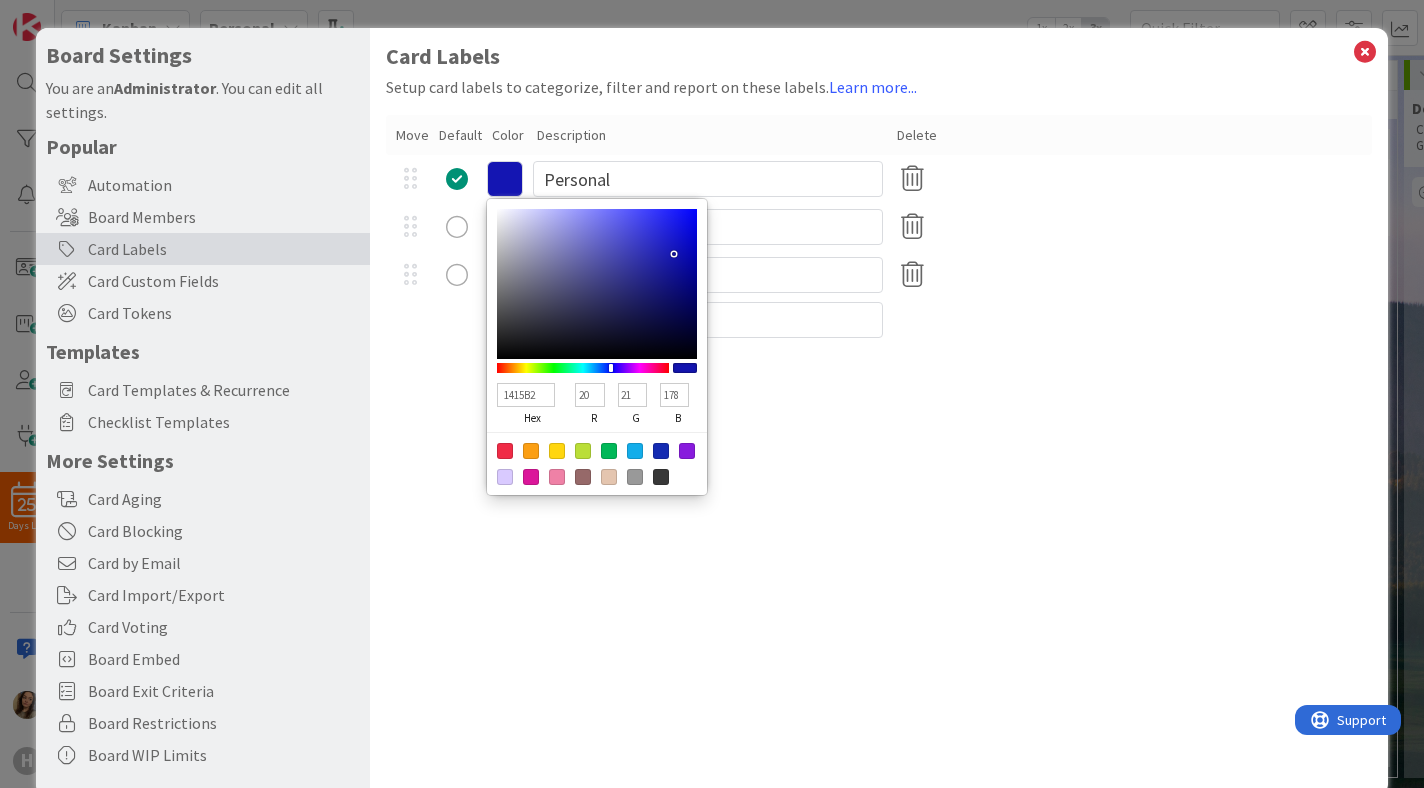 type on "27" 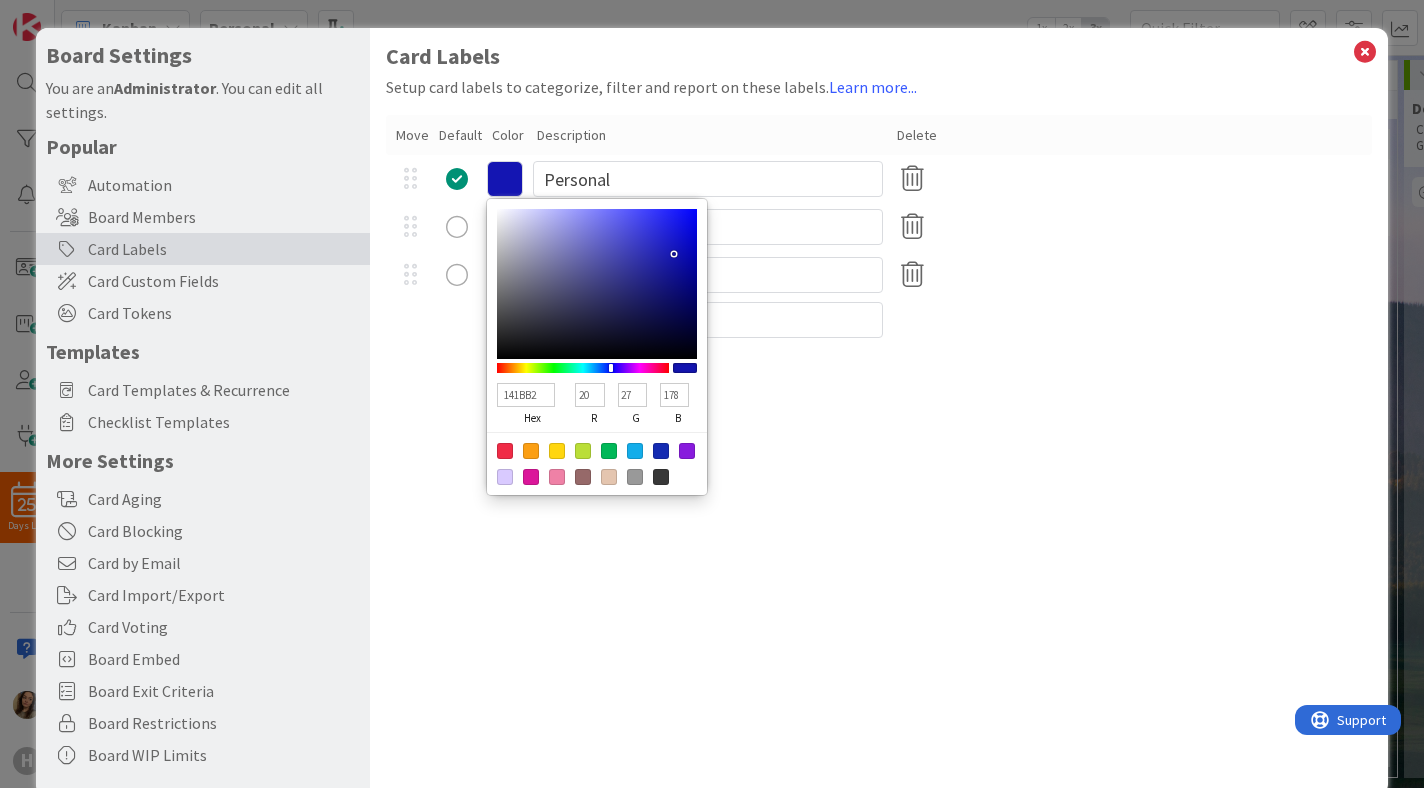 type on "1421B2" 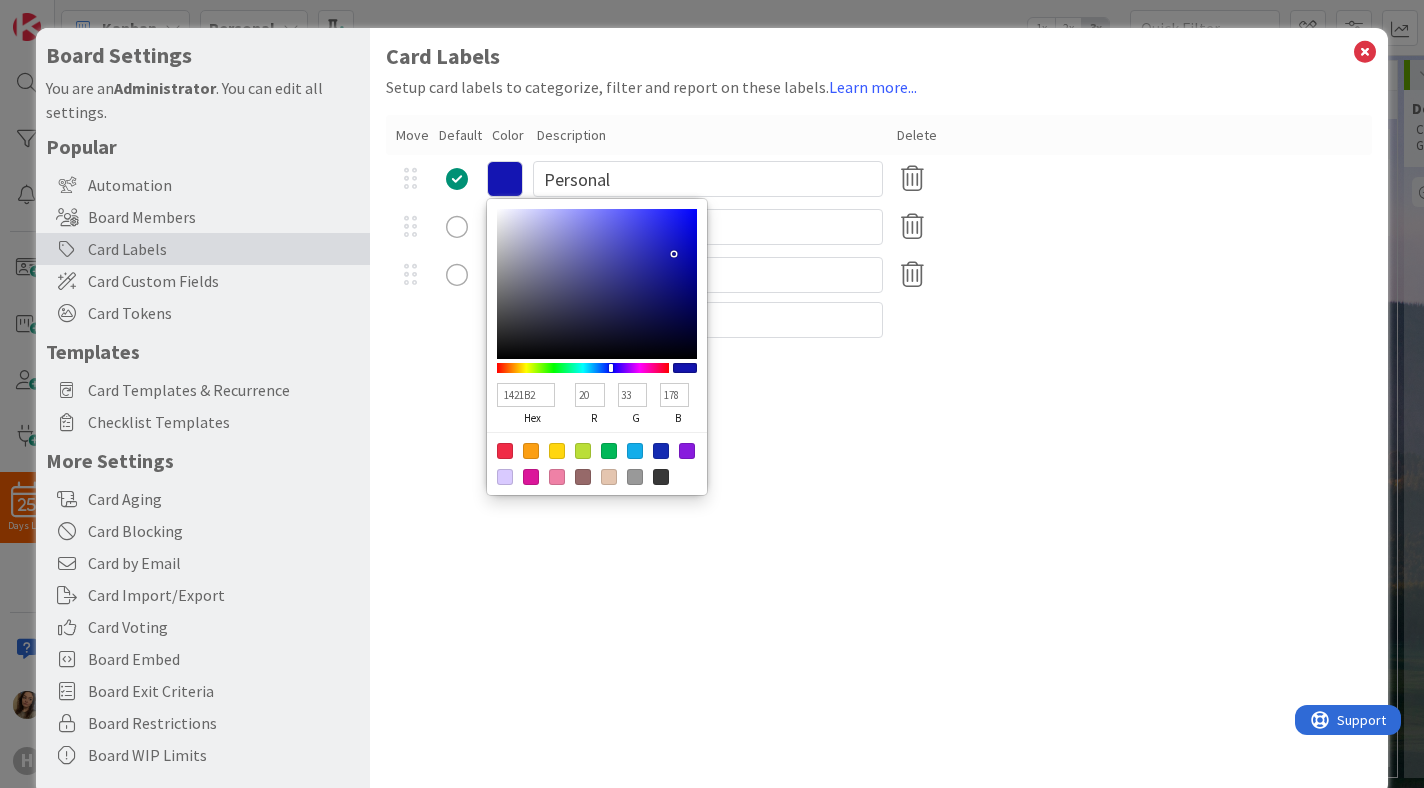 type on "1426B2" 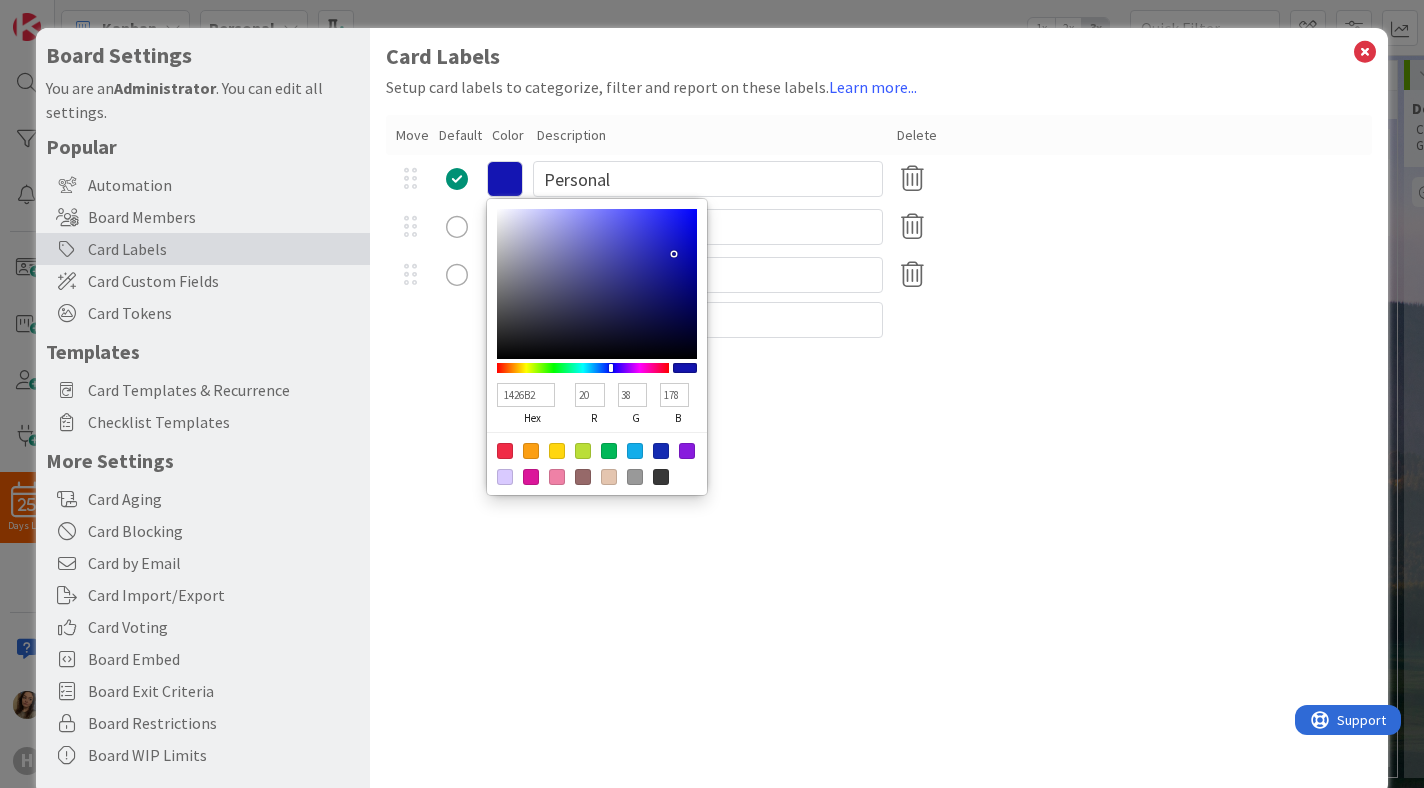 type on "142CB2" 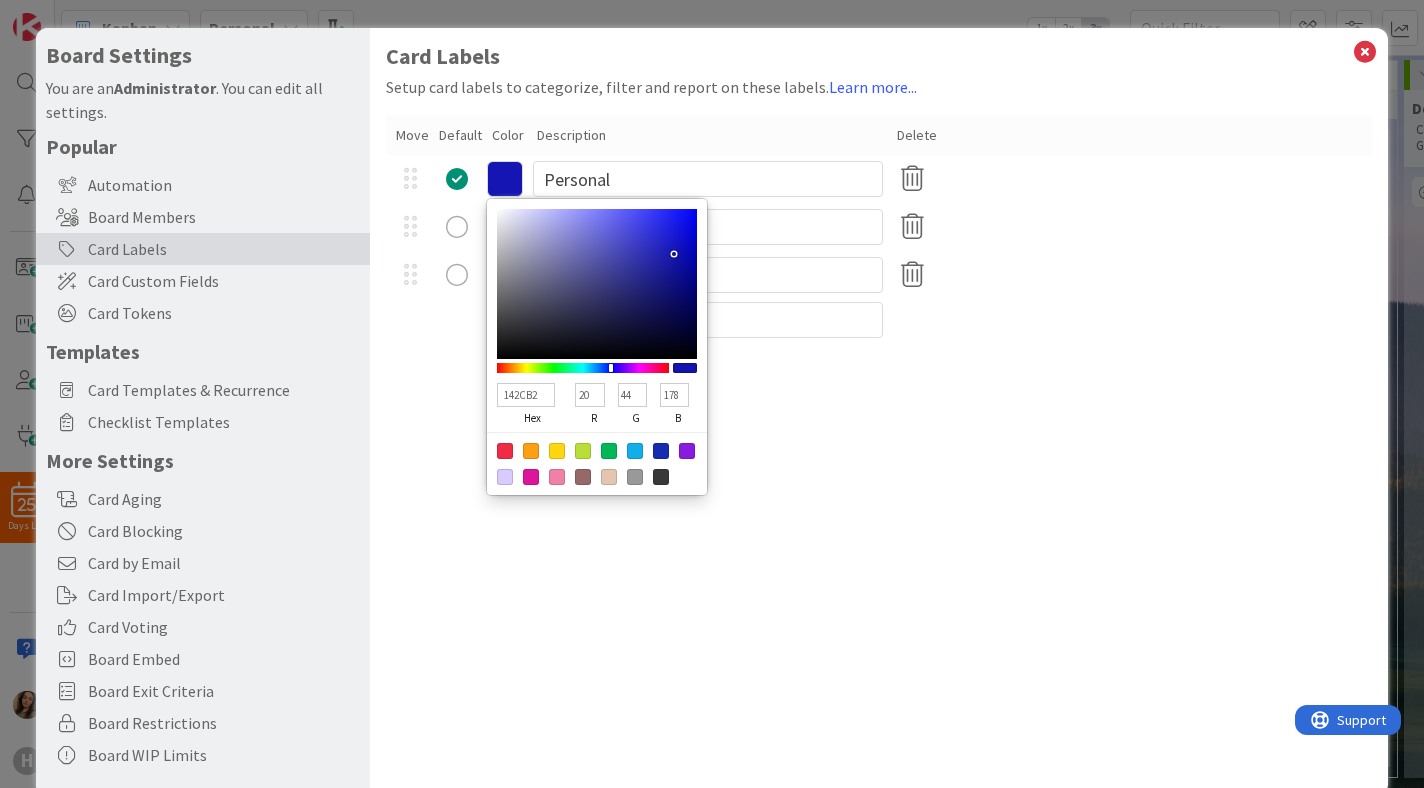 type on "1431B2" 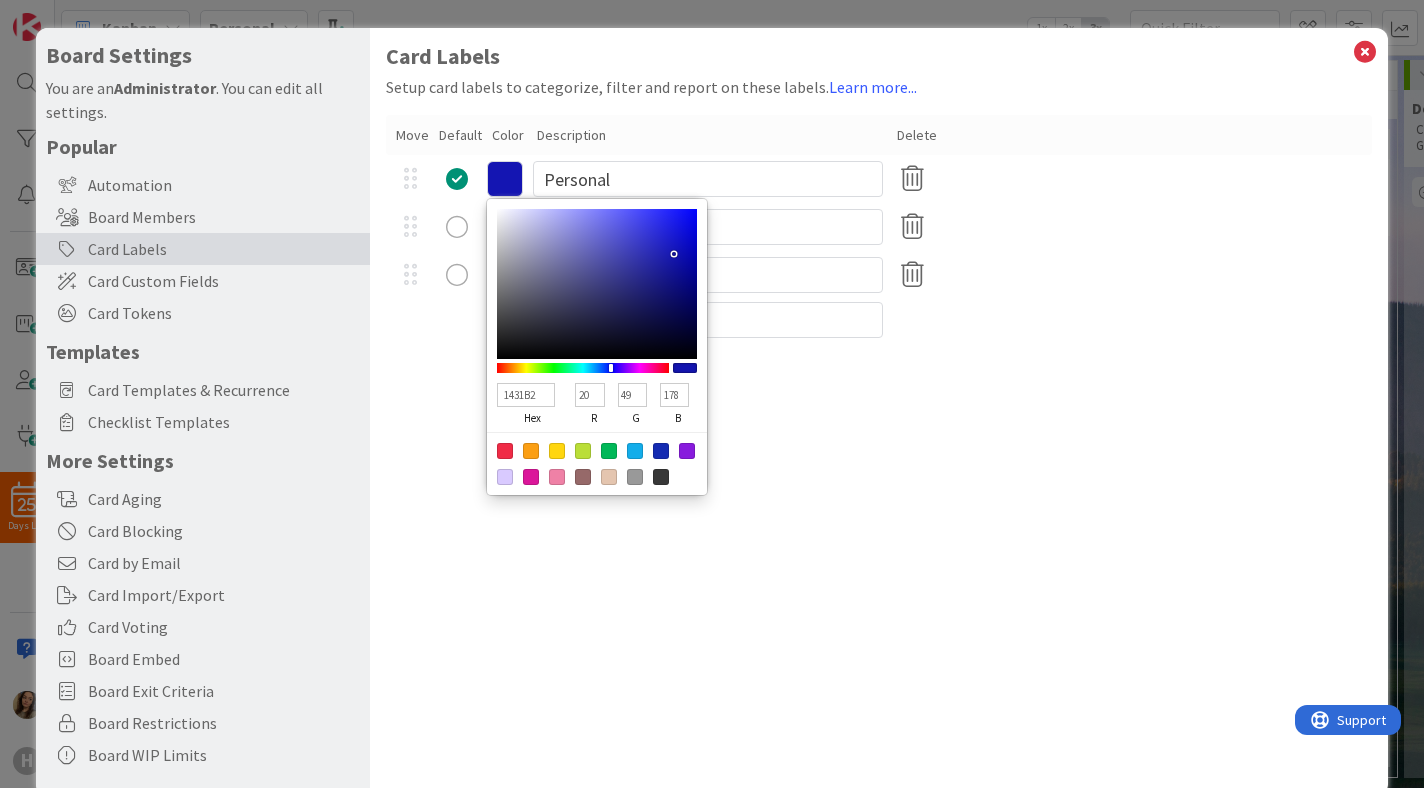 type on "1437B2" 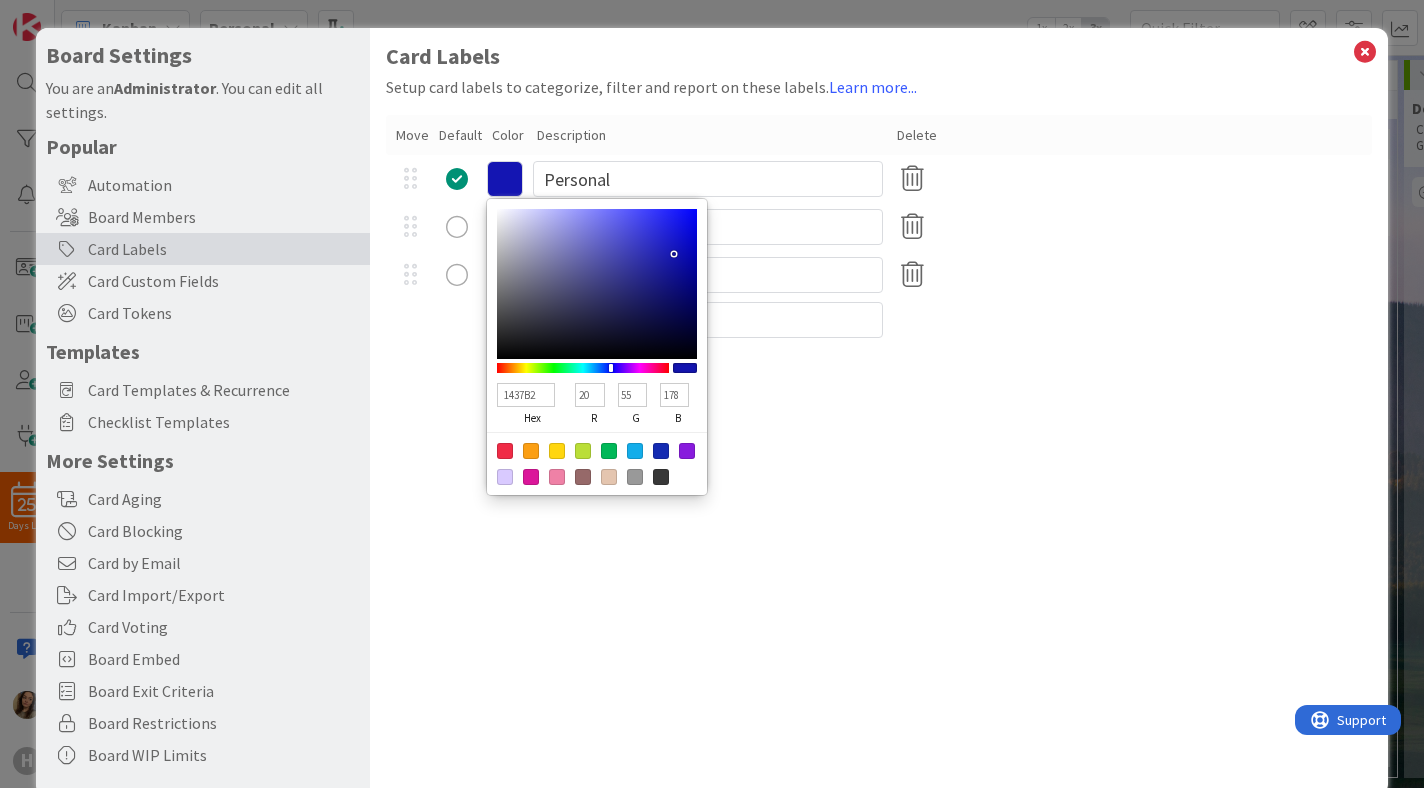 type on "143CB2" 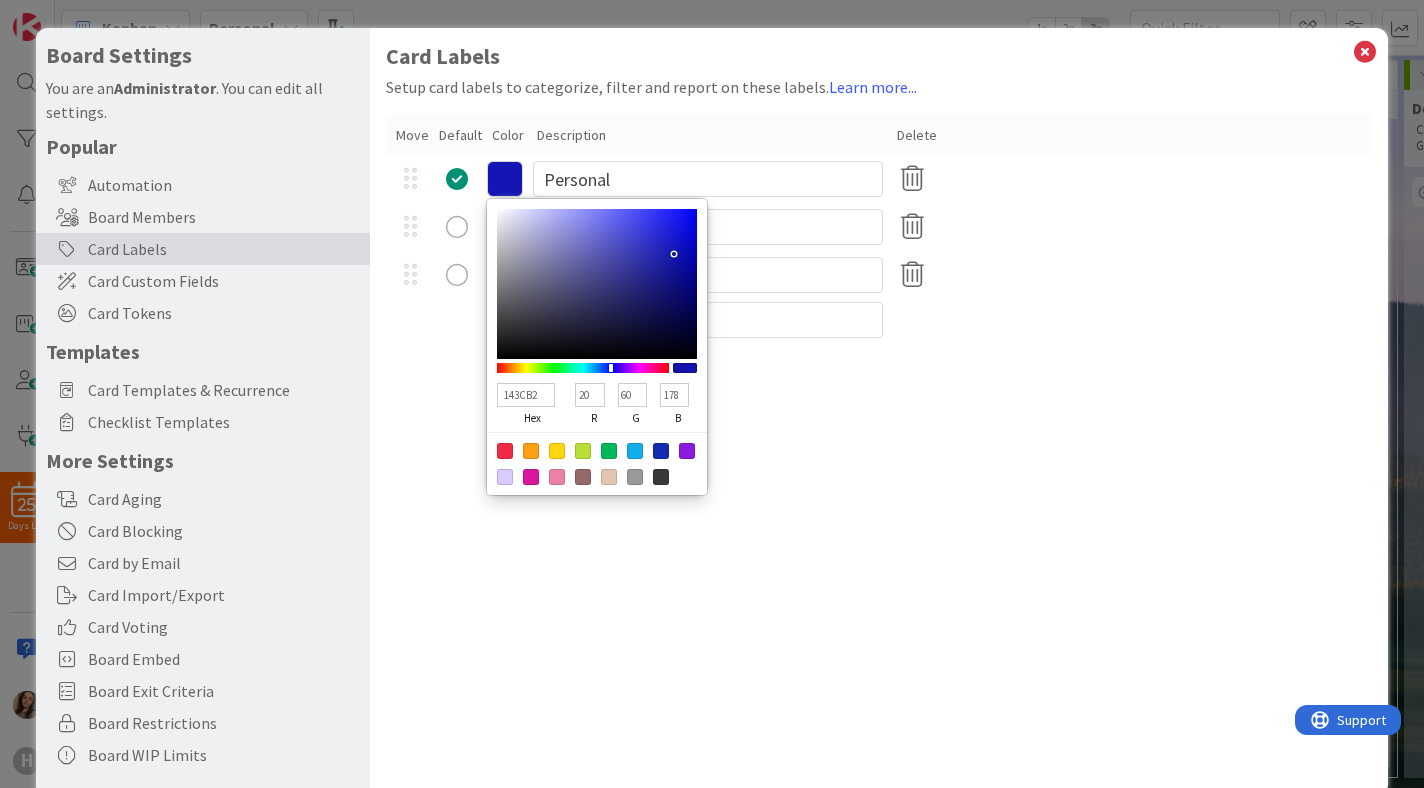 type on "1442B2" 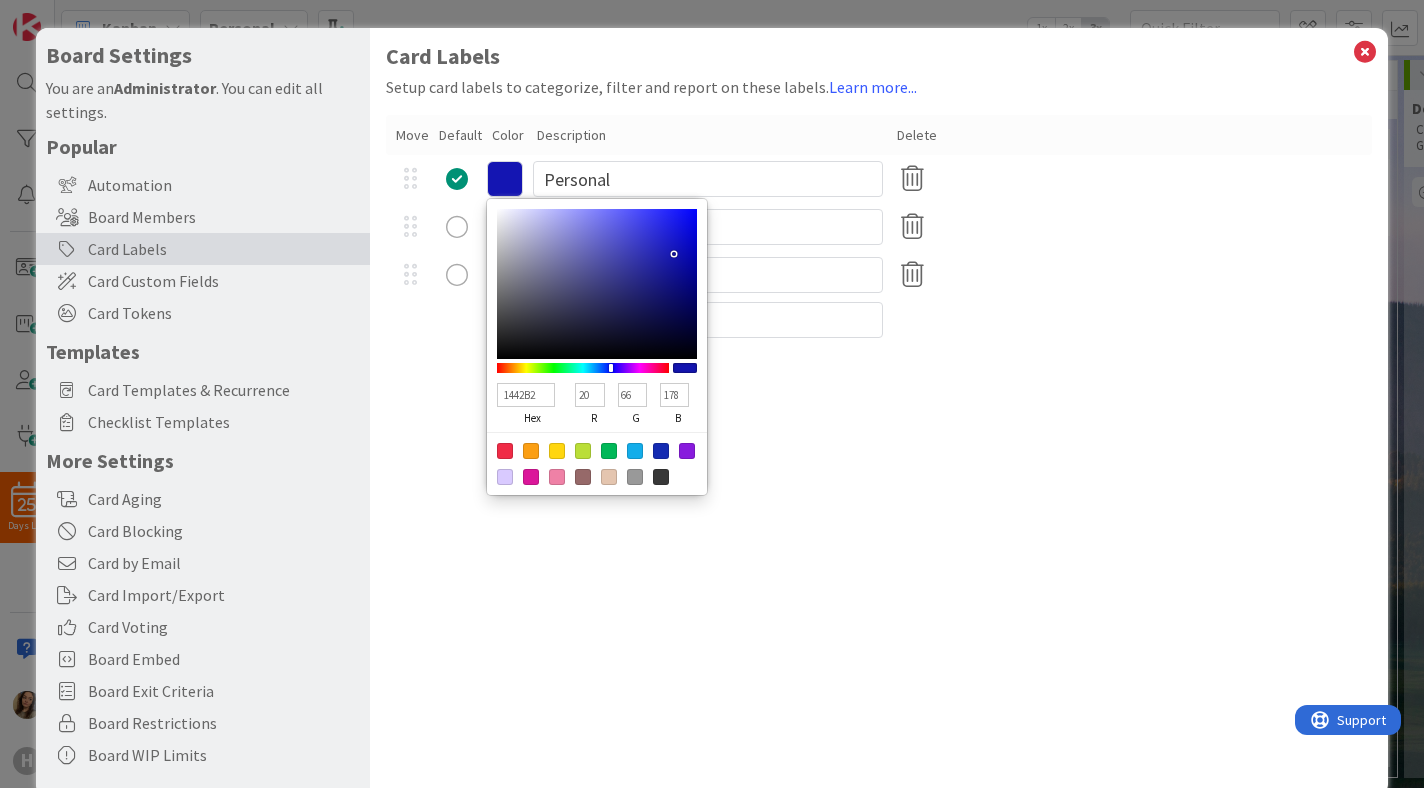 type on "1447B2" 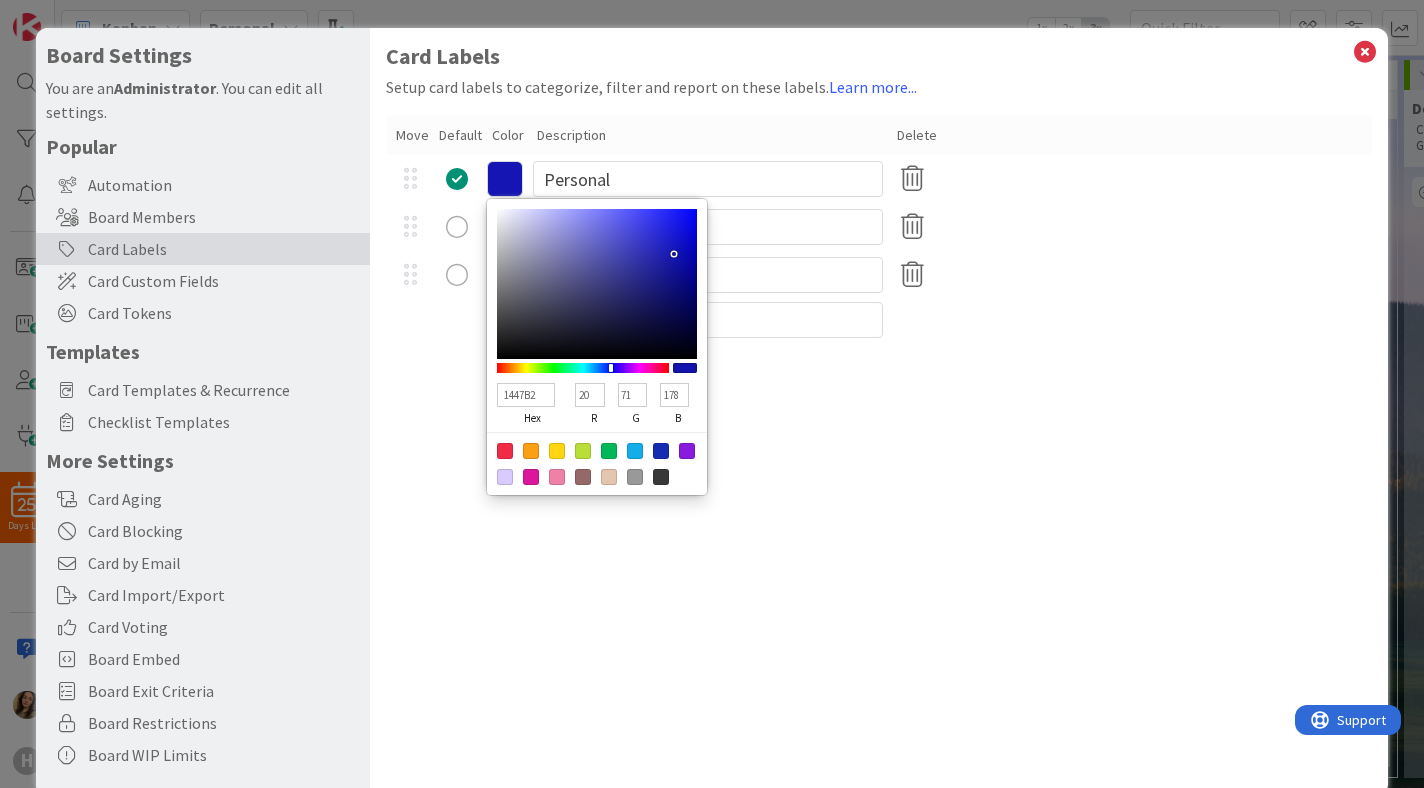 type on "144DB2" 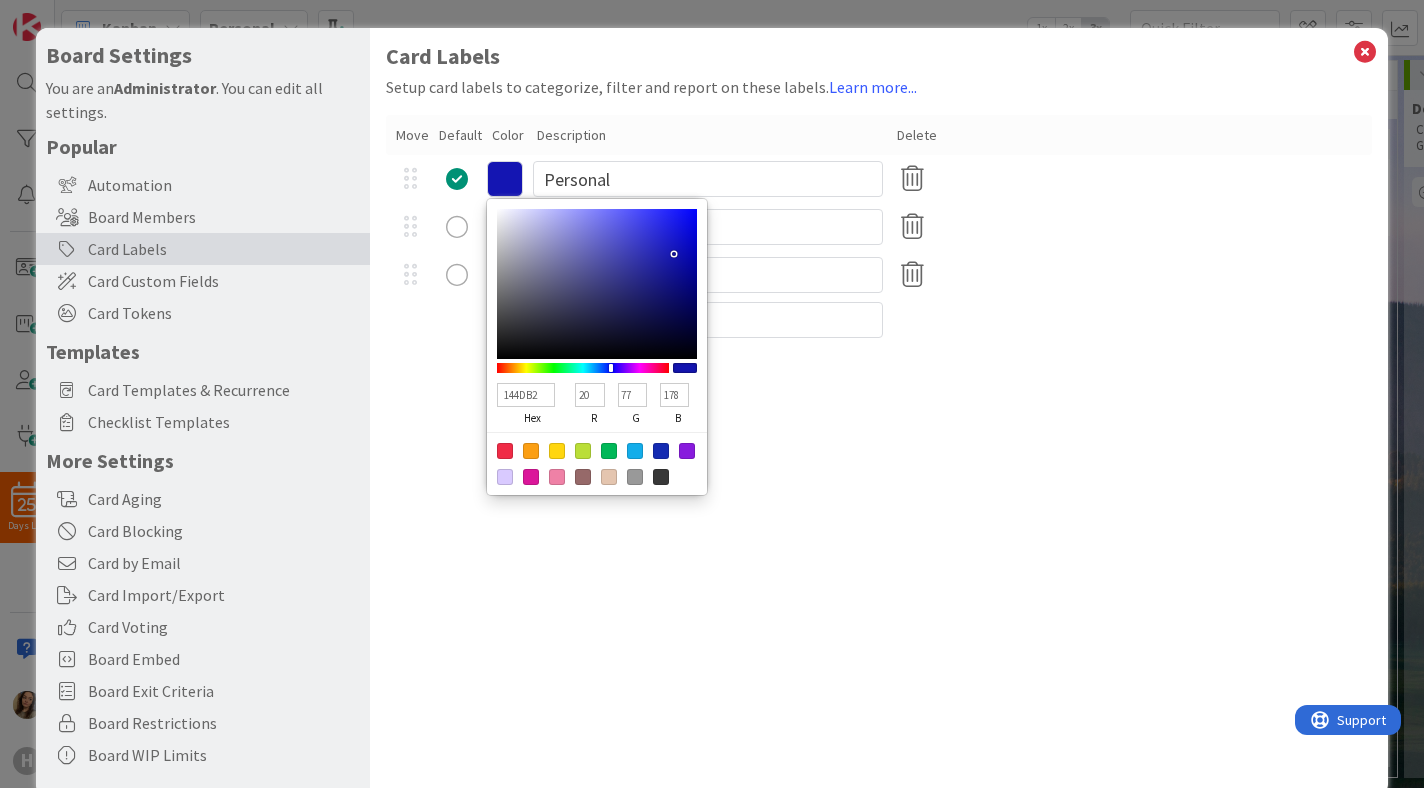 type on "1452B2" 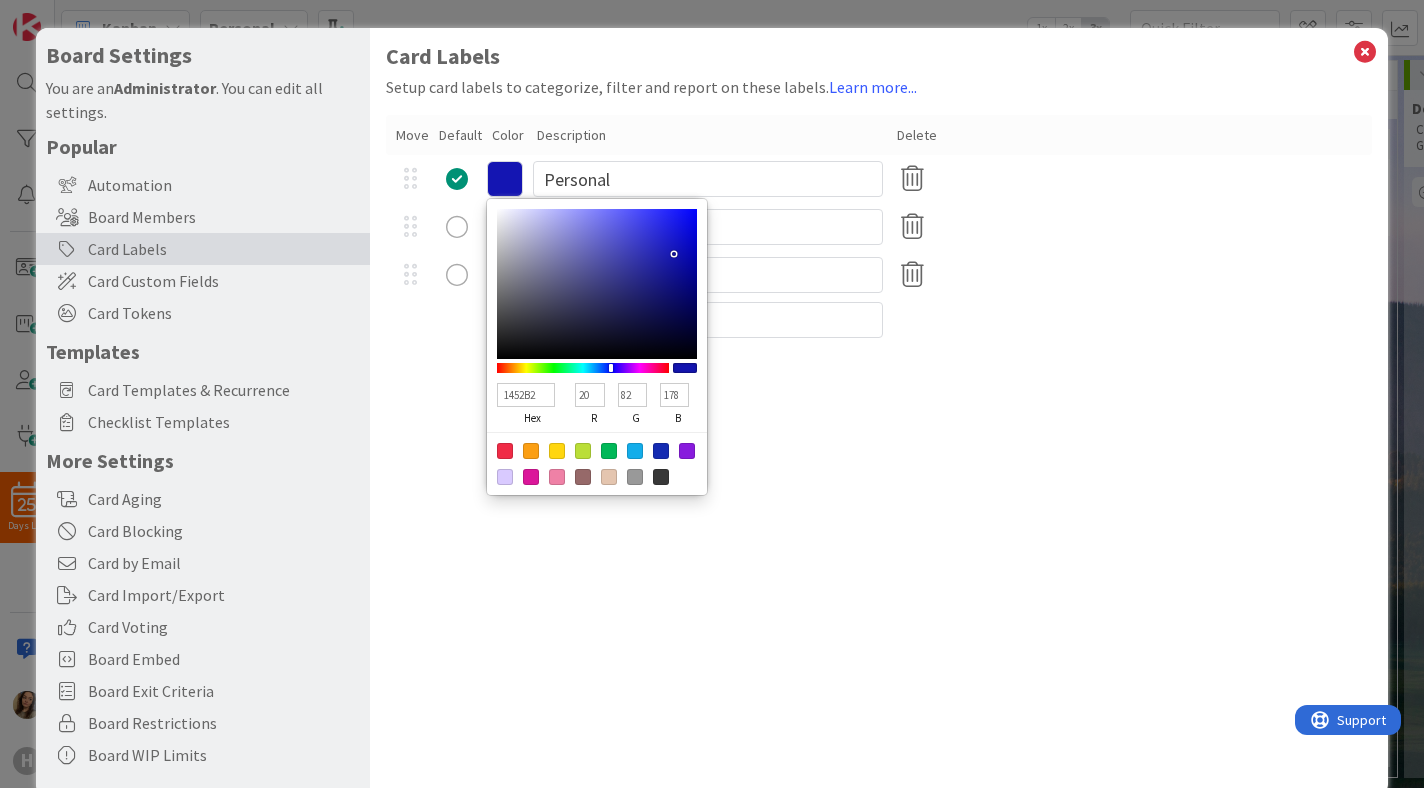type on "1458B2" 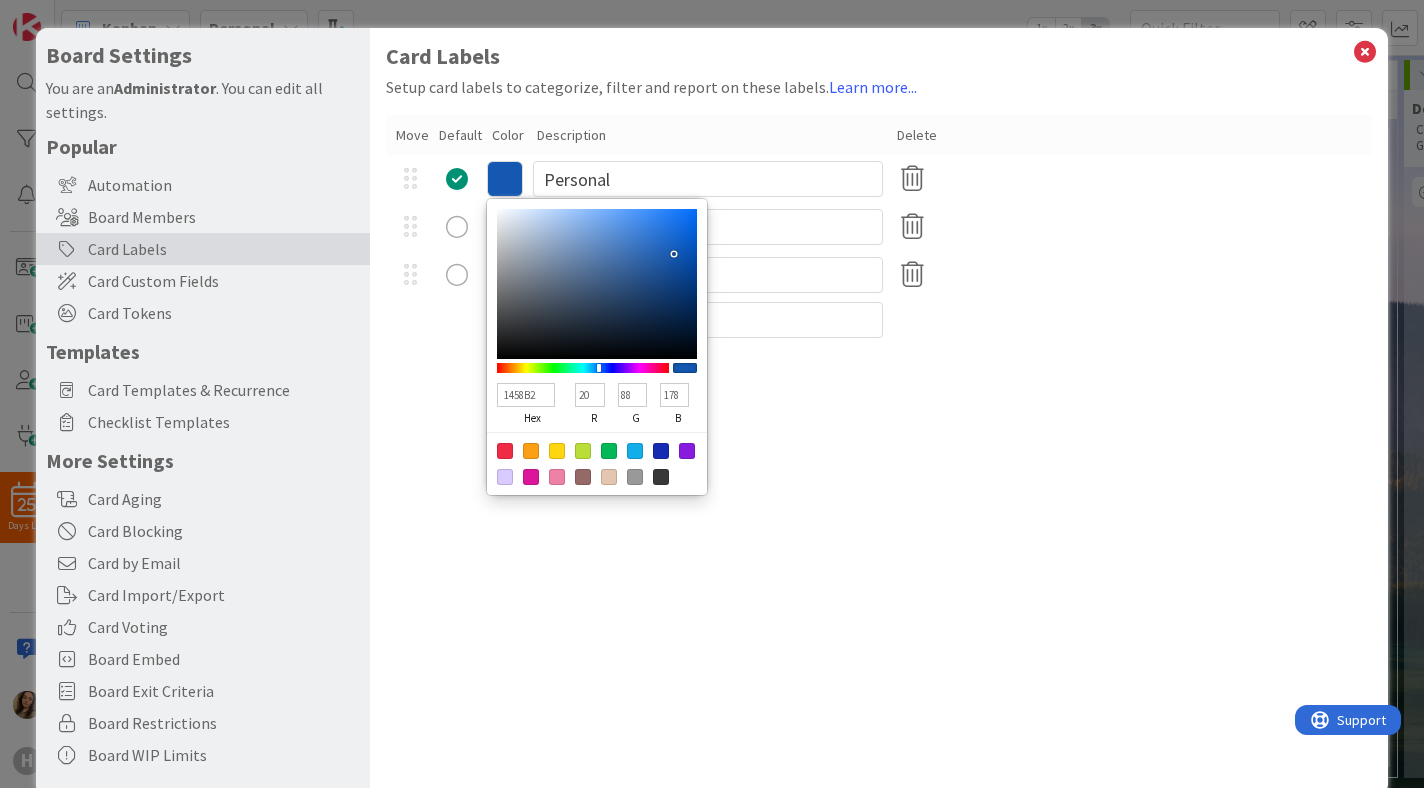 type on "145DB2" 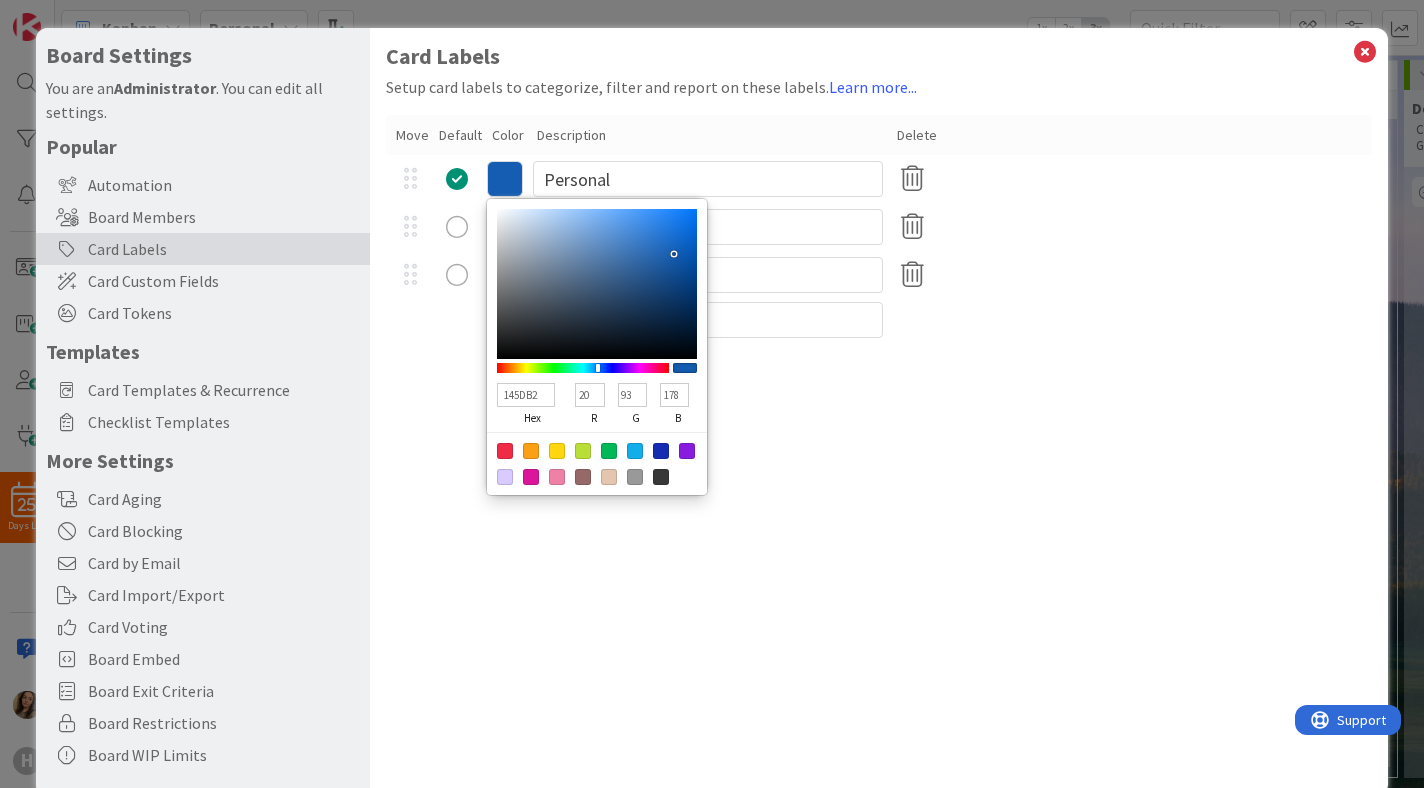 type on "1458B2" 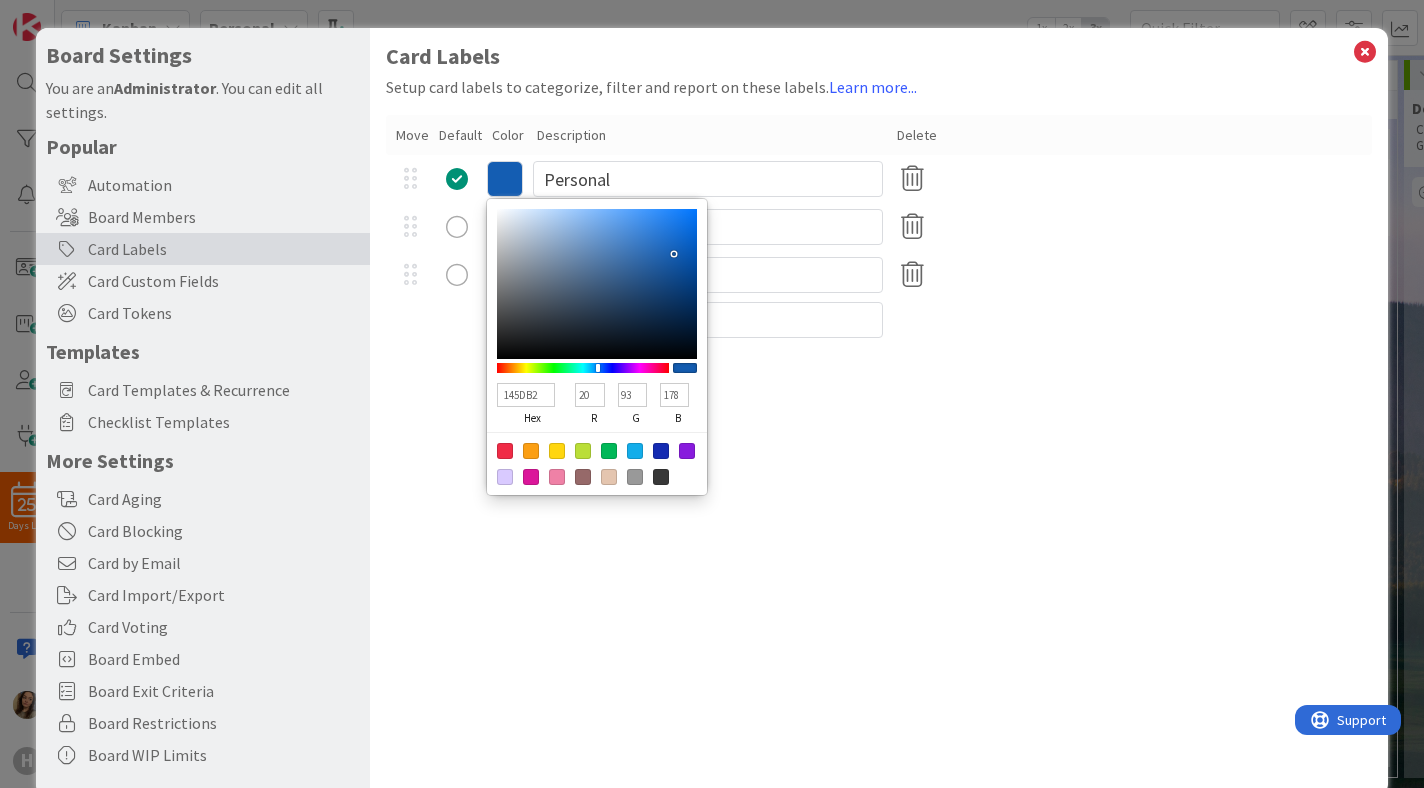 type on "88" 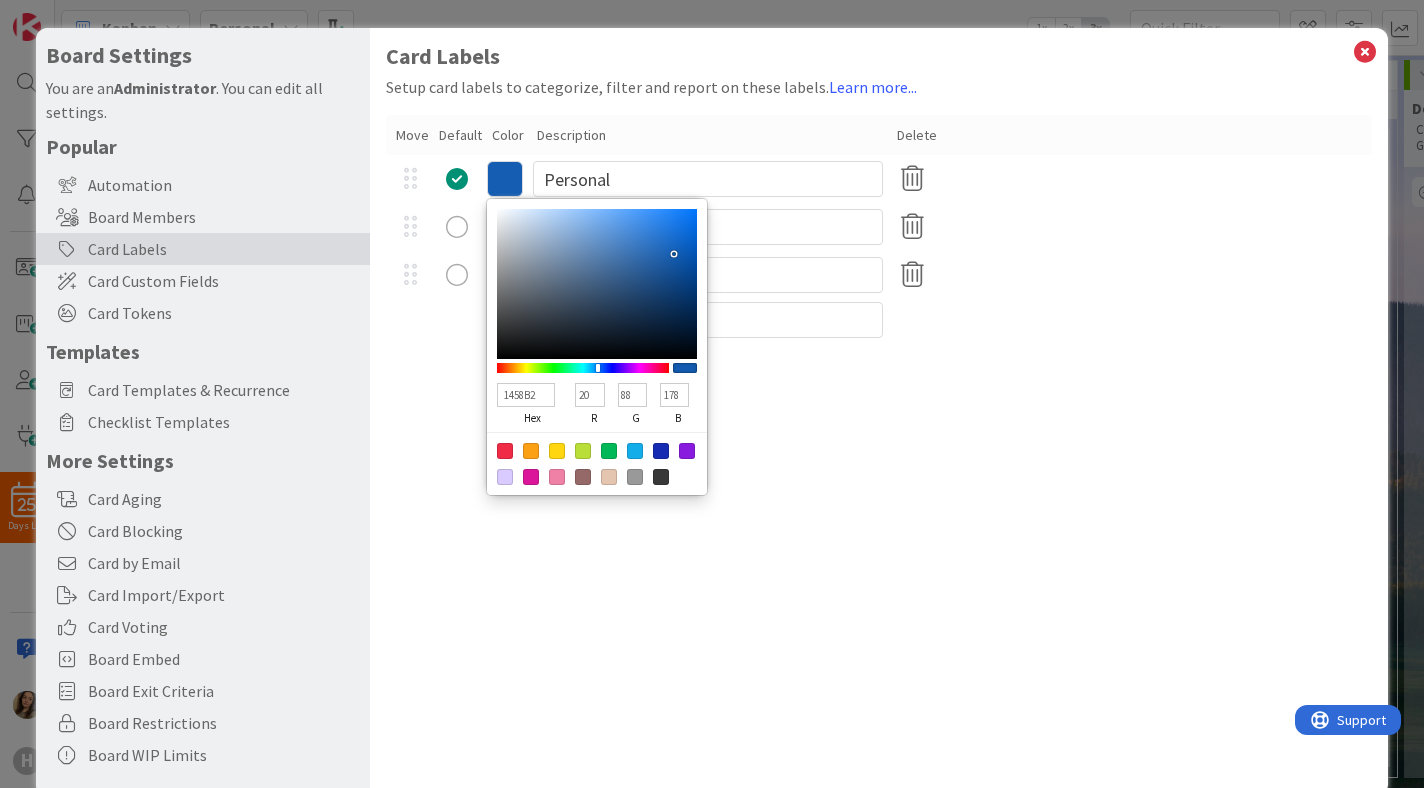 type on "144DB2" 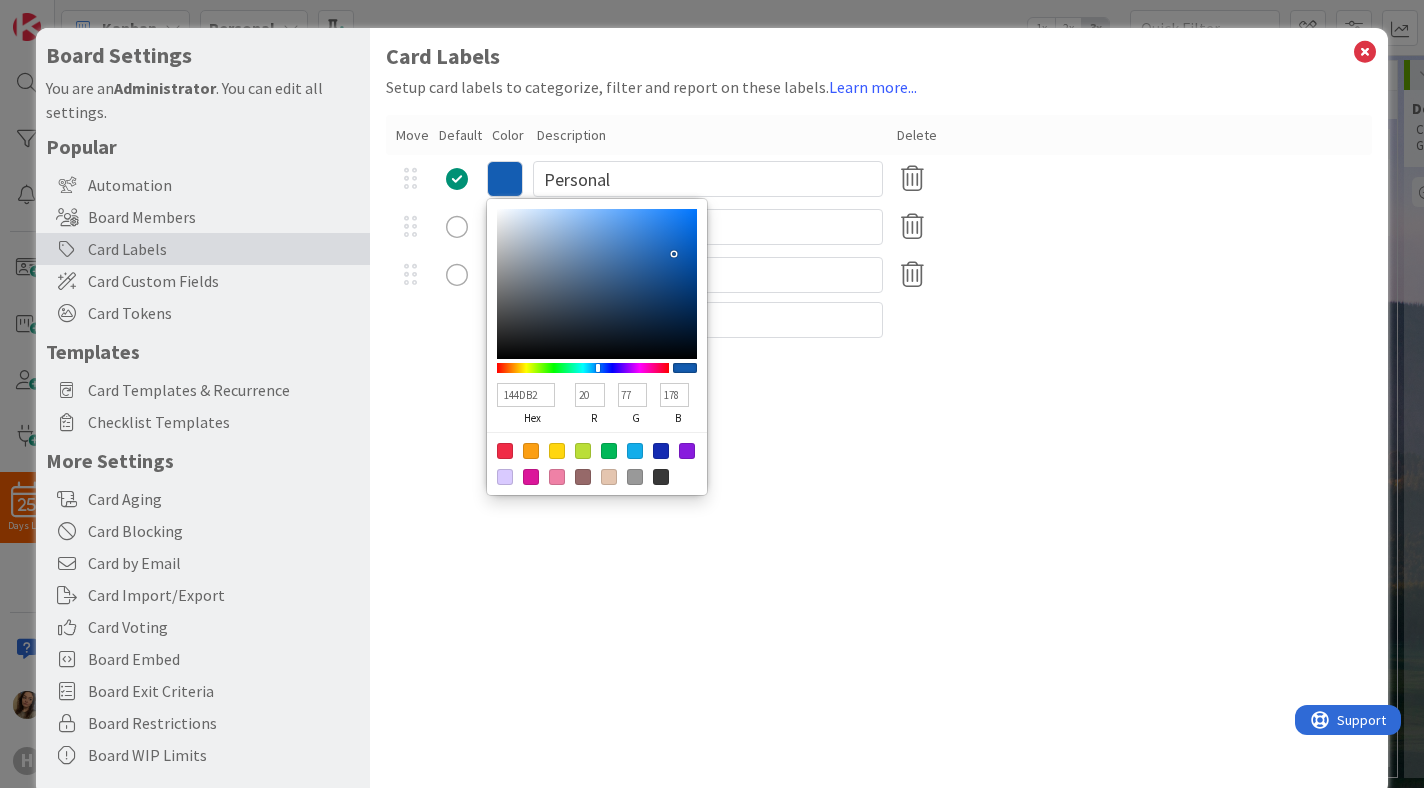 type on "143CB2" 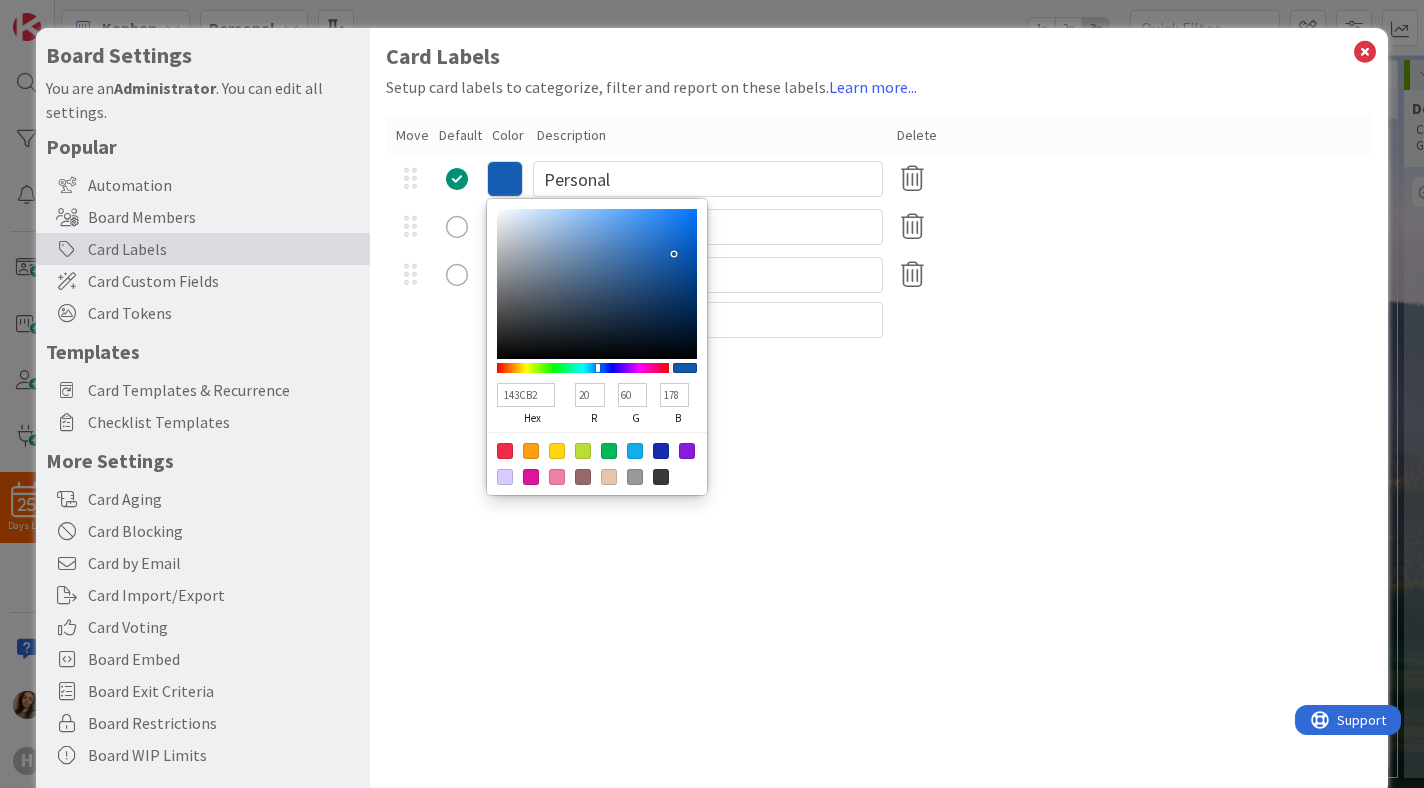 type on "1426B2" 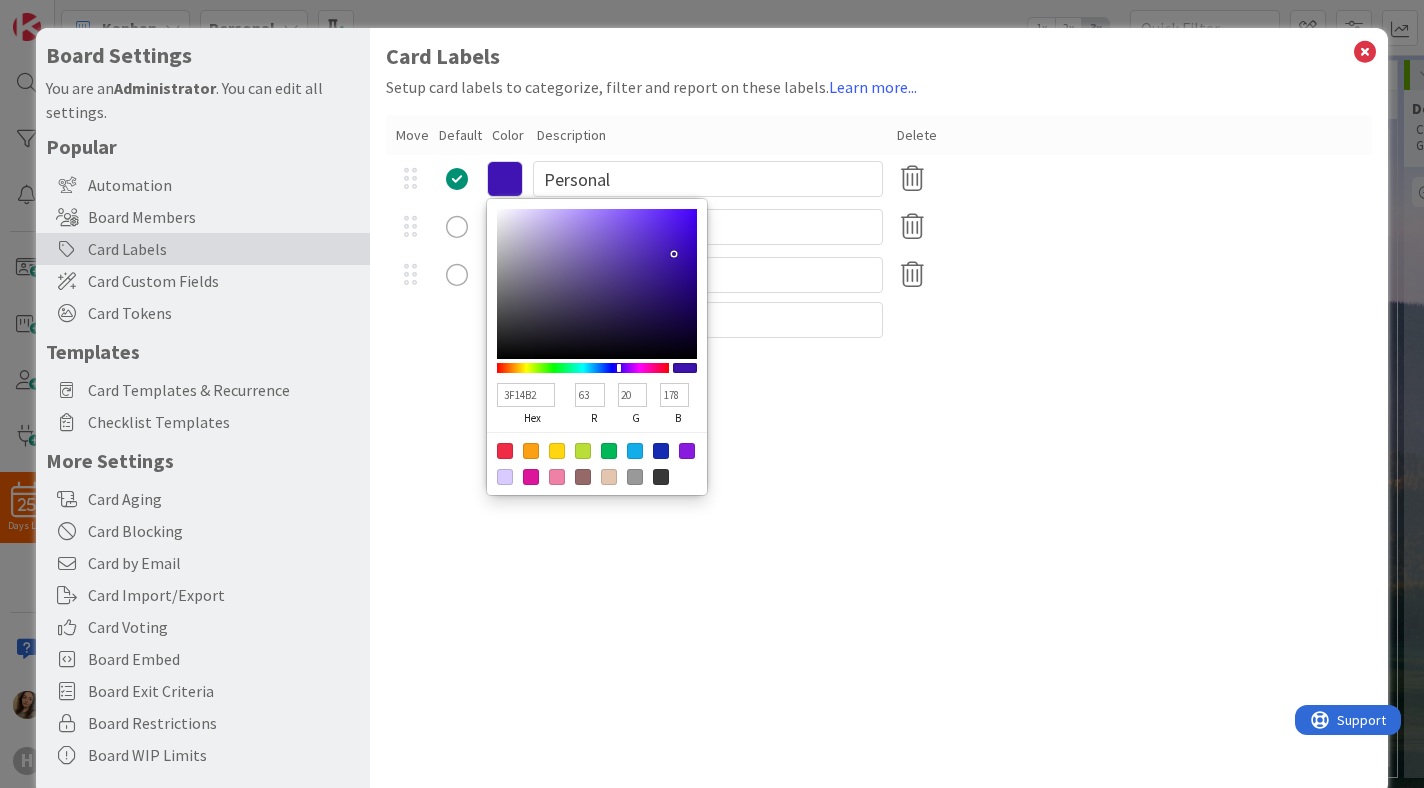 drag, startPoint x: 608, startPoint y: 369, endPoint x: 619, endPoint y: 371, distance: 11.18034 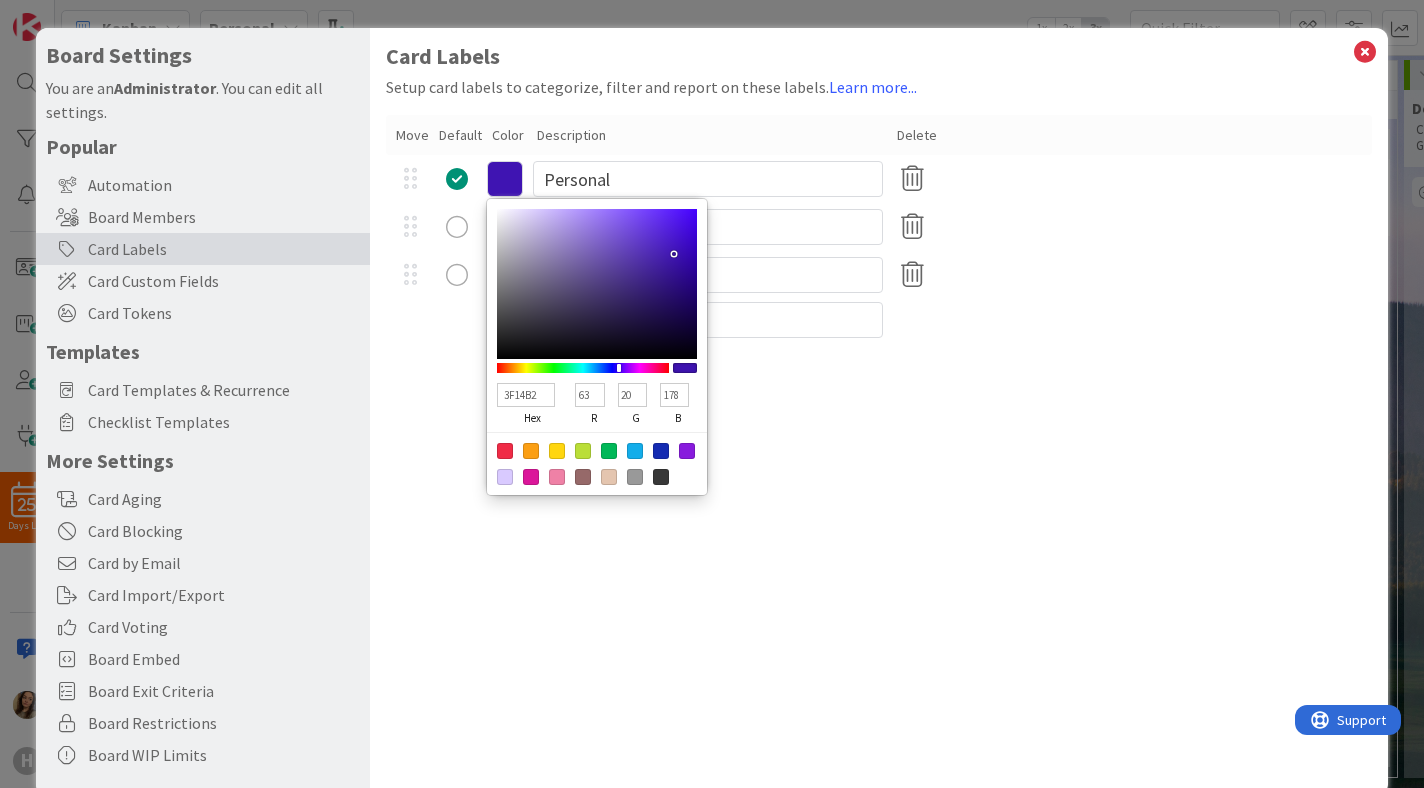 click at bounding box center [619, 368] 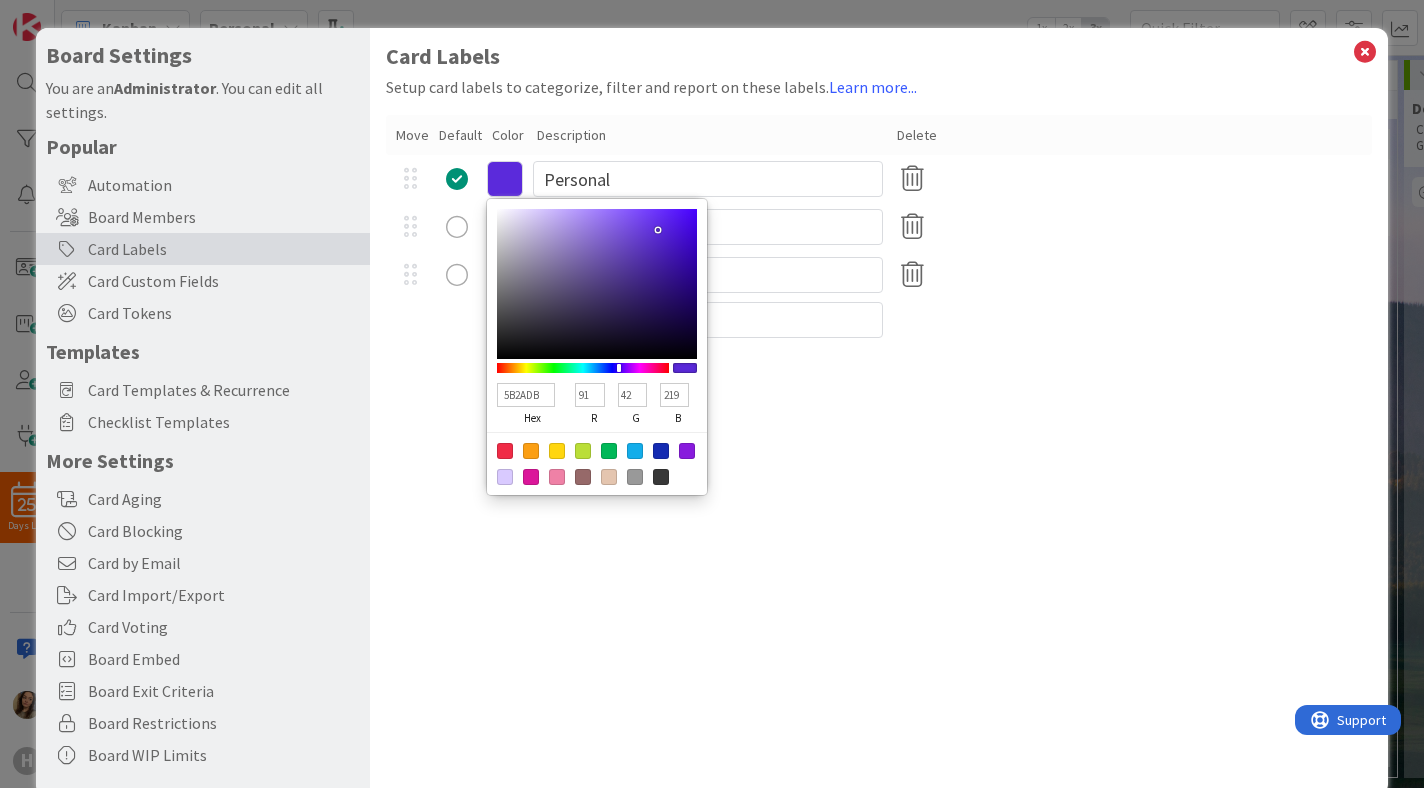 click at bounding box center [597, 284] 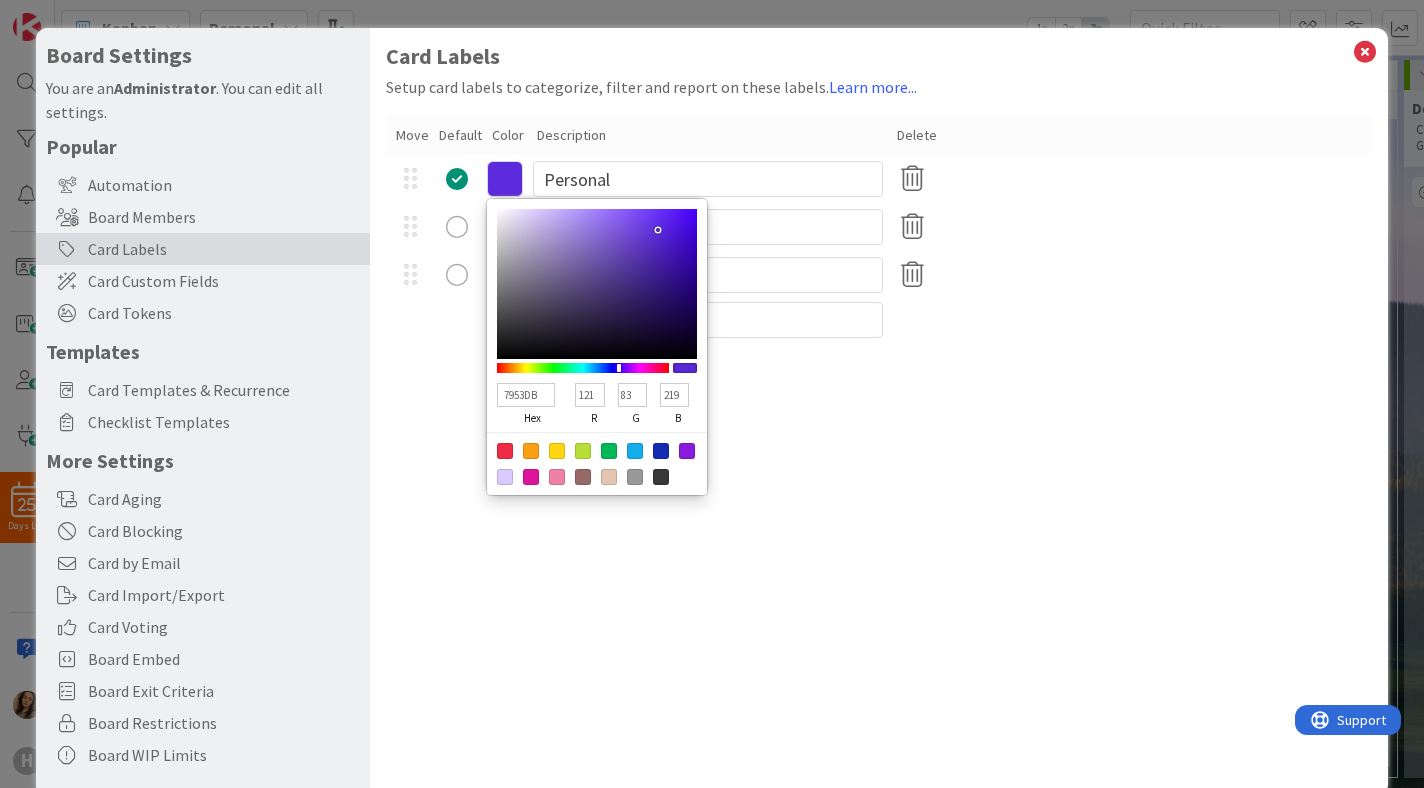 click at bounding box center (597, 284) 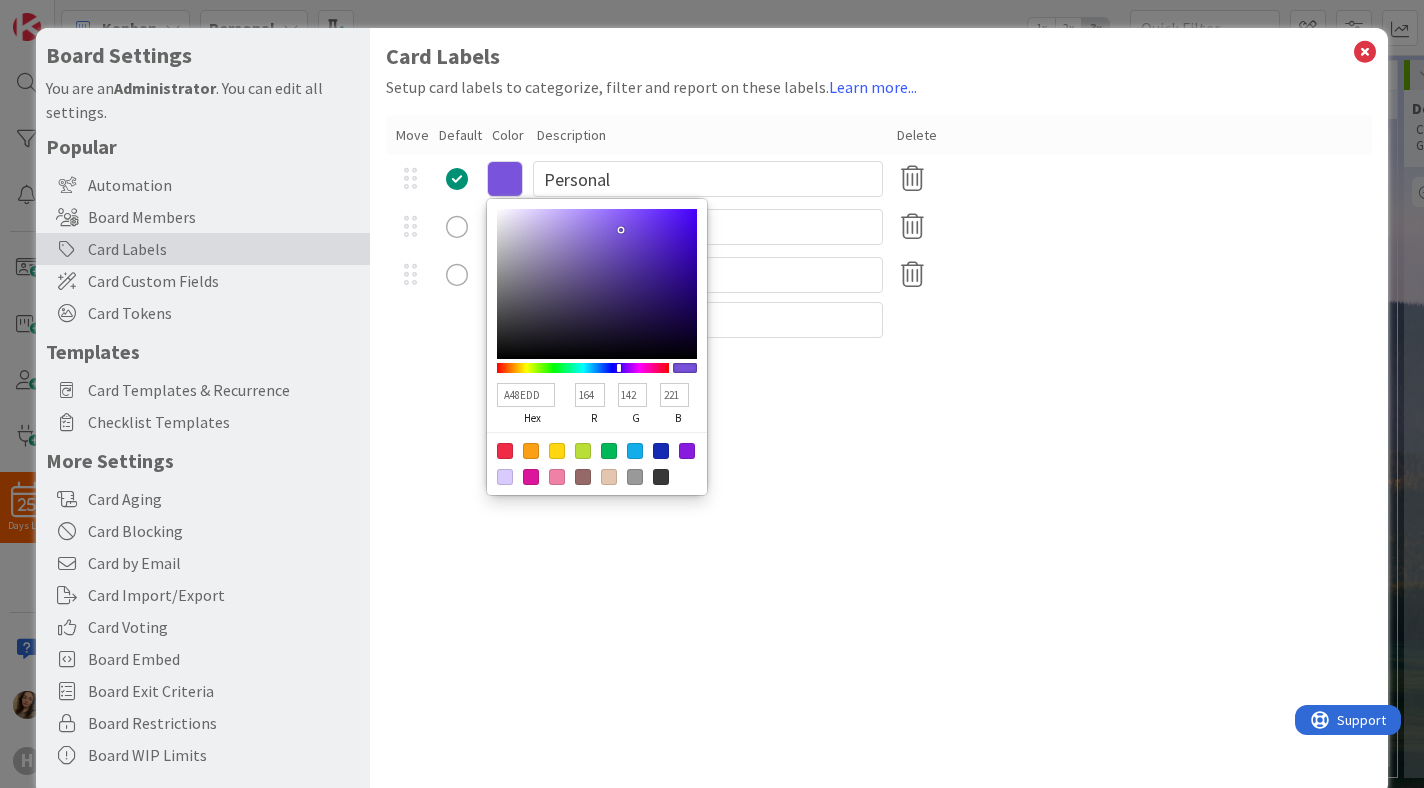 click at bounding box center [597, 284] 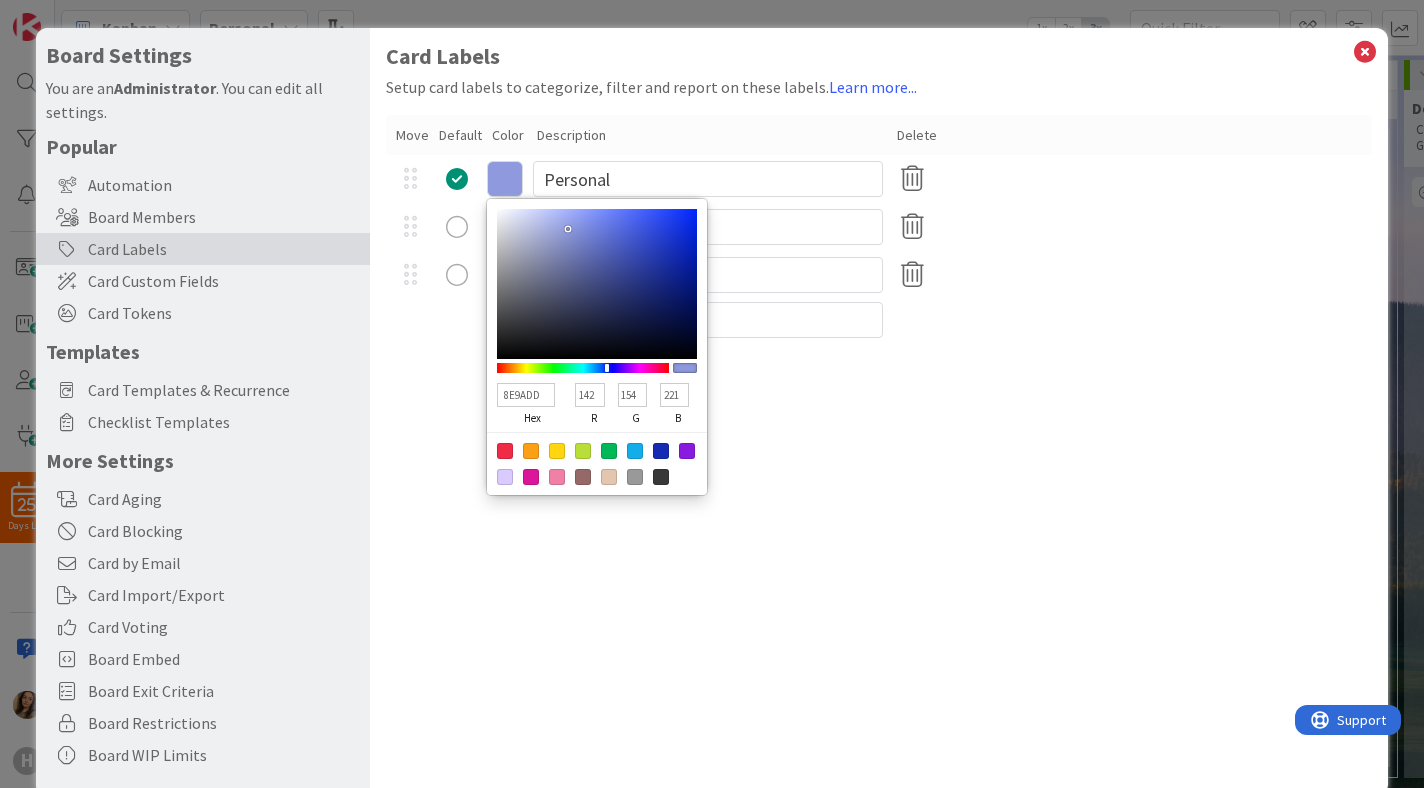 click at bounding box center [583, 368] 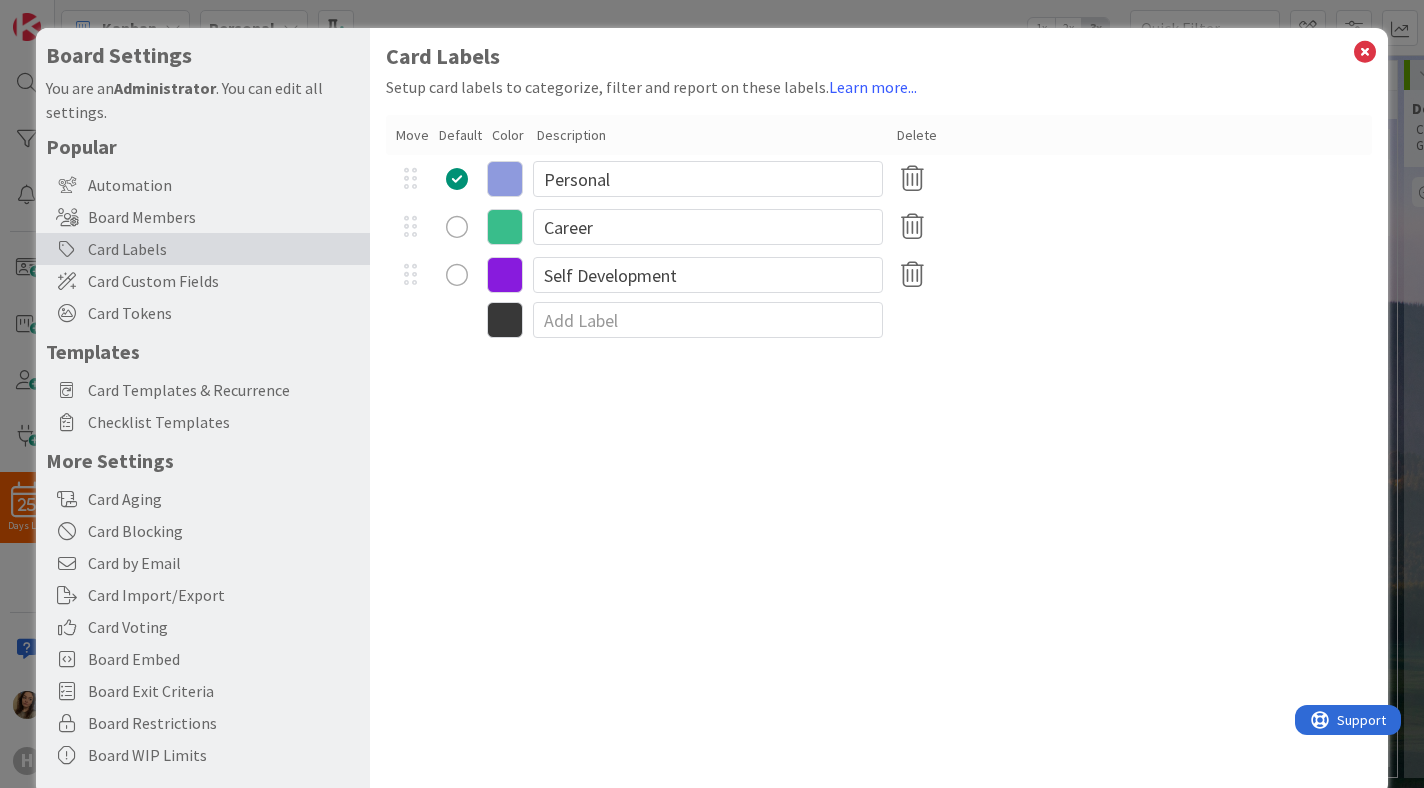 click at bounding box center [505, 275] 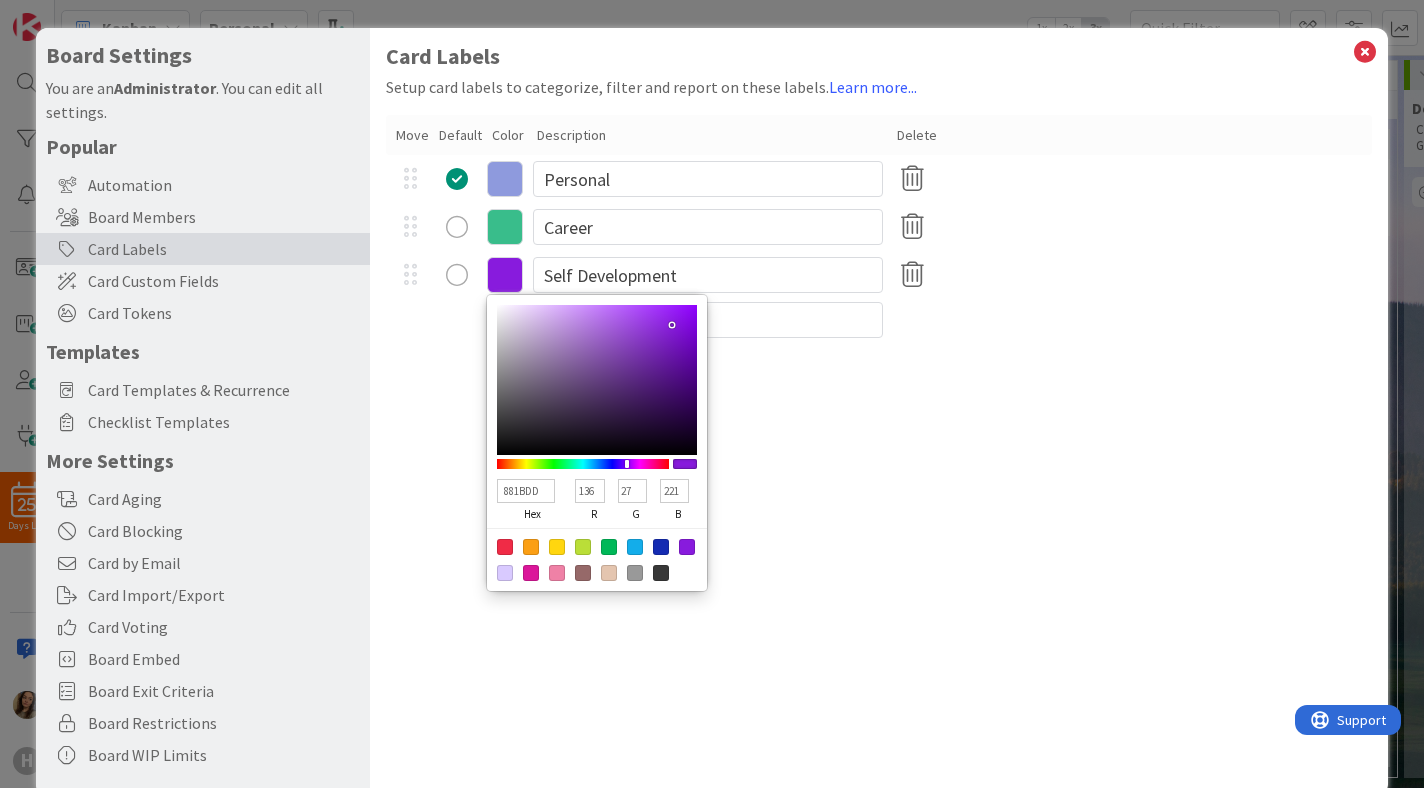 click at bounding box center (583, 464) 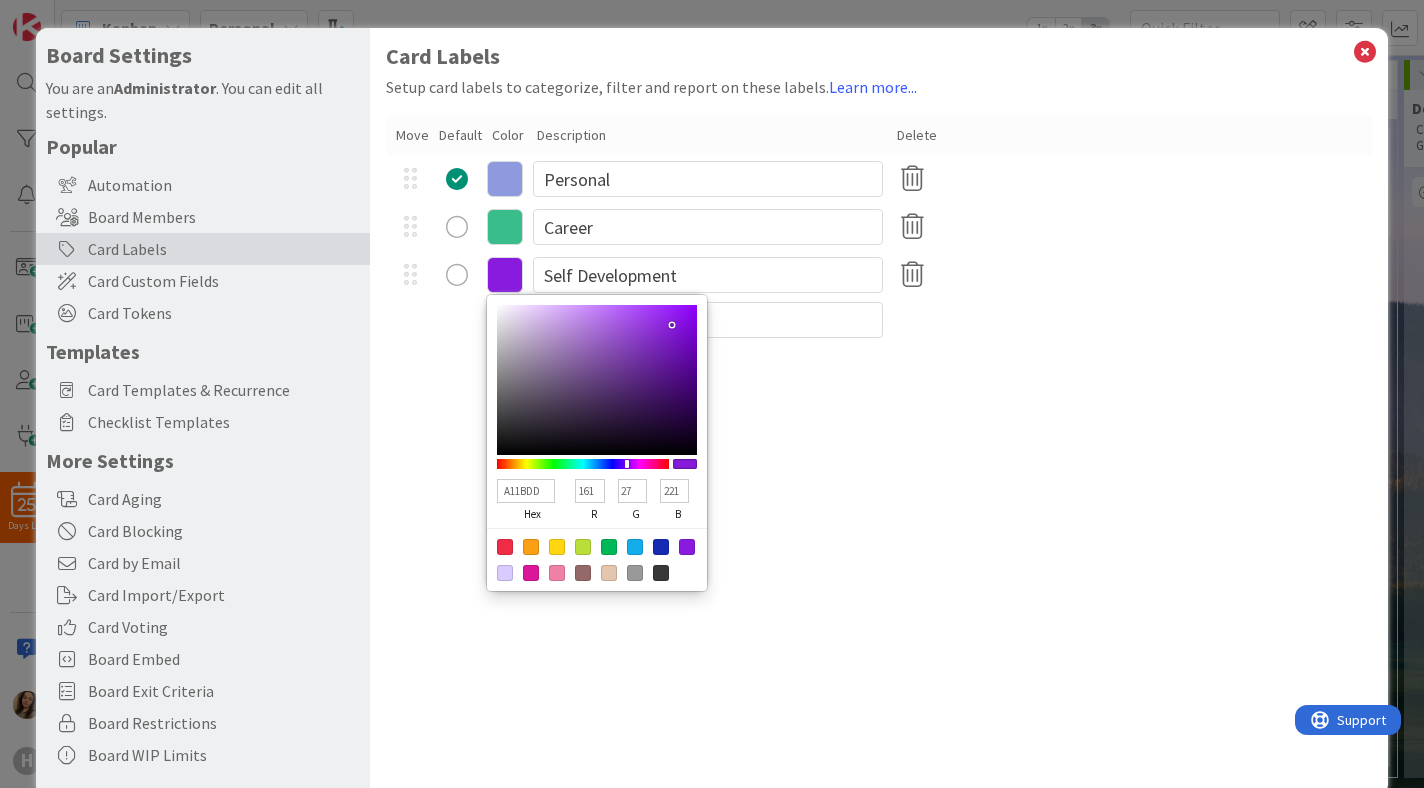 click at bounding box center (583, 464) 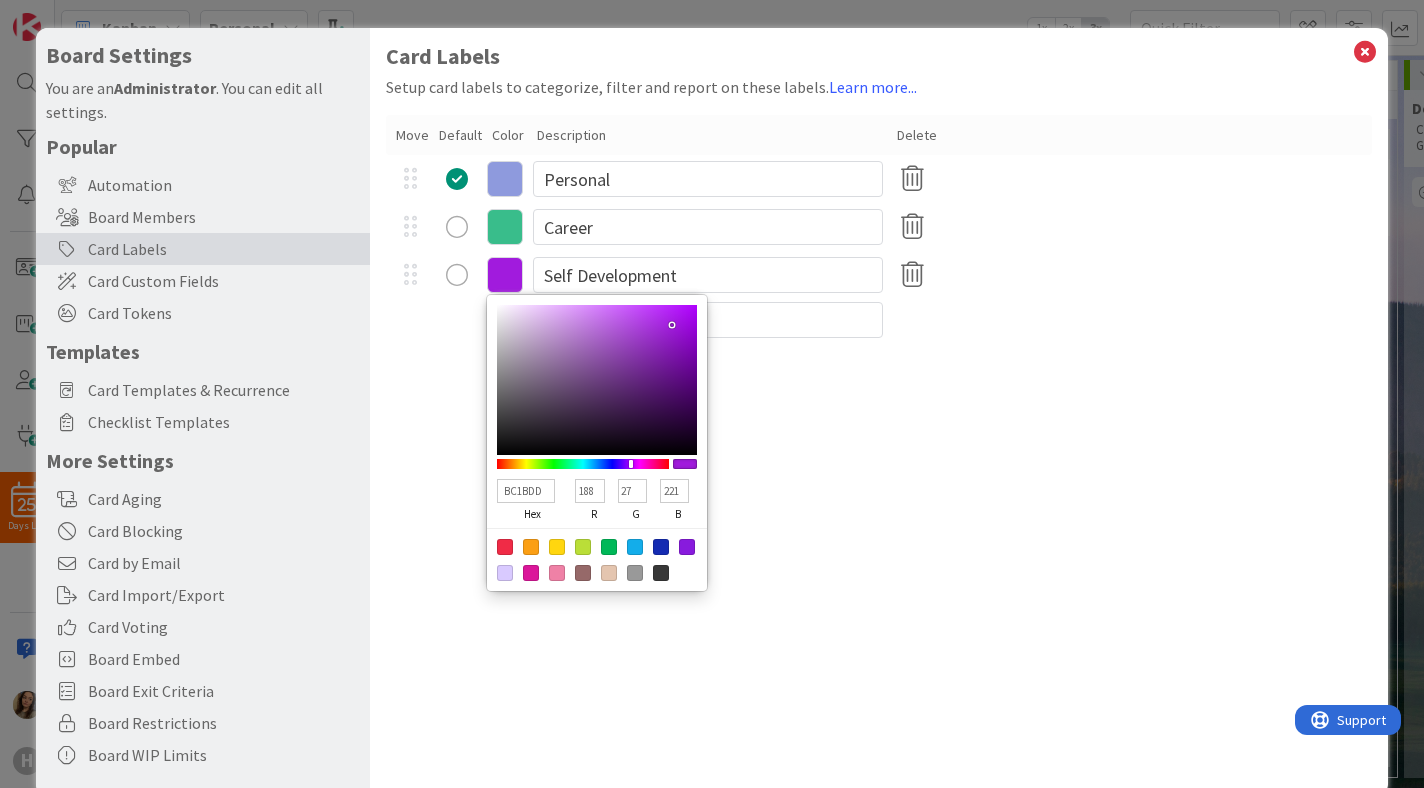 click at bounding box center (583, 464) 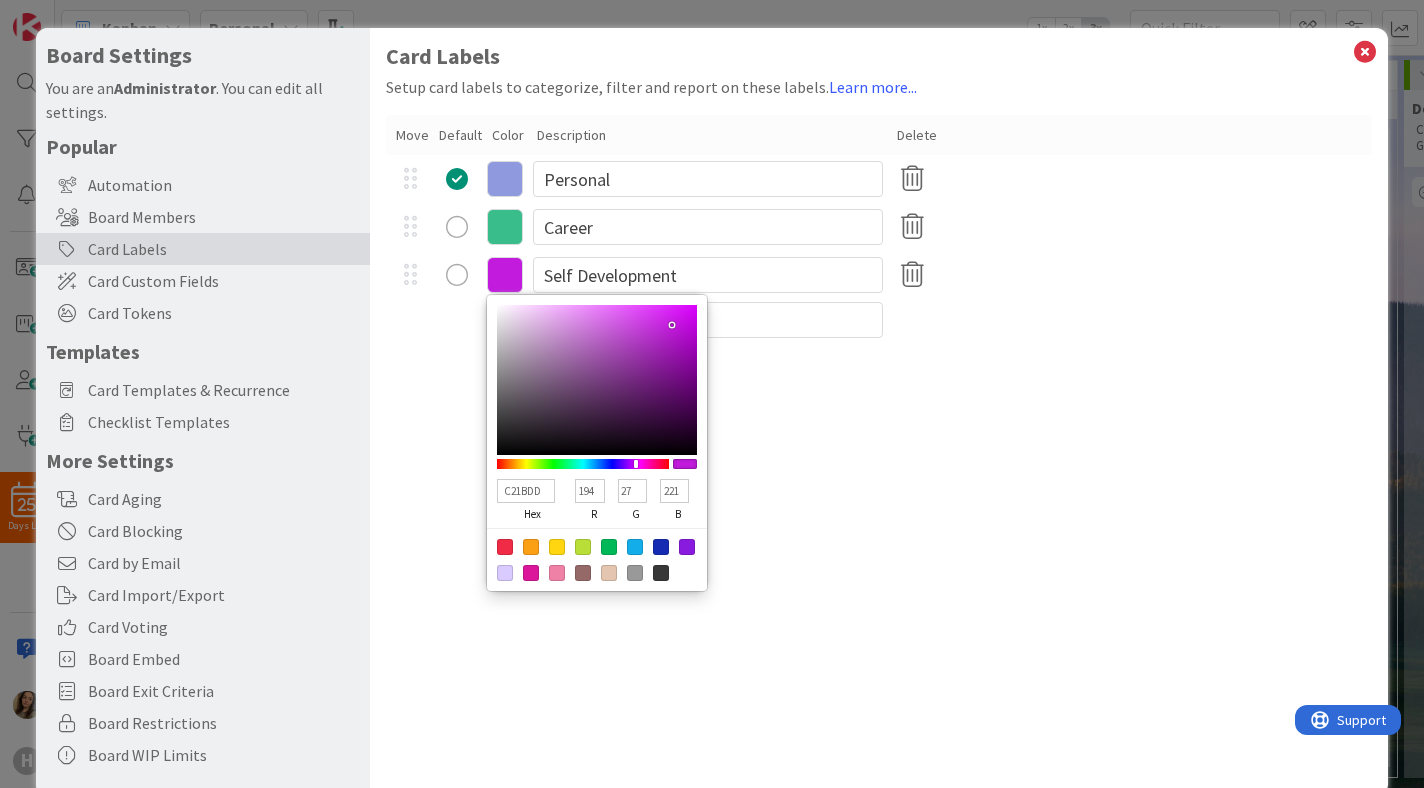 click at bounding box center [636, 464] 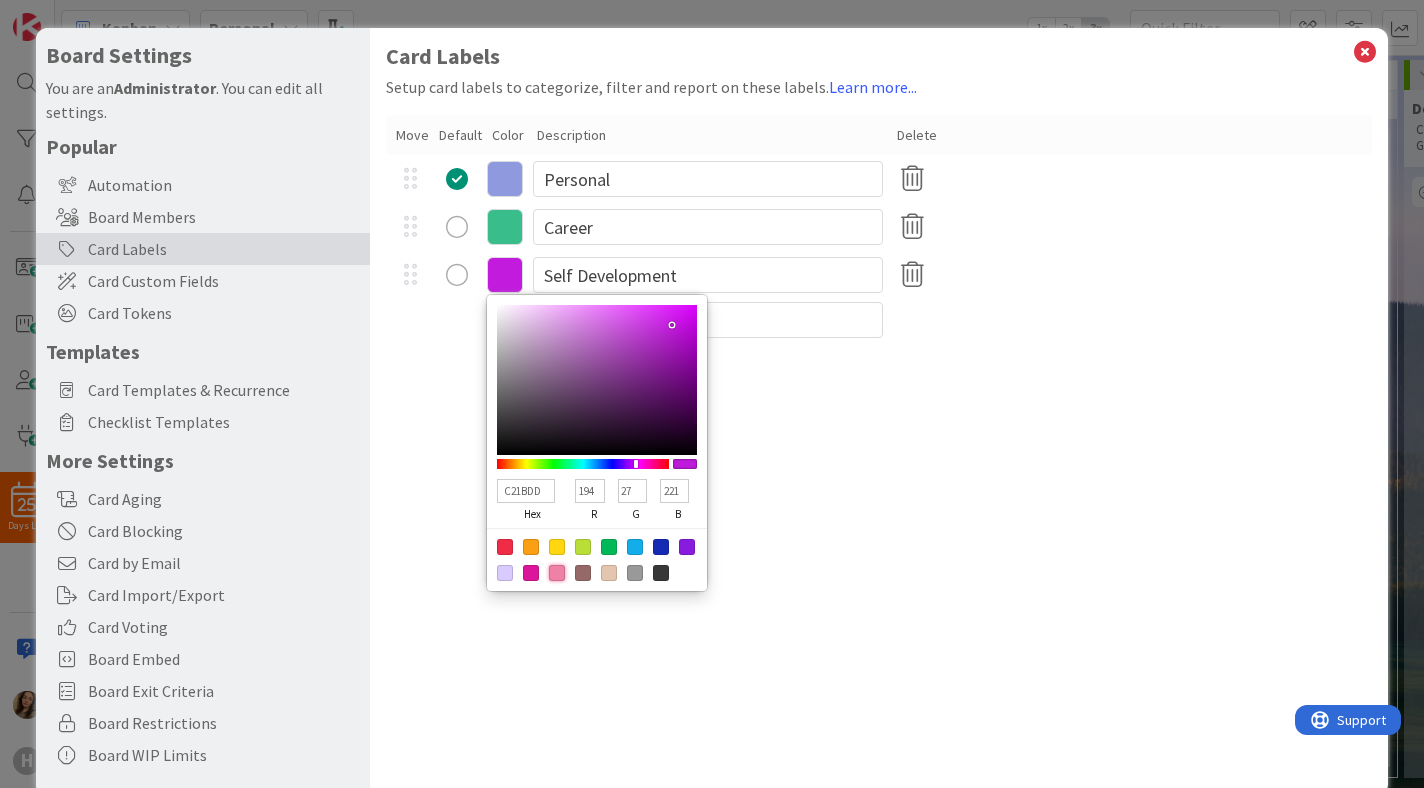 click at bounding box center (557, 573) 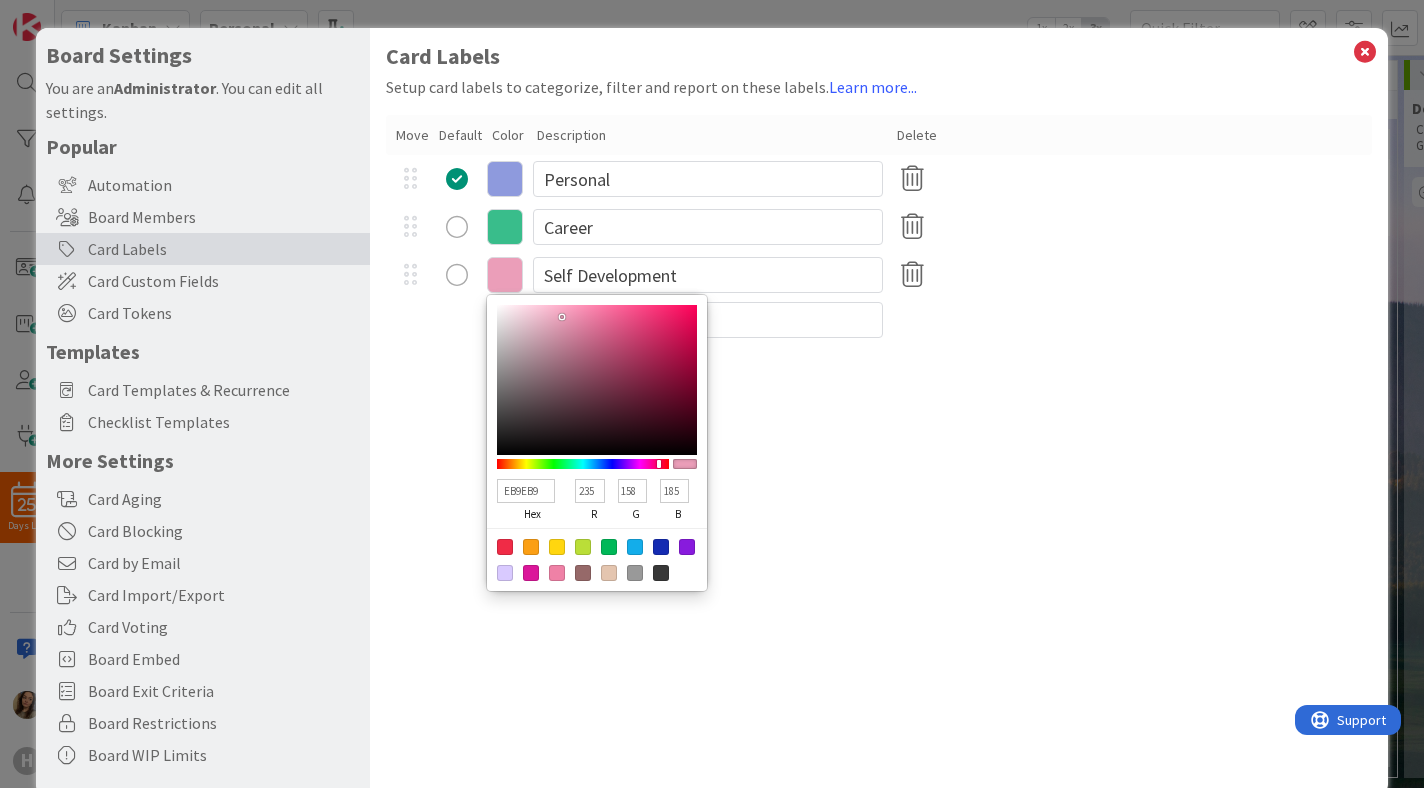 drag, startPoint x: 584, startPoint y: 315, endPoint x: 562, endPoint y: 317, distance: 22.090721 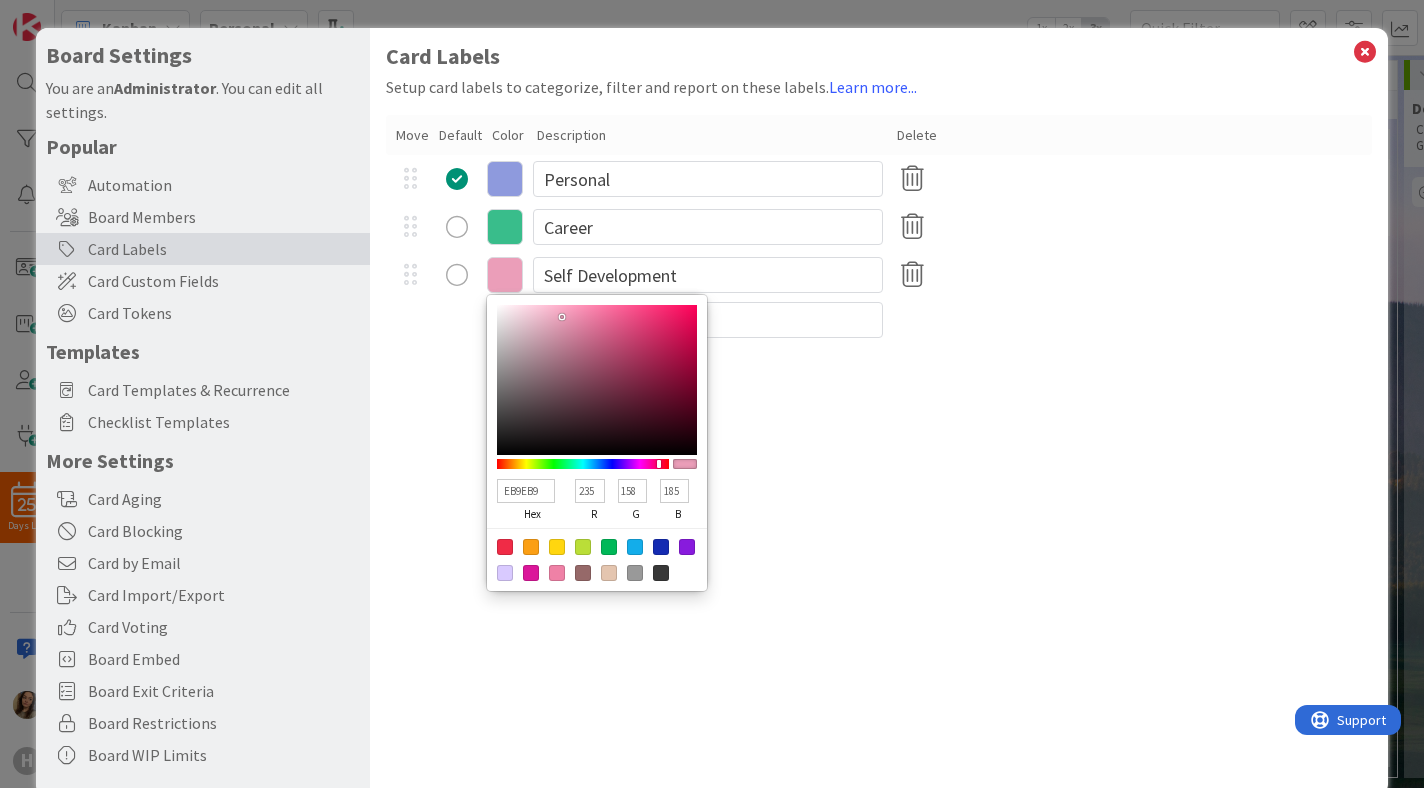 click at bounding box center [597, 380] 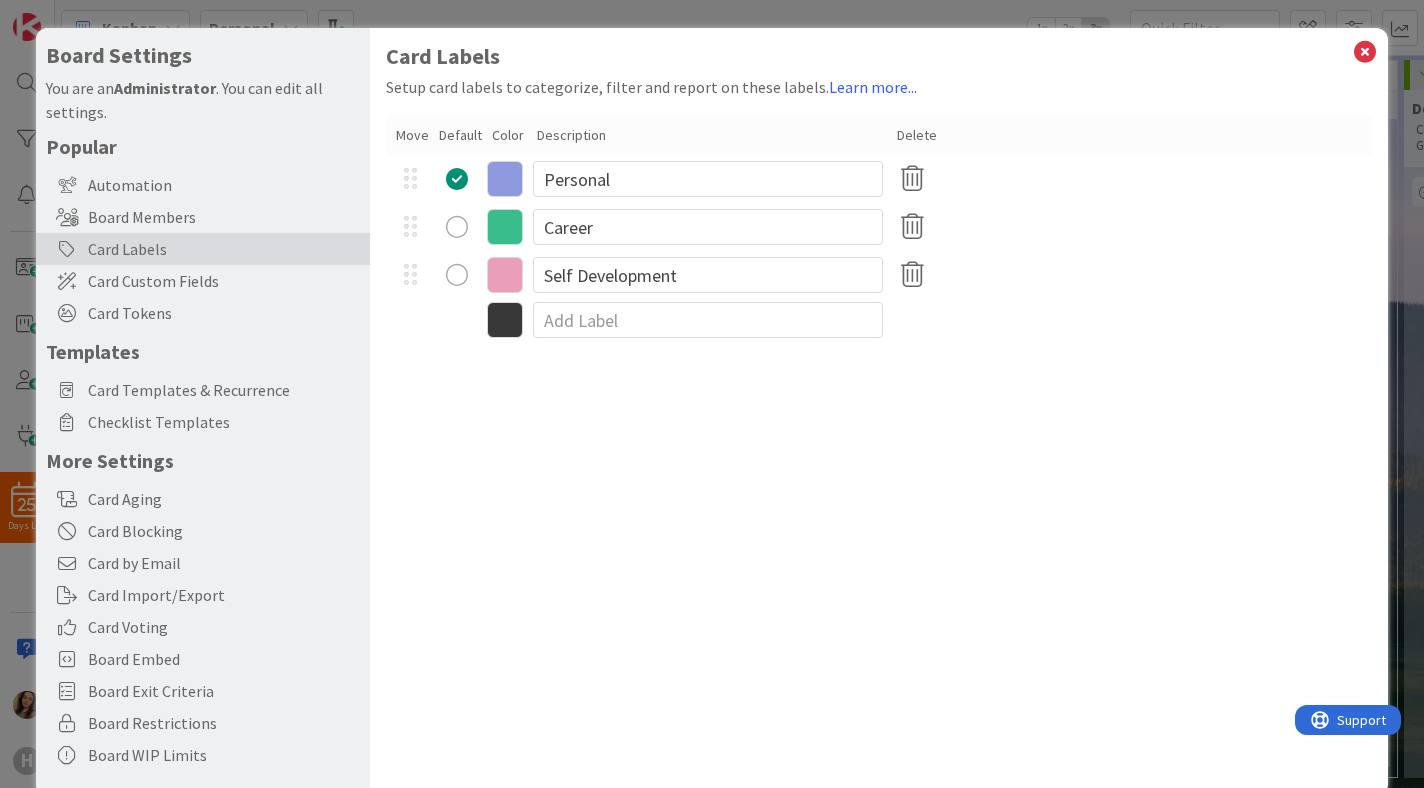 click at bounding box center [879, 320] 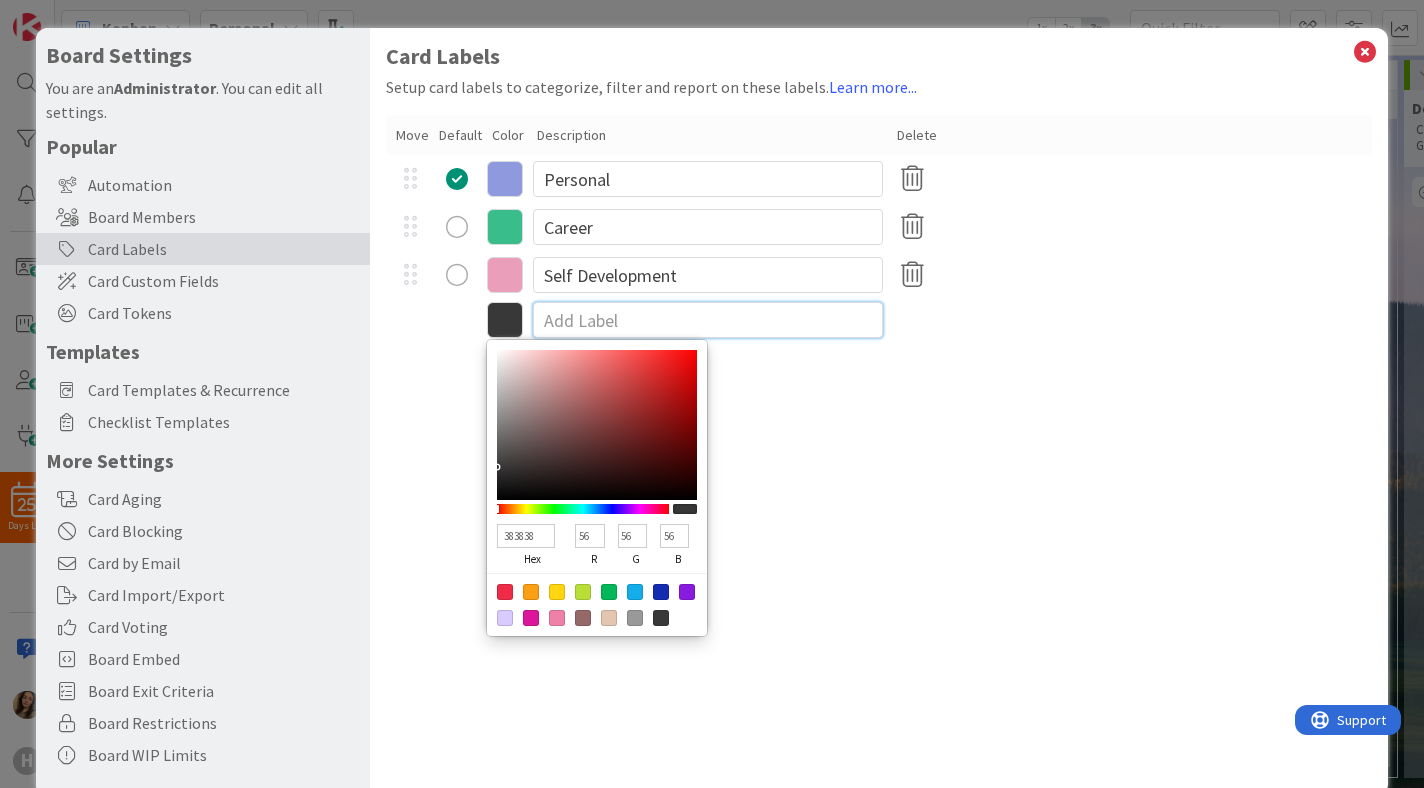 click at bounding box center [708, 320] 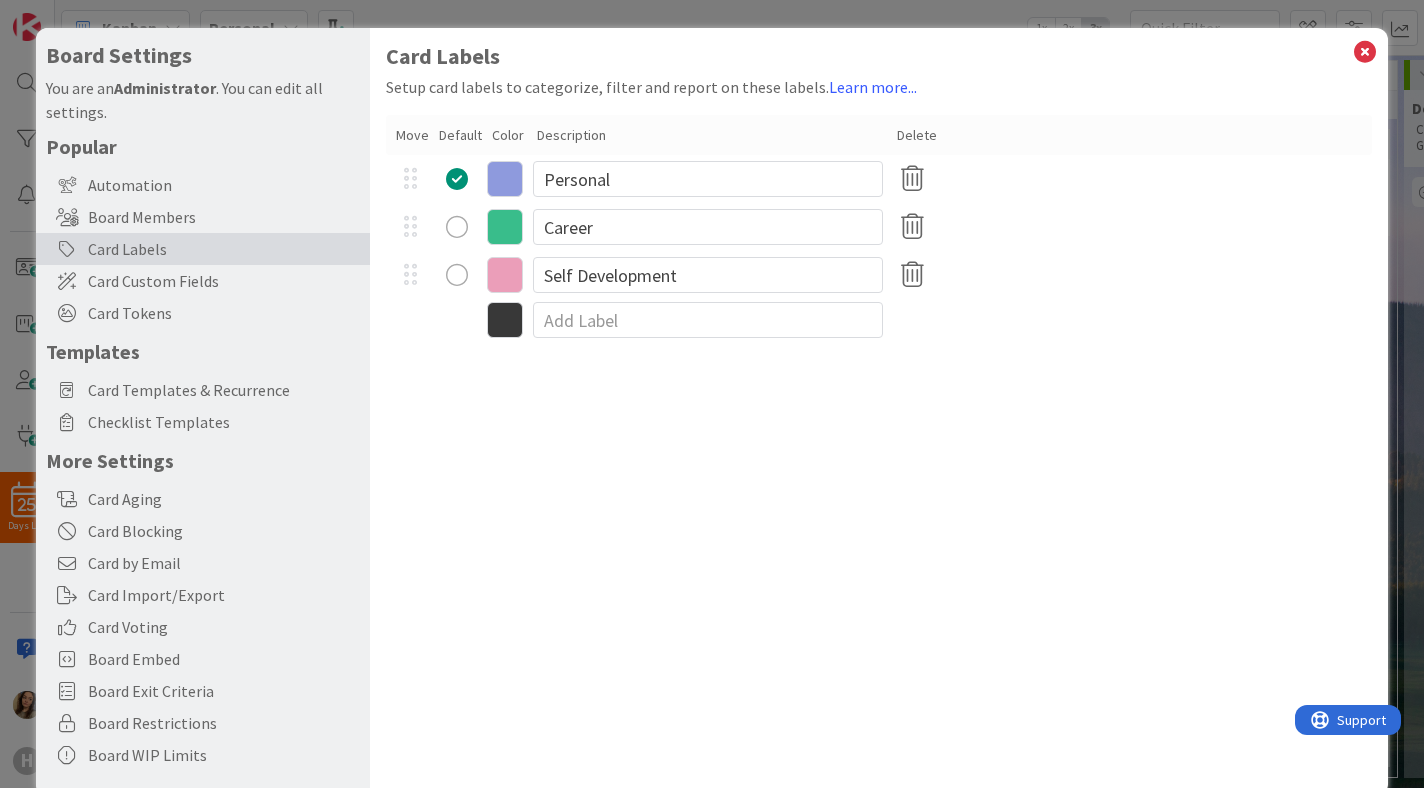 click on "383838 hex 56 r 56 g 56 b 100 a" at bounding box center [879, 320] 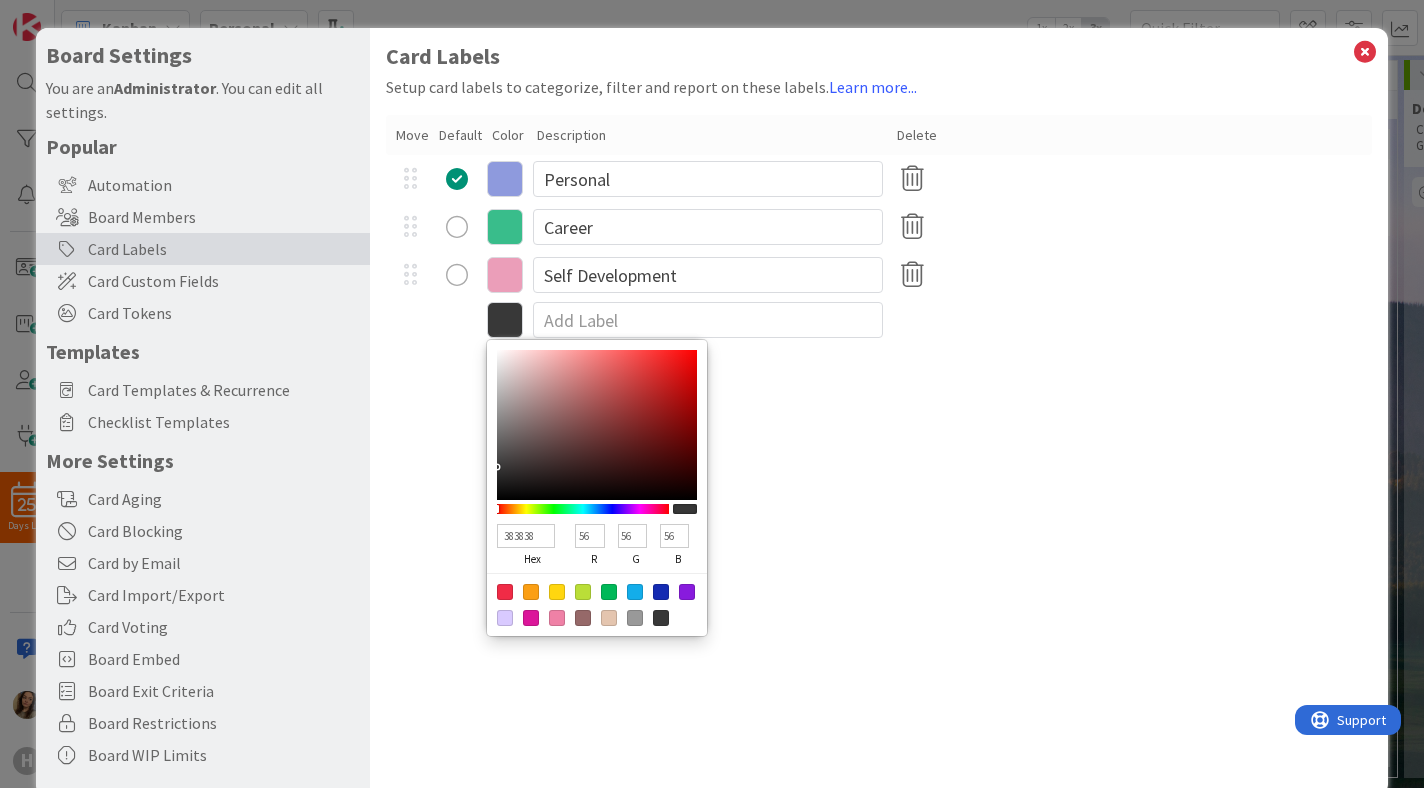 click at bounding box center [505, 618] 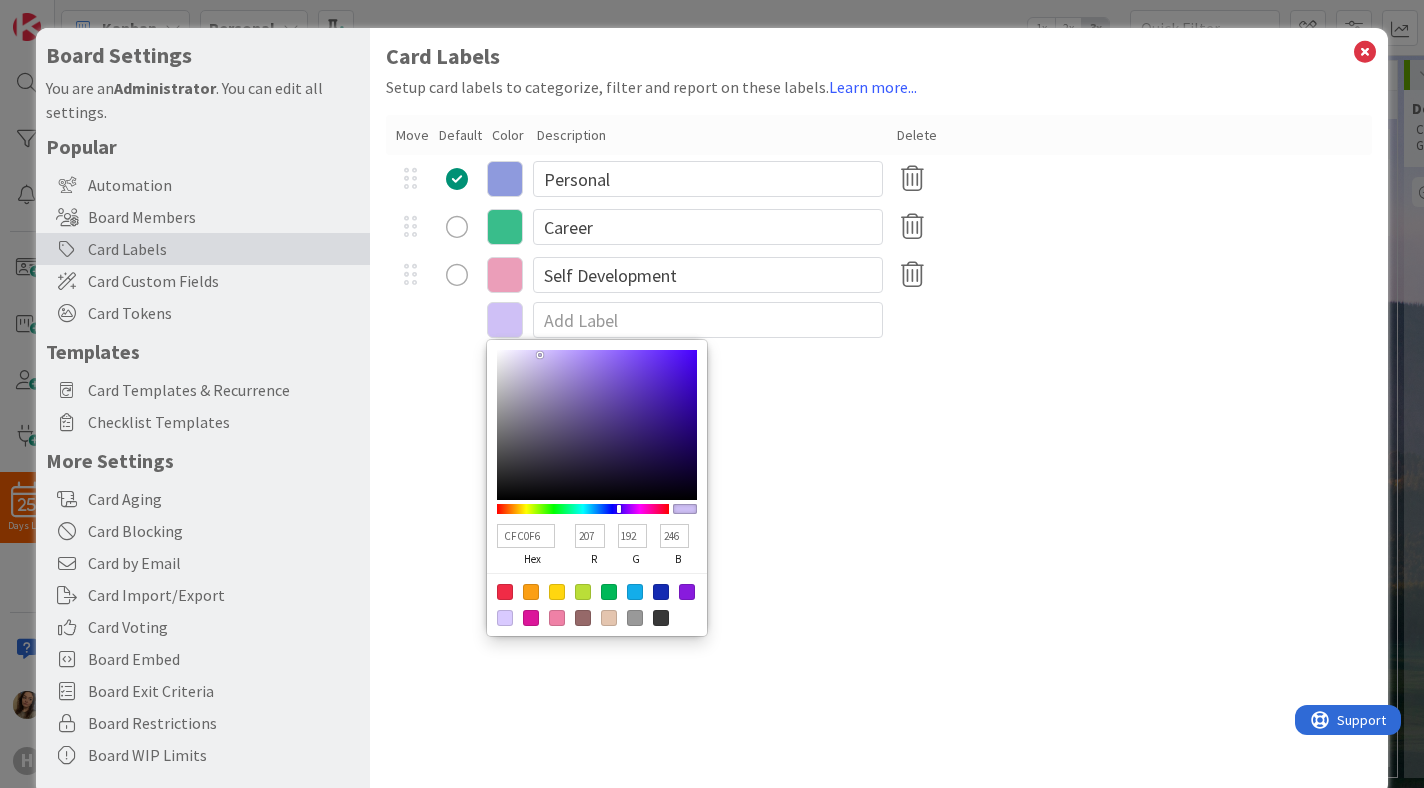 click at bounding box center [597, 425] 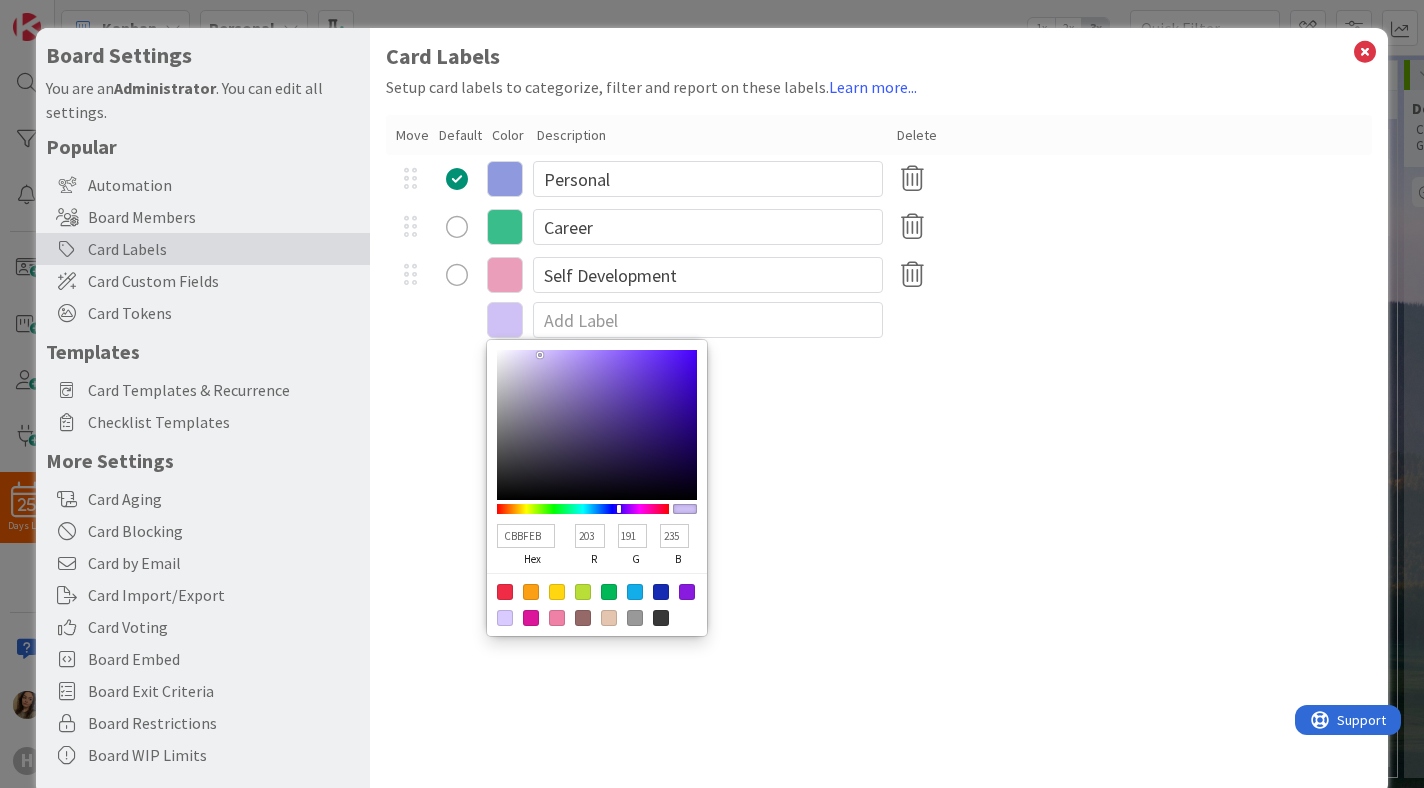 click at bounding box center [597, 425] 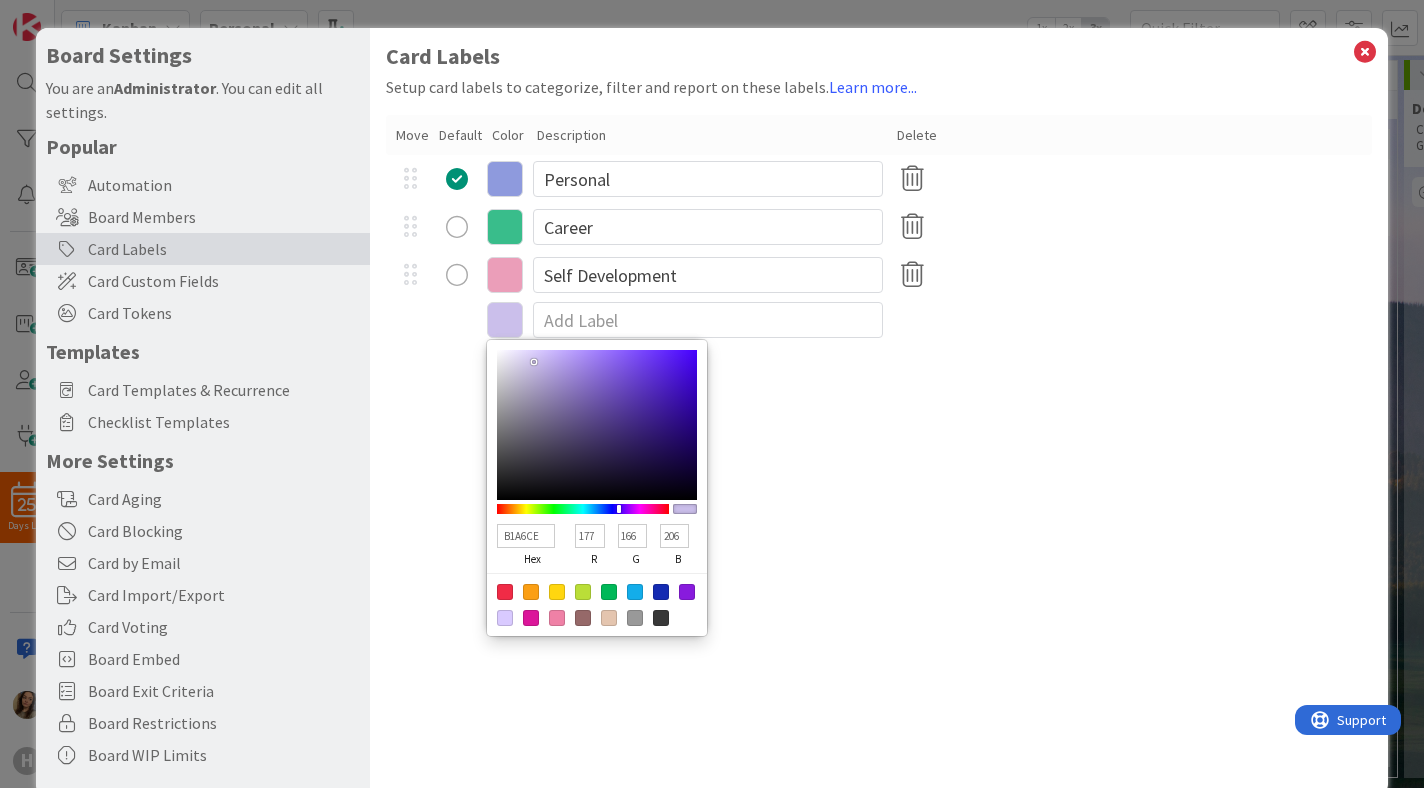 click at bounding box center (597, 425) 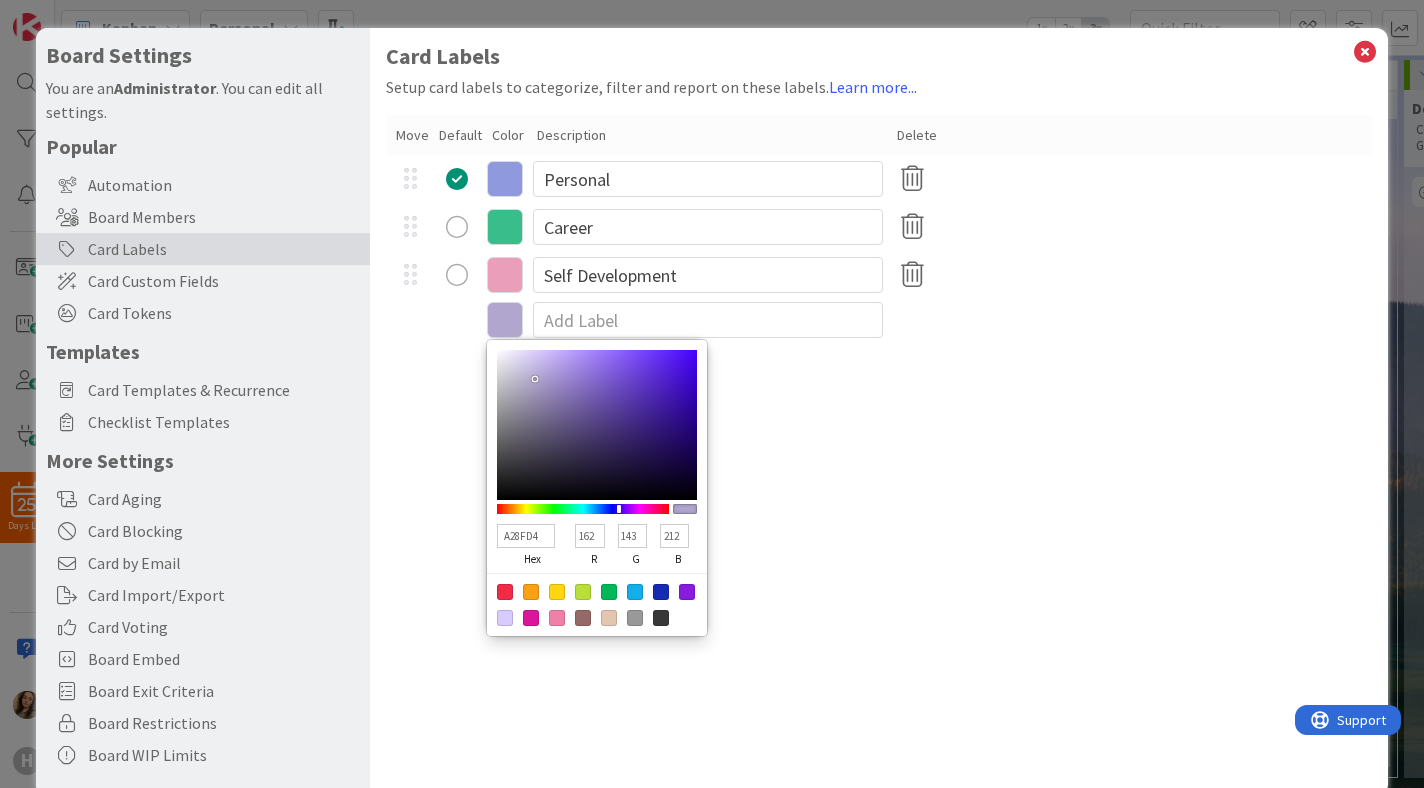 click at bounding box center (597, 425) 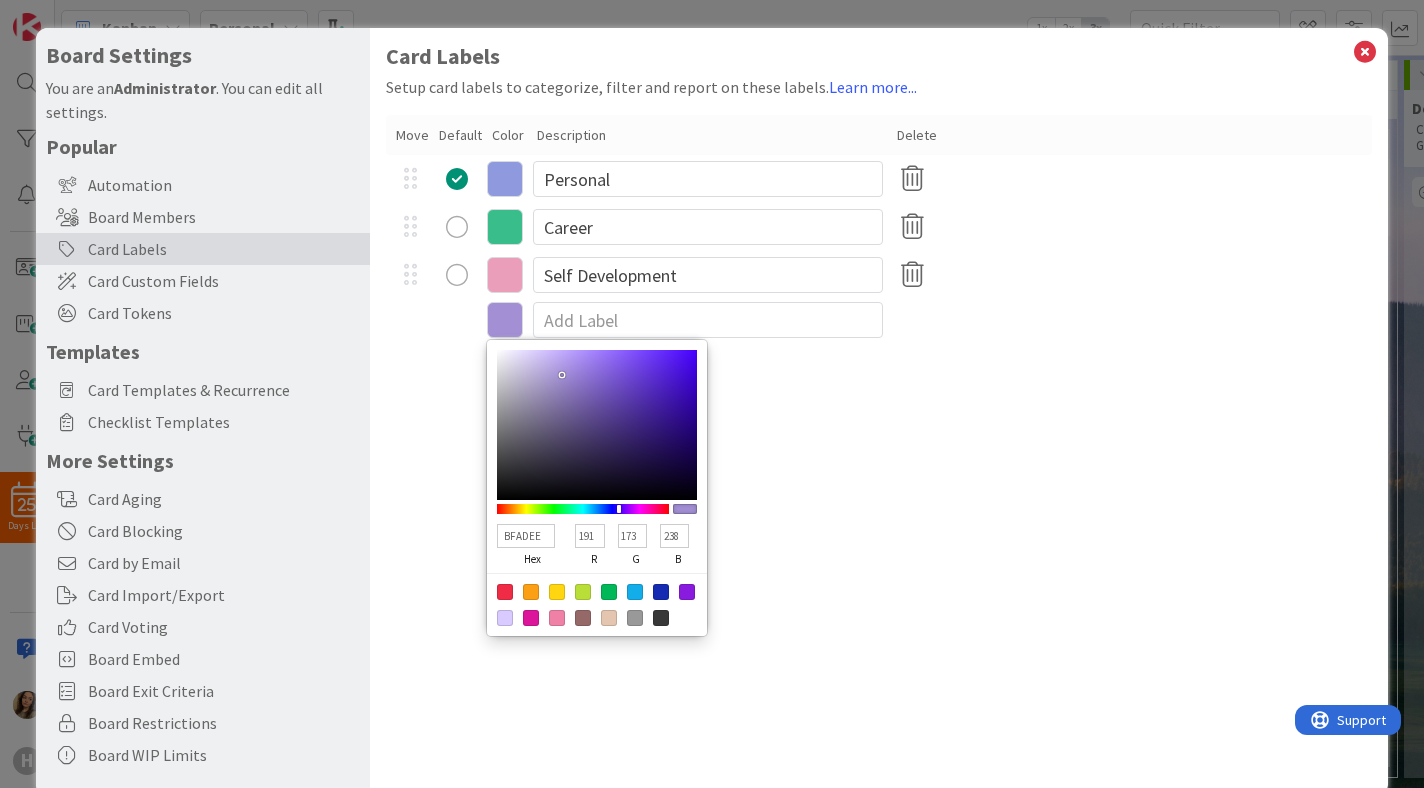 click at bounding box center (597, 425) 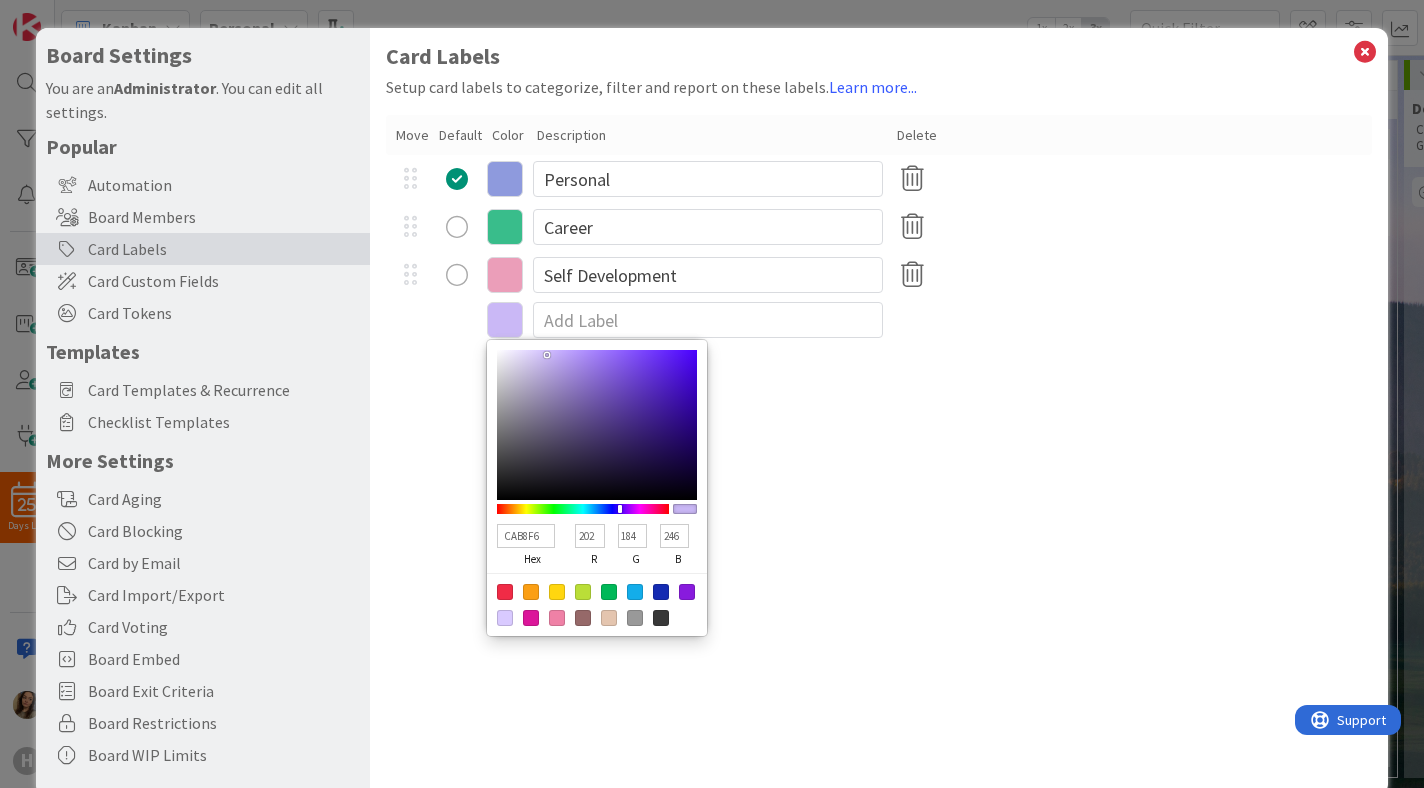 click at bounding box center [597, 425] 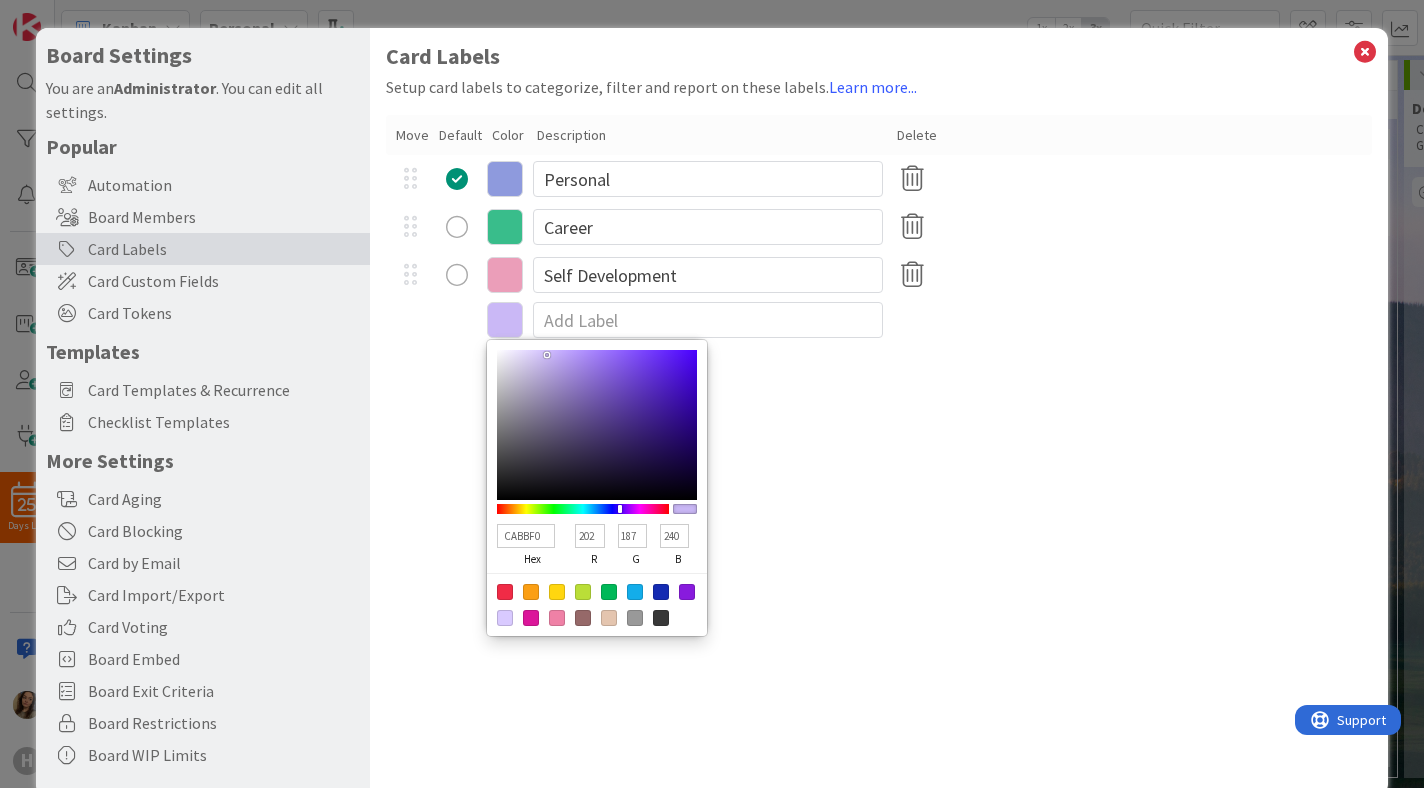 click at bounding box center (597, 425) 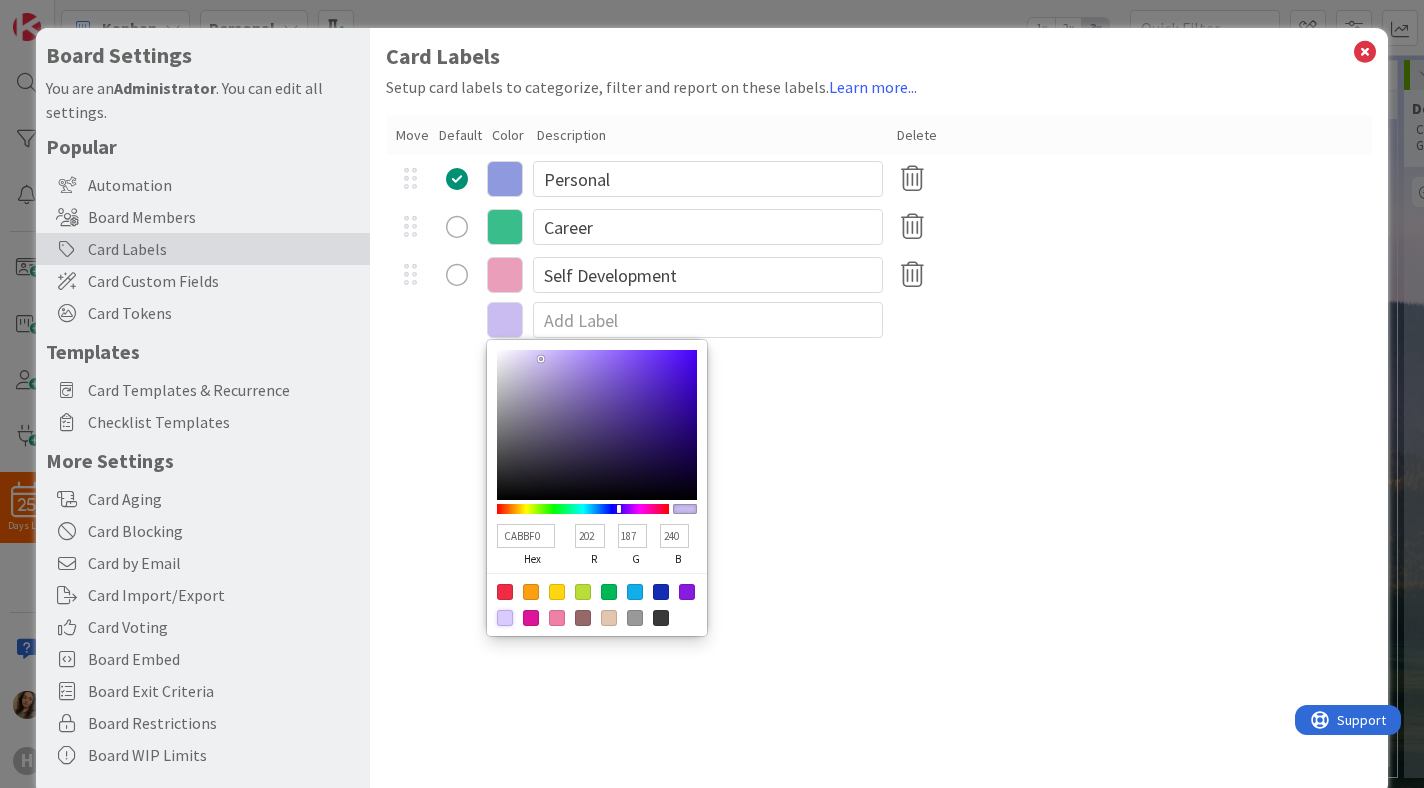 click at bounding box center [505, 618] 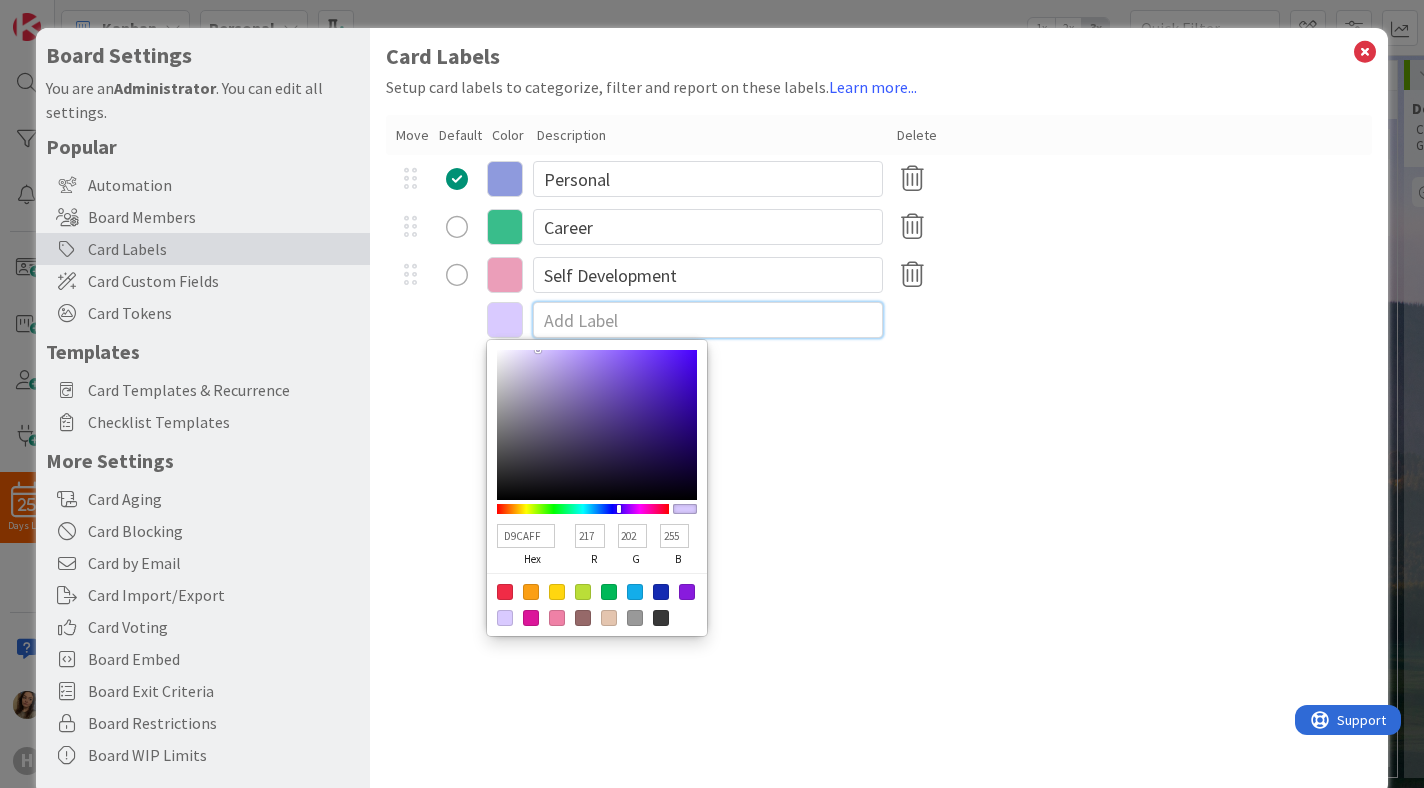 click at bounding box center [708, 320] 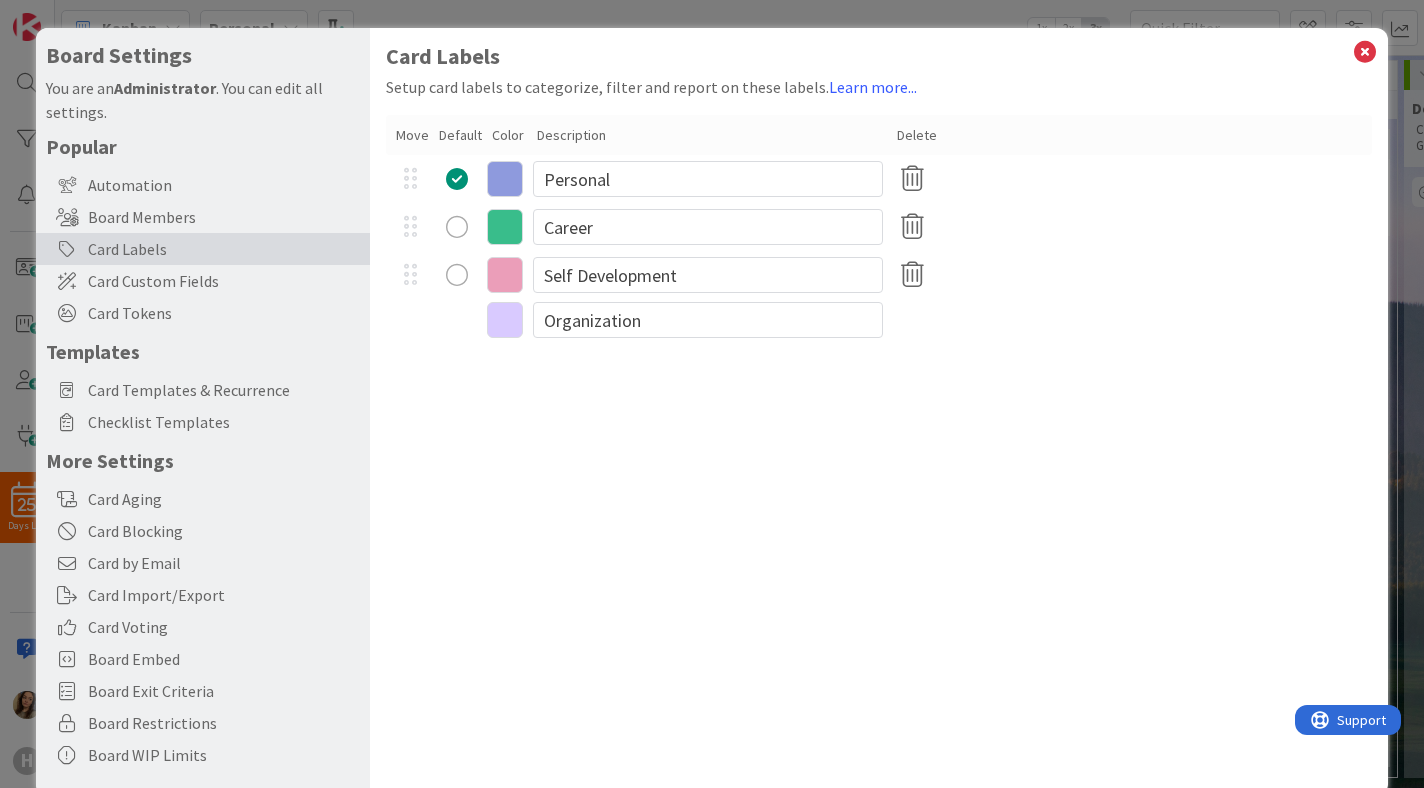 click on "Card Labels Setup card labels to categorize, filter and report on these labels.  Learn more... Move Default Color Description Delete 8E9ADD hex 142 r 154 g 221 b 100 a Personal 39BD8B hex 57 r 189 g 139 b 100 a Career EB9EB9 hex 235 r 158 g 185 b 100 a Self Development D9CAFF hex 217 r 202 g 255 b 100 a Organization" at bounding box center (879, 412) 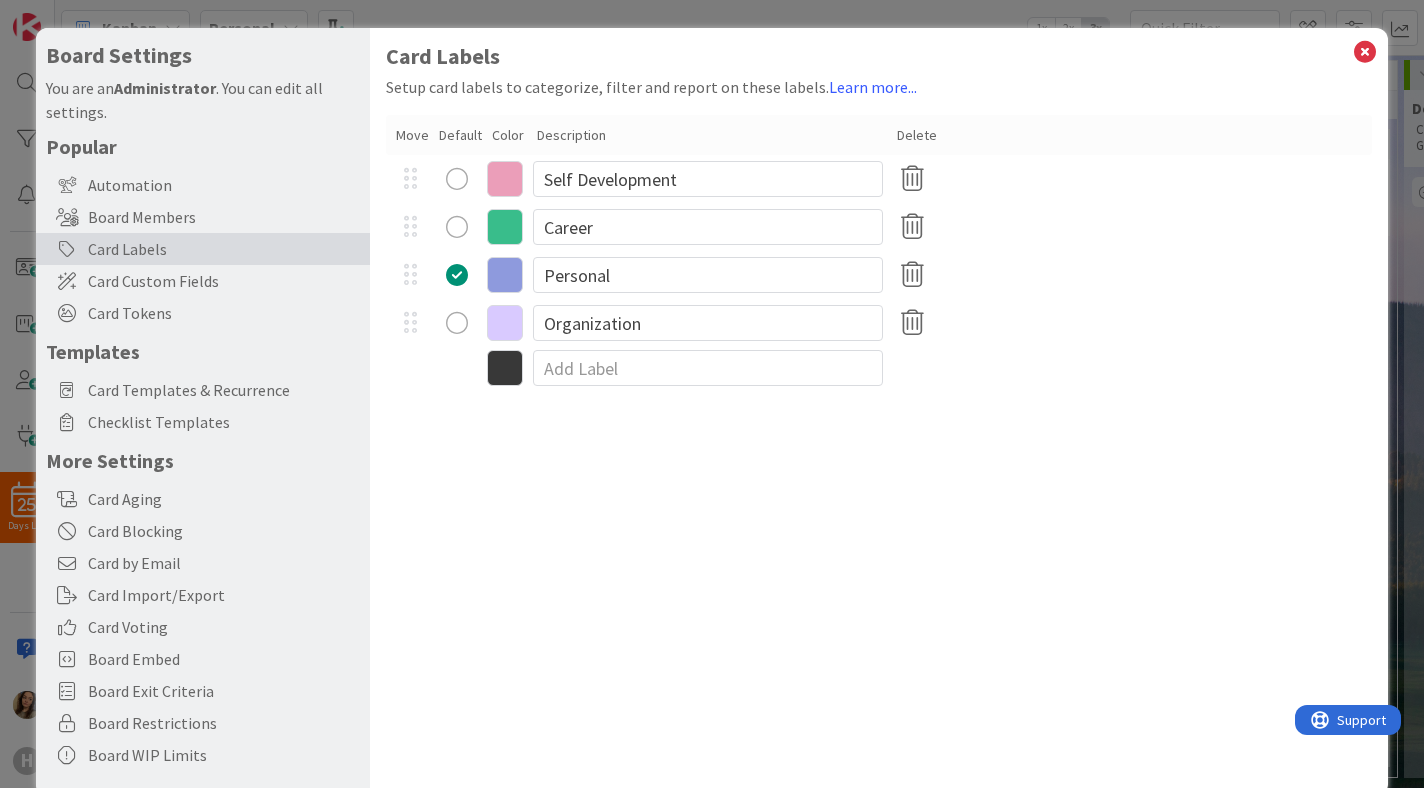 click at bounding box center [505, 368] 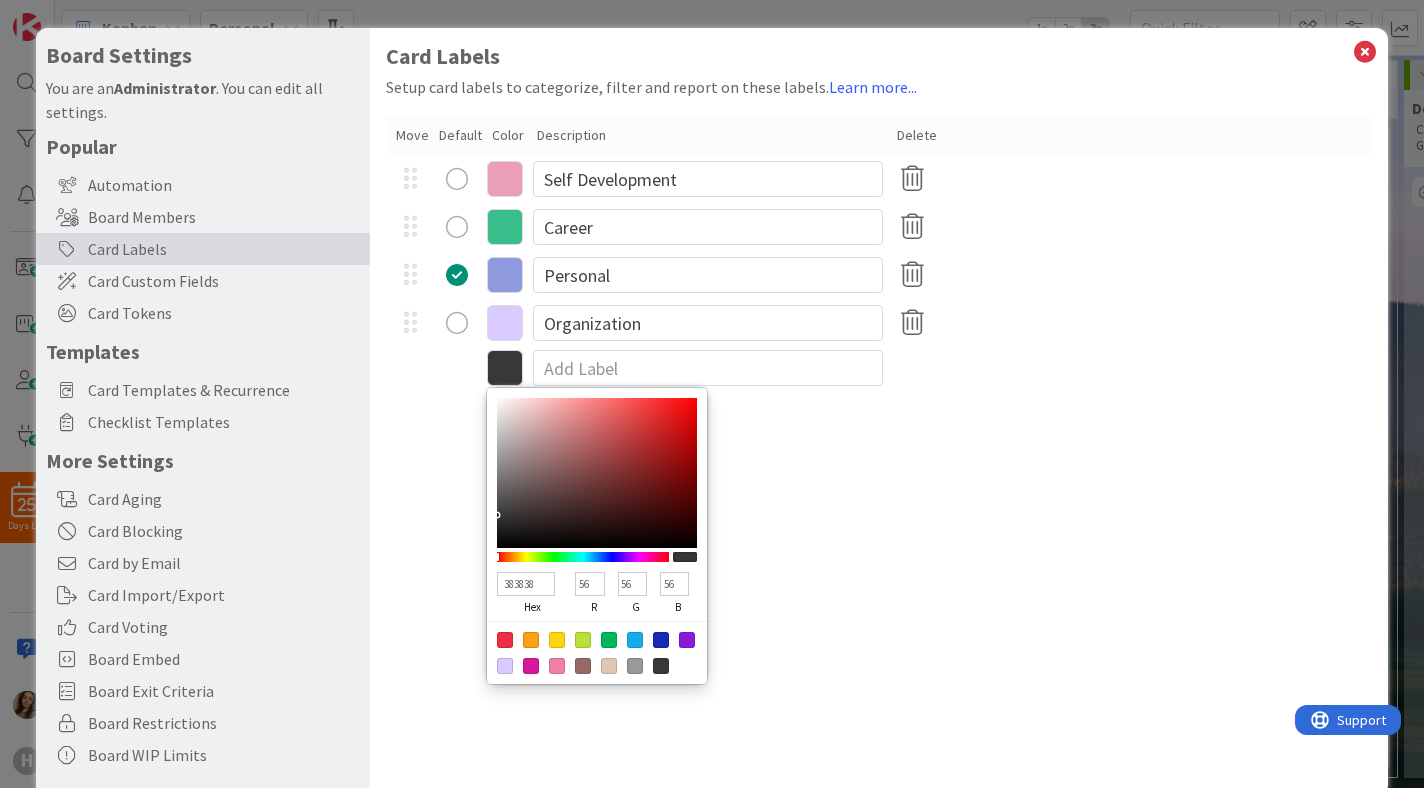 click at bounding box center [531, 640] 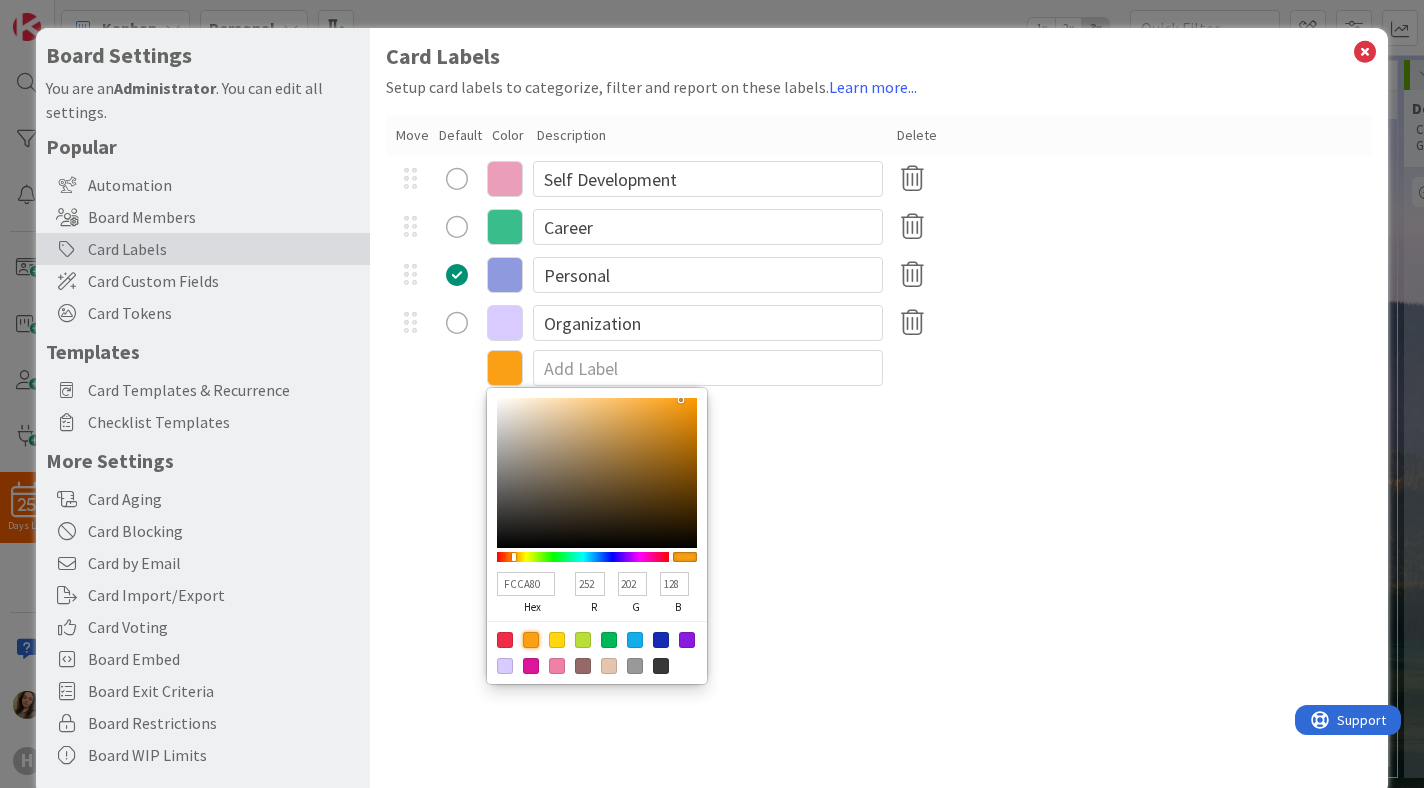 click at bounding box center (597, 473) 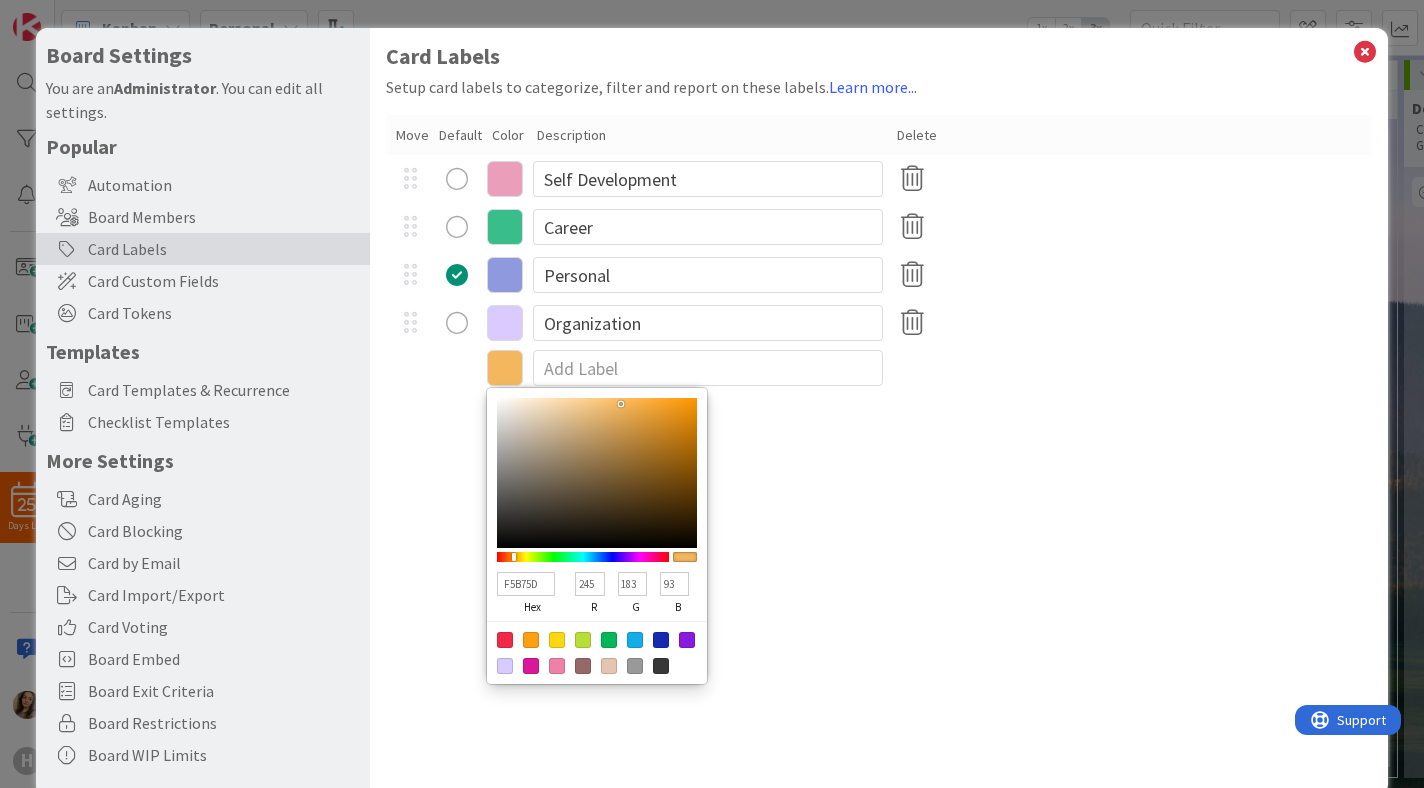 click at bounding box center (597, 473) 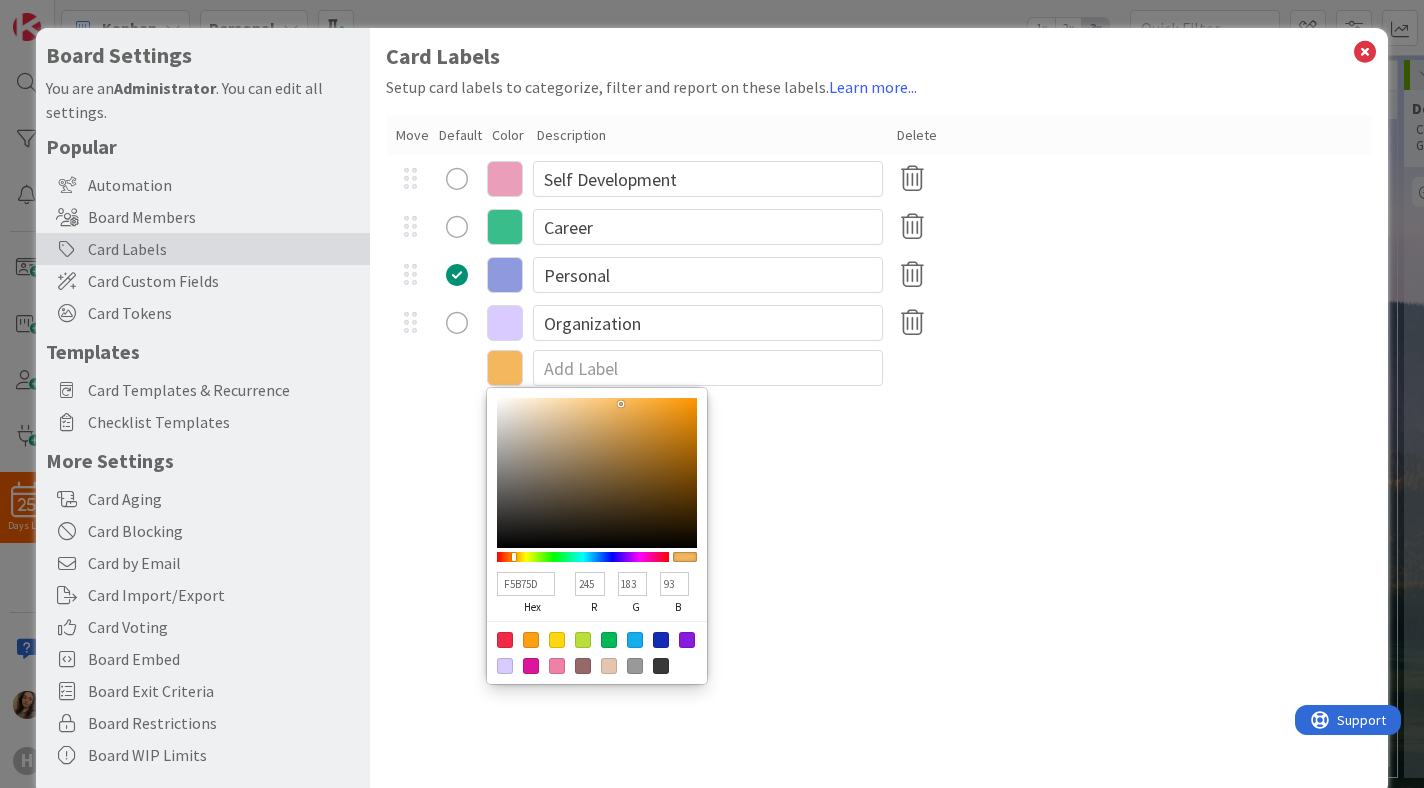 click on "F5B75D hex 245 r 183 g 93 b 100 a" at bounding box center (597, 536) 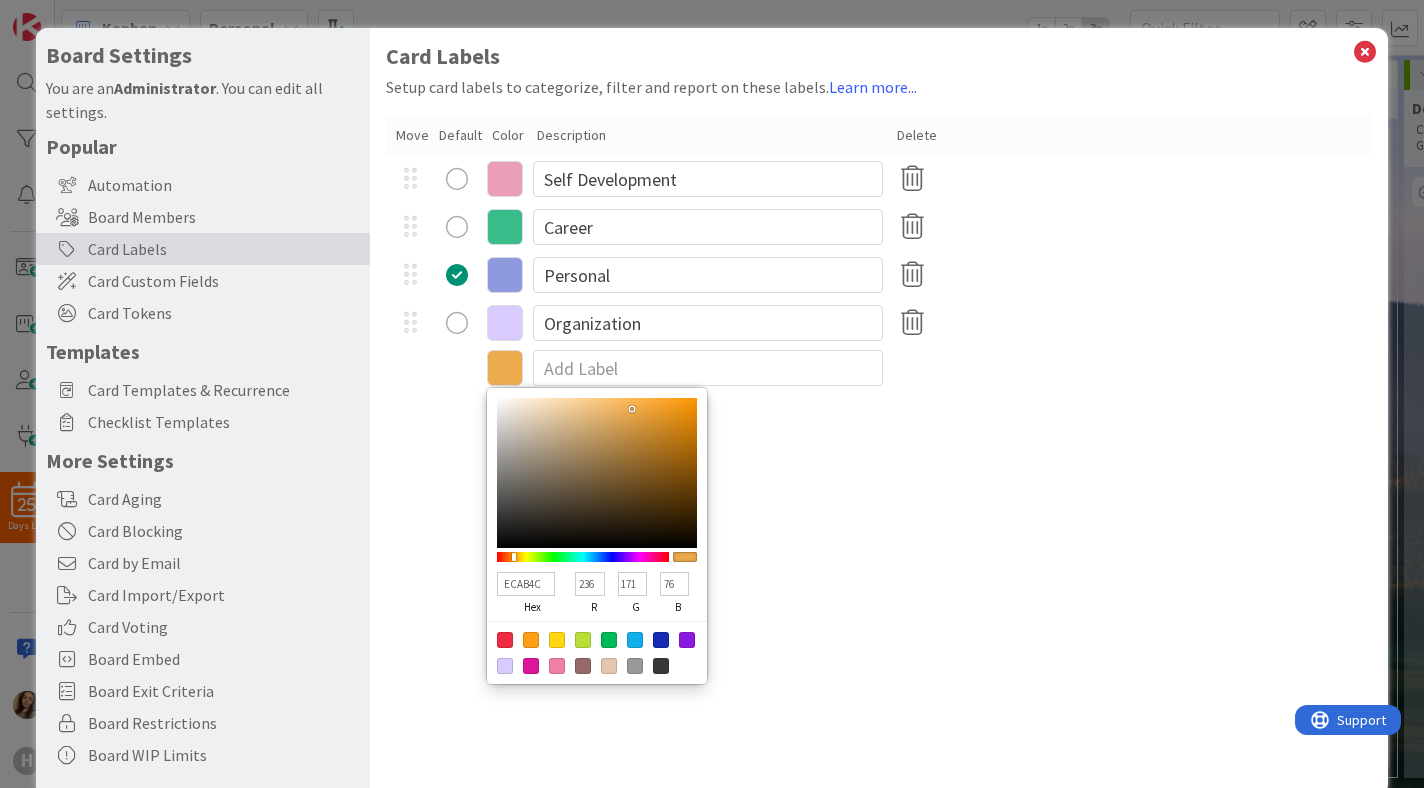 click at bounding box center (597, 473) 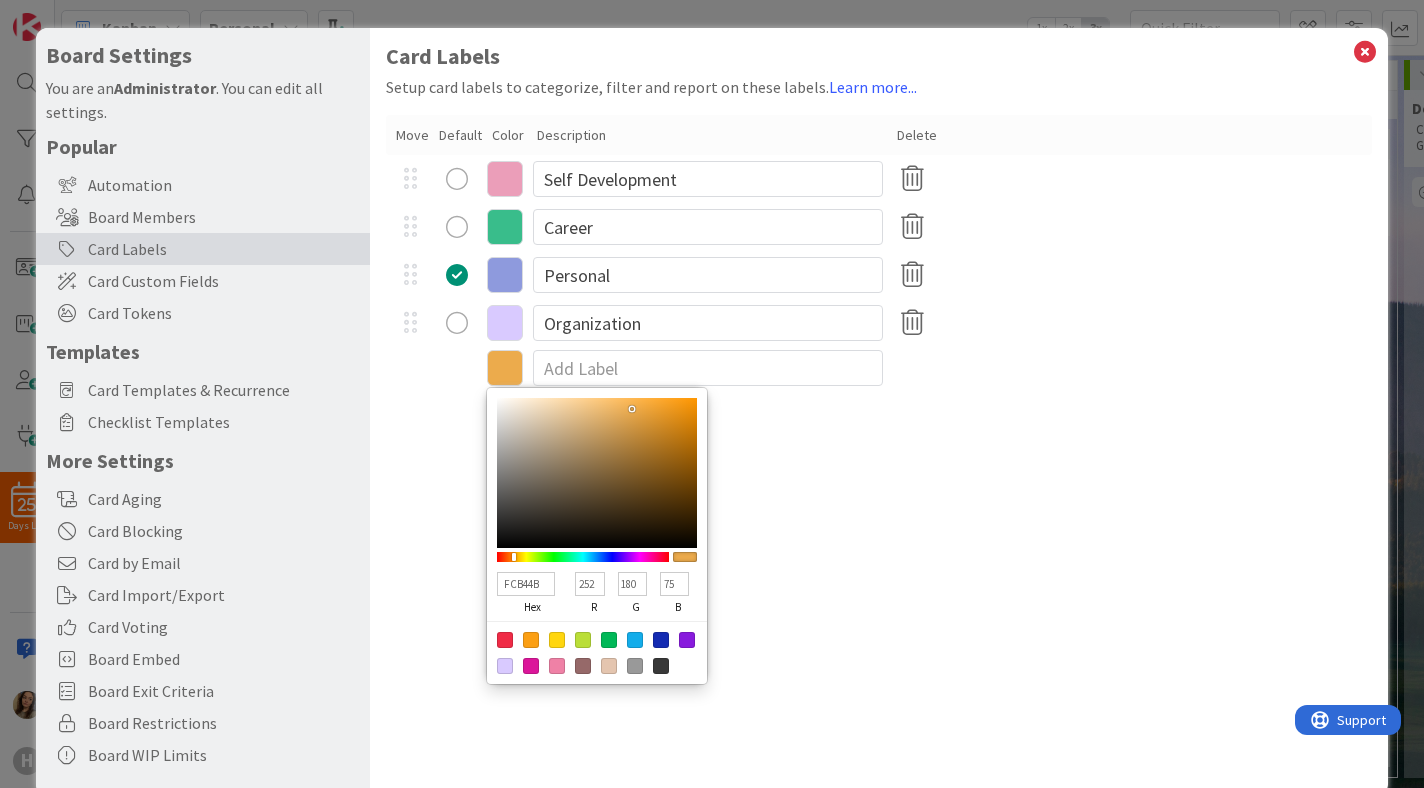 click at bounding box center [597, 473] 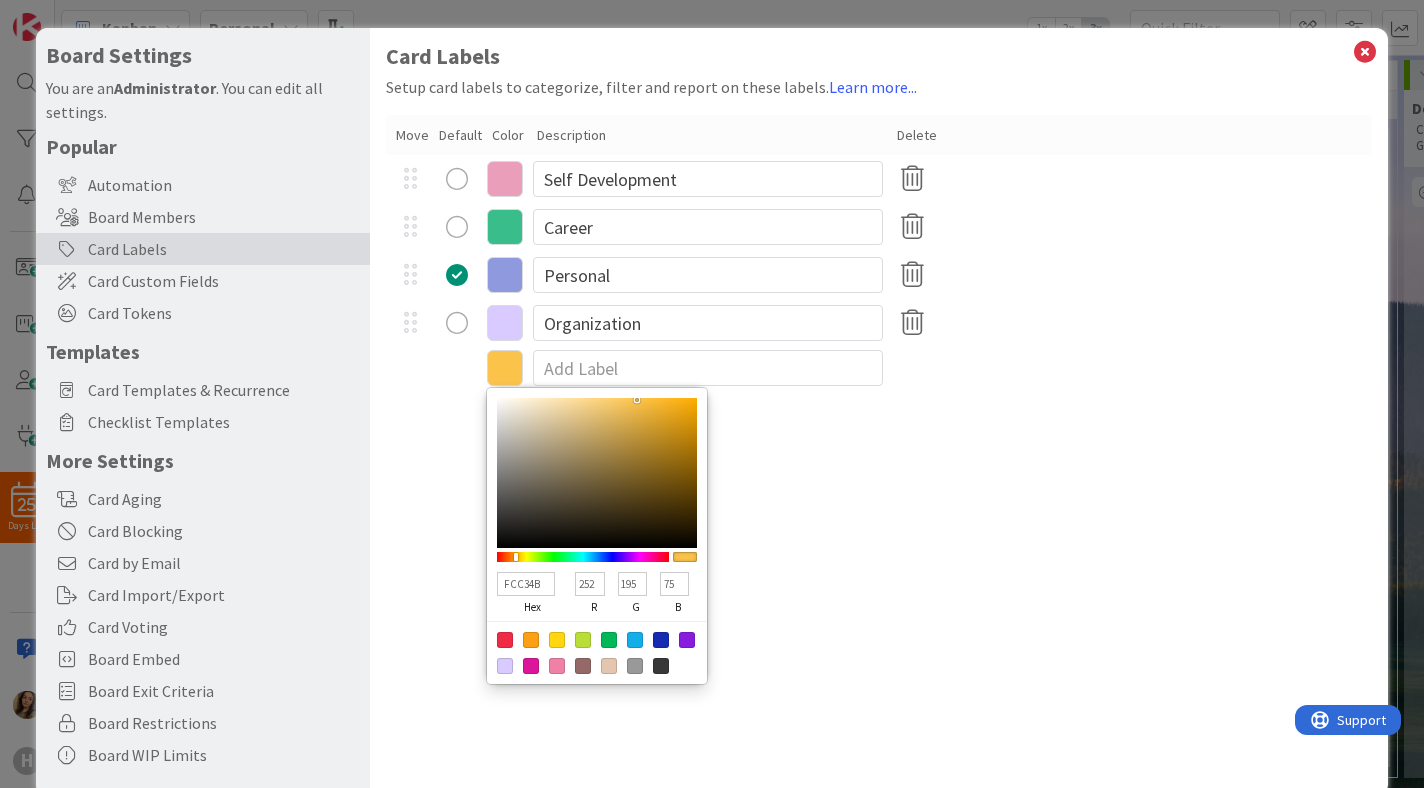 click at bounding box center (518, 556) 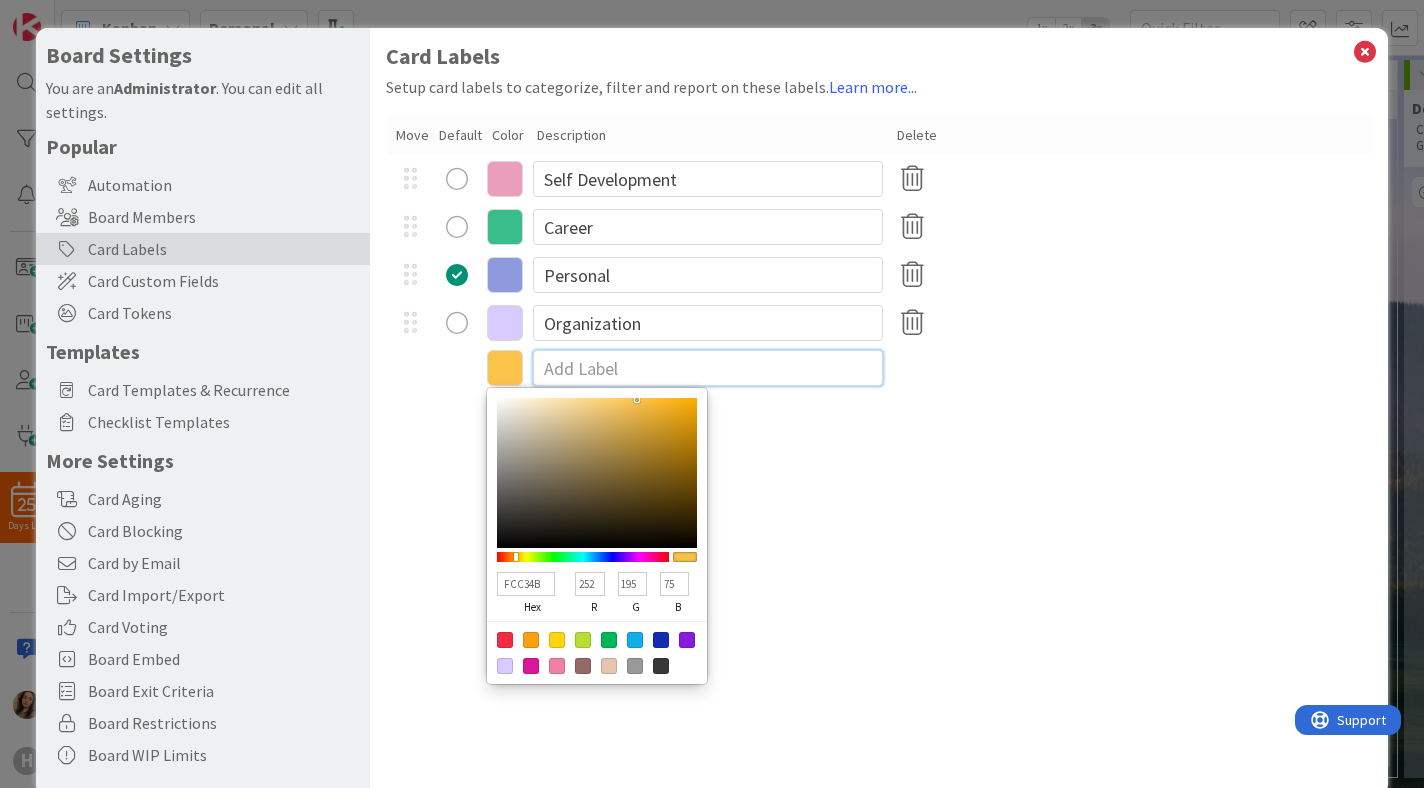 click at bounding box center [708, 368] 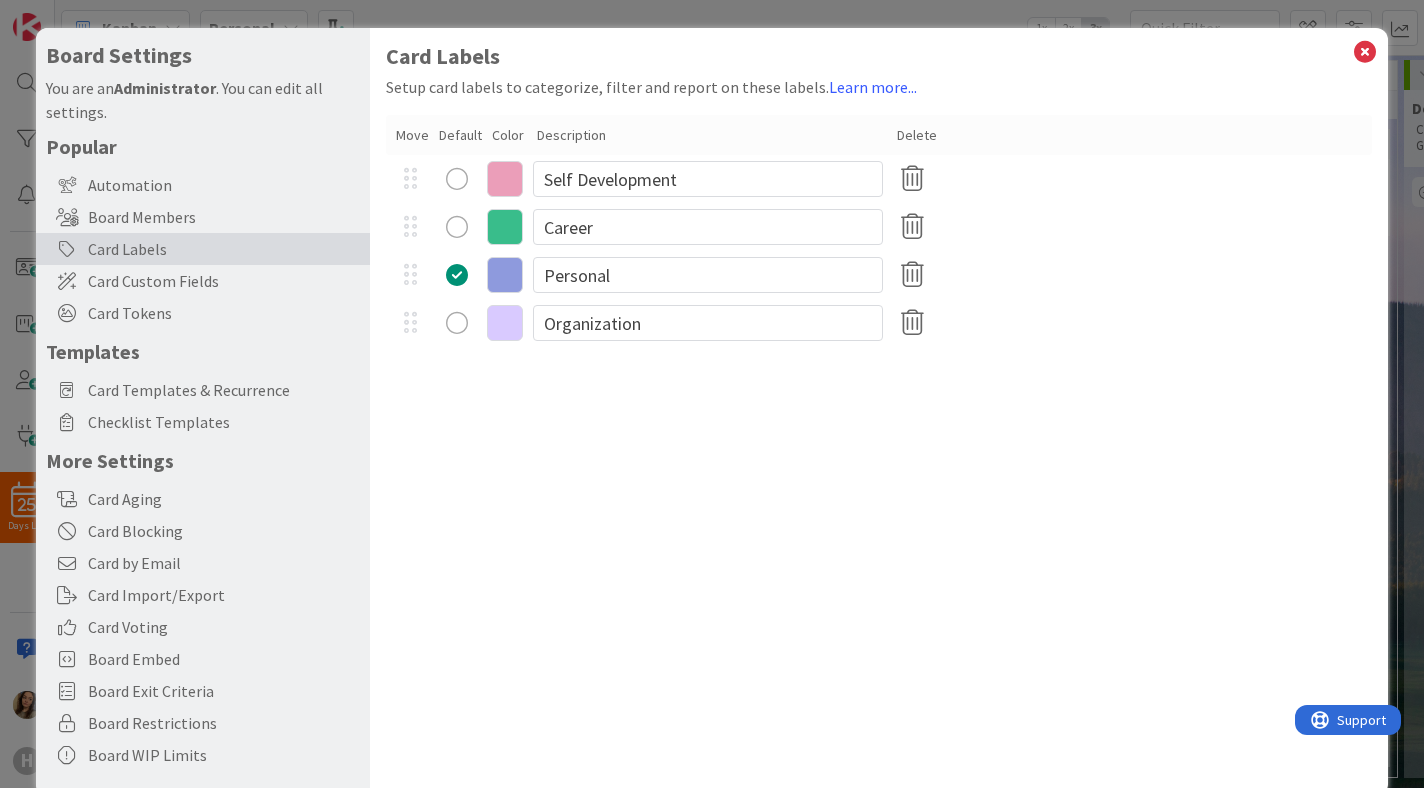 click on "Card Labels Setup card labels to categorize, filter and report on these labels.  Learn more... Move Default Color Description Delete EB9EB9 hex 235 r 158 g 185 b 100 a Self Development 39BD8B hex 57 r 189 g 139 b 100 a Career 8E9ADD hex 142 r 154 g 221 b 100 a Personal Organization" at bounding box center [879, 412] 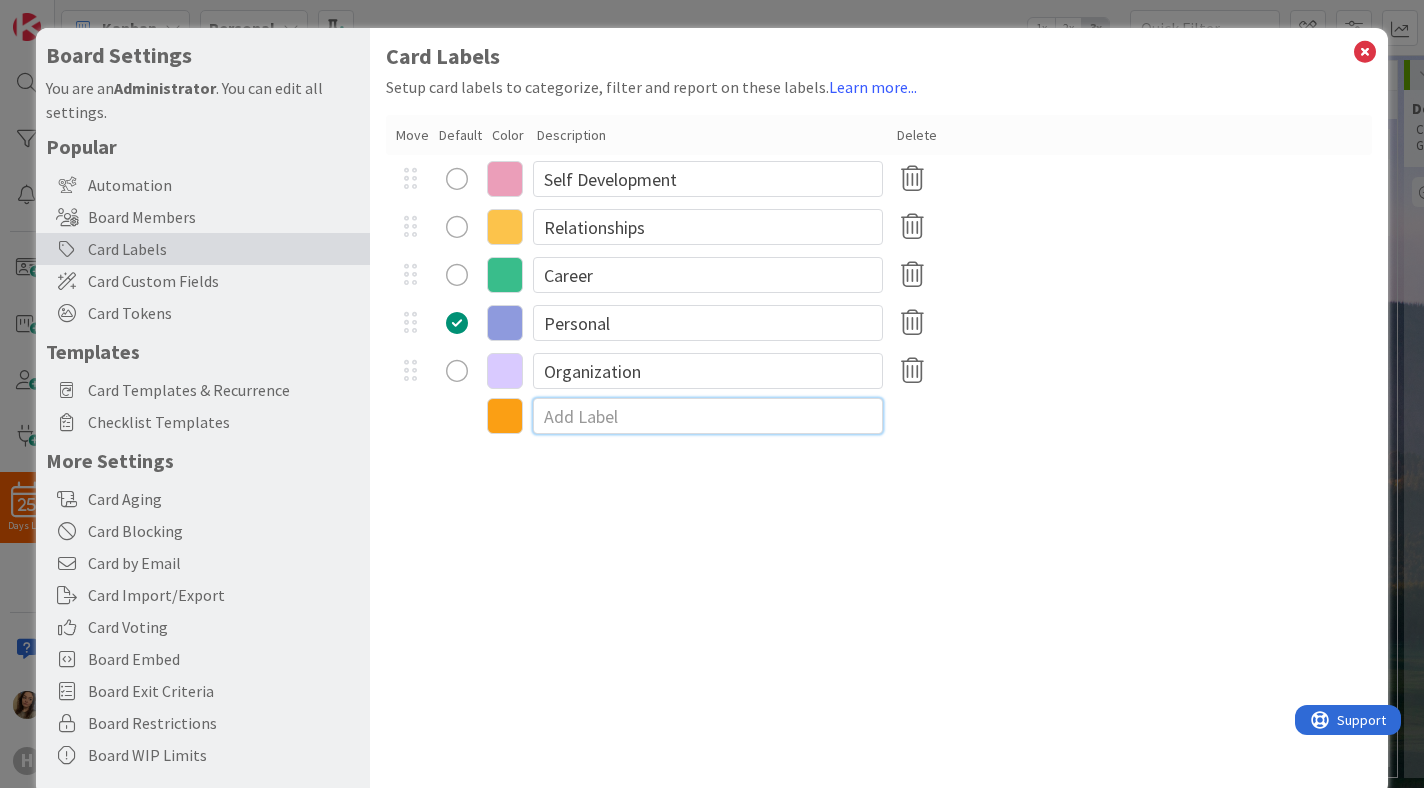 click at bounding box center (708, 416) 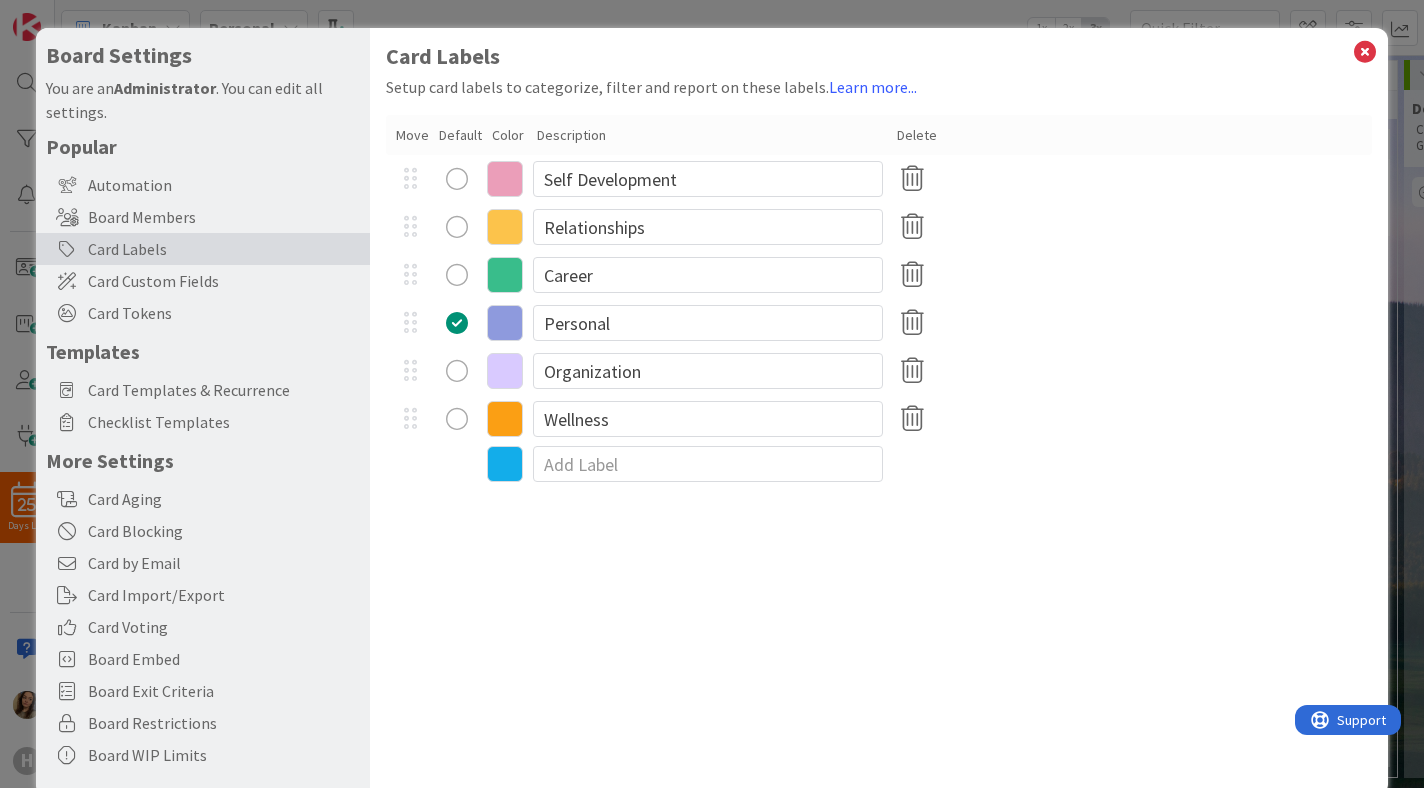 click at bounding box center [505, 419] 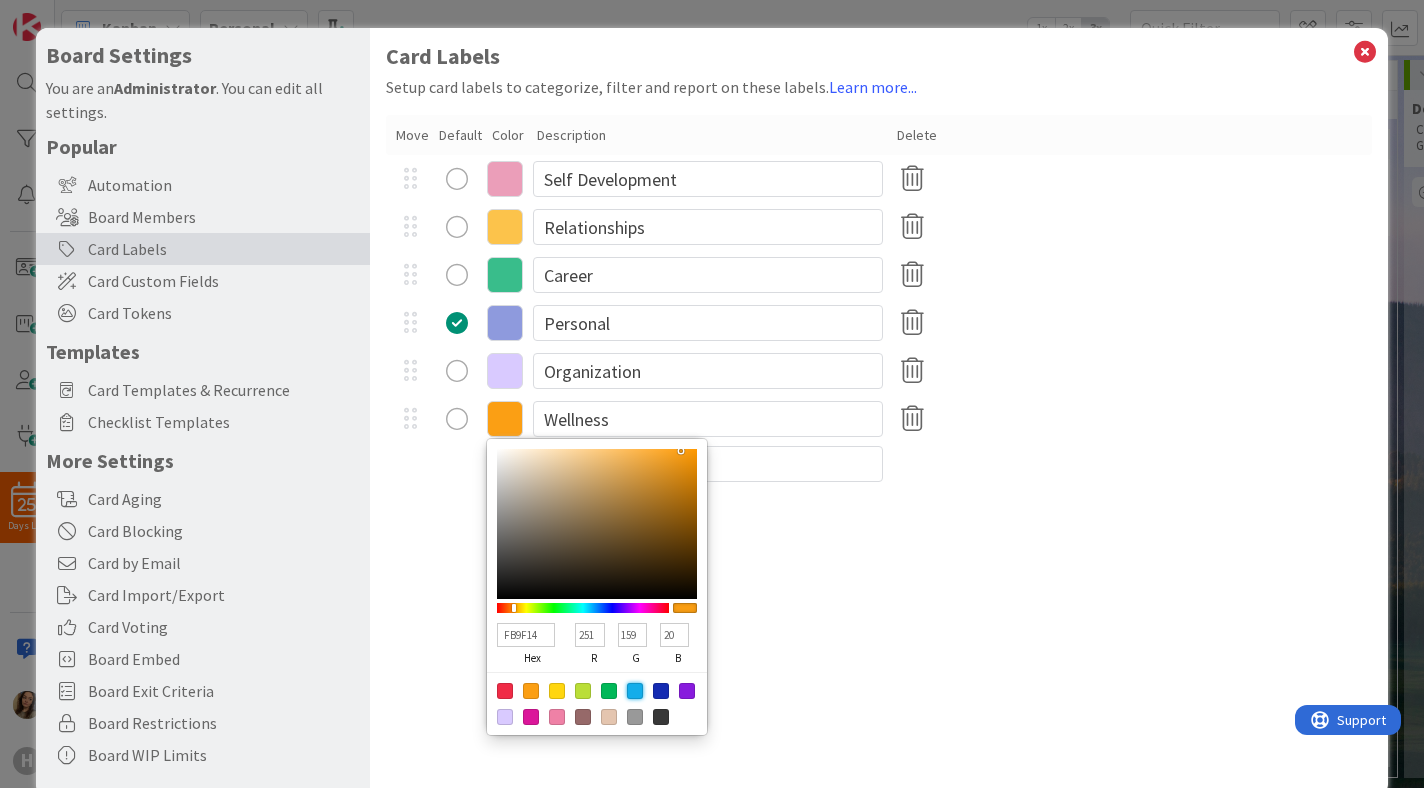 click at bounding box center (635, 691) 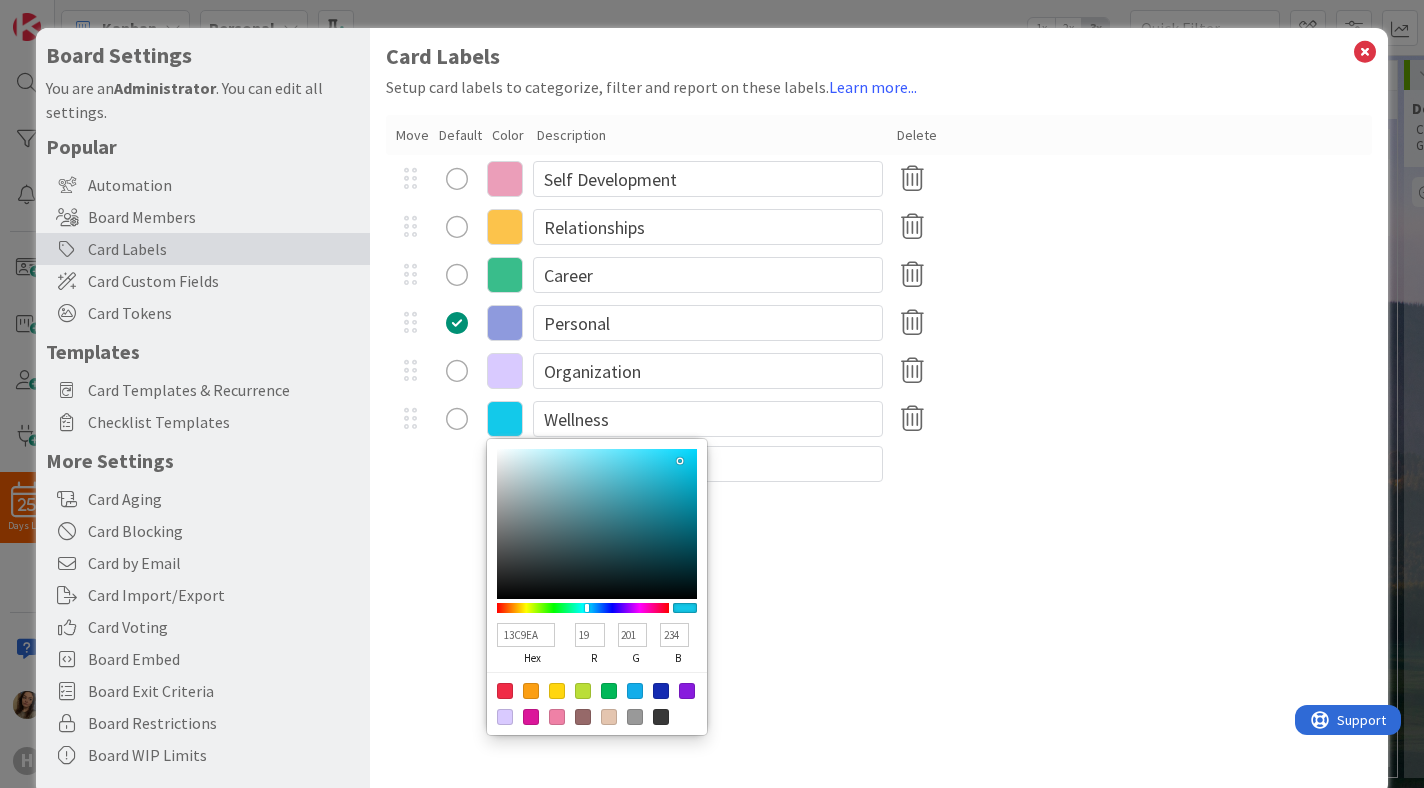 click at bounding box center (587, 608) 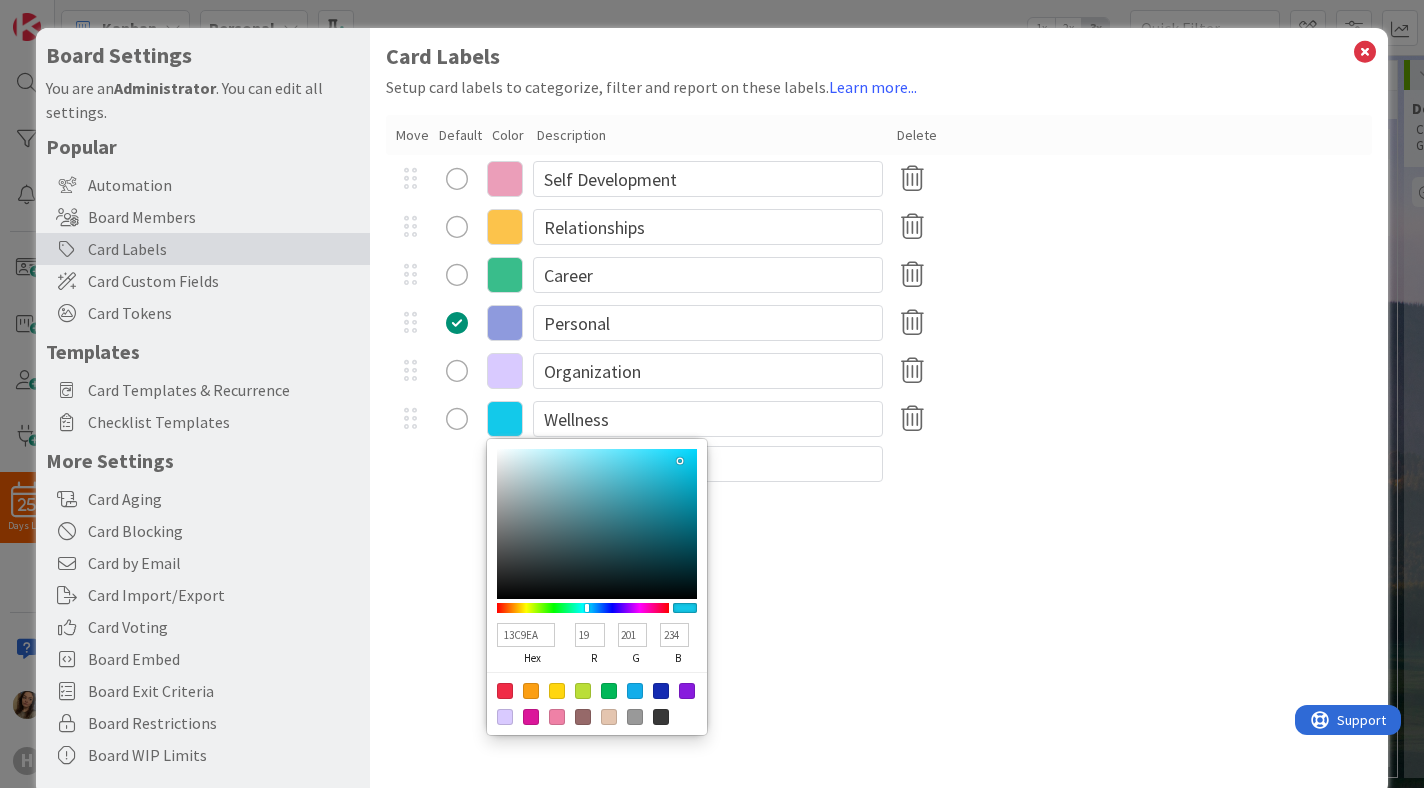 click on "13C9EA hex 19 r 201 g 234 b 100 a" at bounding box center [597, 587] 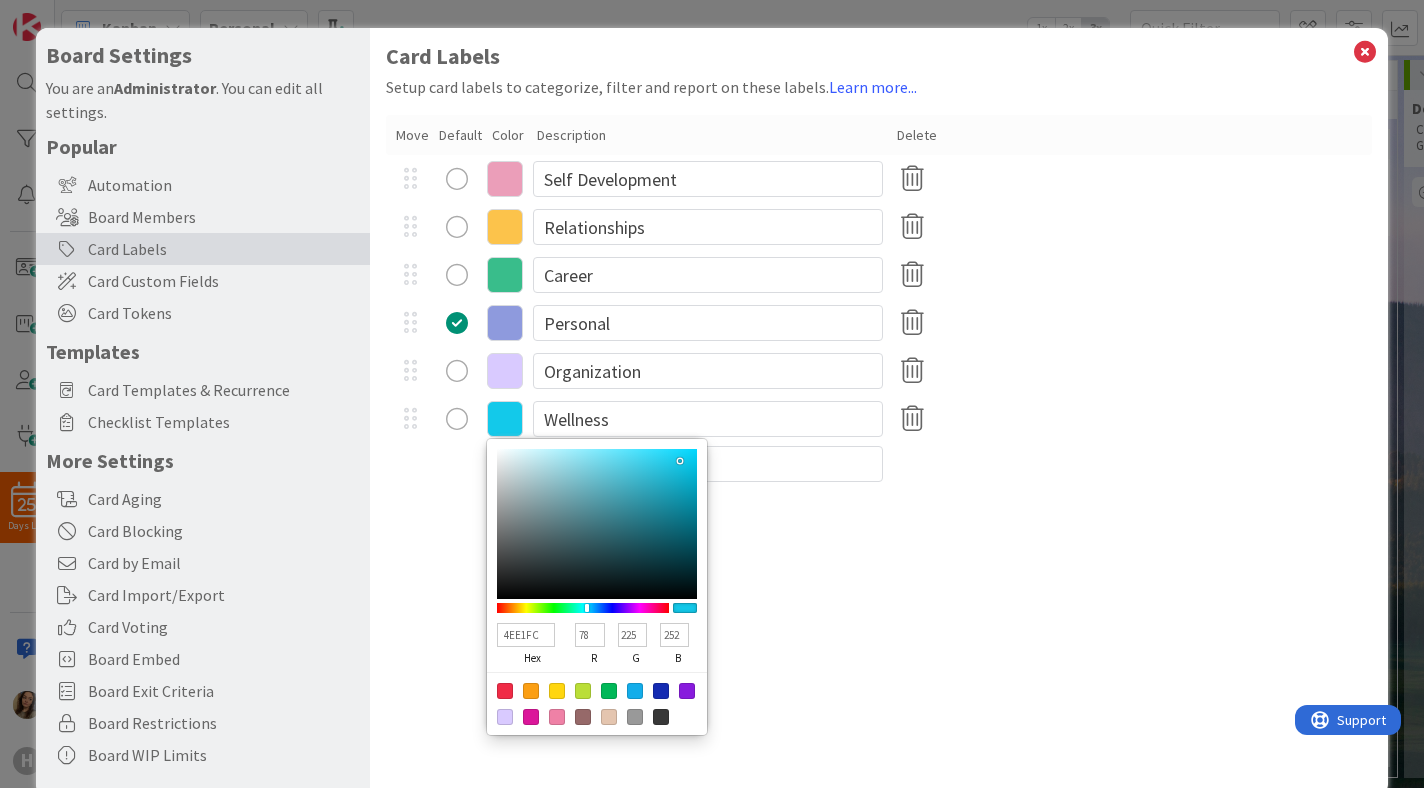 click at bounding box center [597, 524] 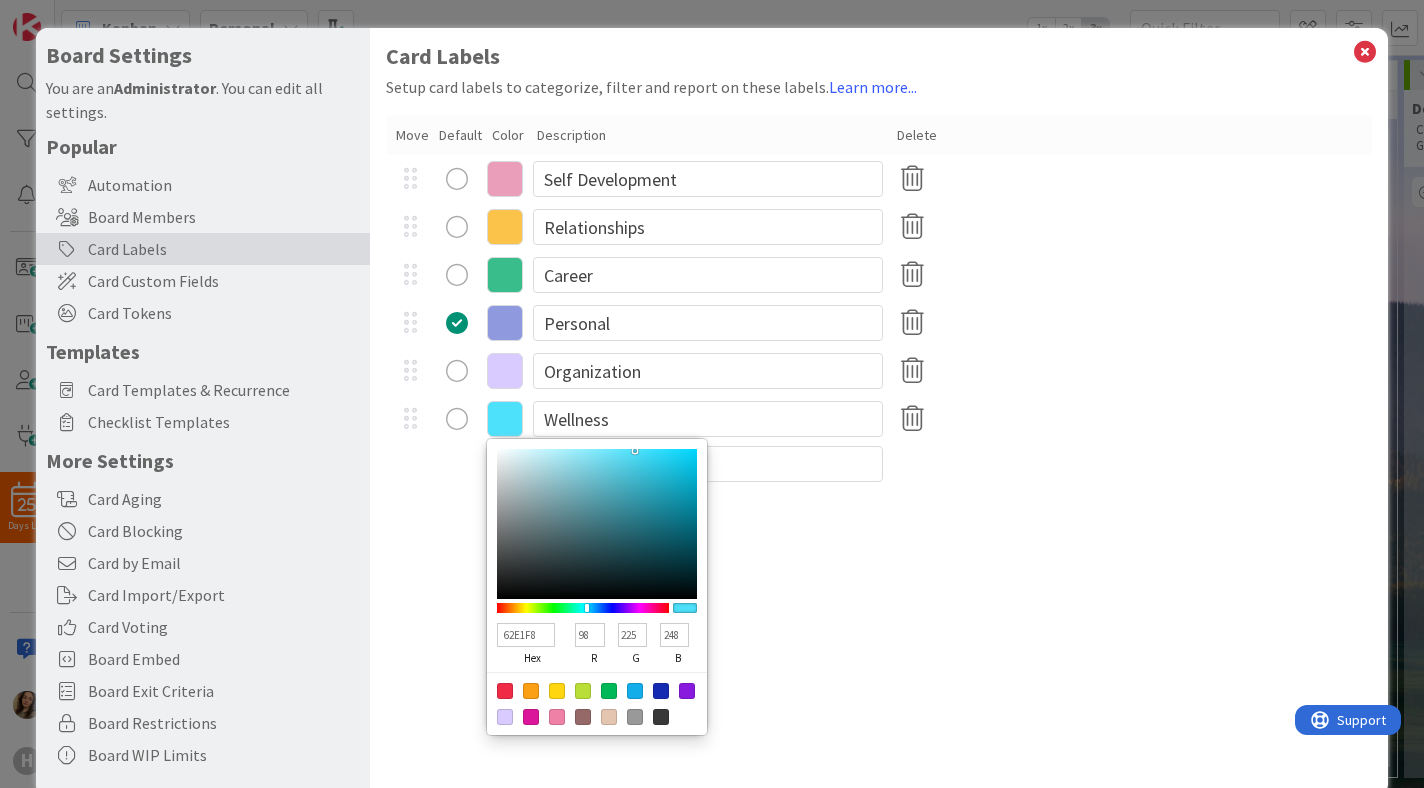 click at bounding box center [597, 524] 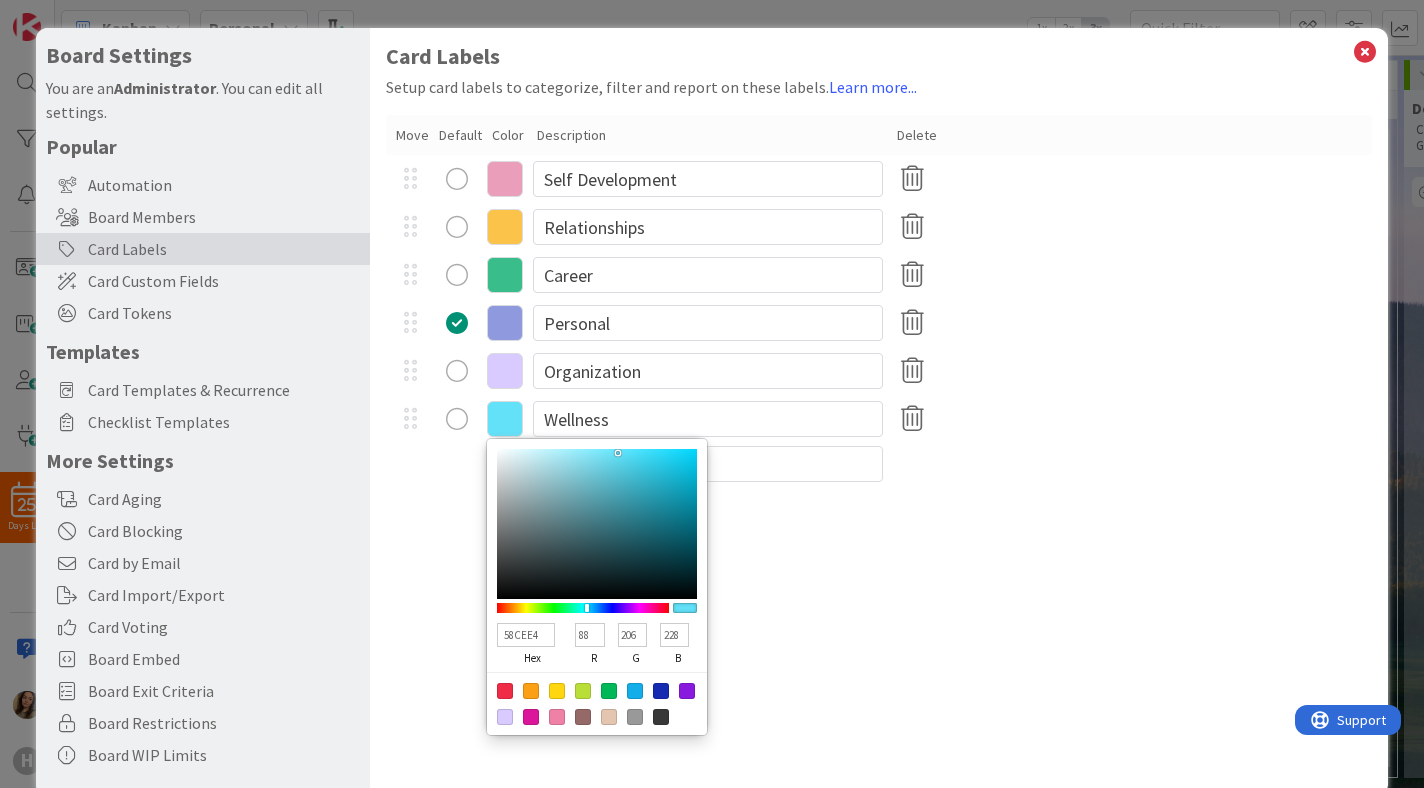 click at bounding box center [597, 524] 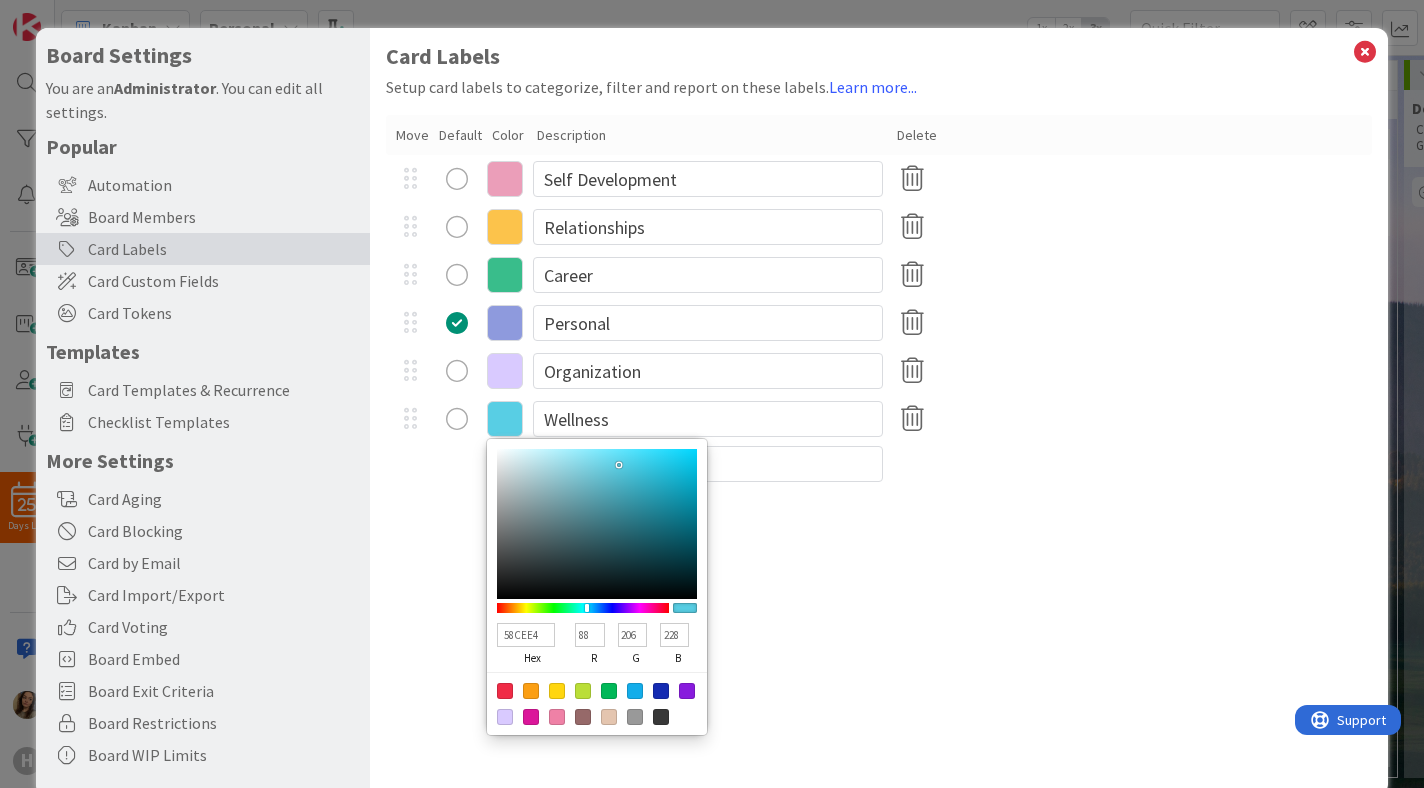 click on "Card Labels Setup card labels to categorize, filter and report on these labels.  Learn more... Move Default Color Description Delete EB9EB9 hex 235 r 158 g 185 b 100 a Self Development Relationships 39BD8B hex 57 r 189 g 139 b 100 a Career 8E9ADD hex 142 r 154 g 221 b 100 a Personal Organization 58CEE4 hex 88 r 206 g 228 b 100 a Wellness" at bounding box center (879, 412) 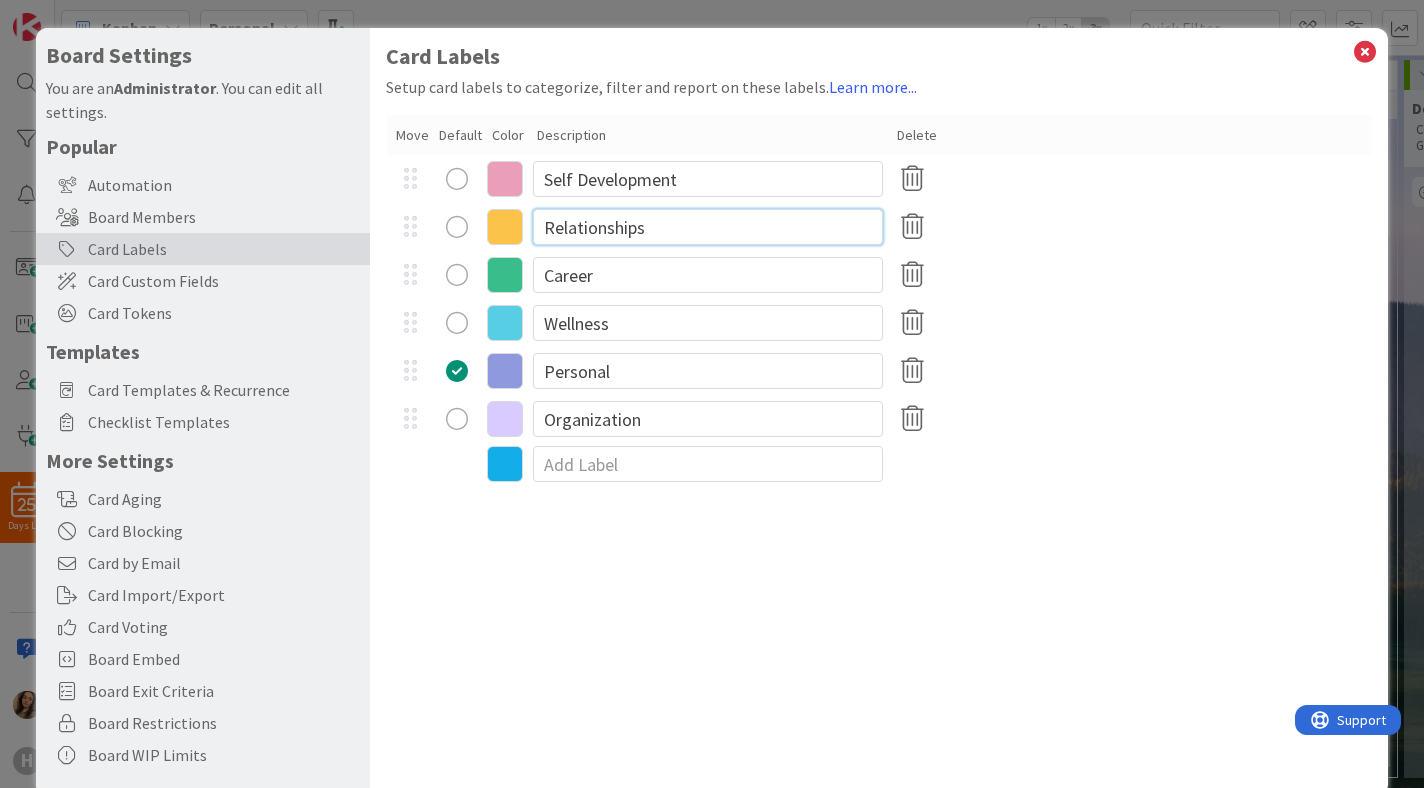 click on "Relationships" at bounding box center (708, 227) 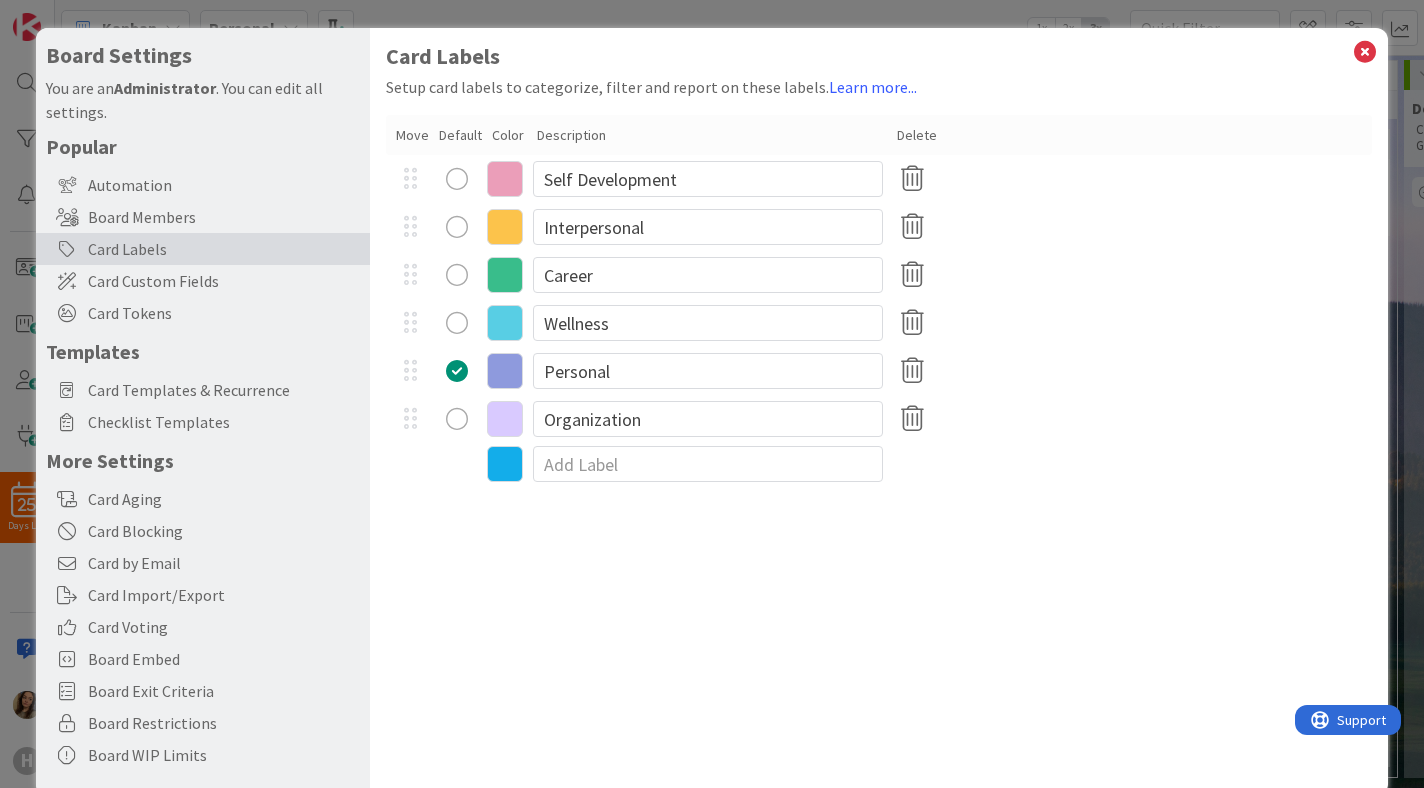 click on "Card Labels Setup card labels to categorize, filter and report on these labels.  Learn more... Move Default Color Description Delete EB9EB9 hex 235 r 158 g 185 b 100 a Self Development Interpersonal 39BD8B hex 57 r 189 g 139 b 100 a Career 58CEE4 hex 88 r 206 g 228 b 100 a Wellness 8E9ADD hex 142 r 154 g 221 b 100 a Personal Organization" at bounding box center (879, 412) 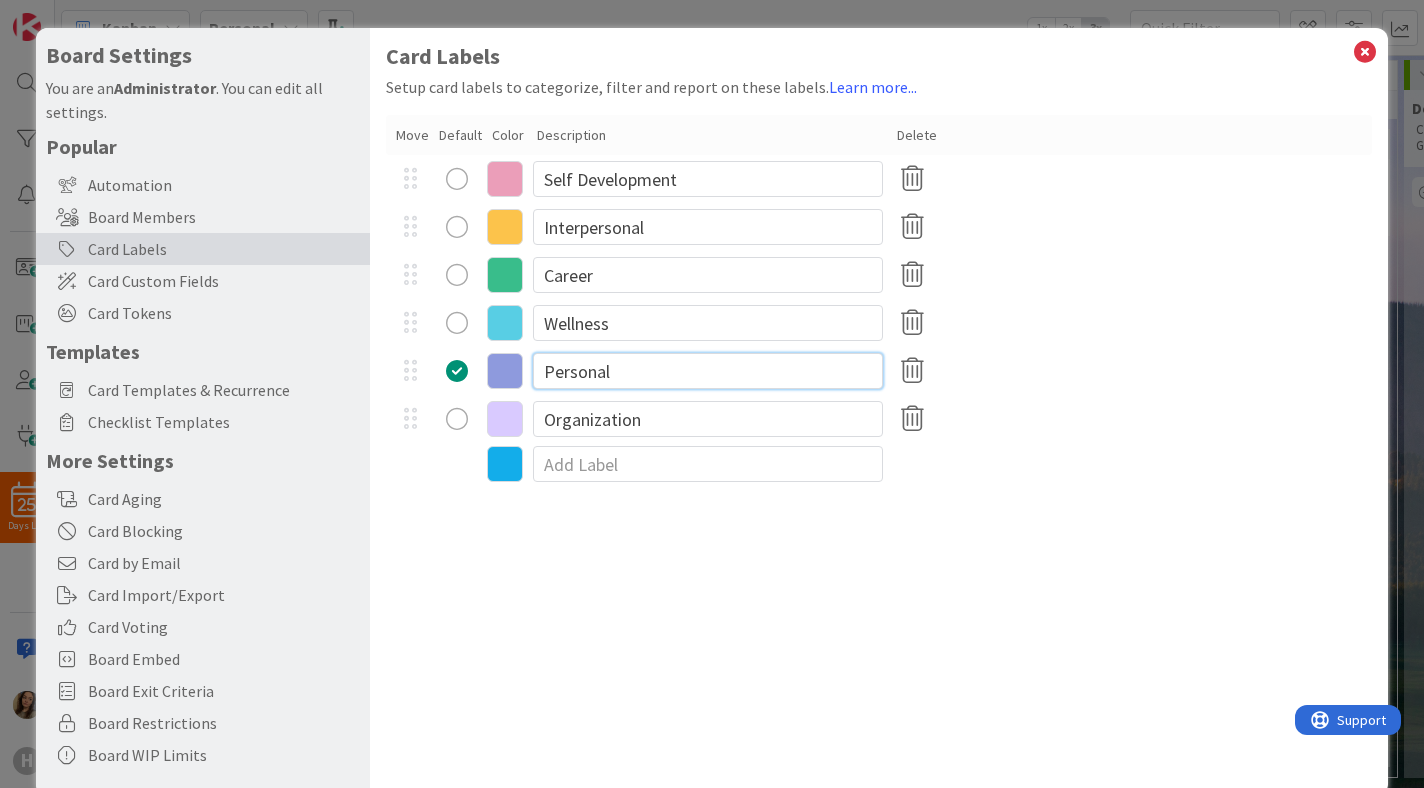 click on "Personal" at bounding box center (708, 371) 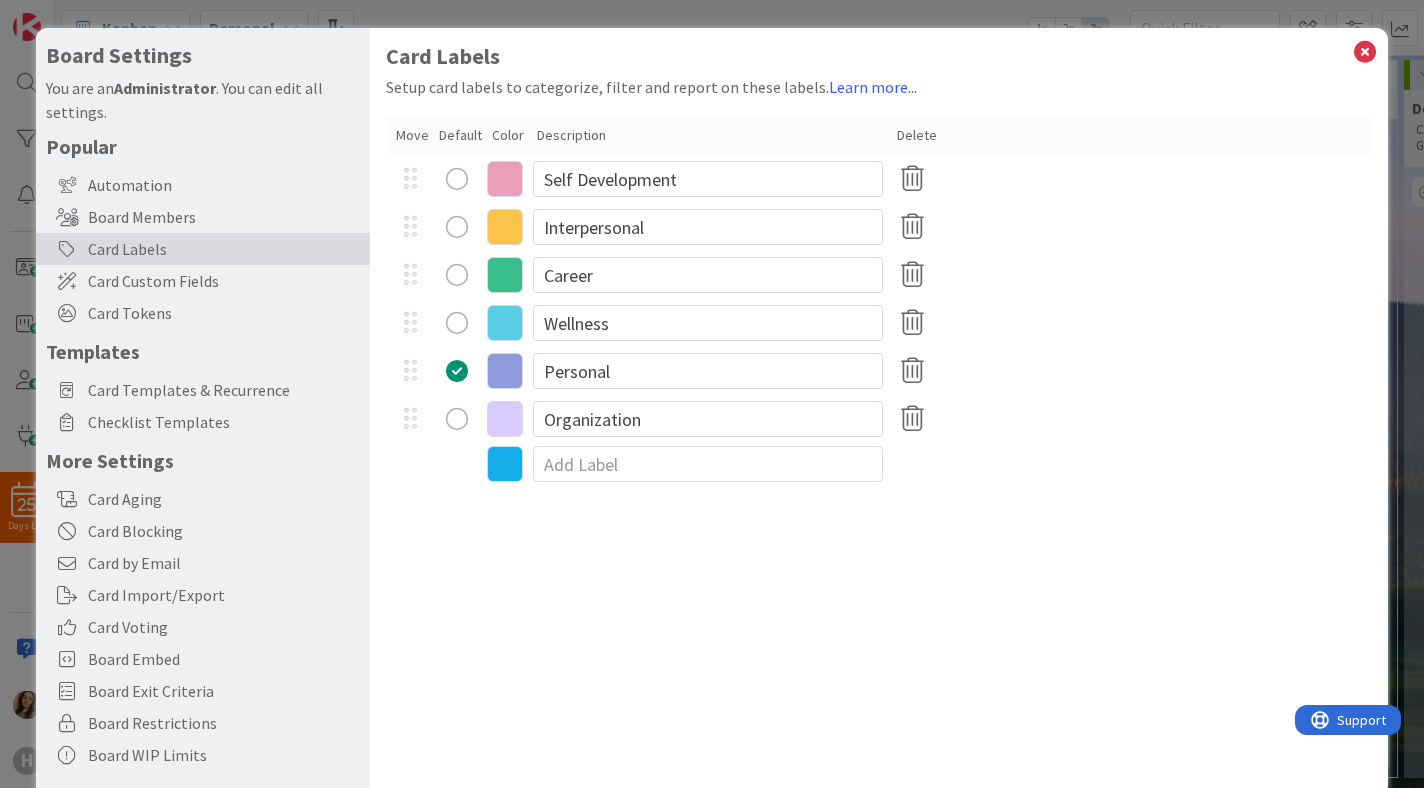 click at bounding box center [505, 464] 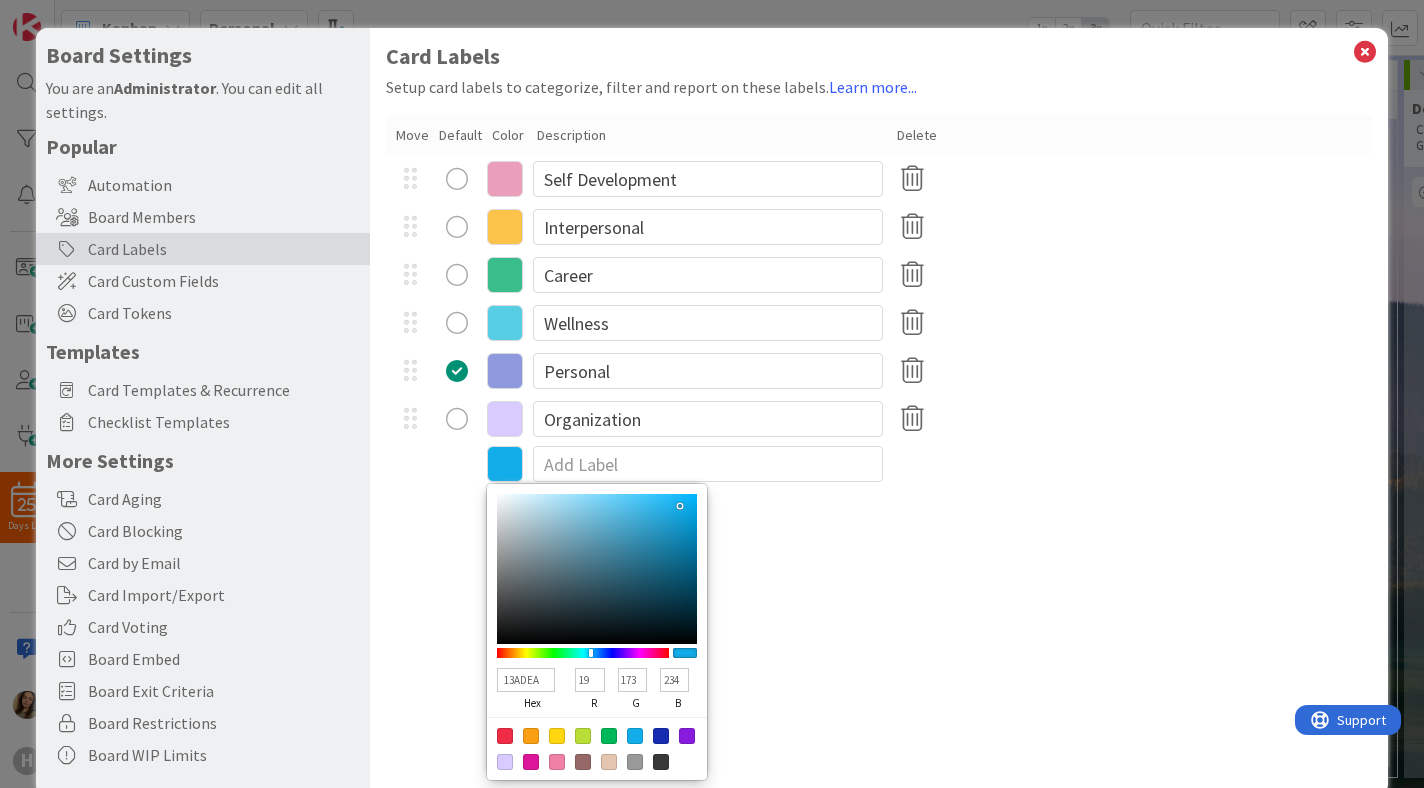 click at bounding box center [505, 736] 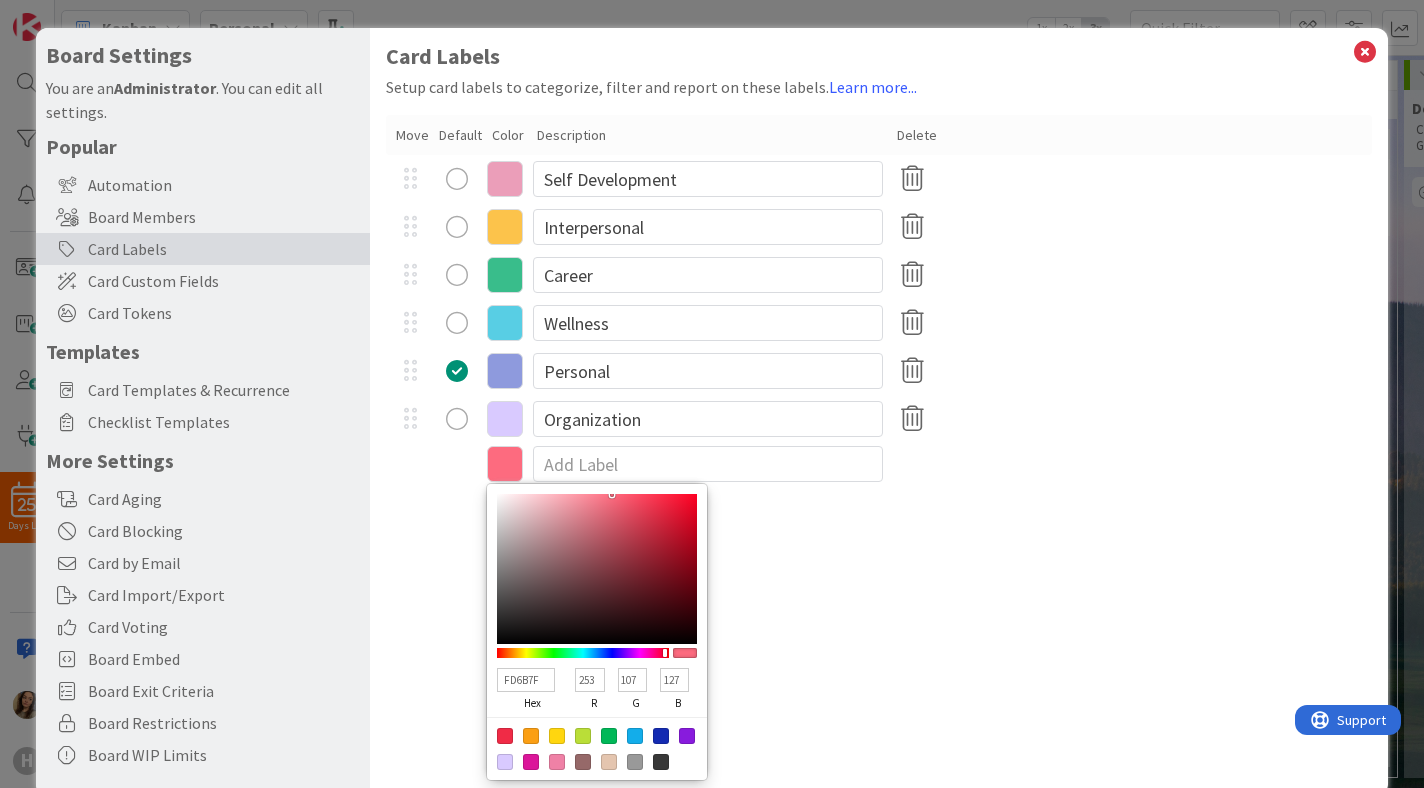 drag, startPoint x: 630, startPoint y: 496, endPoint x: 612, endPoint y: 495, distance: 18.027756 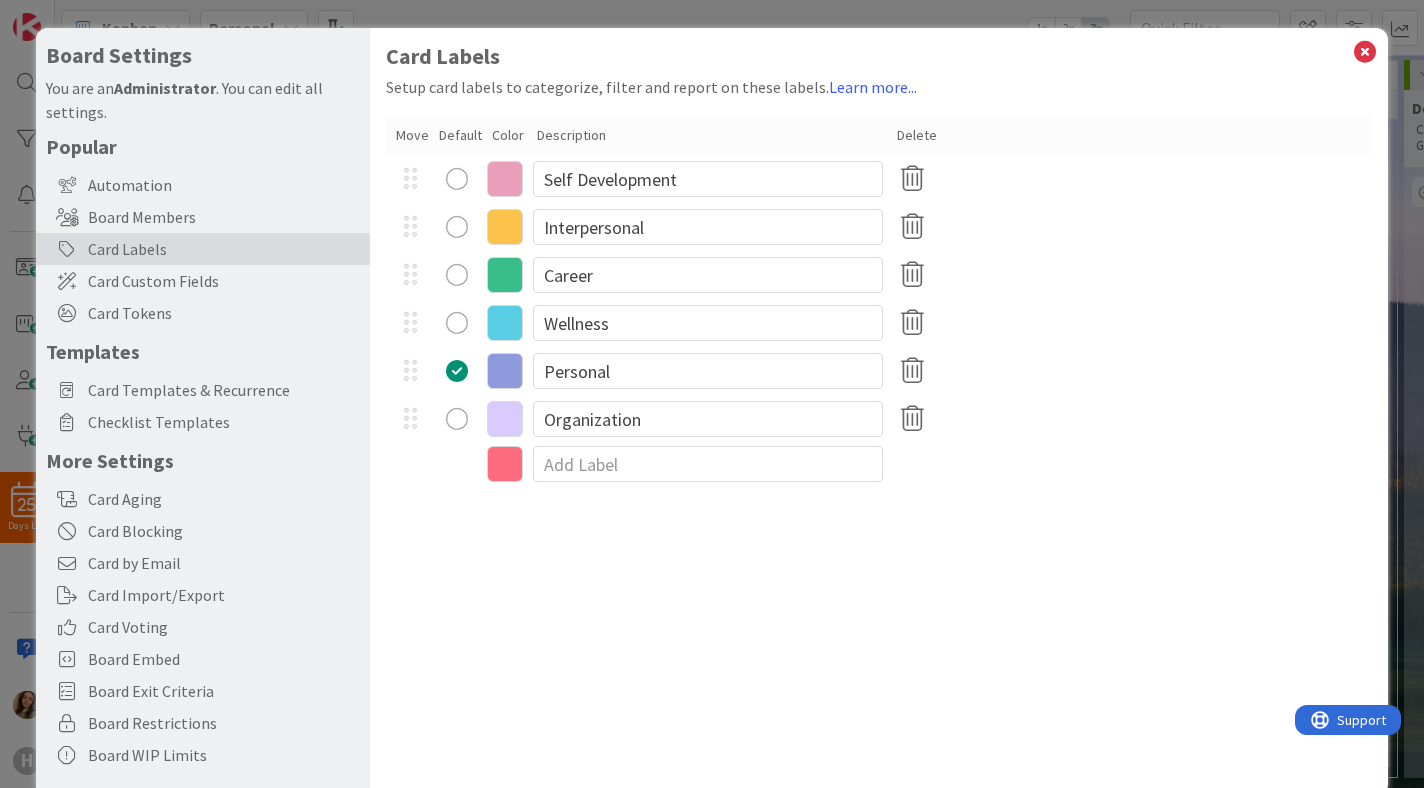 click at bounding box center [457, 419] 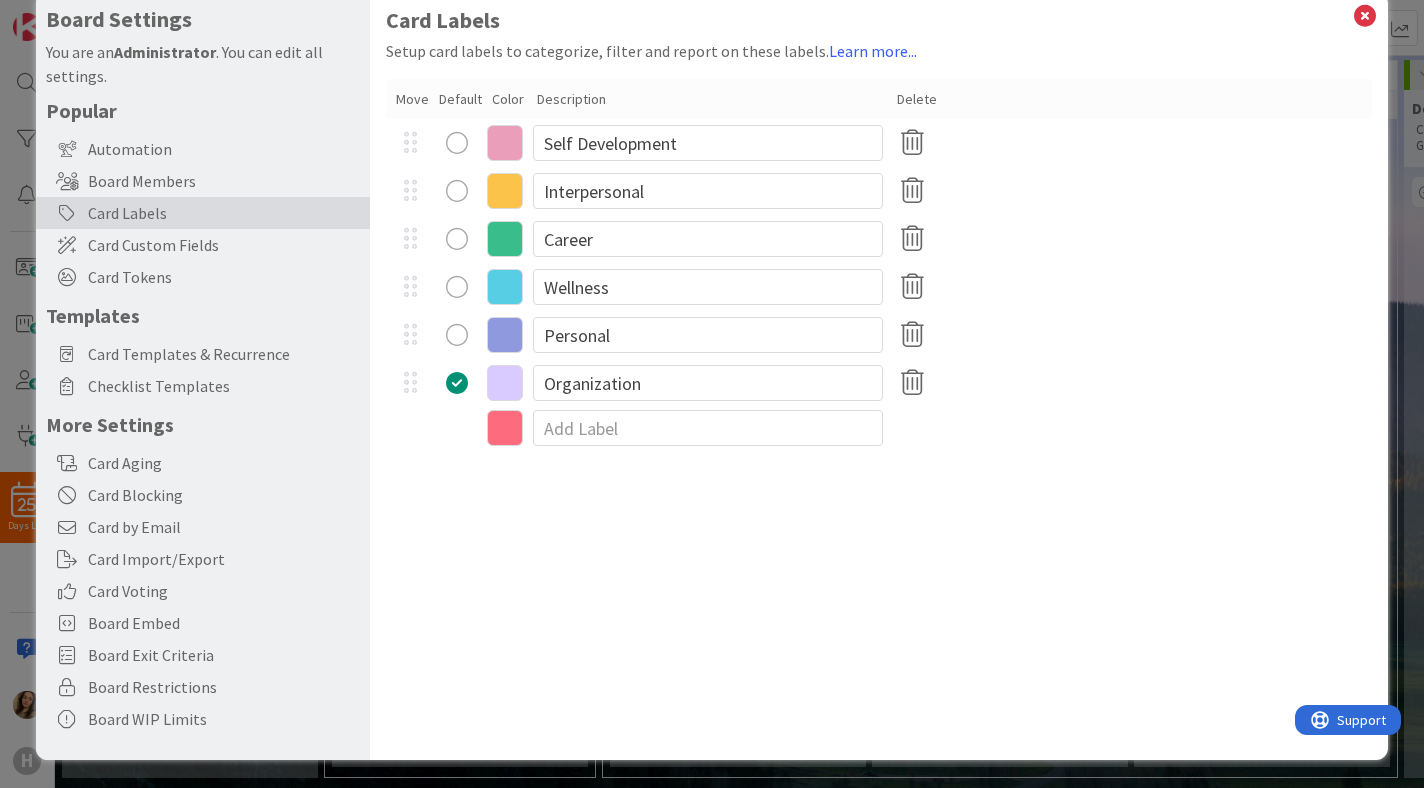 scroll, scrollTop: 0, scrollLeft: 0, axis: both 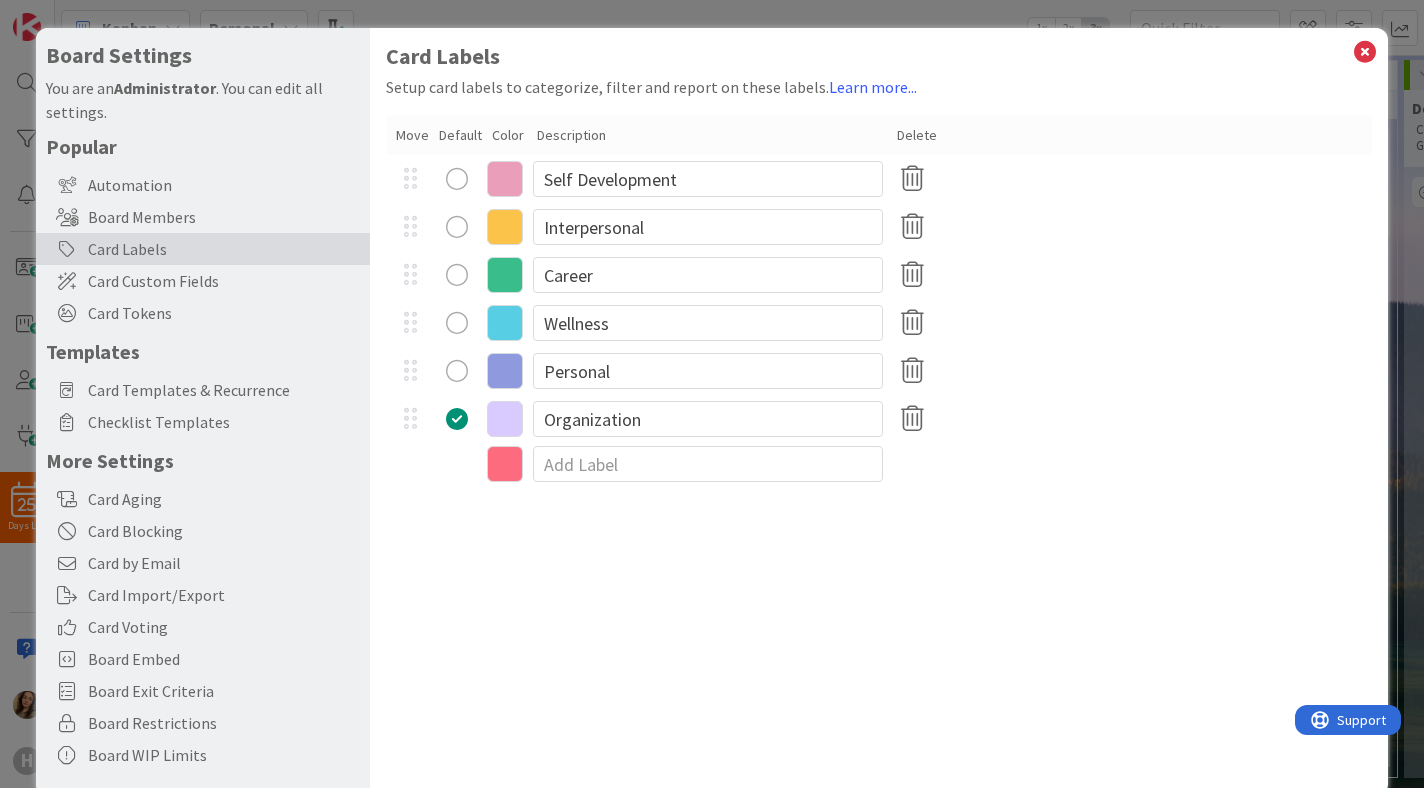 click on "Board Settings You are an  Administrator . You can edit all settings. Popular Automation Board Members Card Labels Card Custom Fields Card Tokens Templates Card Templates & Recurrence Checklist Templates More Settings Card Aging Card Blocking Card by Email Card Import/Export Card Voting Board Embed Board Exit Criteria Board Restrictions Board WIP Limits Card Labels Setup card labels to categorize, filter and report on these labels.  Learn more... Move Default Color Description Delete EB9EB9 hex 235 r 158 g 185 b 100 a Self Development Interpersonal 39BD8B hex 57 r 189 g 139 b 100 a Career 58CEE4 hex 88 r 206 g 228 b 100 a Wellness 8E9ADD hex 142 r 154 g 221 b 100 a Personal Organization FD6B7F hex 253 r 107 g 127 b 100 a" at bounding box center [712, 394] 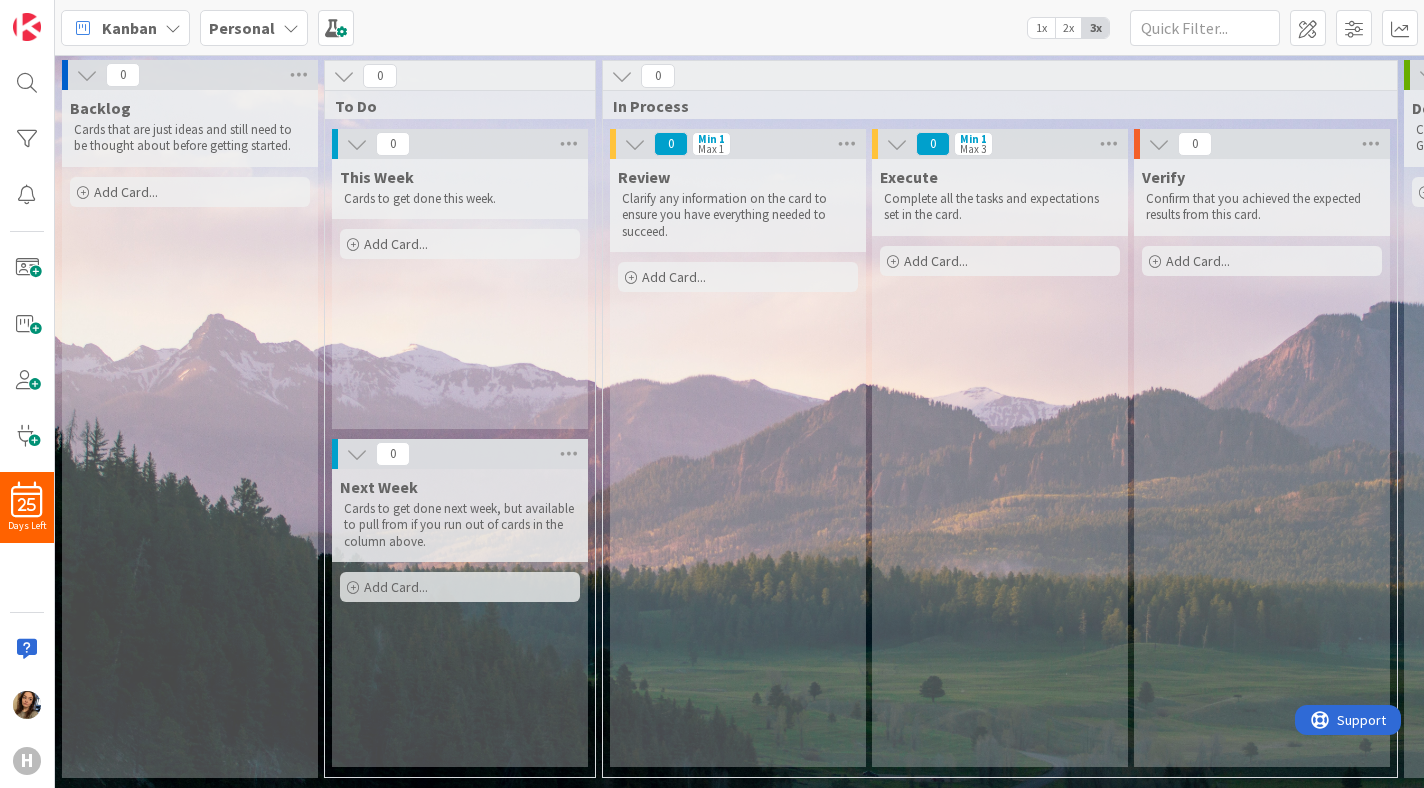 click on "Add Card..." at bounding box center [190, 192] 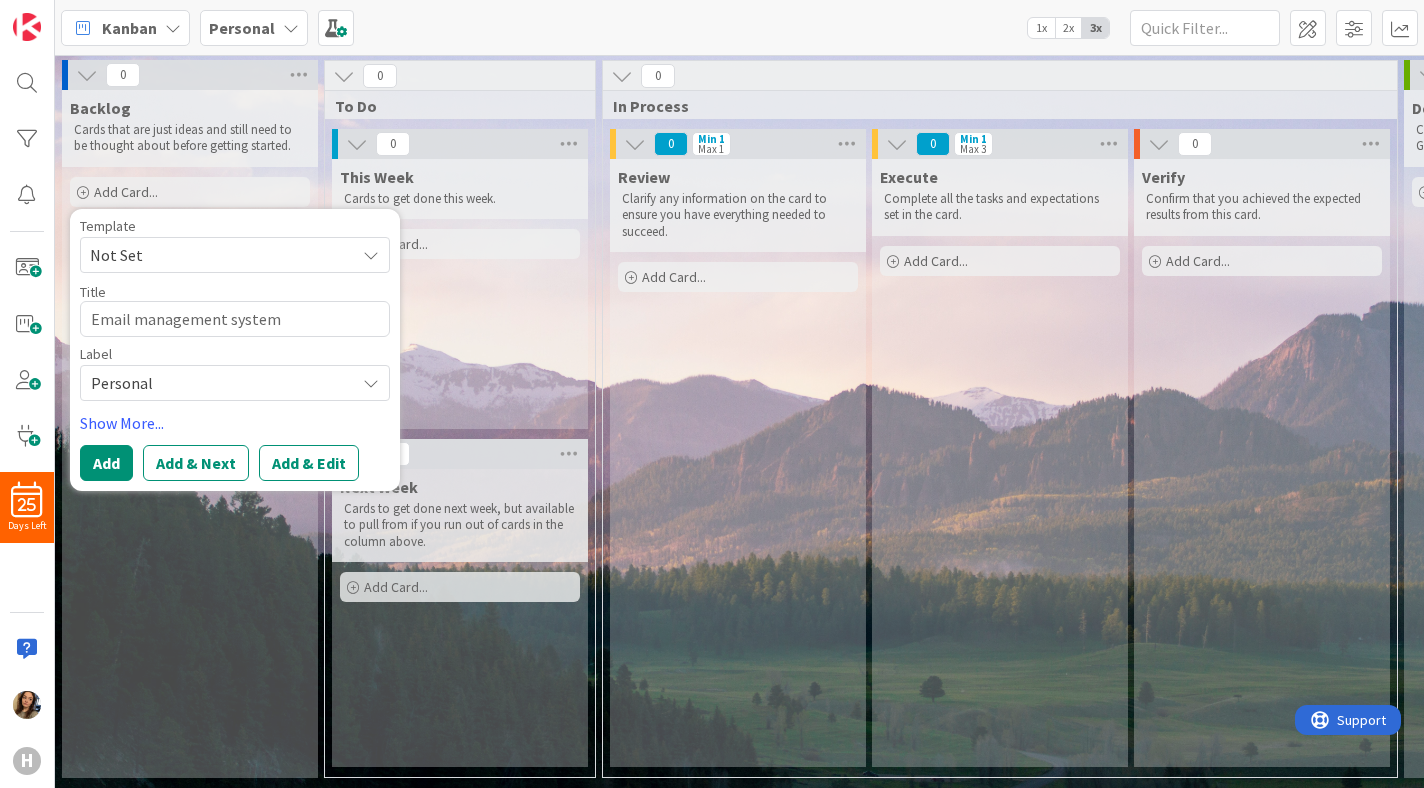 click on "Personal" at bounding box center (218, 383) 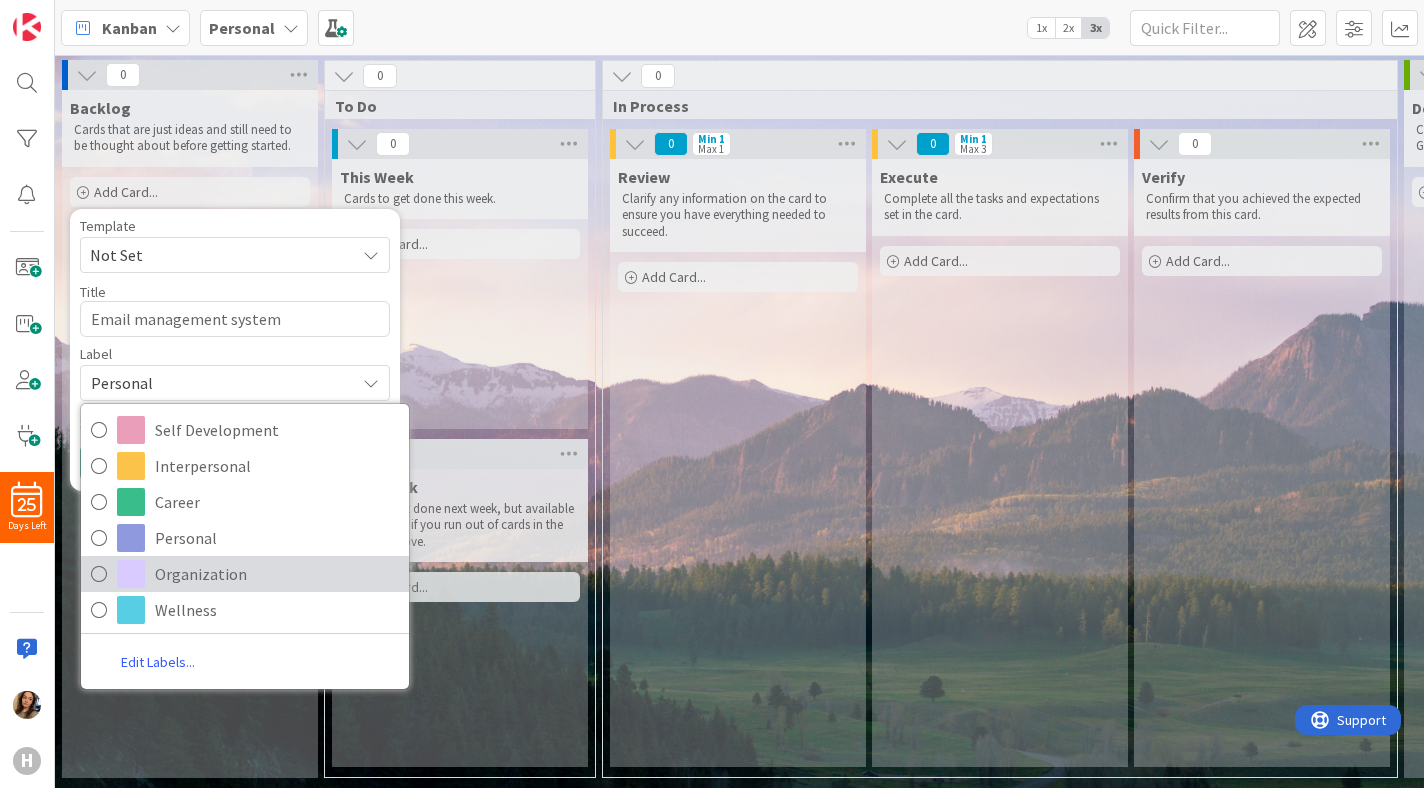 click at bounding box center [99, 574] 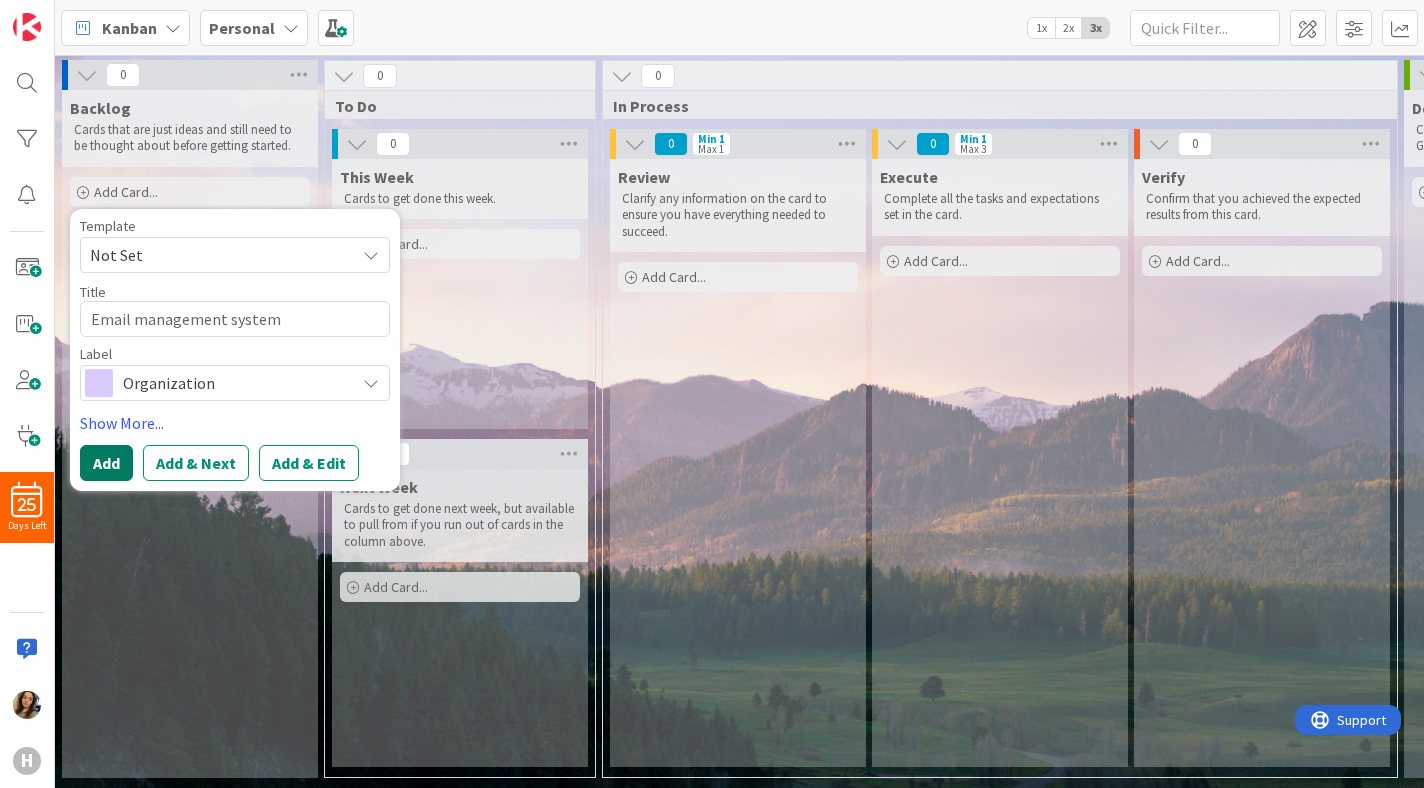 click on "Add" at bounding box center (106, 463) 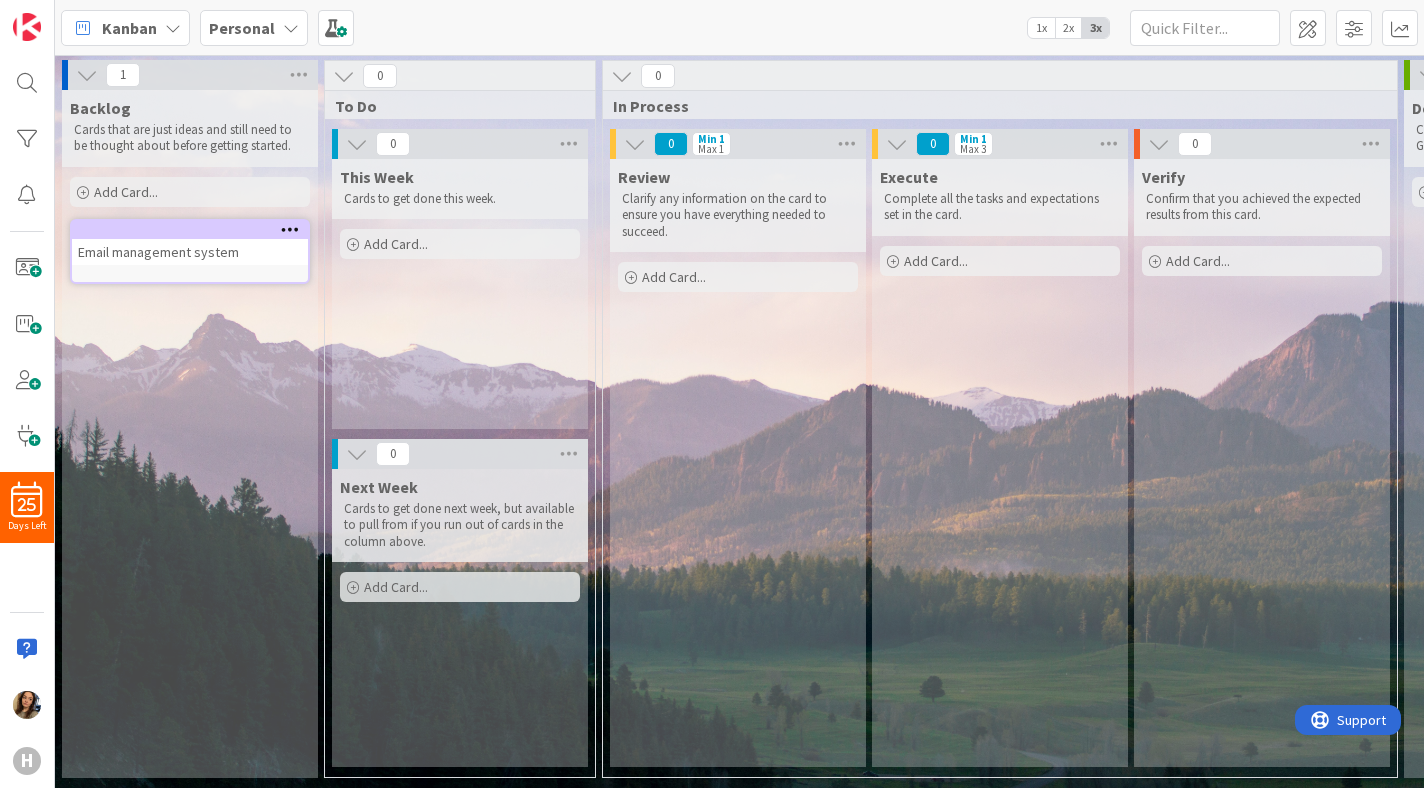click on "Add Card..." at bounding box center [190, 192] 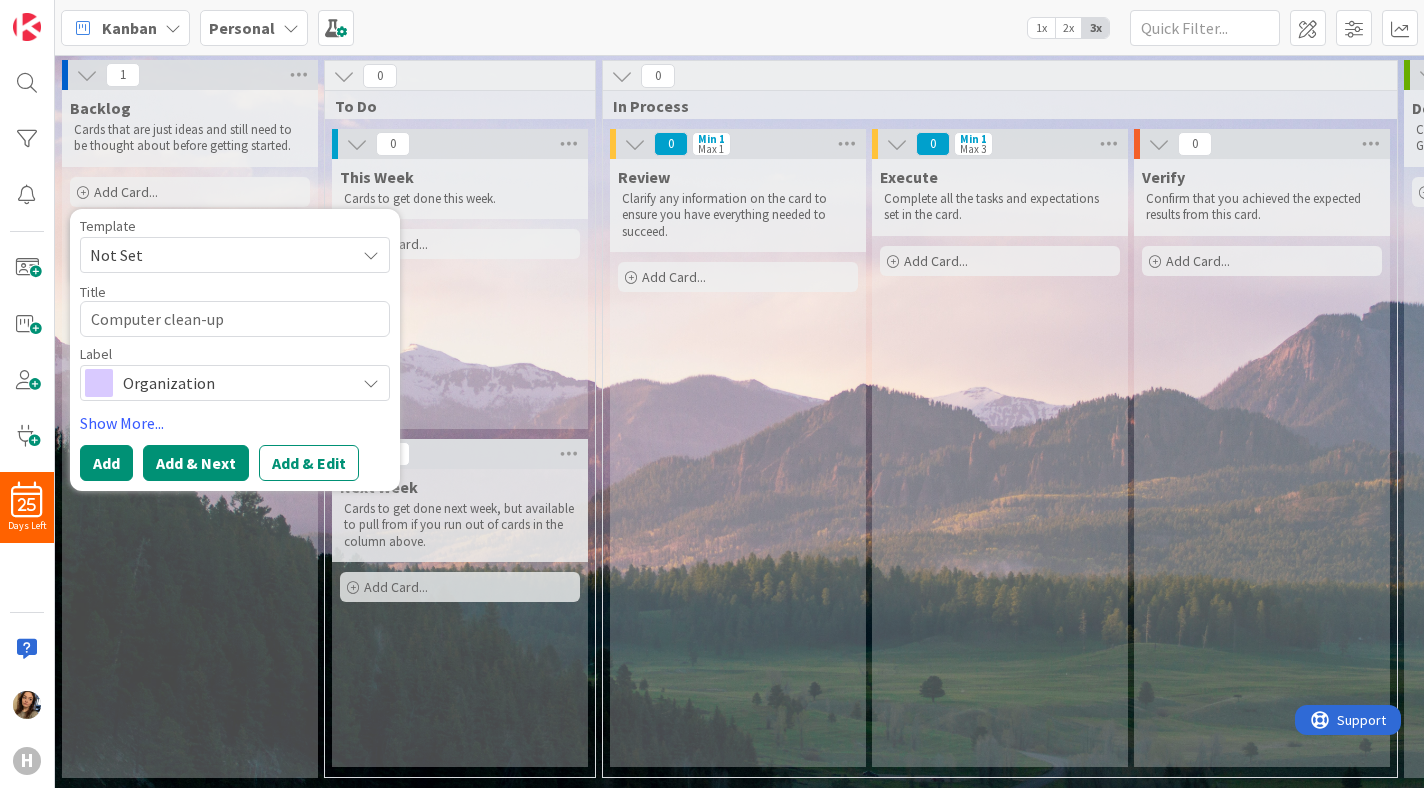 click on "Add & Next" at bounding box center (196, 463) 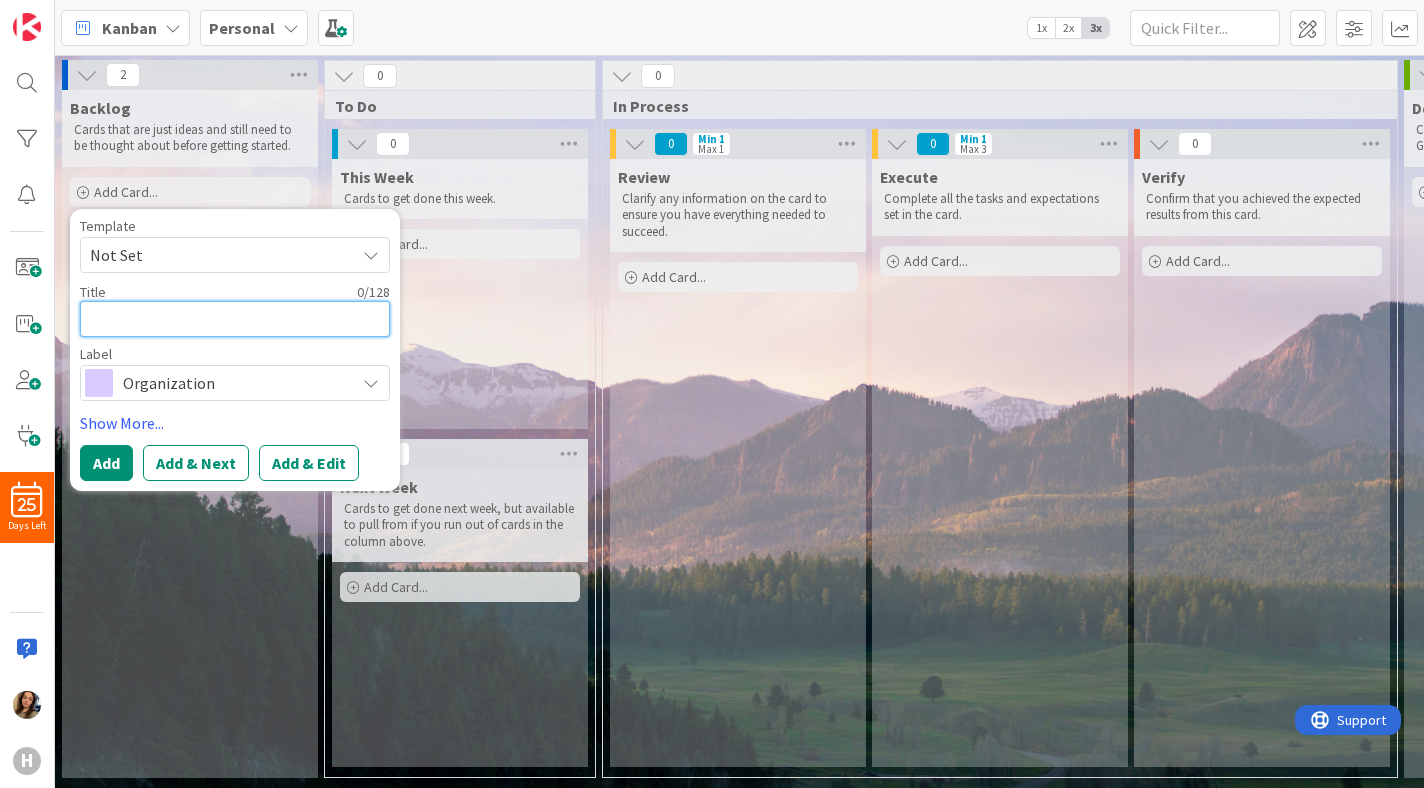 click at bounding box center [235, 319] 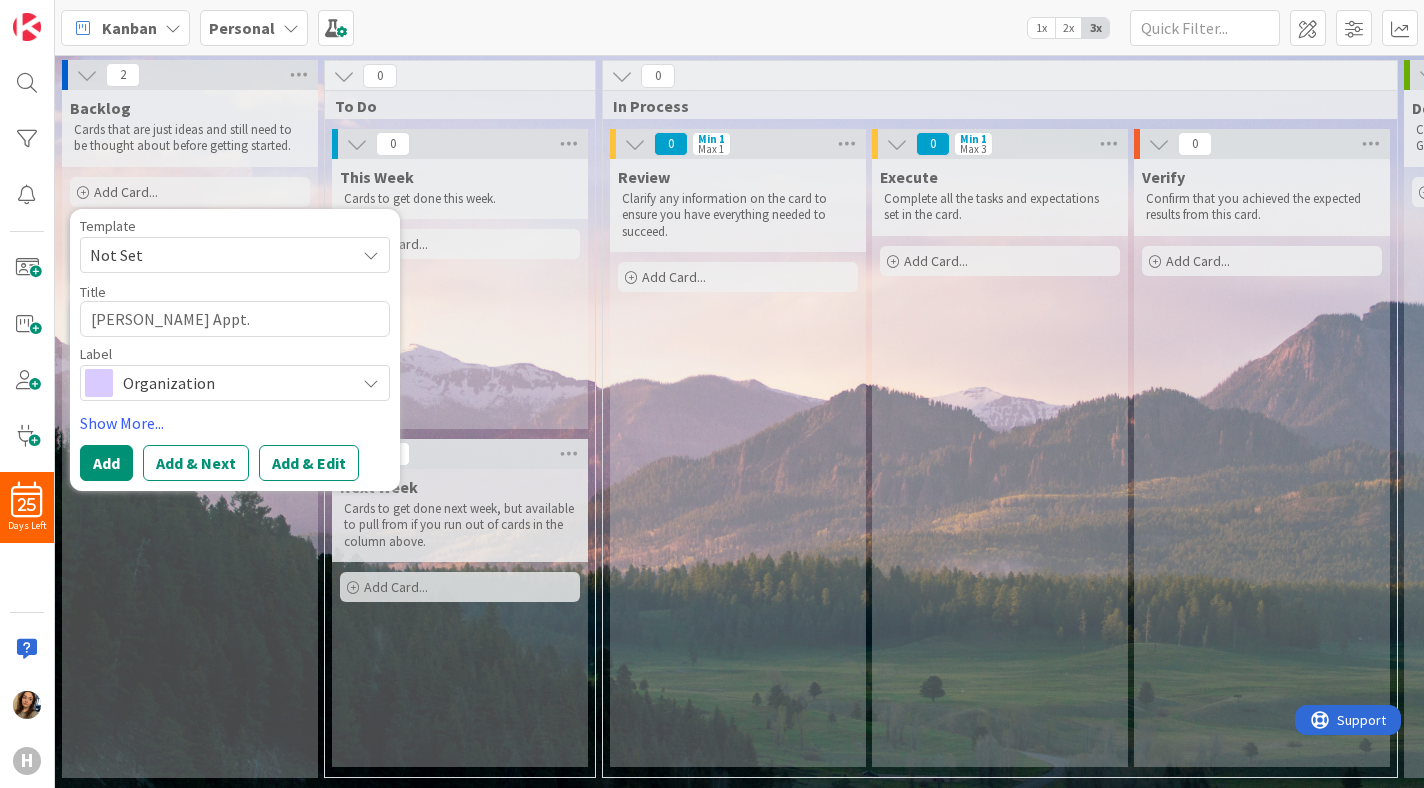 click on "Organization" at bounding box center [234, 383] 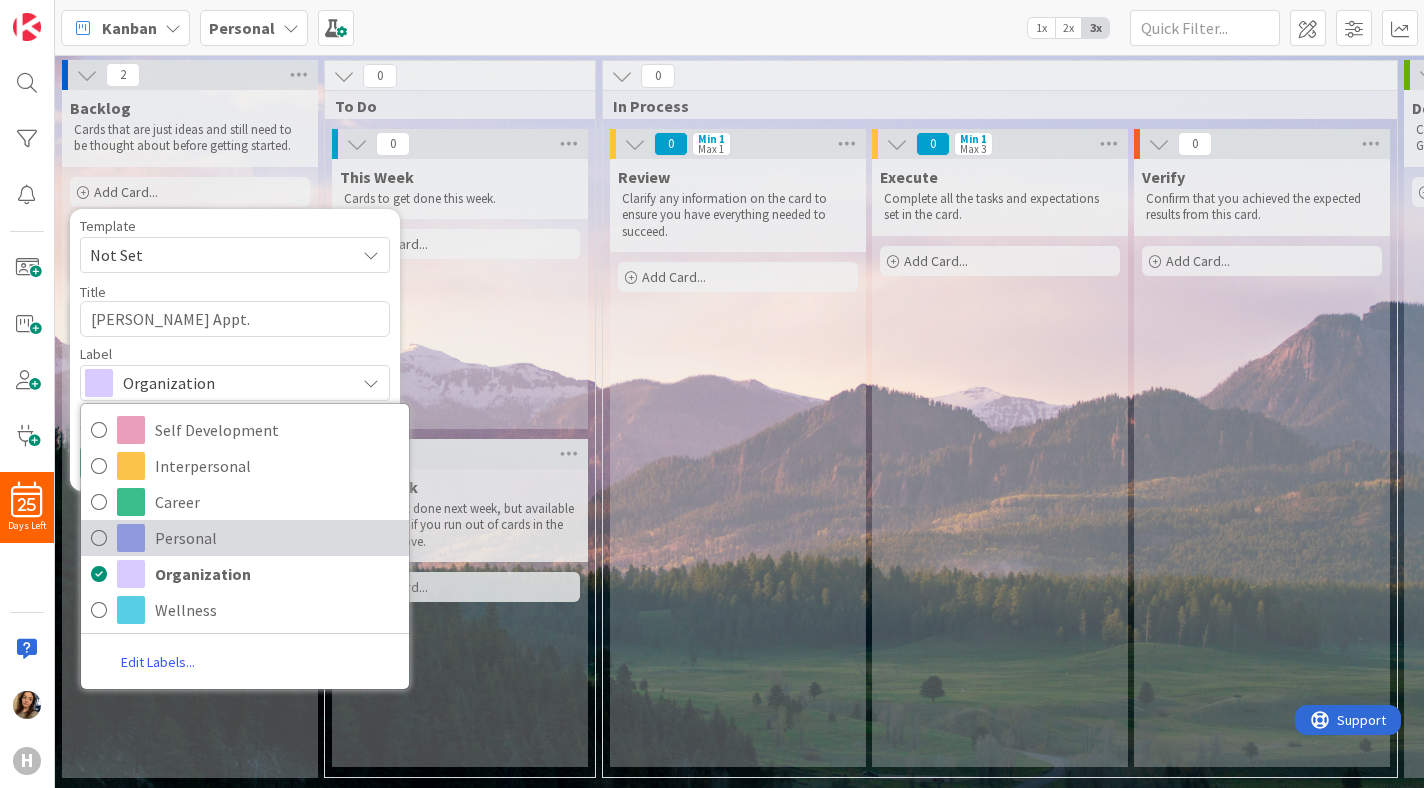 click on "Personal" at bounding box center [277, 538] 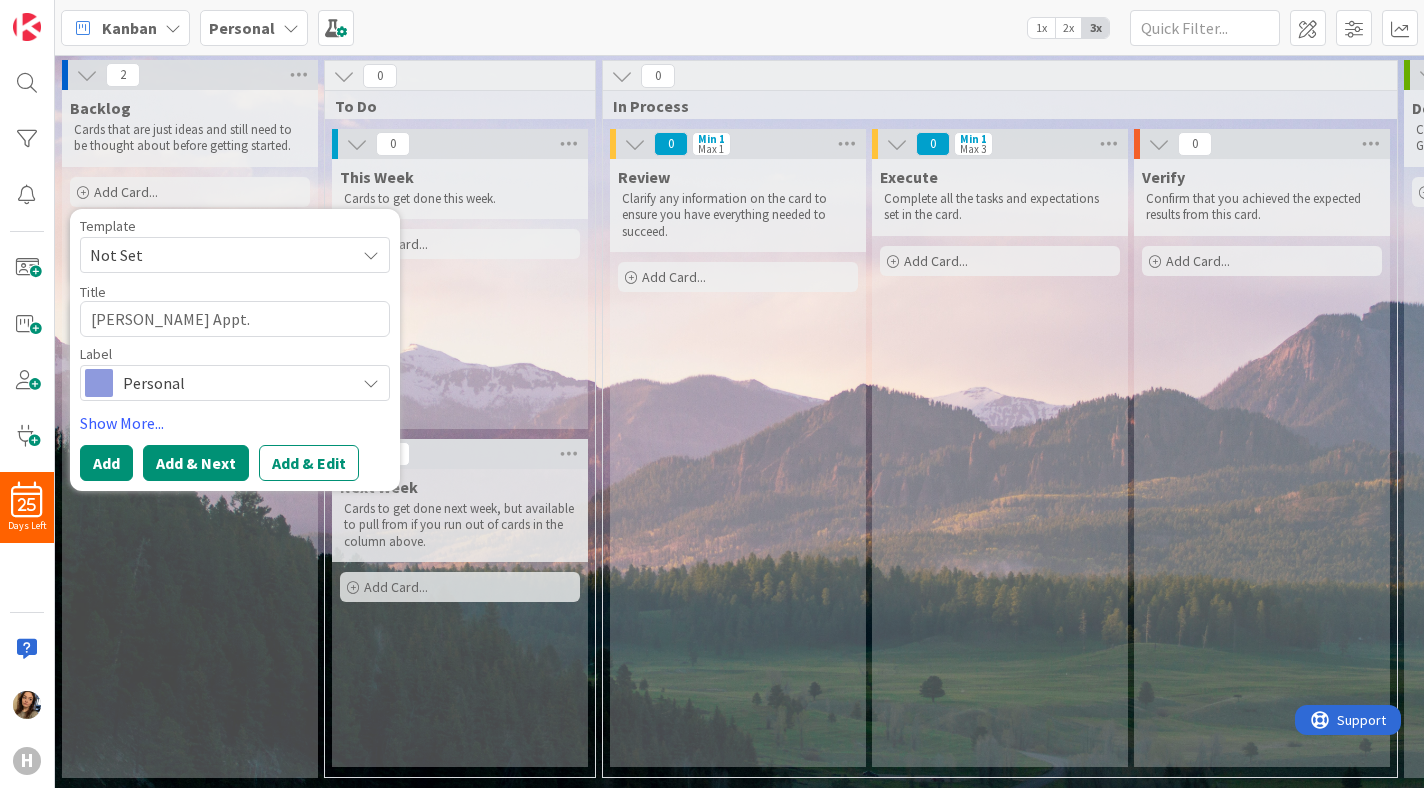 click on "Add & Next" at bounding box center [196, 463] 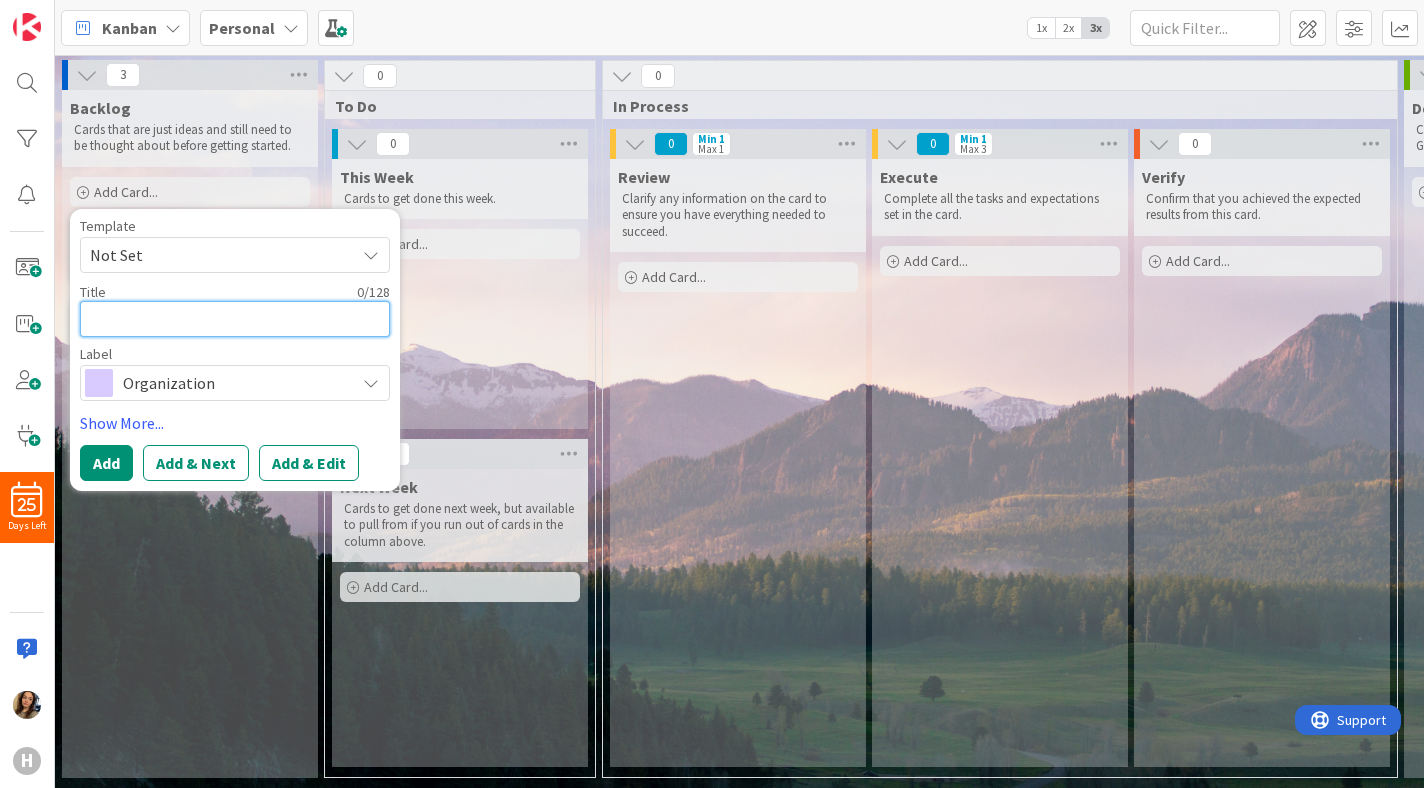 click at bounding box center [235, 319] 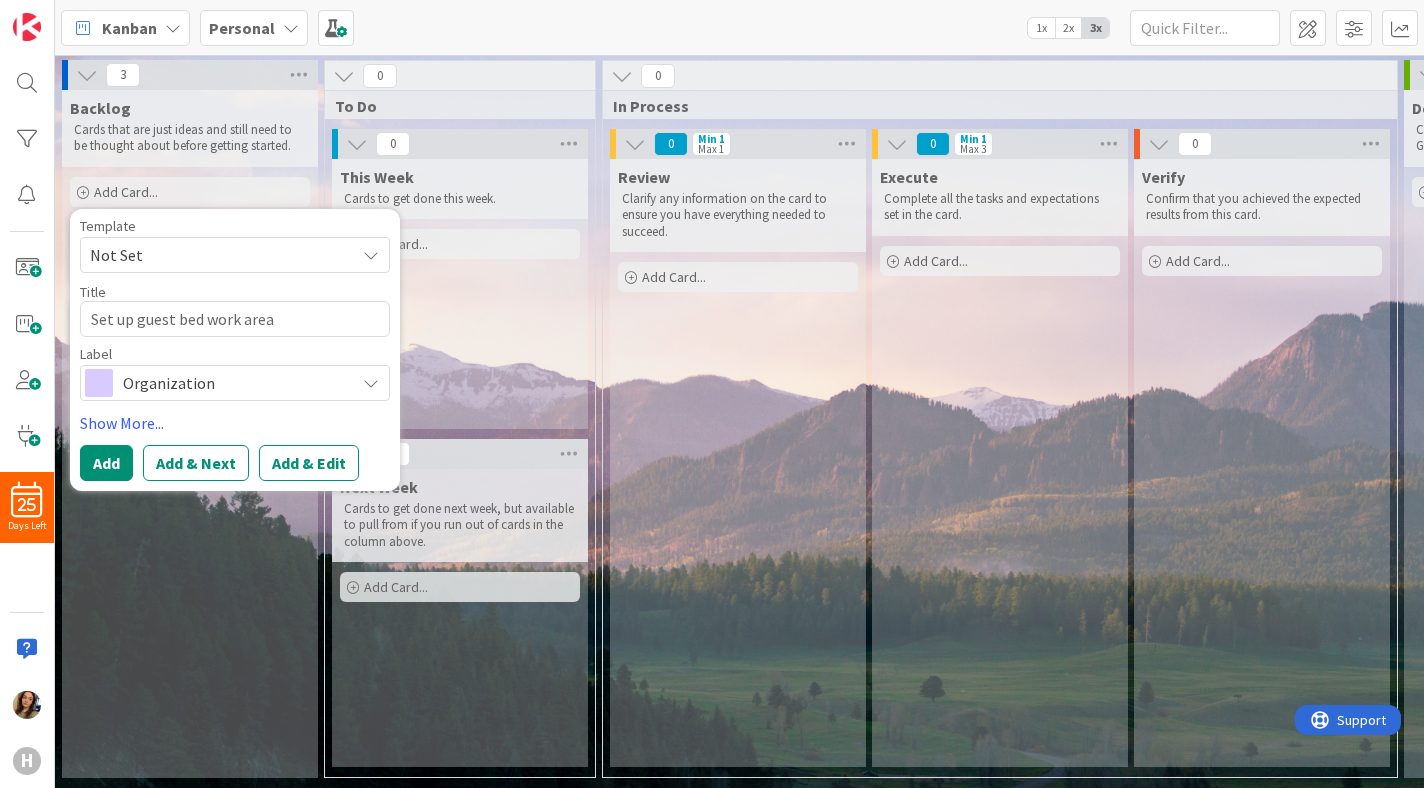 click on "Organization" at bounding box center [235, 383] 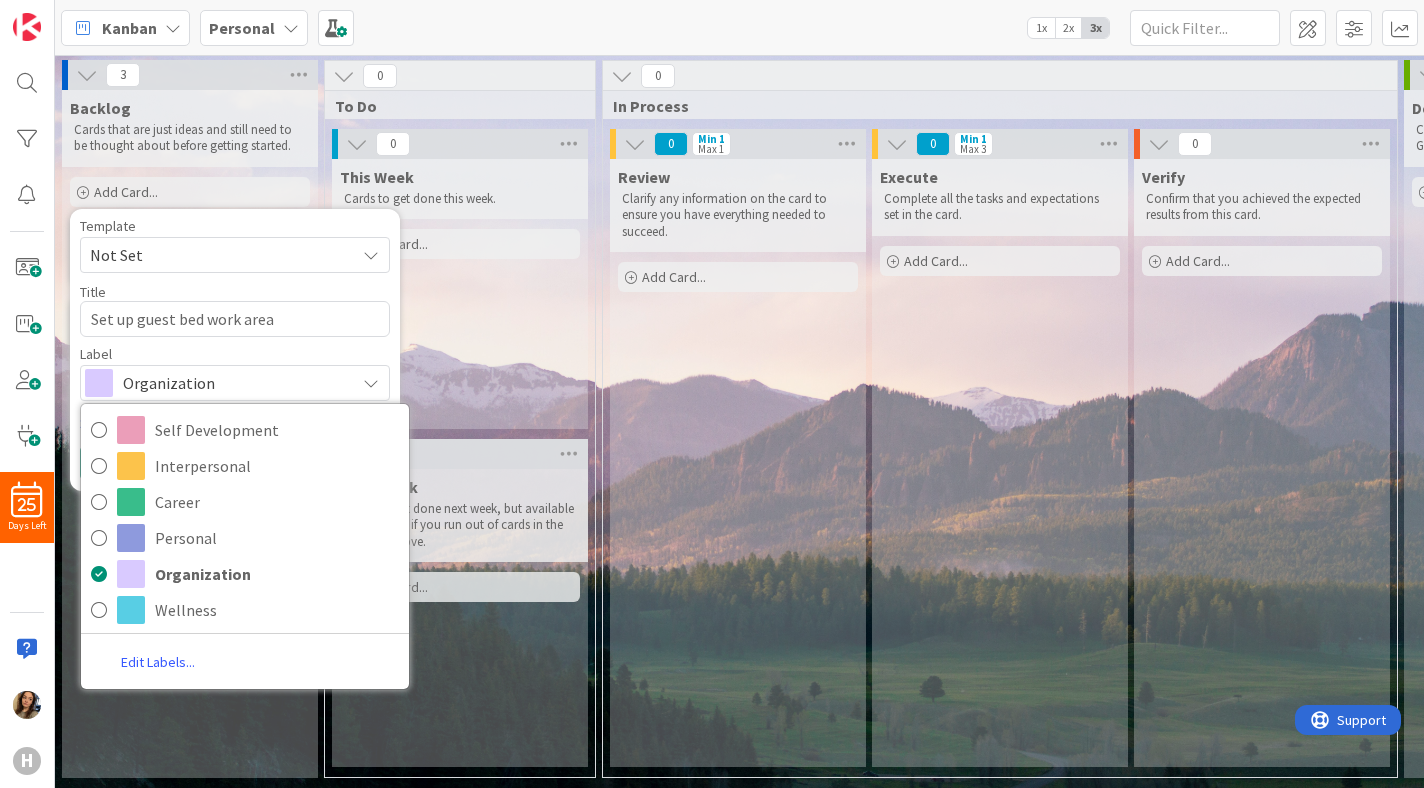 click on "Organization" at bounding box center [235, 383] 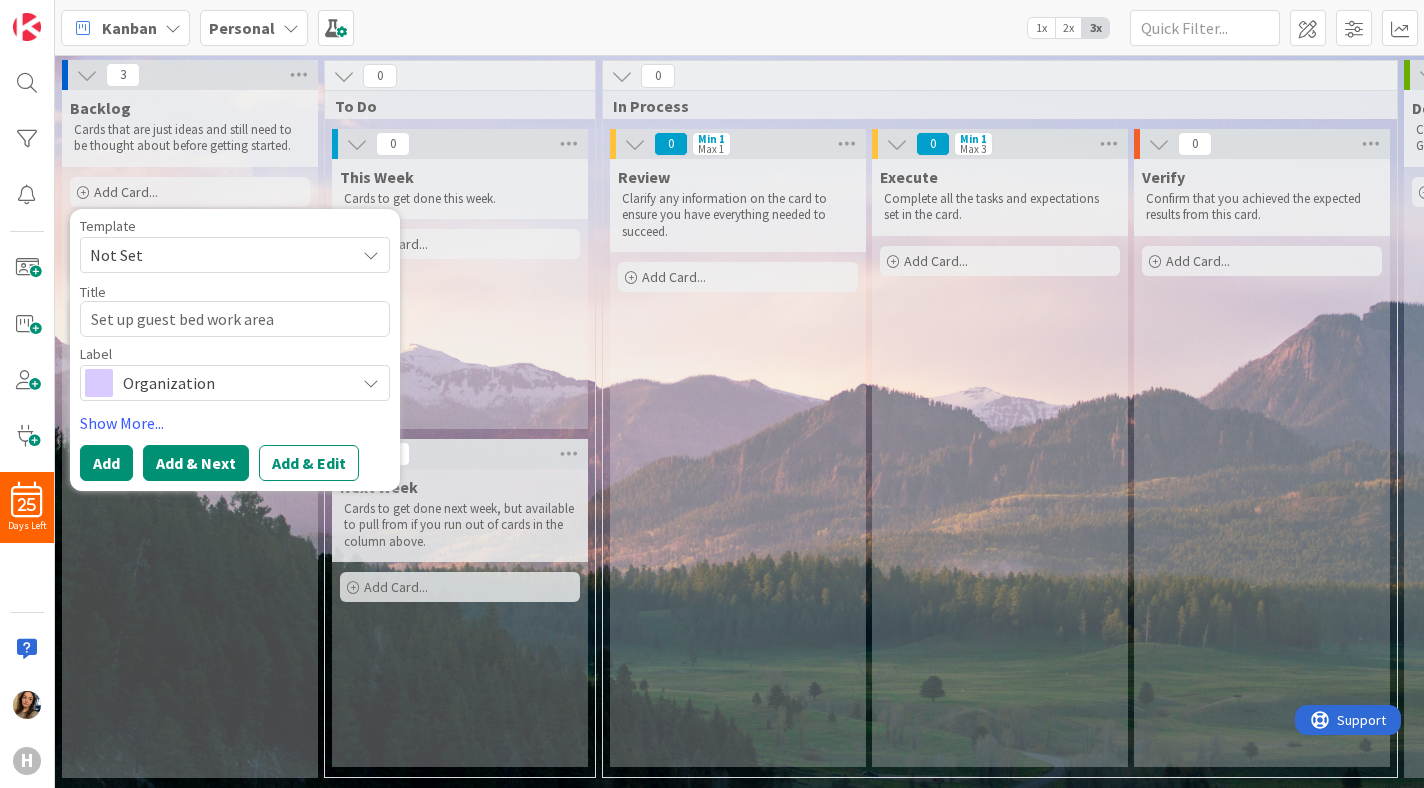 click on "Add & Next" at bounding box center [196, 463] 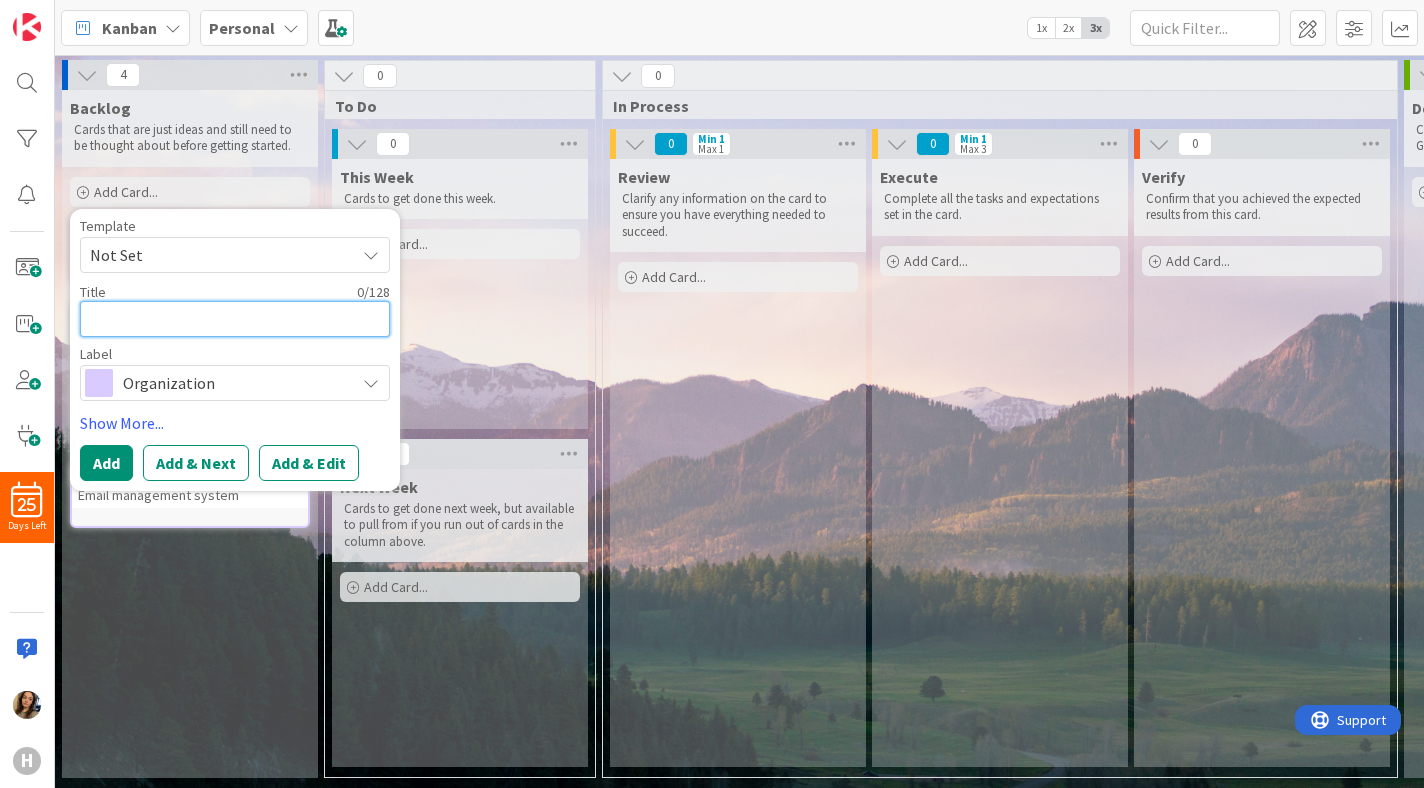click at bounding box center [235, 319] 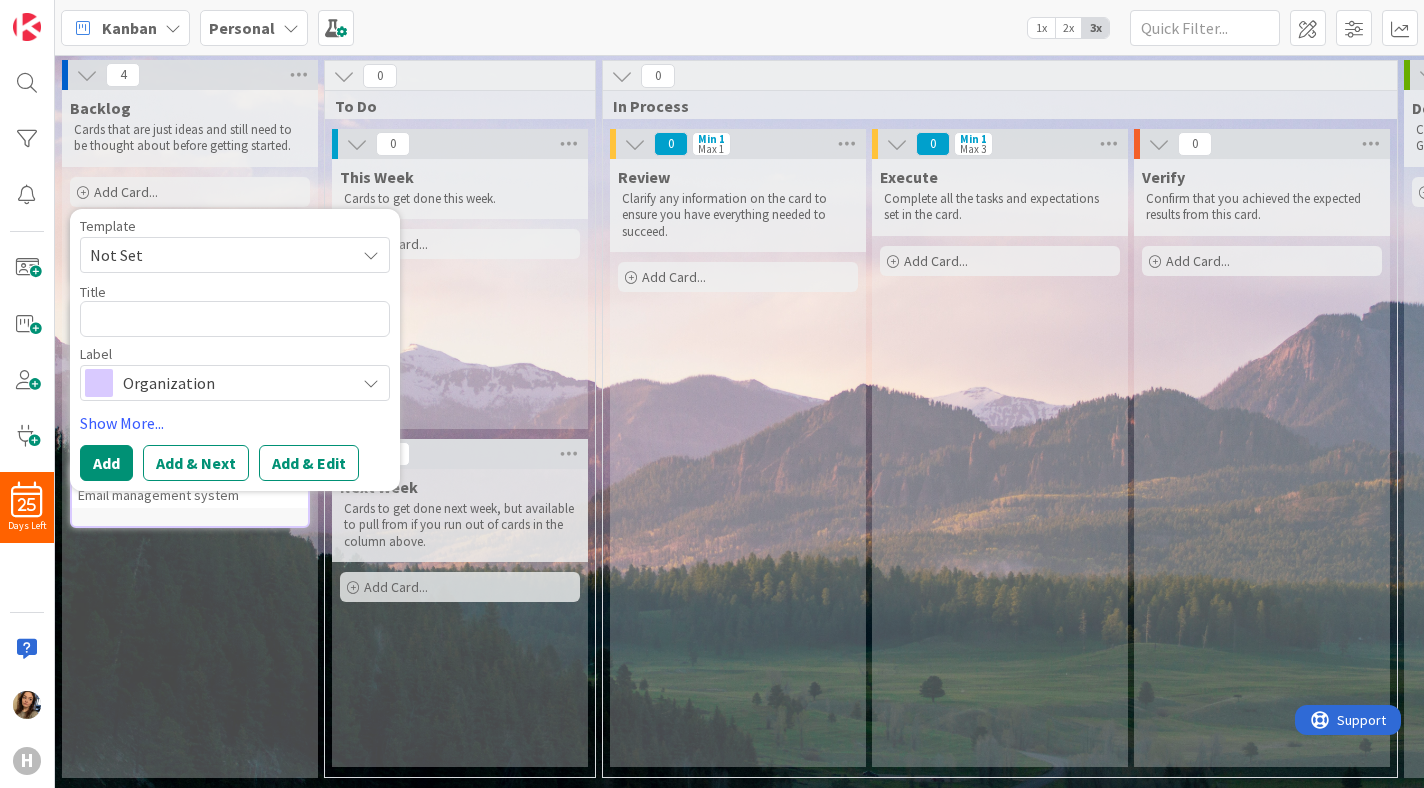 click on "Backlog Cards that are just ideas and still need to be thought about before getting started. Add Card... Template Not Set Not Set Add Card Templates Title 0 / 128 Label Organization Self Development Interpersonal Career Personal Organization Wellness Edit Labels... Show More... Add Add & Next Add & Edit Set up guest bed work area [PERSON_NAME] Appt. Computer clean-up Email management system" at bounding box center (190, 434) 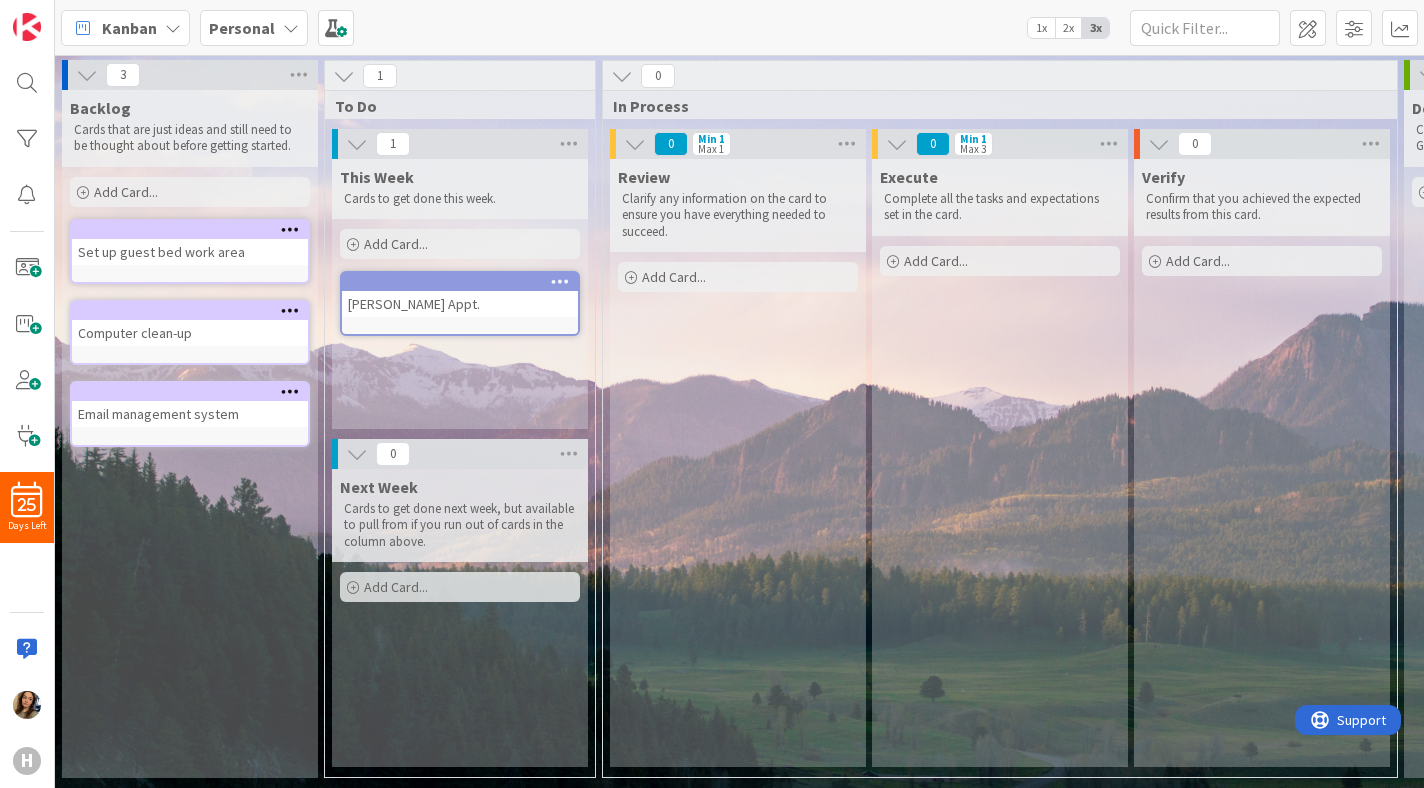 click on "Add Card..." at bounding box center [190, 192] 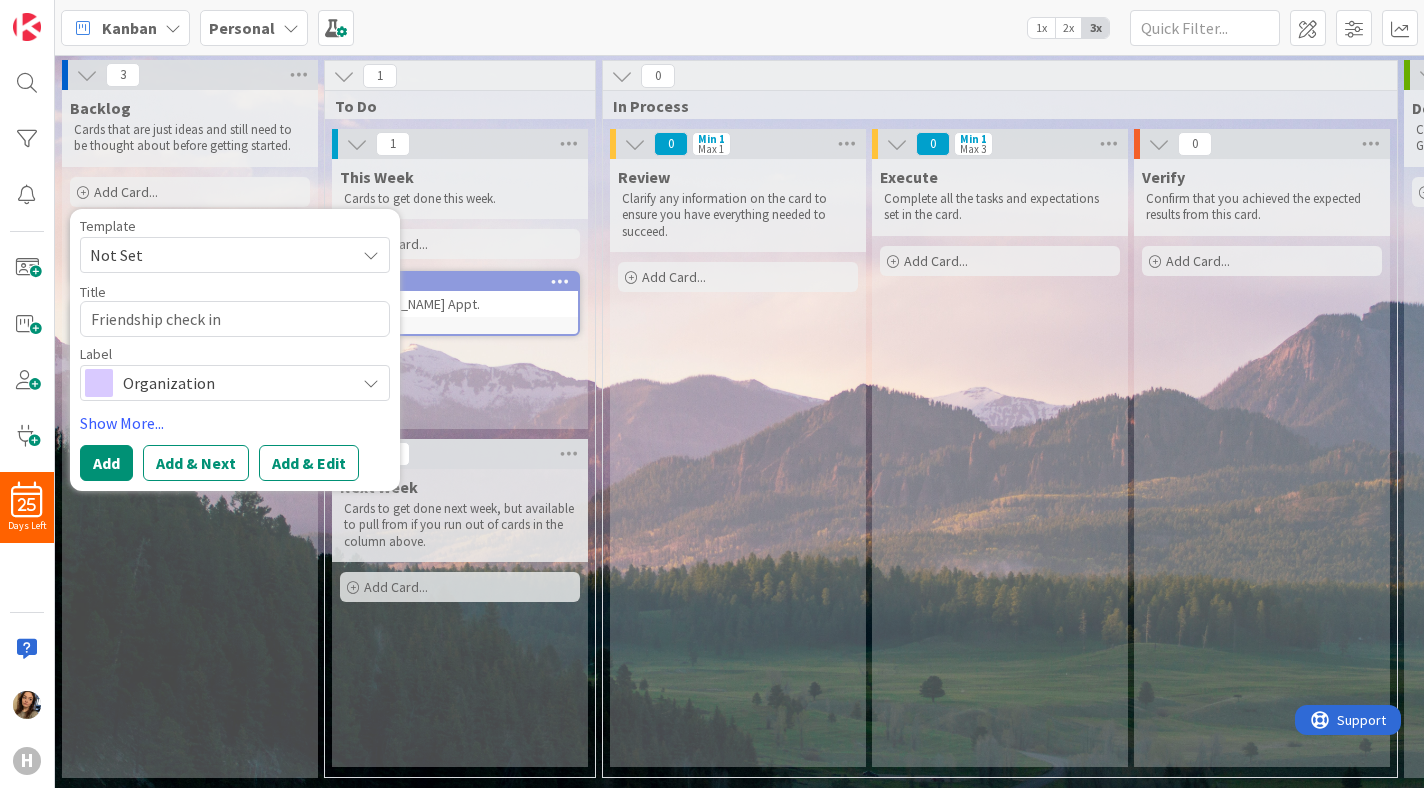 click on "Organization" at bounding box center (234, 383) 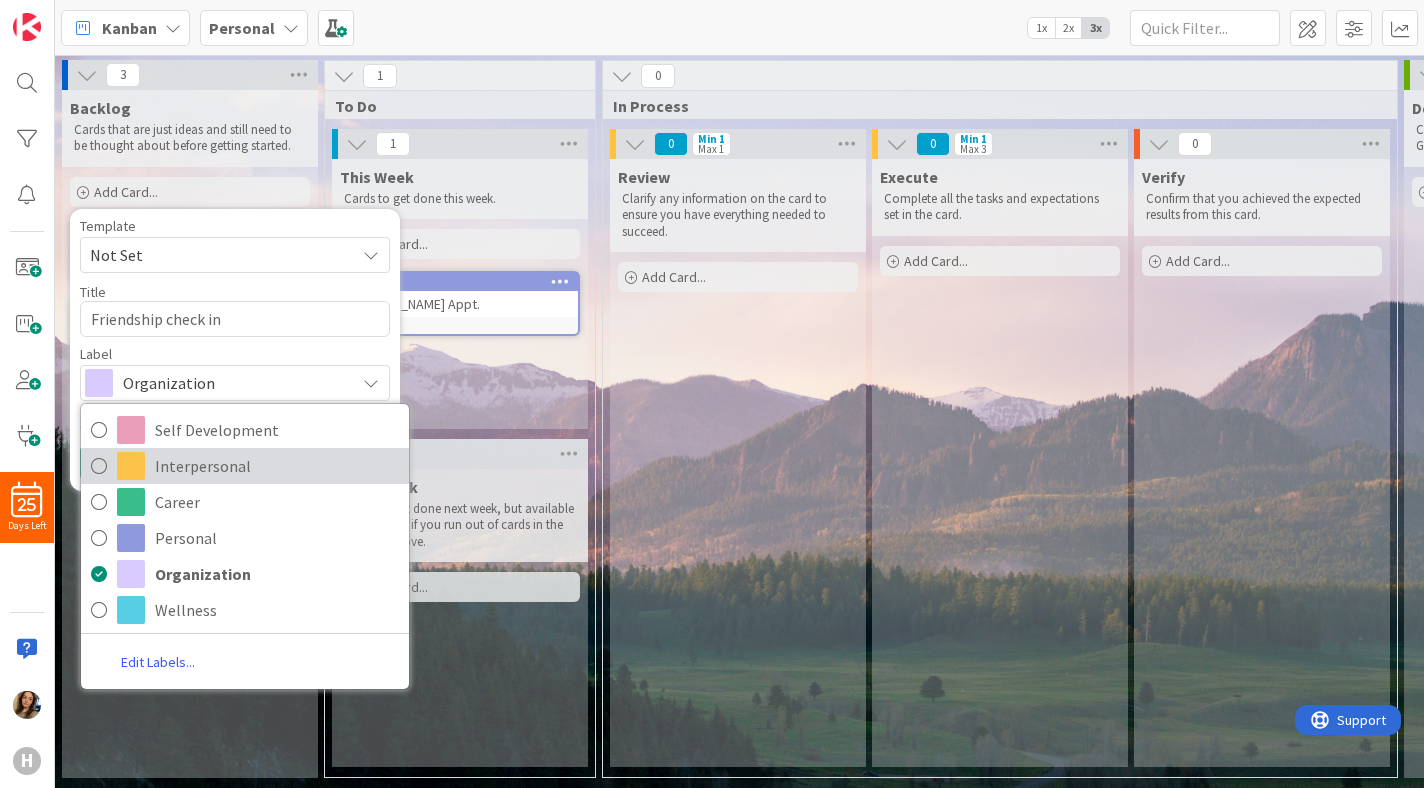 click on "Interpersonal" at bounding box center [277, 466] 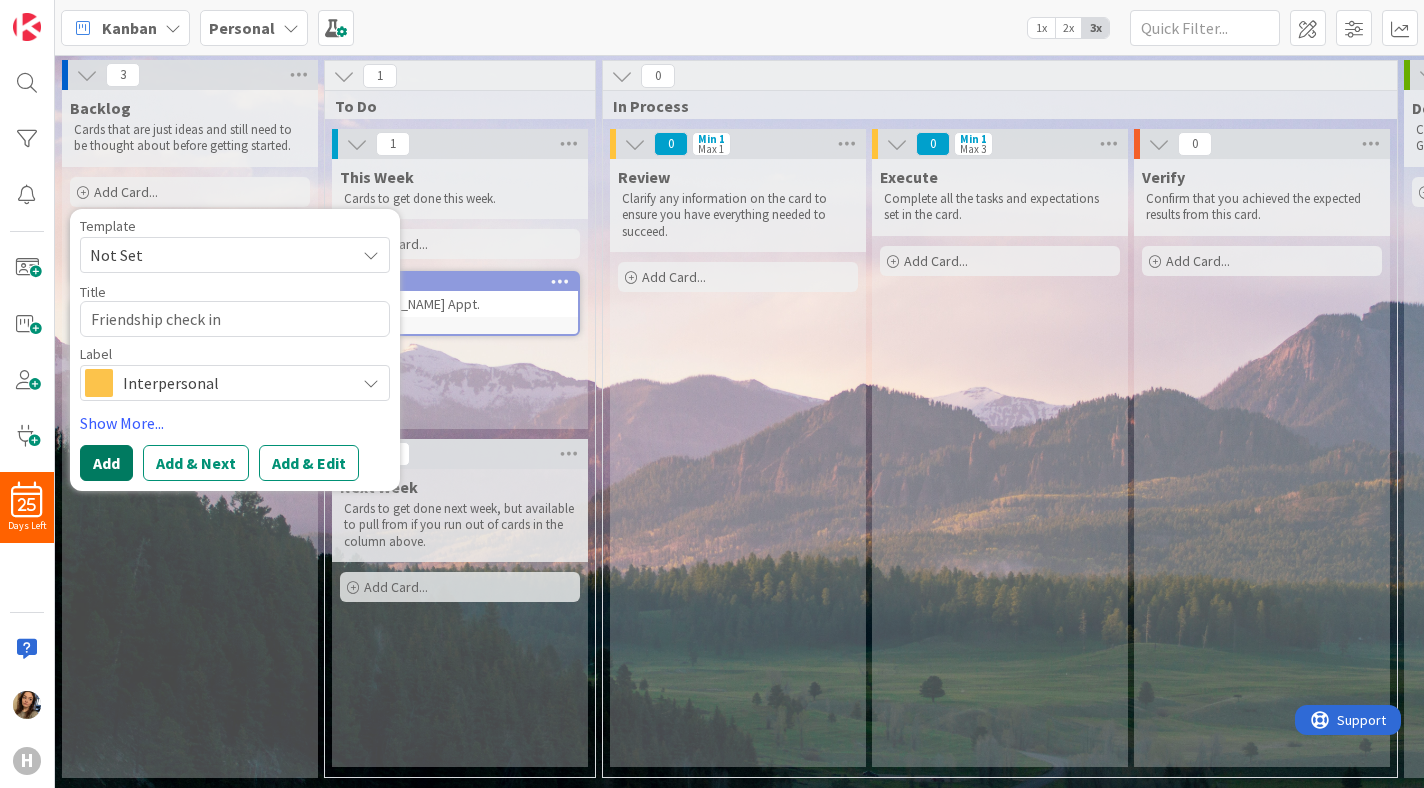 click on "Add" at bounding box center (106, 463) 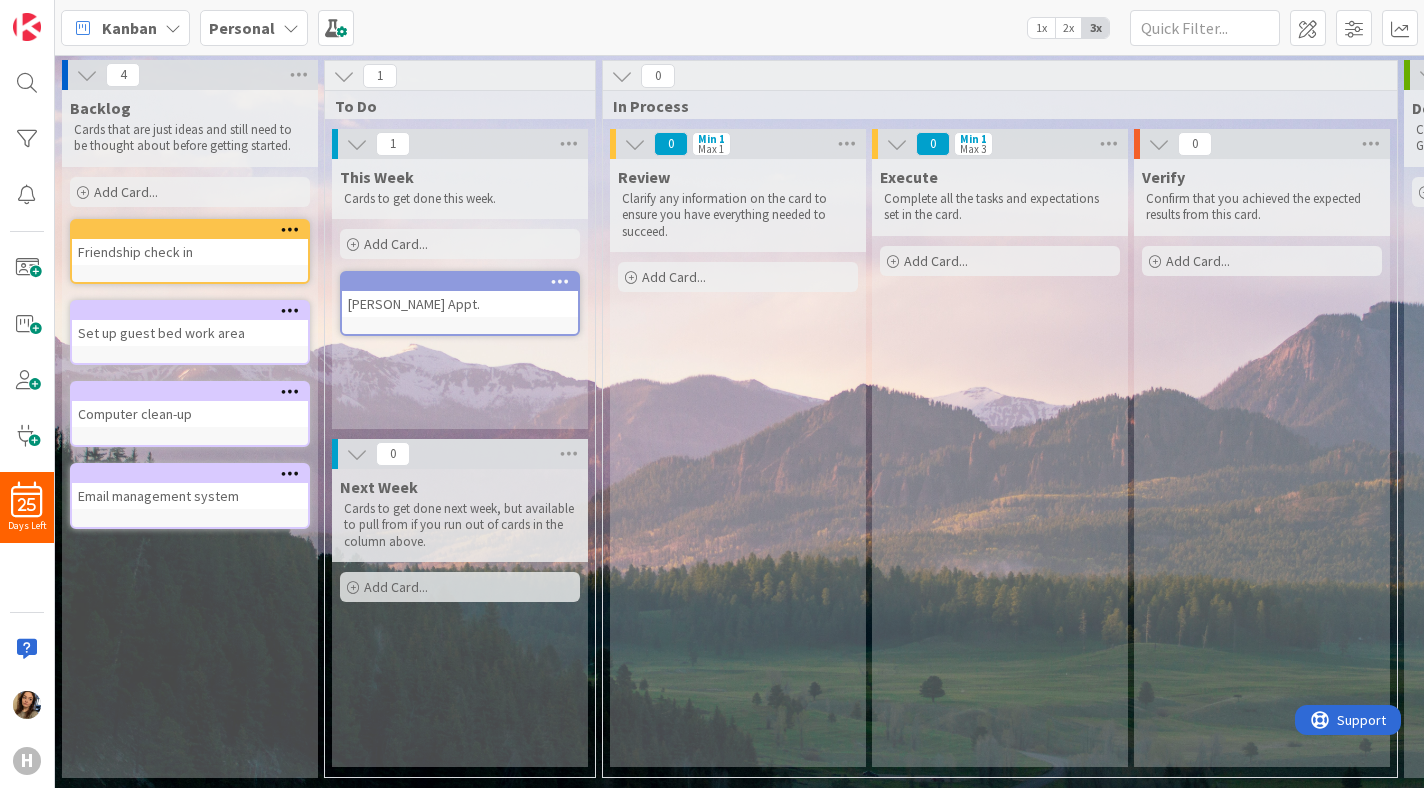 click on "Add Card..." at bounding box center (190, 192) 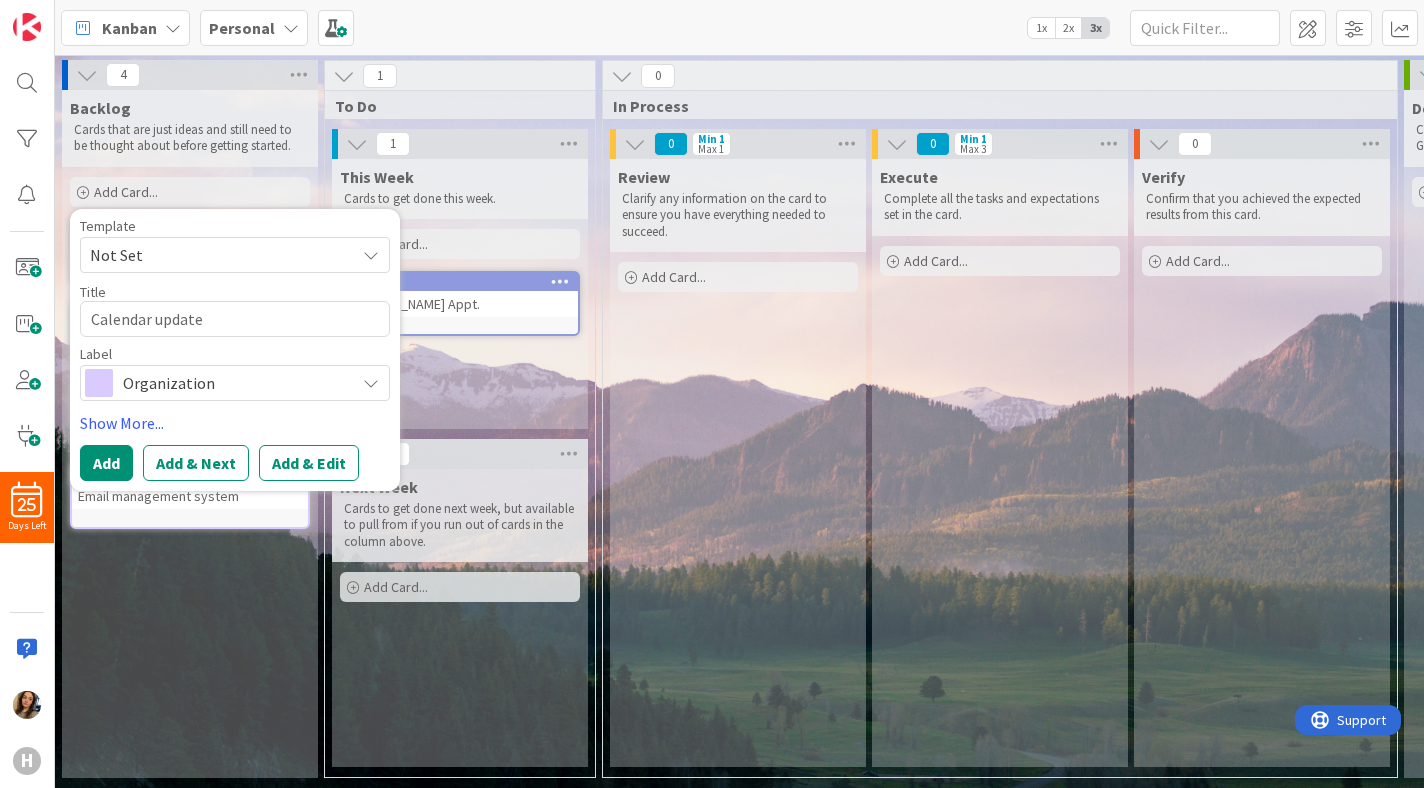 click on "Organization" at bounding box center (234, 383) 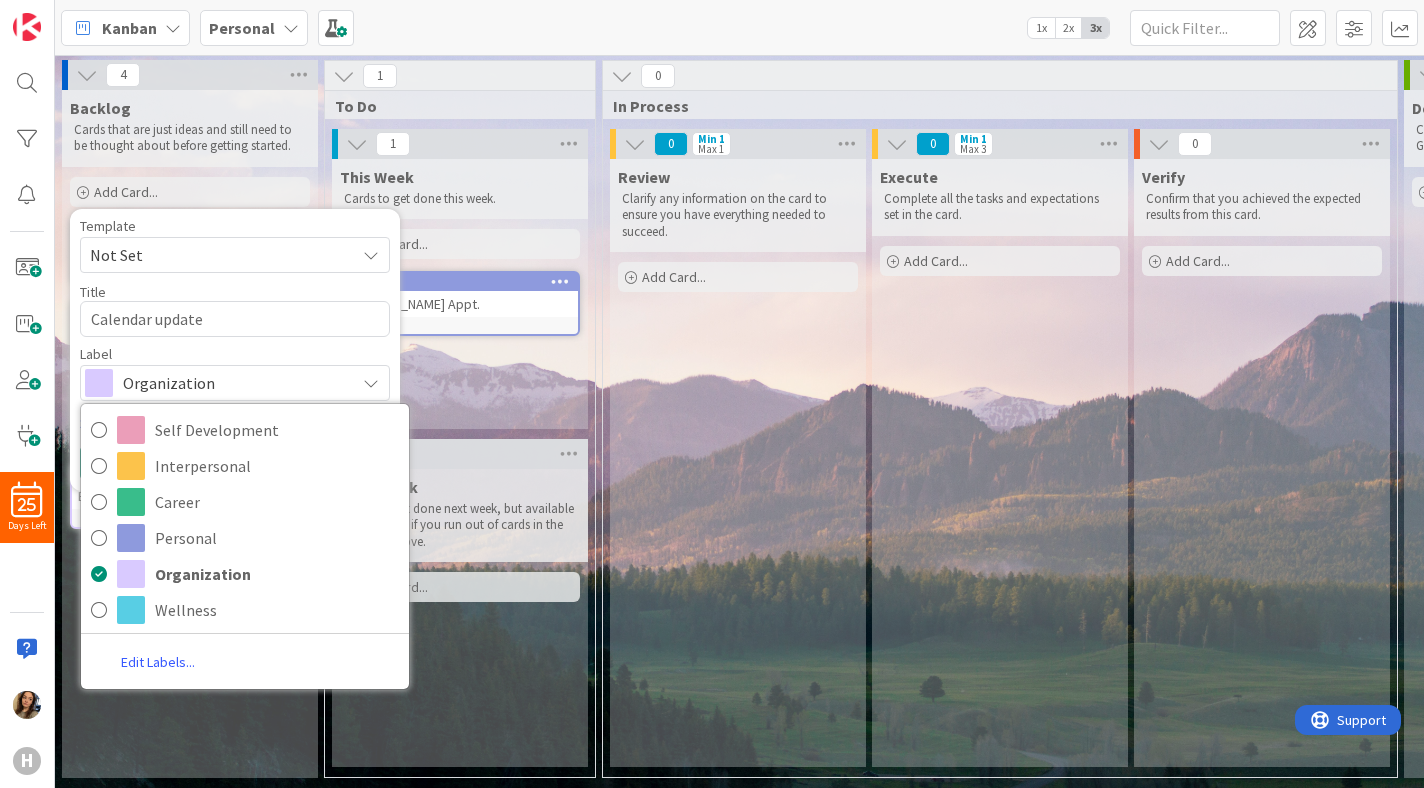 click on "Label" at bounding box center [235, 354] 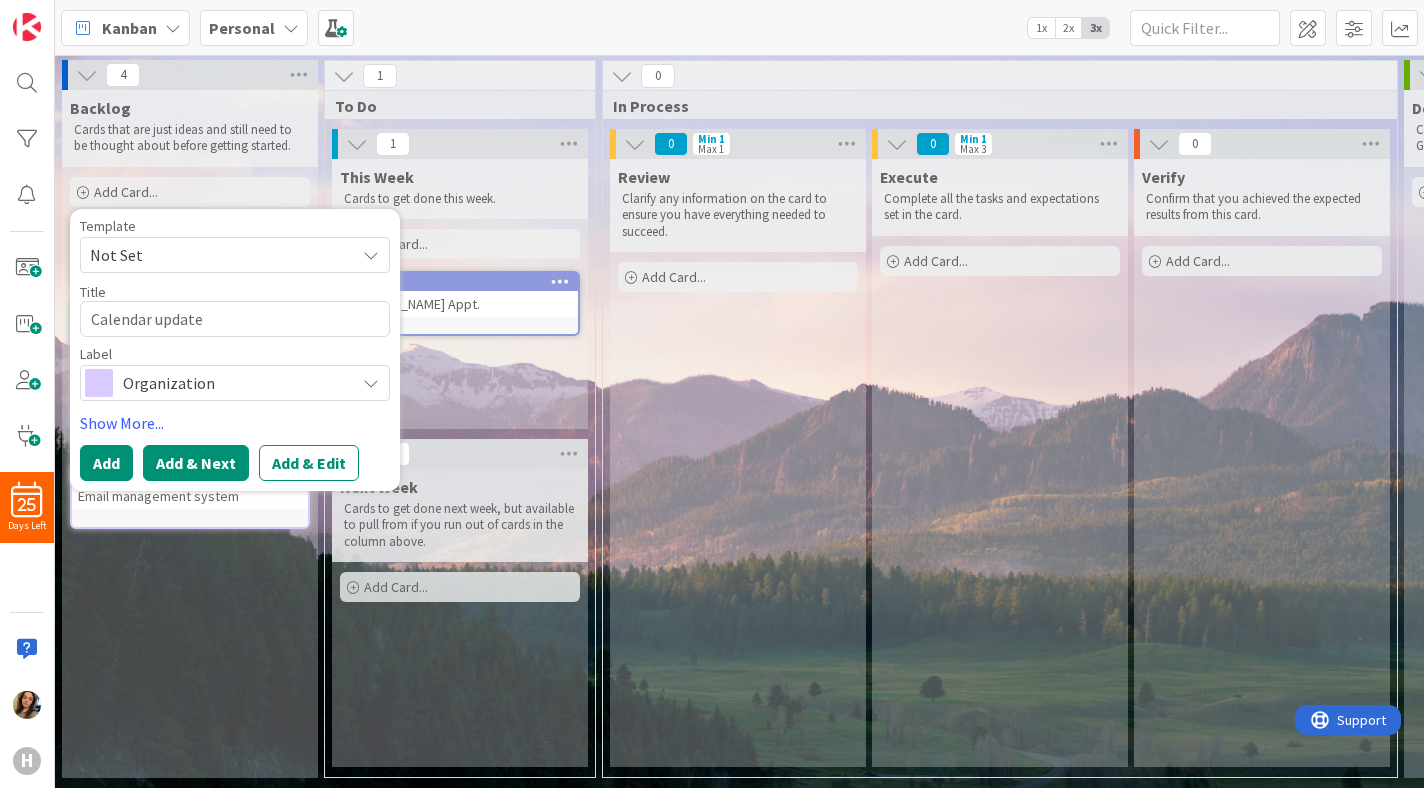 click on "Add & Next" at bounding box center (196, 463) 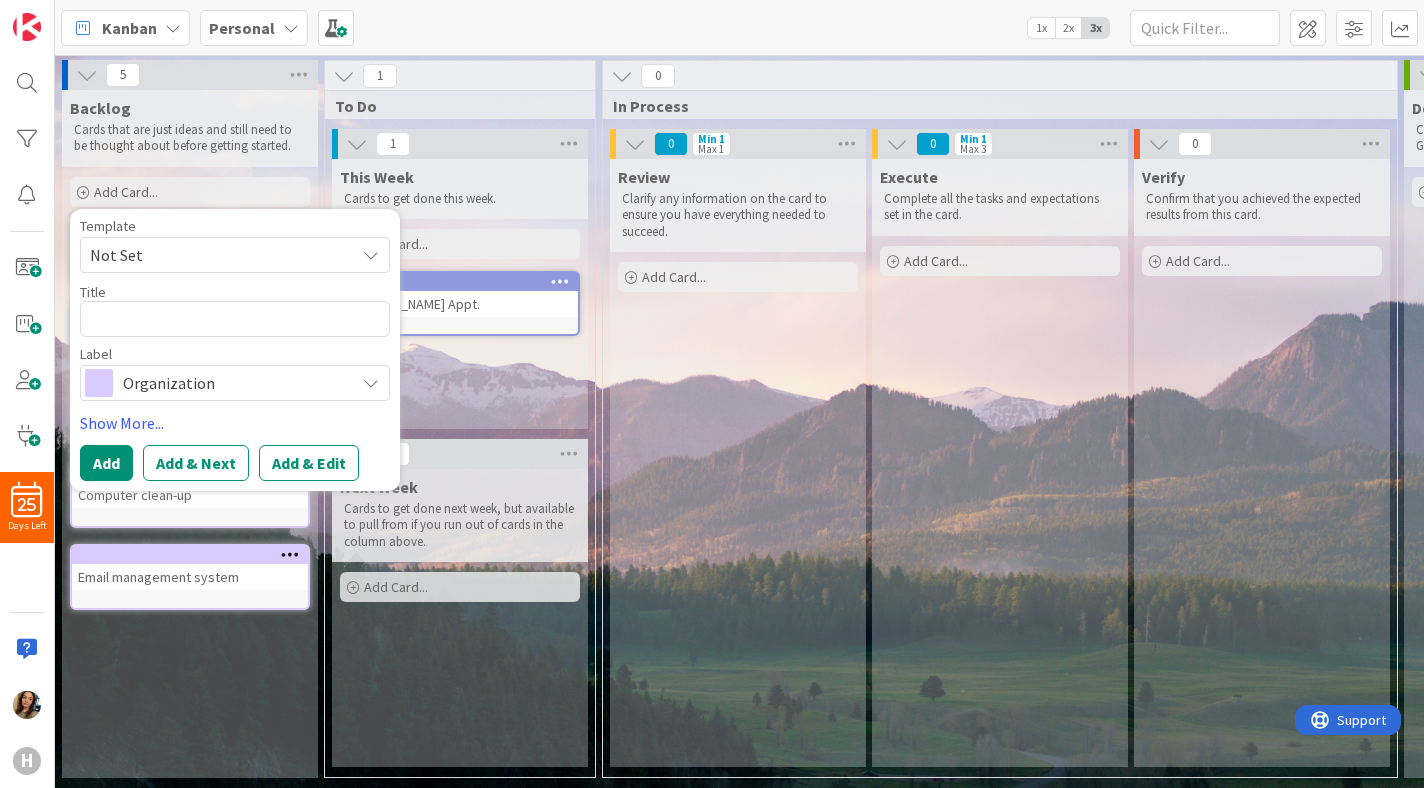 click on "Backlog Cards that are just ideas and still need to be thought about before getting started. Add Card... Template Not Set Not Set Add Card Templates Title 0 / 128 Label Organization Self Development Interpersonal Career Personal Organization Wellness Edit Labels... Show More... Add Add & Next Add & Edit Calendar update Friendship check in Set up guest bed work area Computer clean-up Email management system" at bounding box center (190, 434) 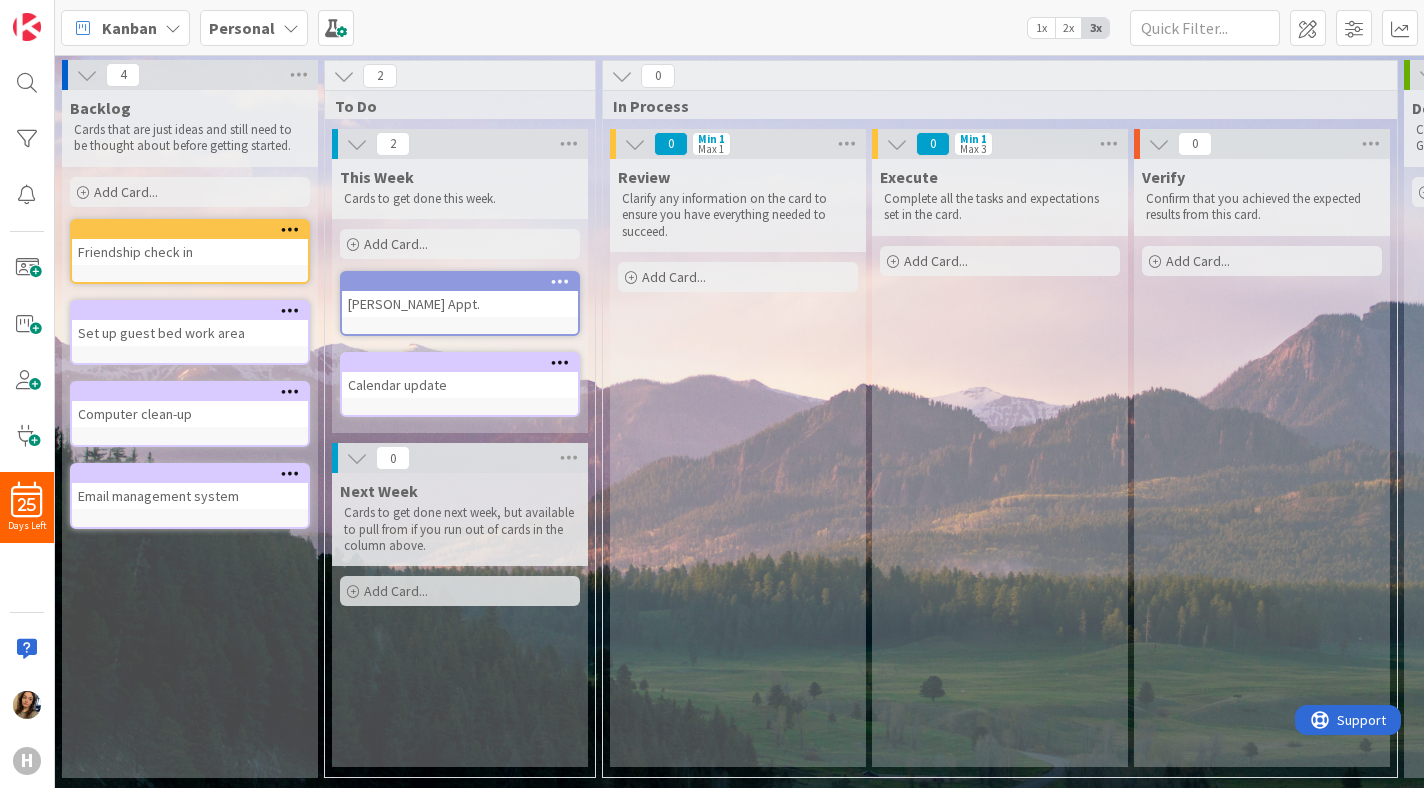 click on "Add Card..." at bounding box center [190, 192] 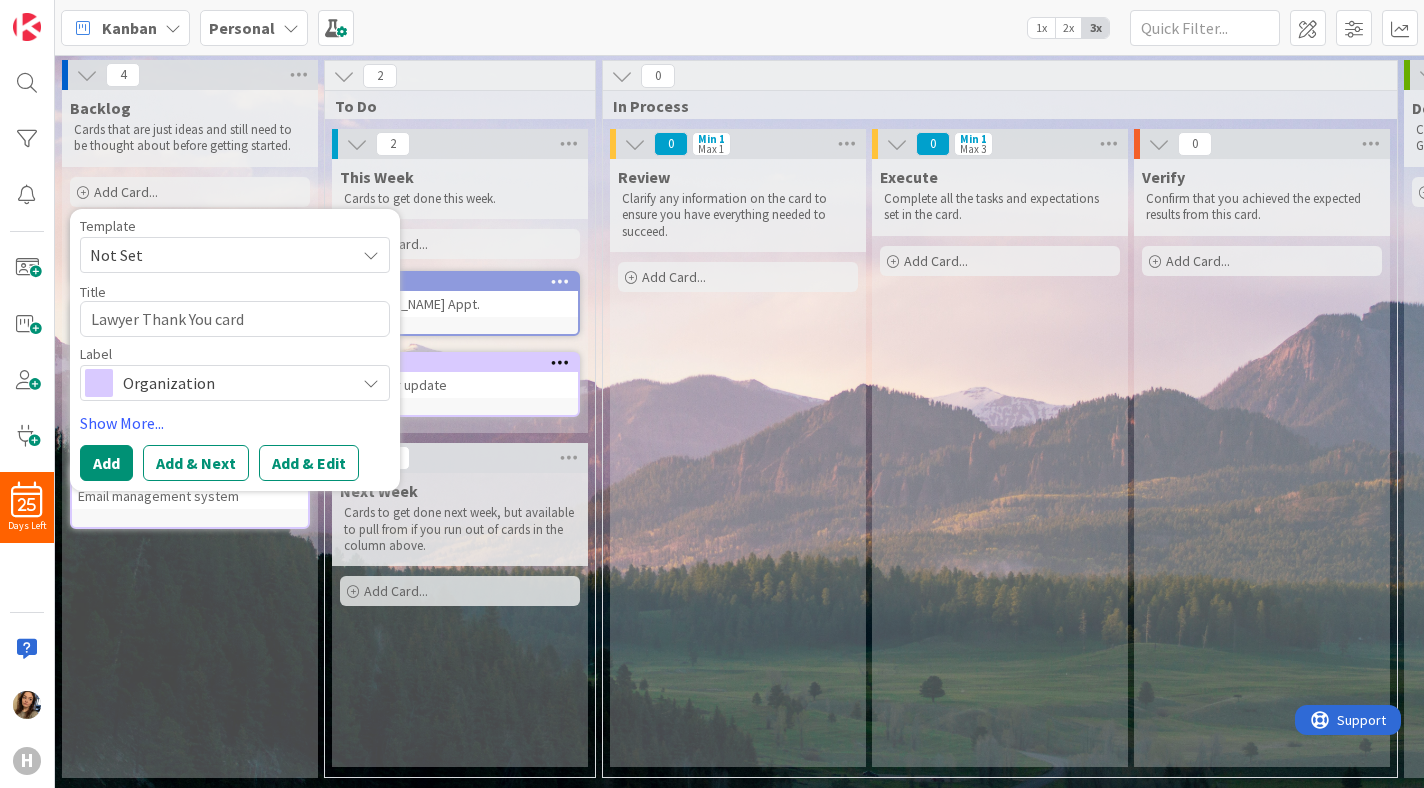 click on "Organization" at bounding box center (234, 383) 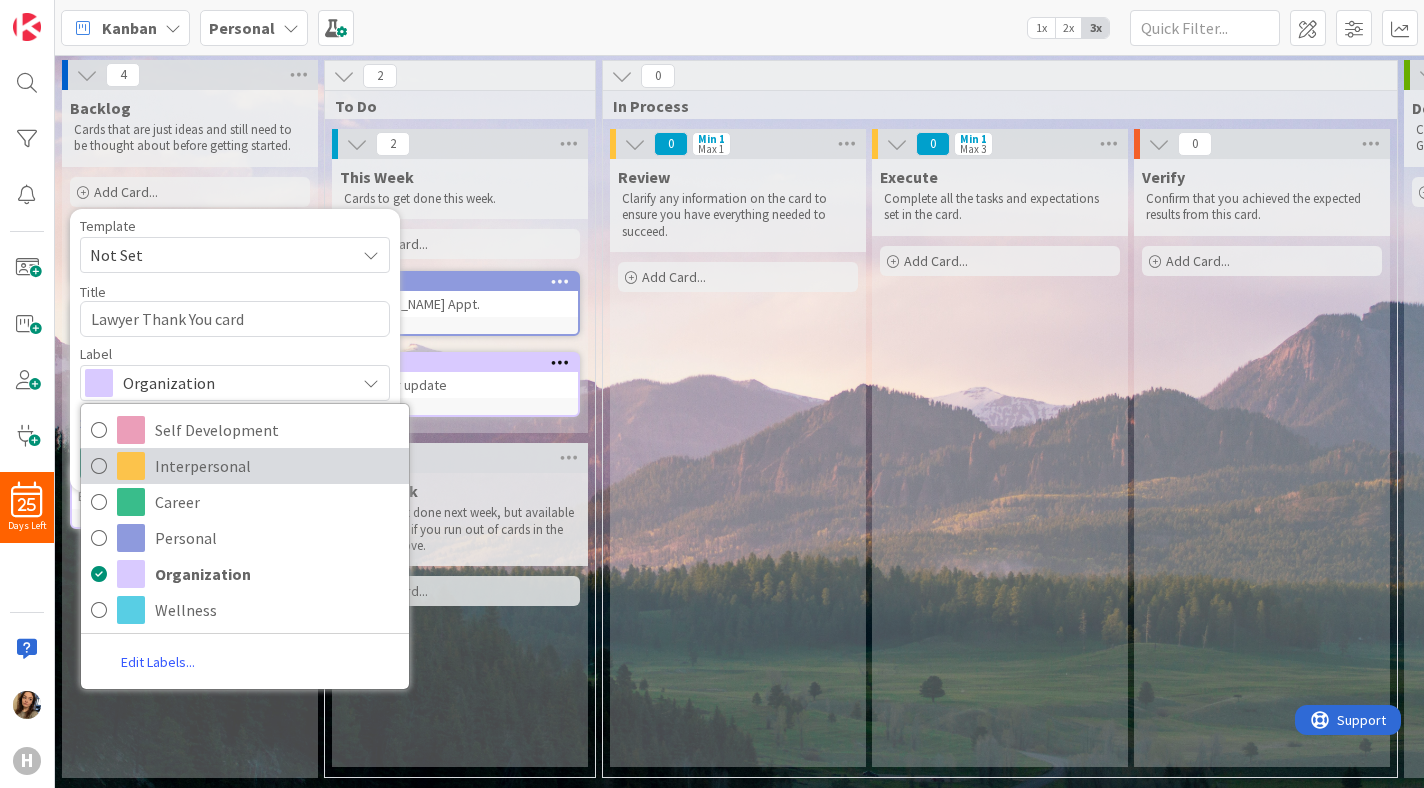 click on "Interpersonal" at bounding box center [277, 466] 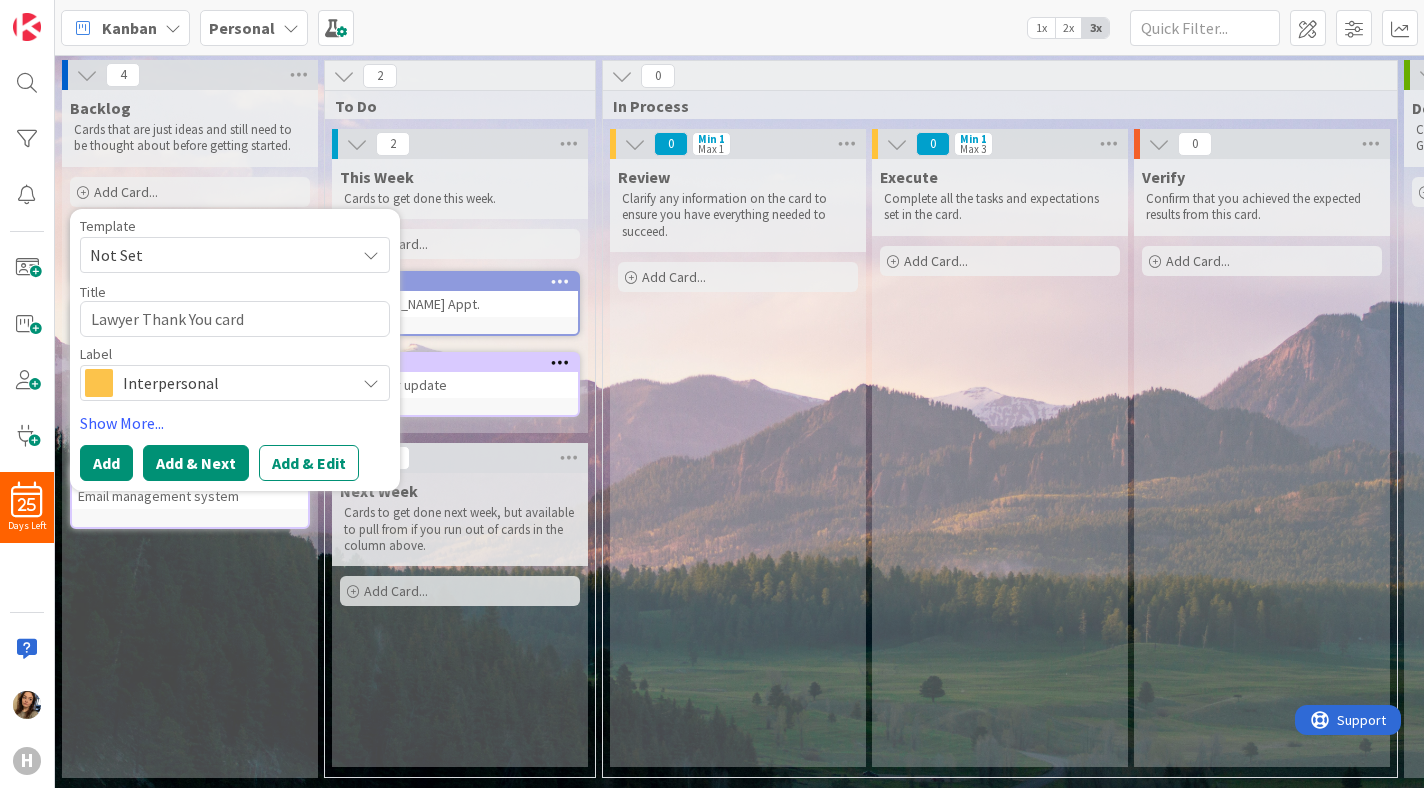 click on "Add & Next" at bounding box center (196, 463) 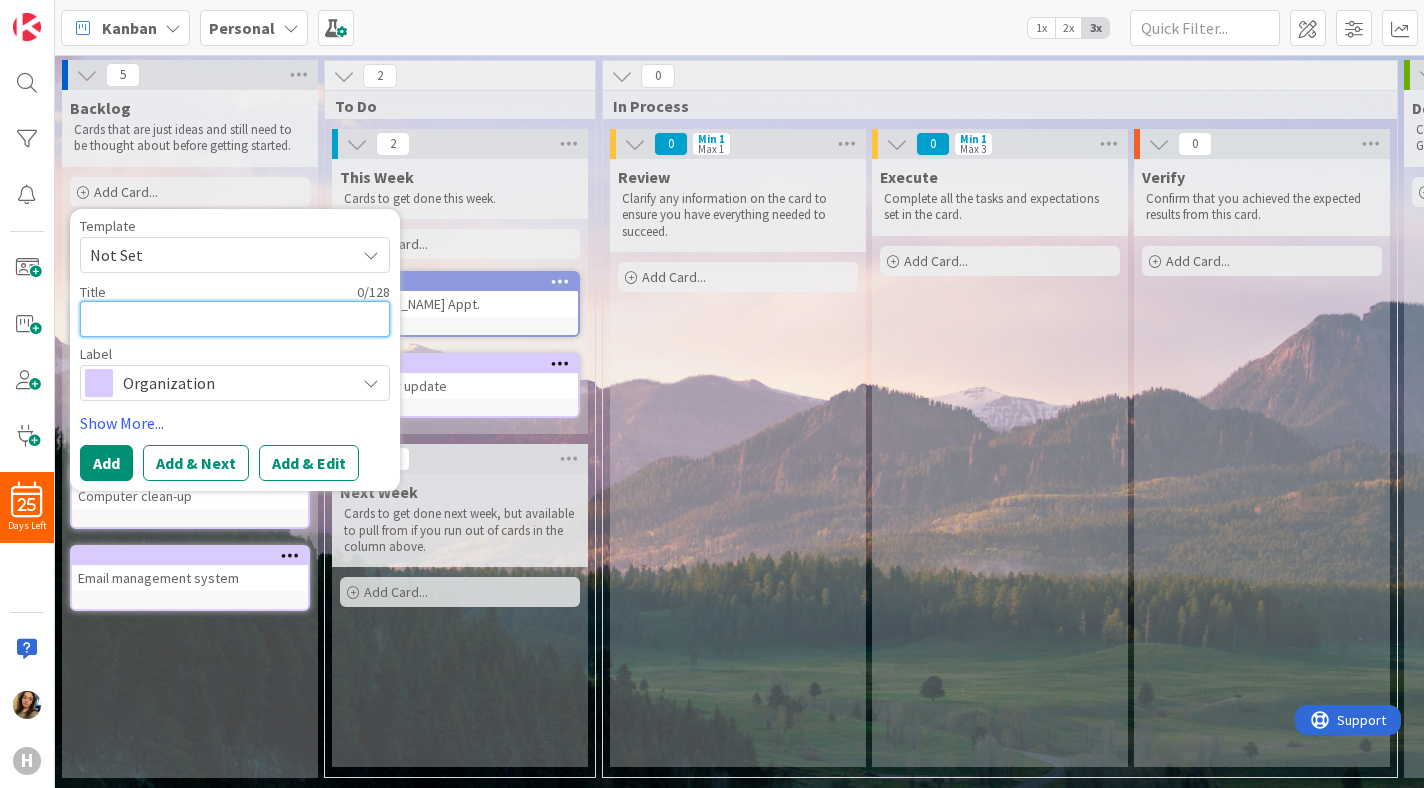click at bounding box center (235, 319) 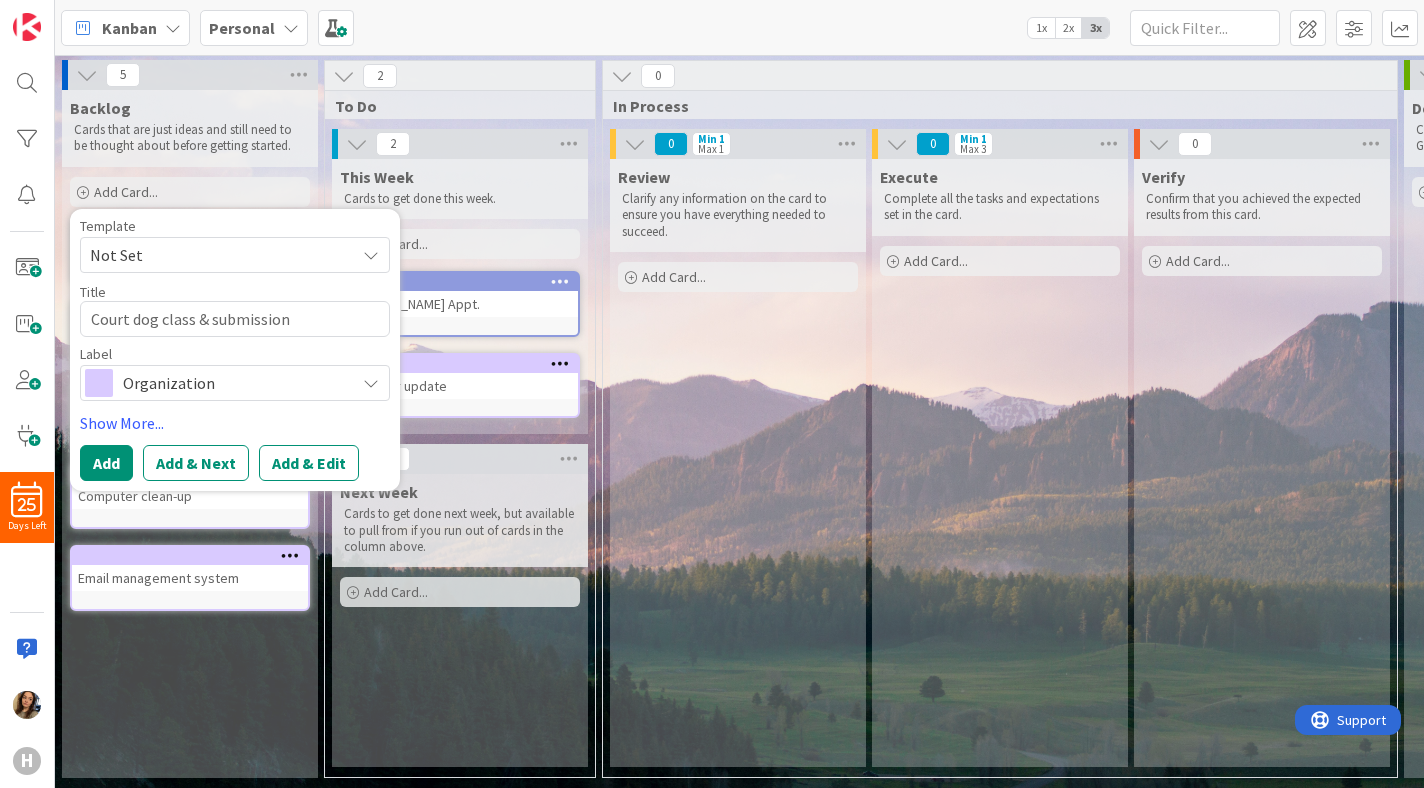 click on "Organization" at bounding box center [234, 383] 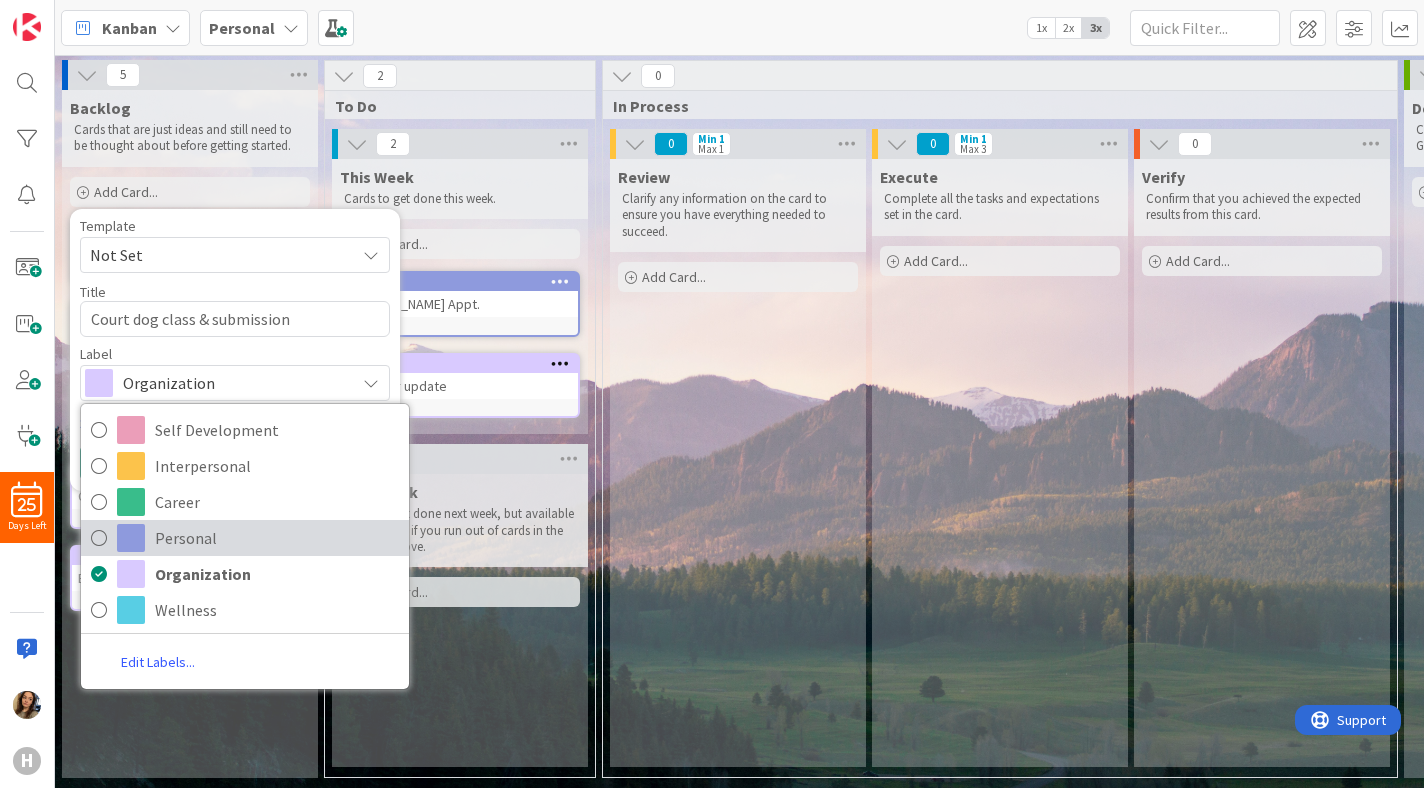 click on "Personal" at bounding box center [277, 538] 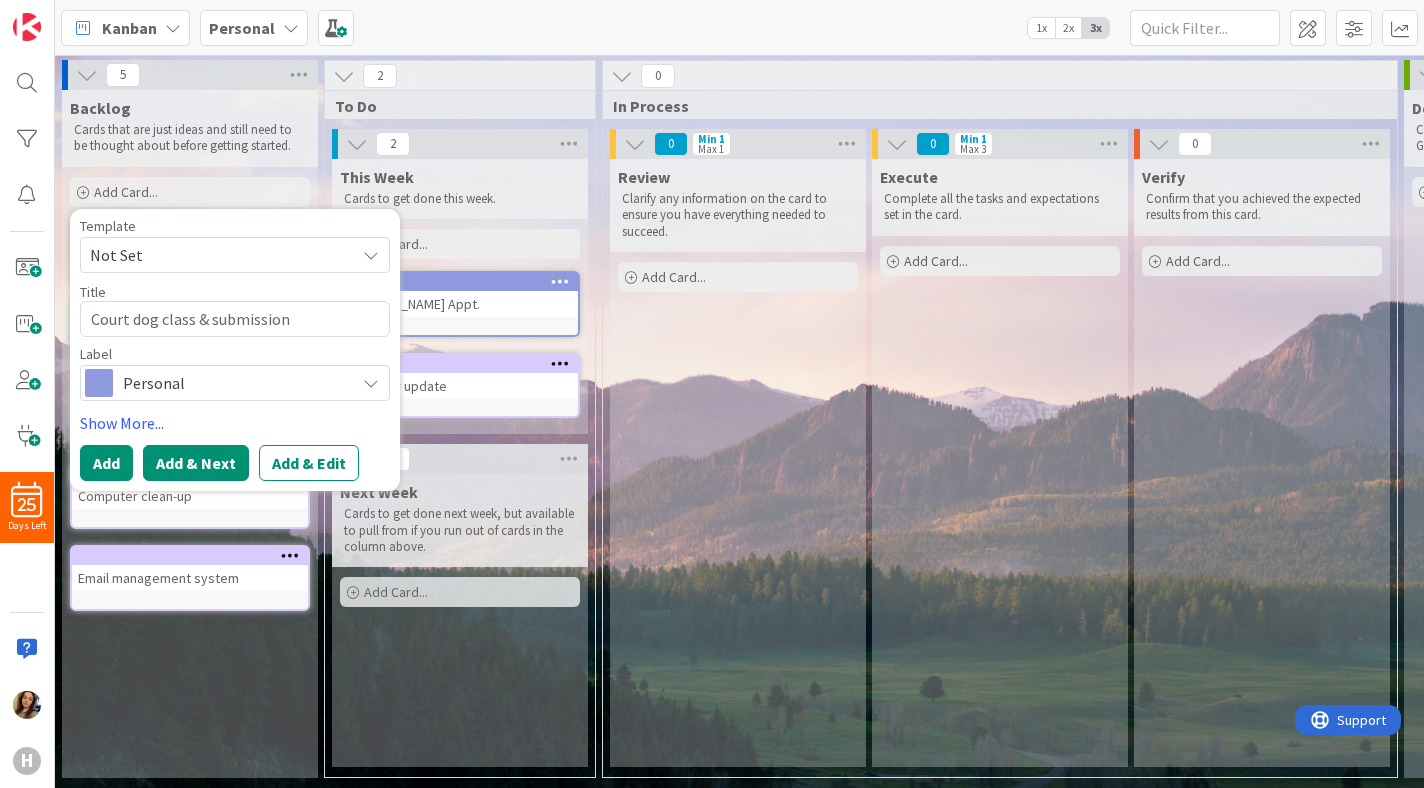 click on "Add & Next" at bounding box center (196, 463) 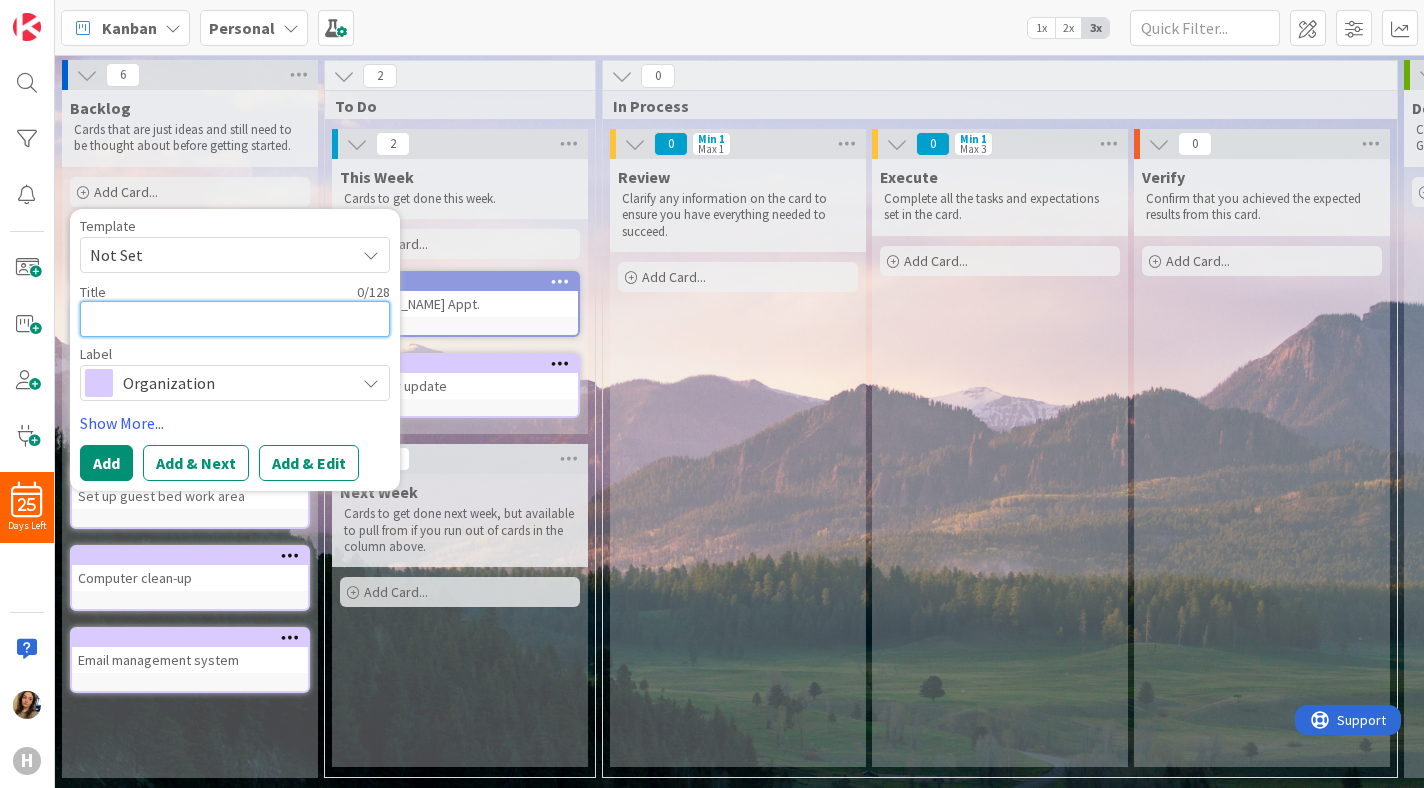 click at bounding box center (235, 319) 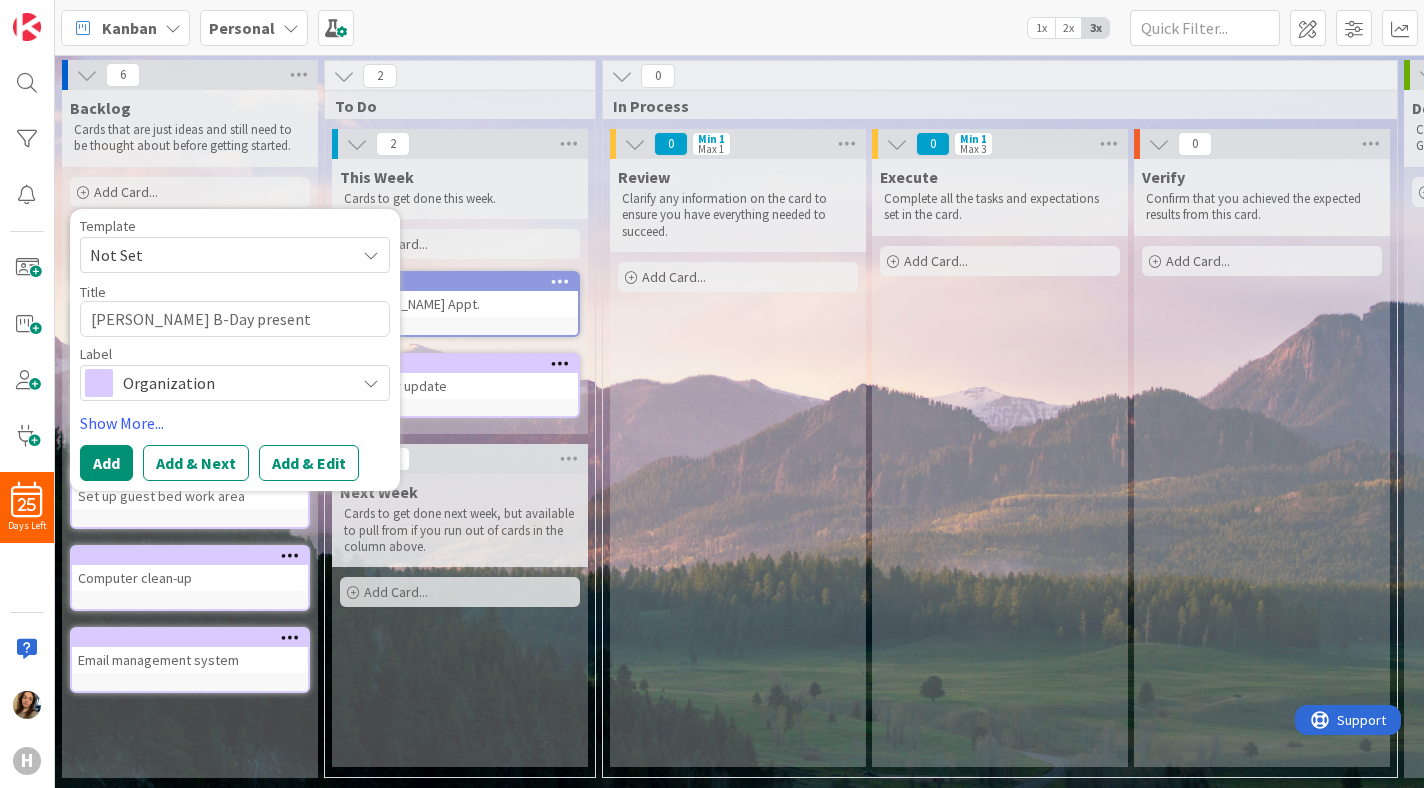click on "Organization" at bounding box center [234, 383] 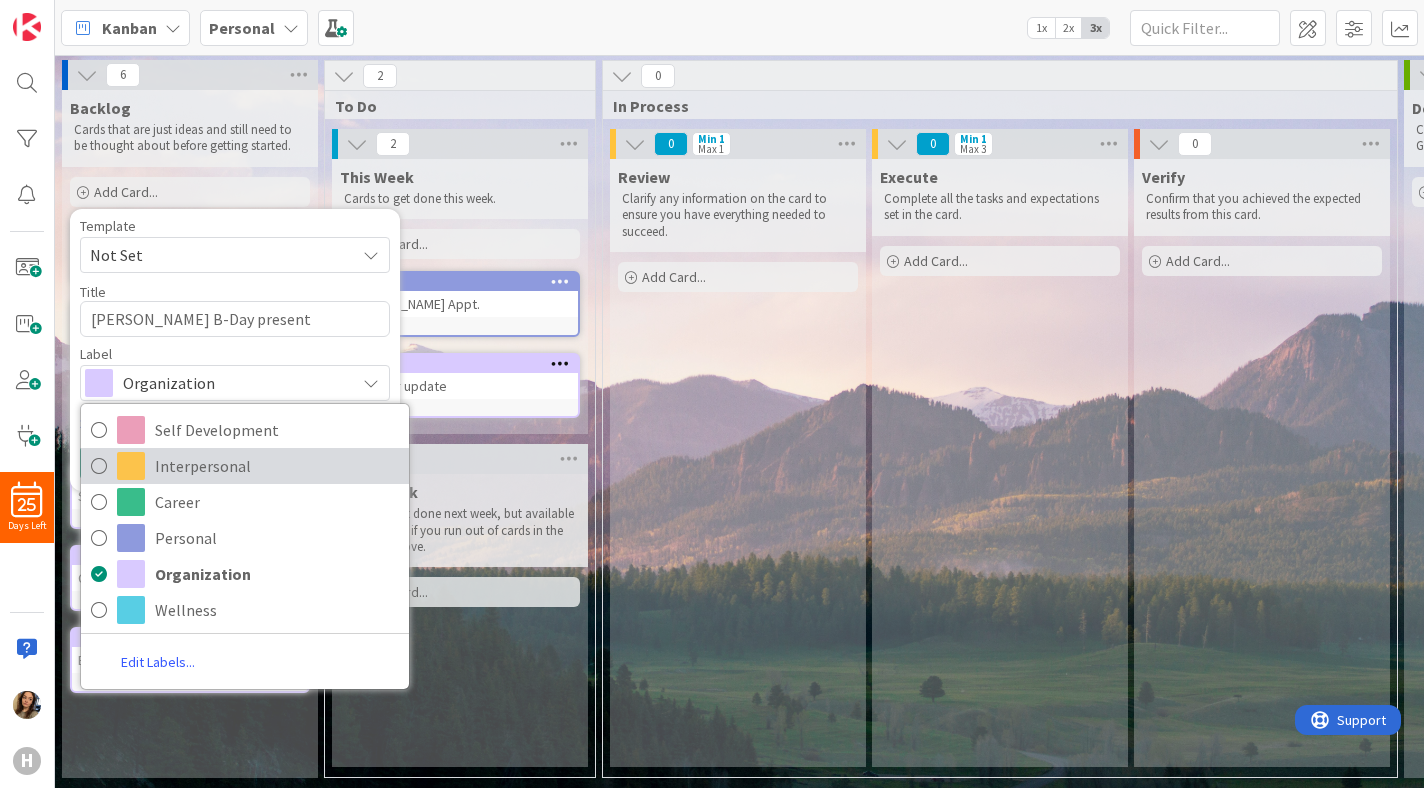 click on "Interpersonal" at bounding box center [277, 466] 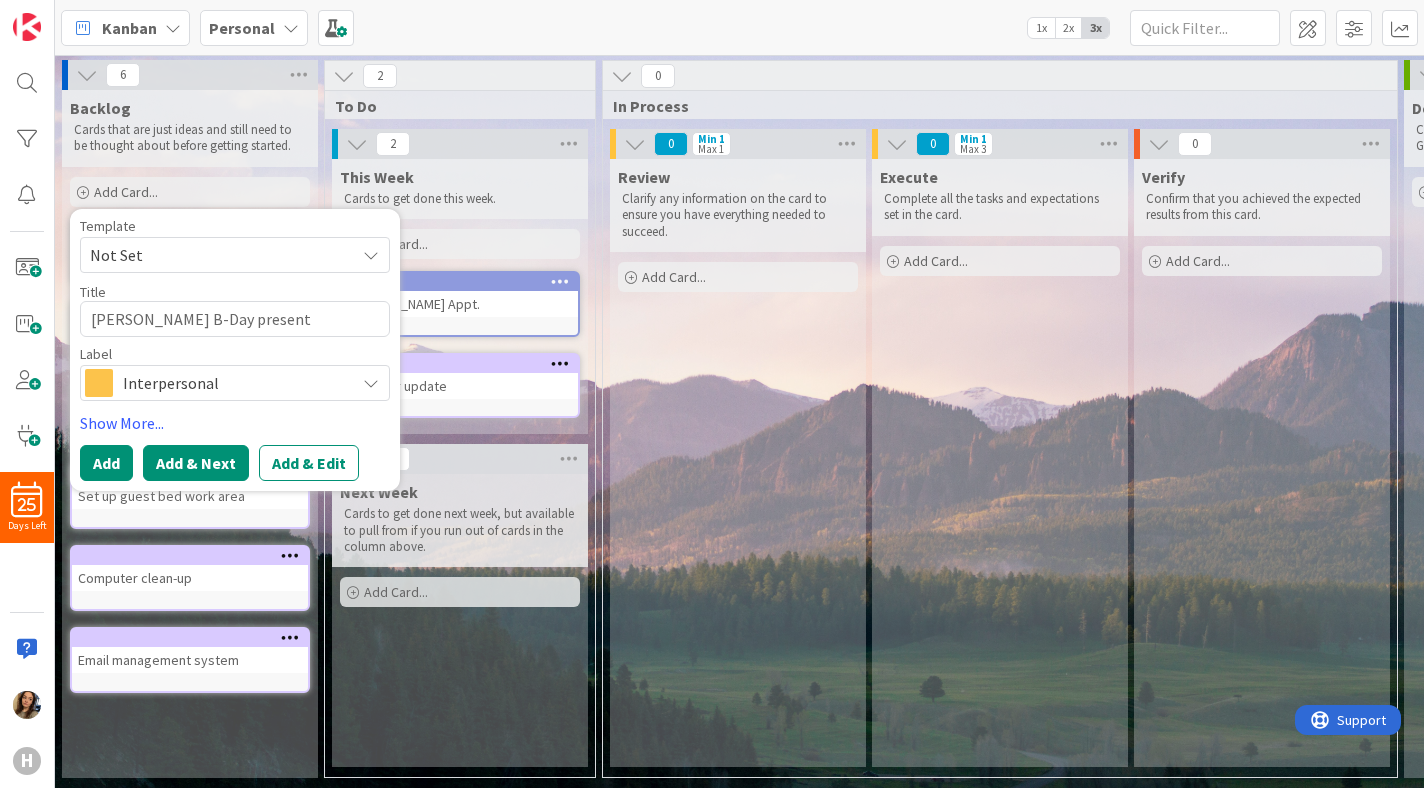 click on "Add & Next" at bounding box center (196, 463) 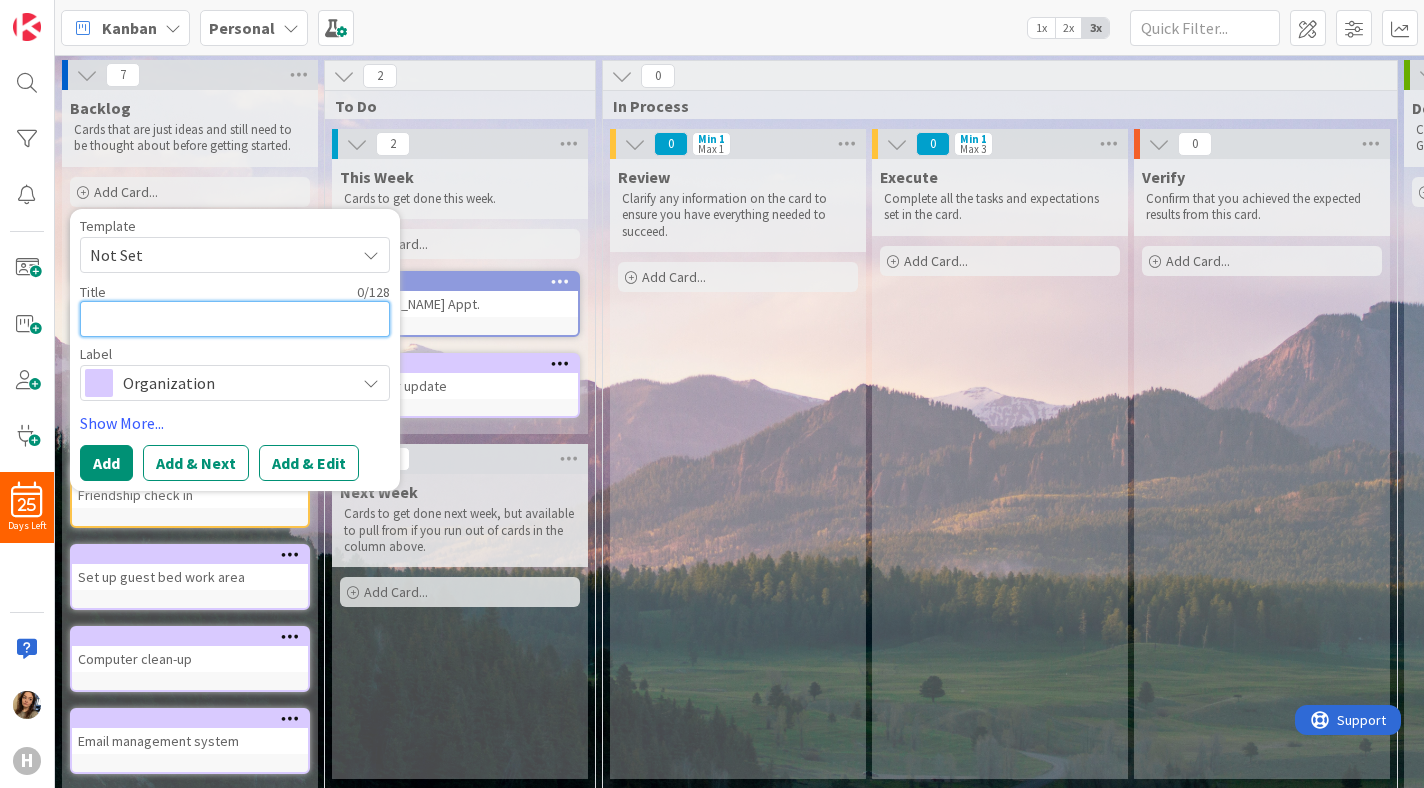 click at bounding box center (235, 319) 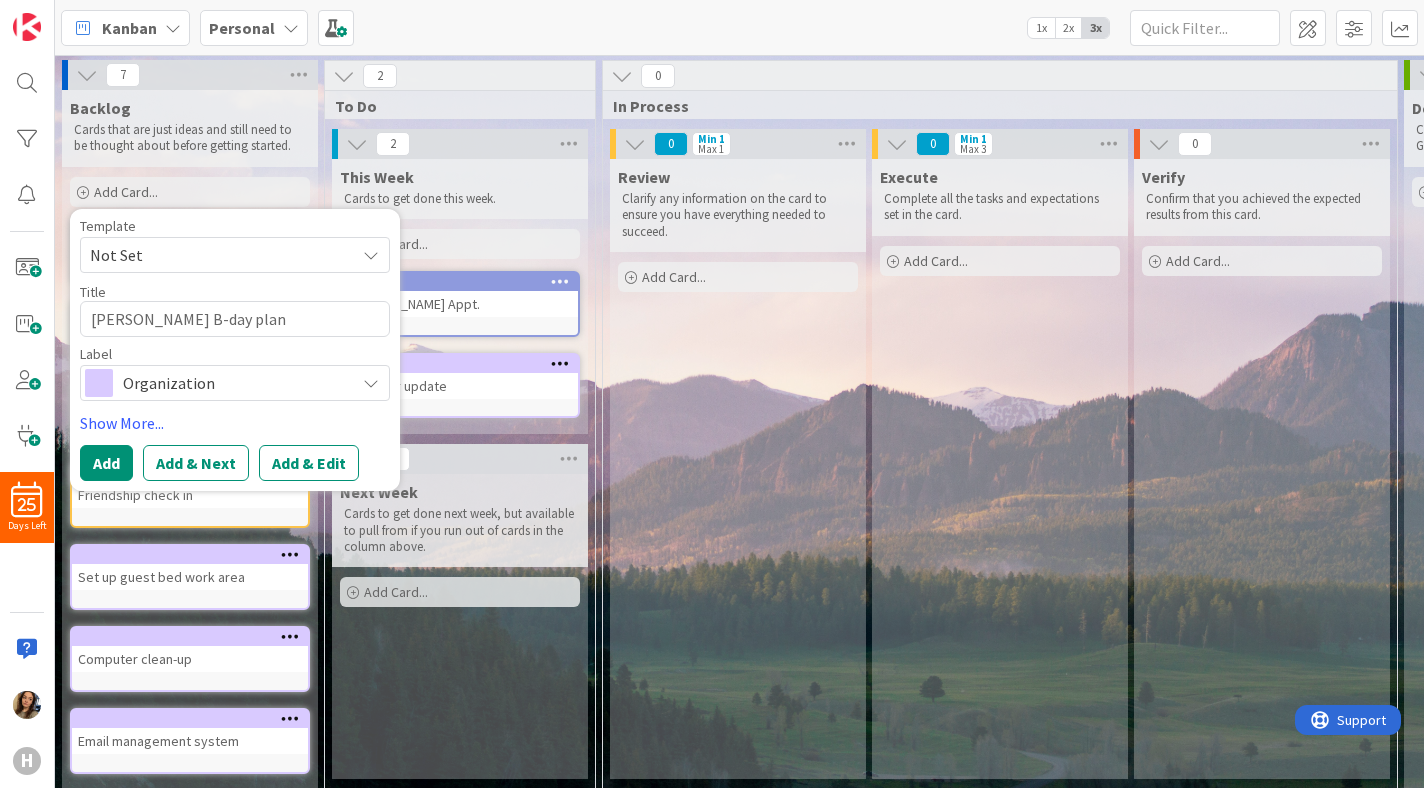 click on "Organization" at bounding box center [235, 383] 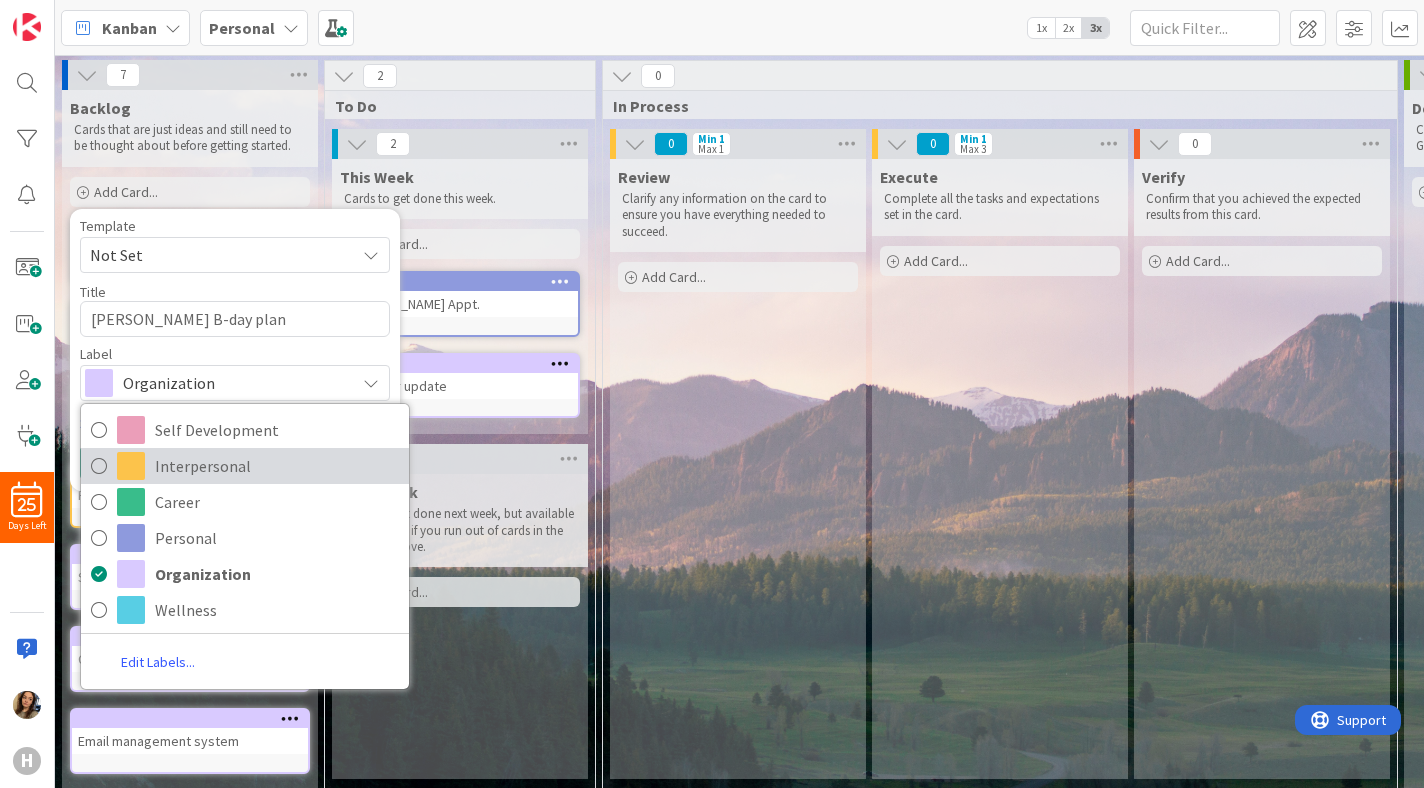 click on "Interpersonal" at bounding box center (277, 466) 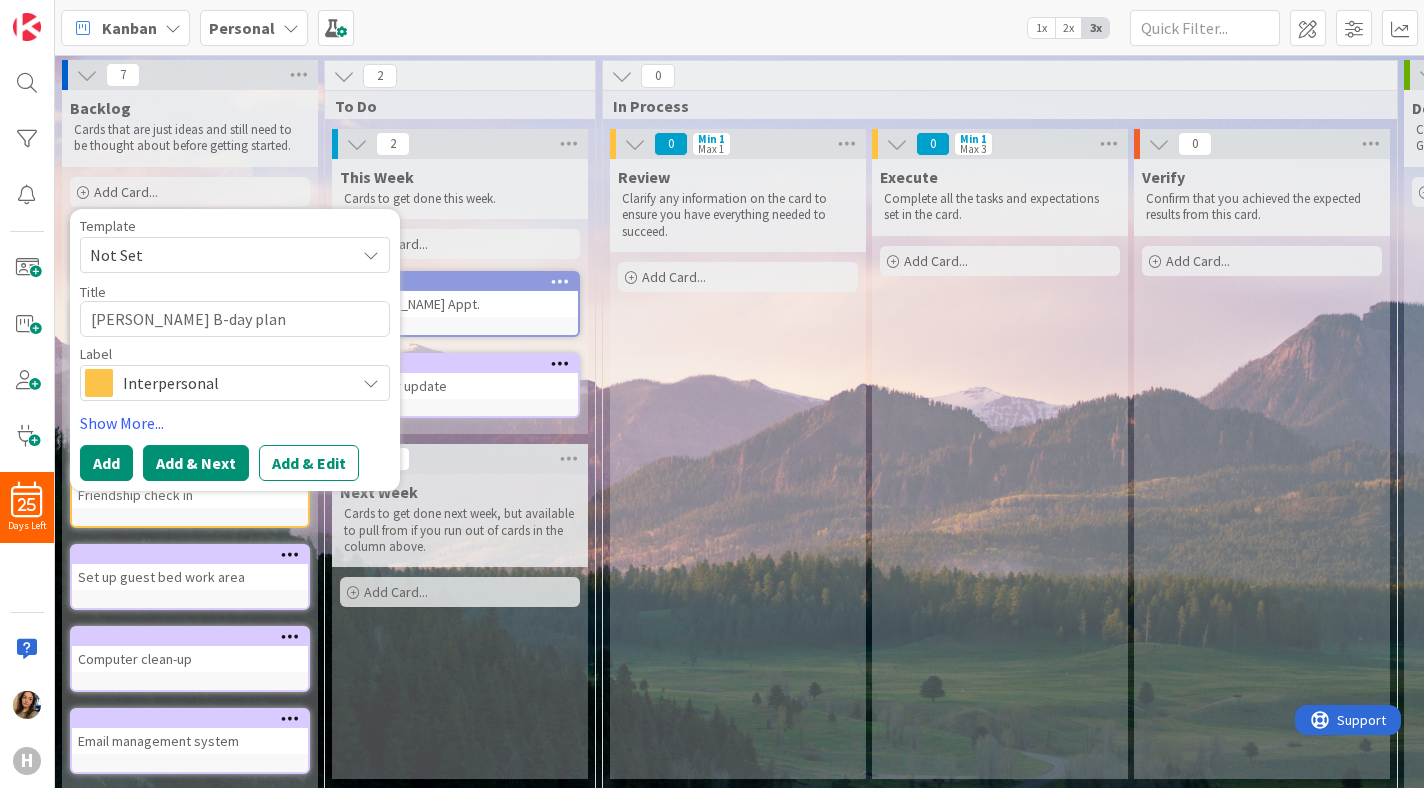 click on "Add & Next" at bounding box center [196, 463] 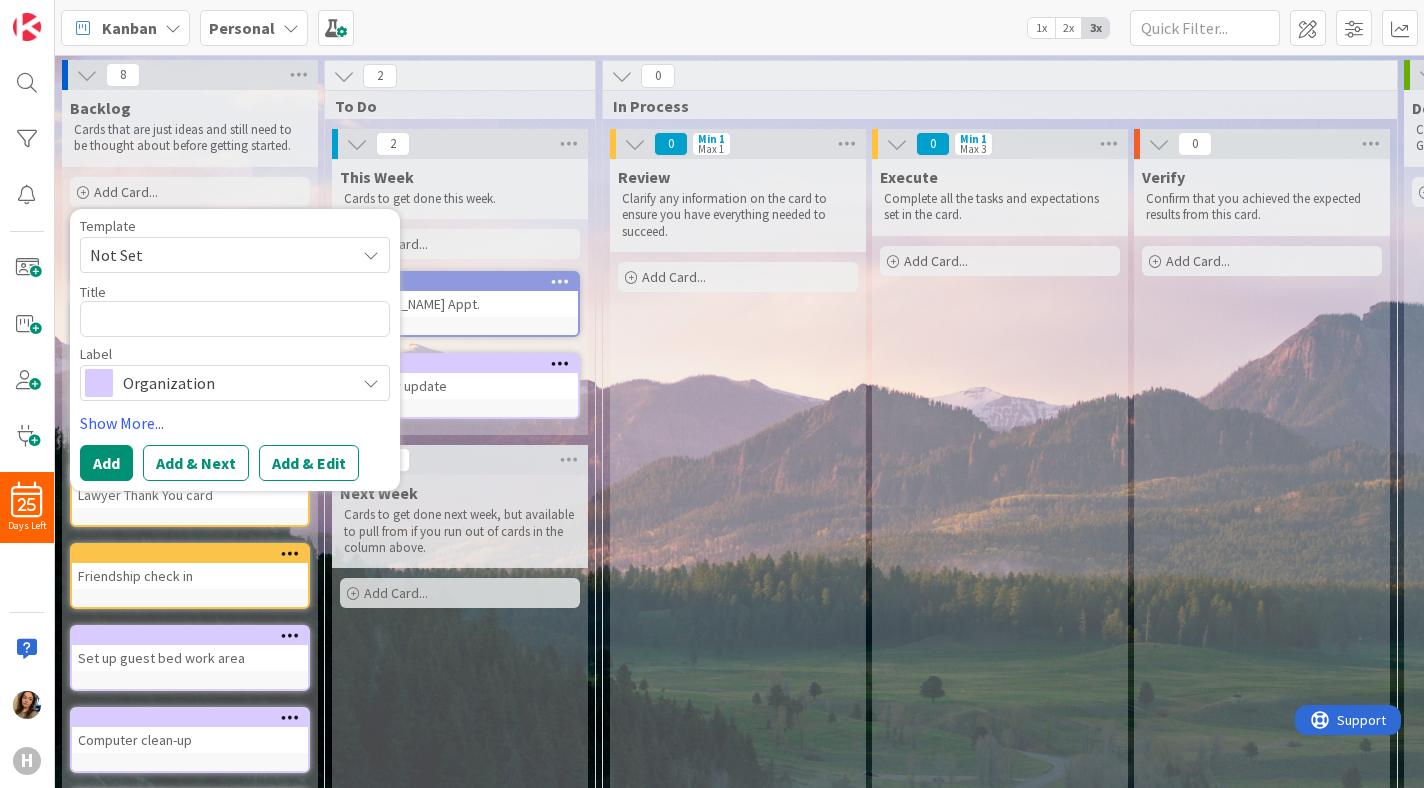 click on "Next Week Cards to get done next week, but available to pull from if you run out of cards in the column above. Add Card..." at bounding box center (460, 667) 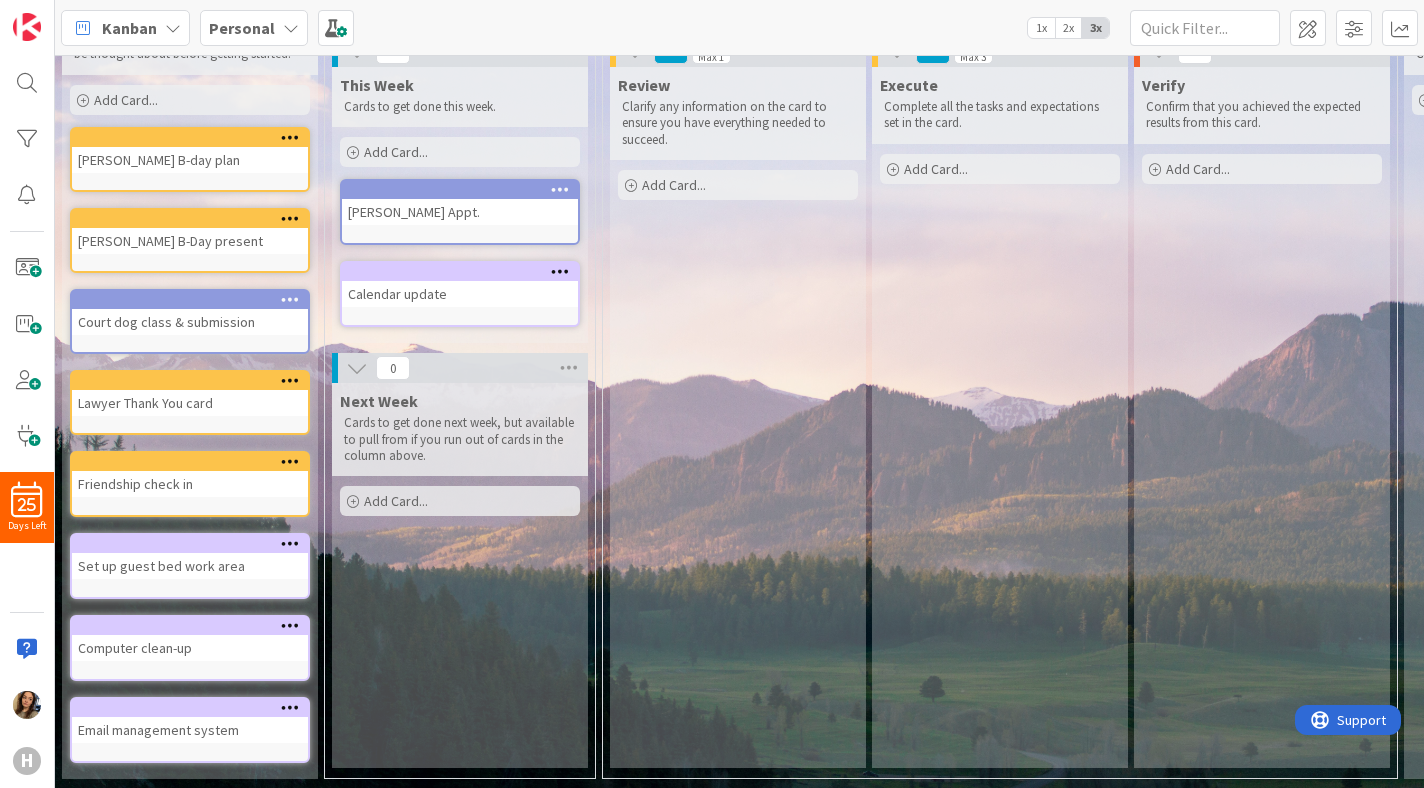 scroll, scrollTop: 0, scrollLeft: 0, axis: both 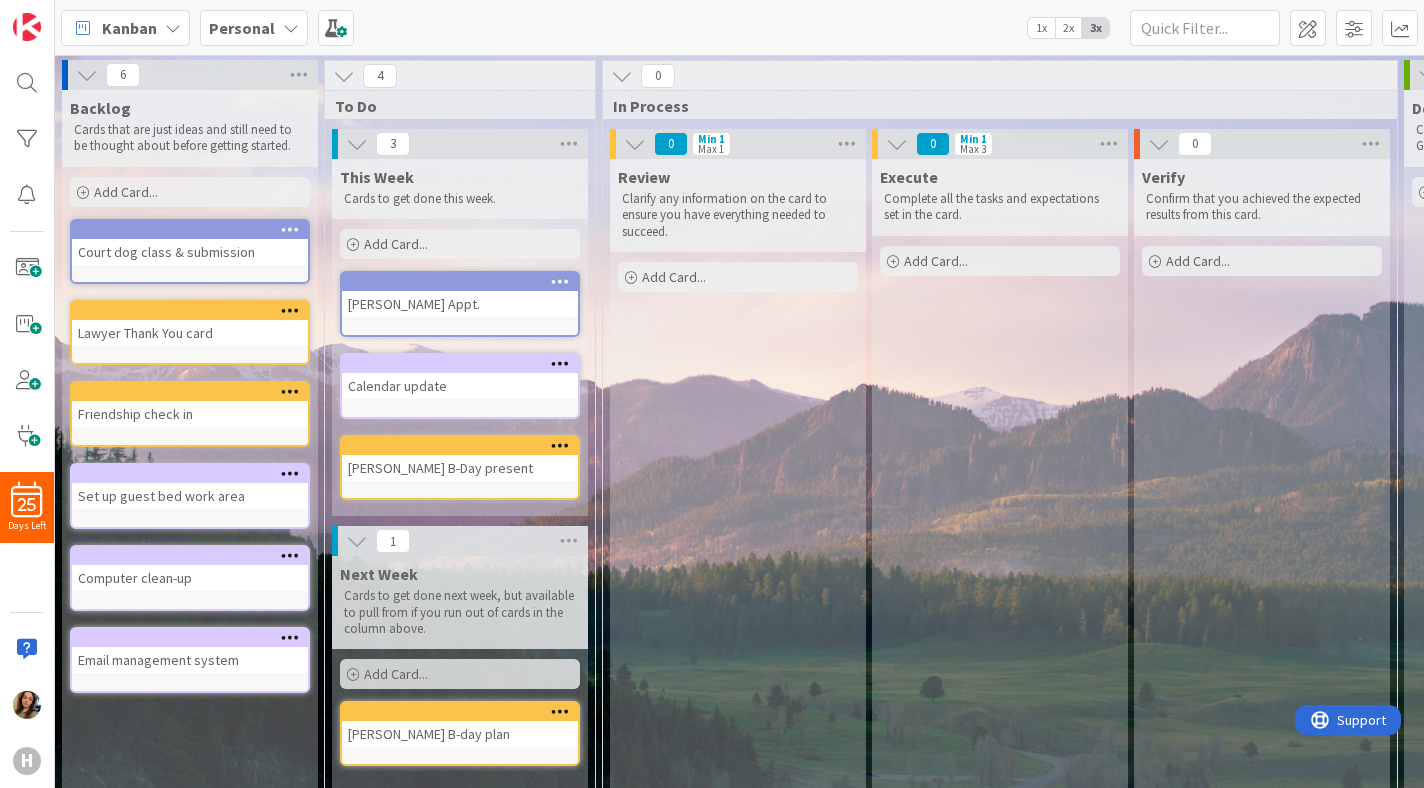 click on "Add Card..." at bounding box center [126, 192] 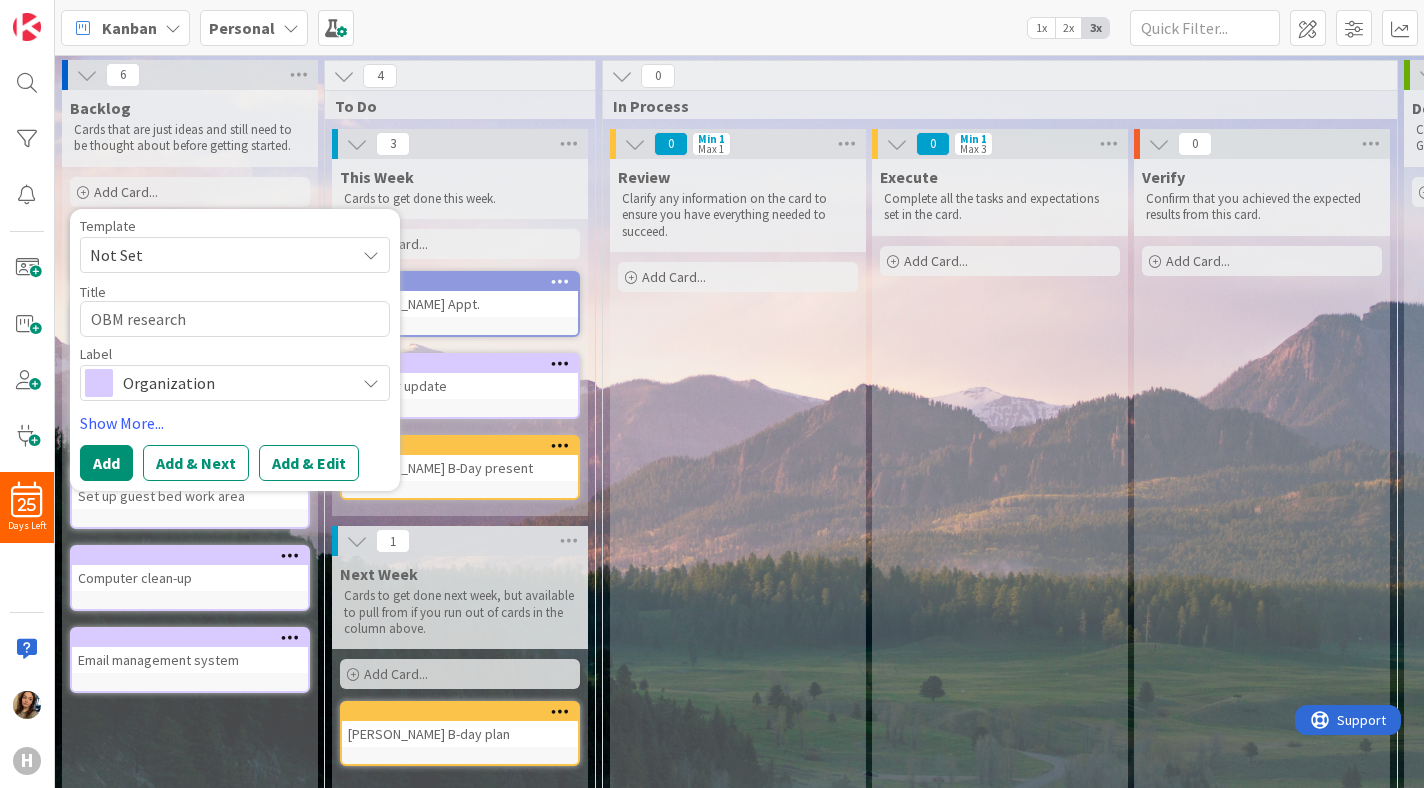 click on "Organization" at bounding box center (234, 383) 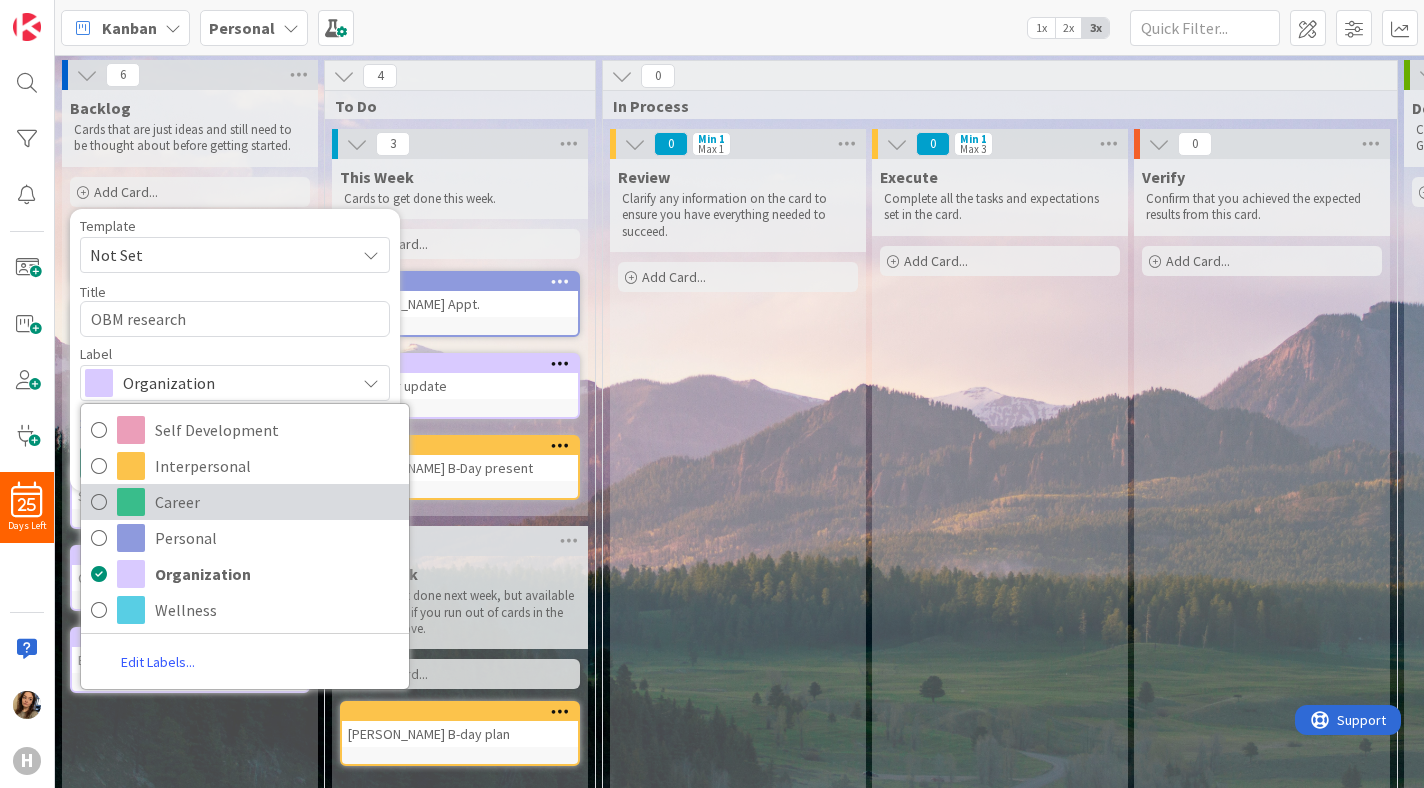 click on "Career" at bounding box center [277, 502] 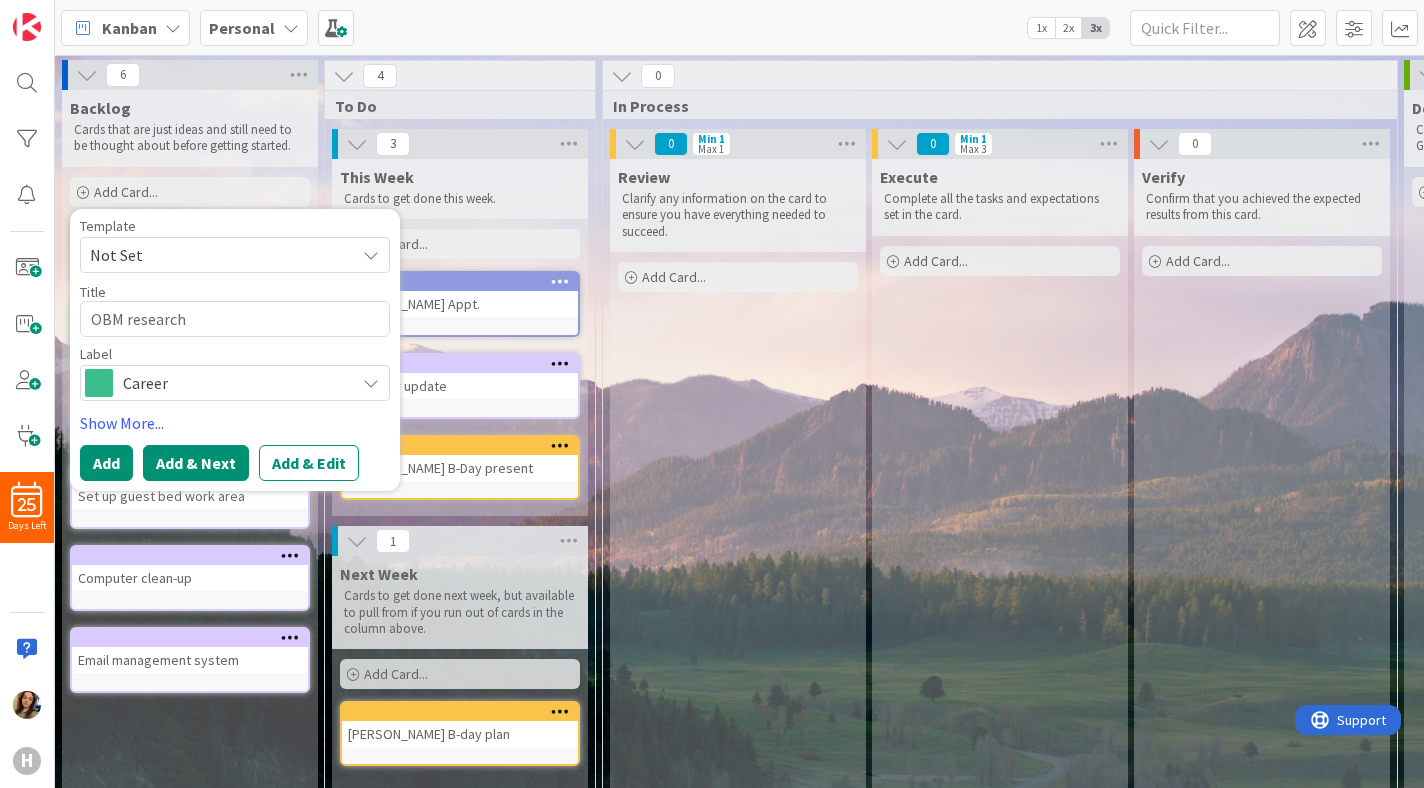 click on "Add & Next" at bounding box center [196, 463] 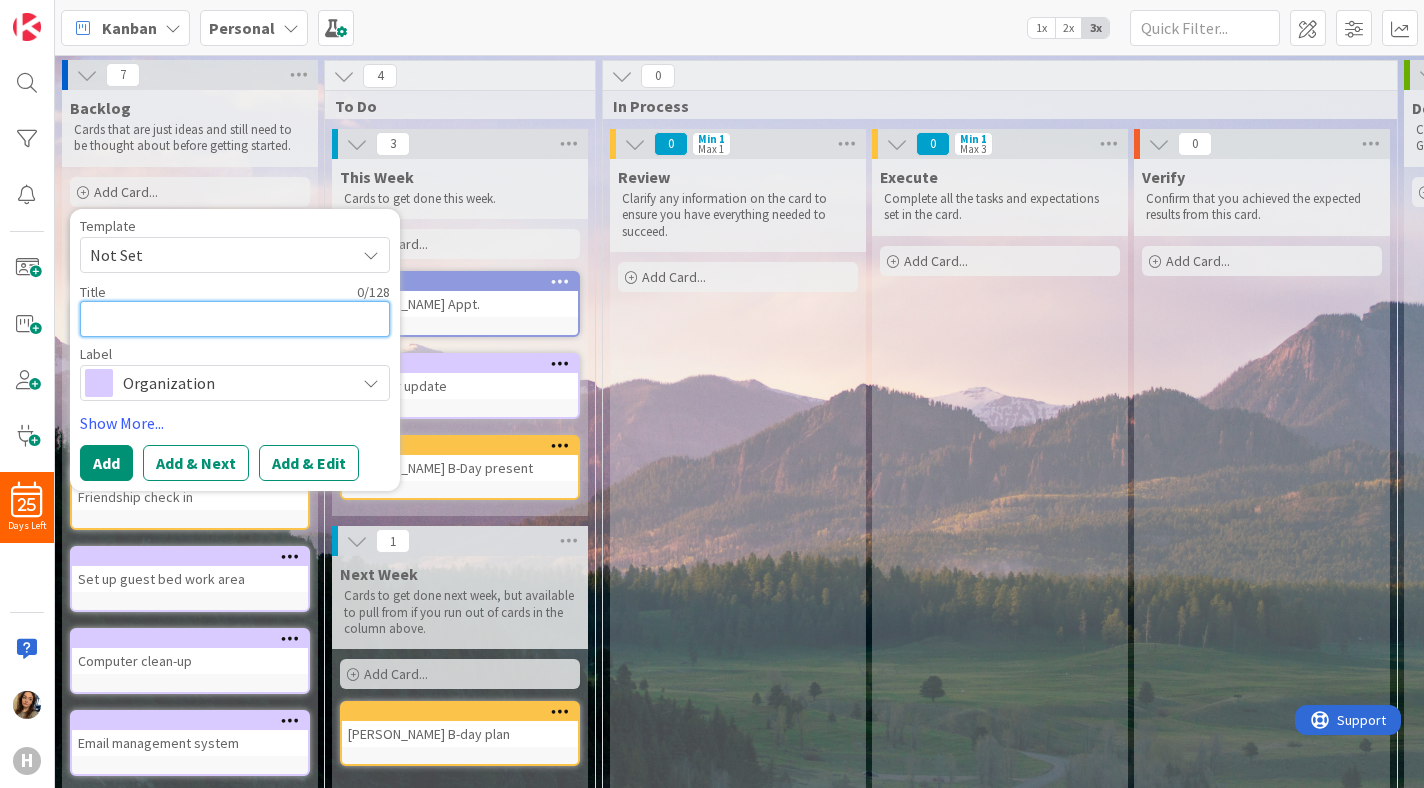 click at bounding box center (235, 319) 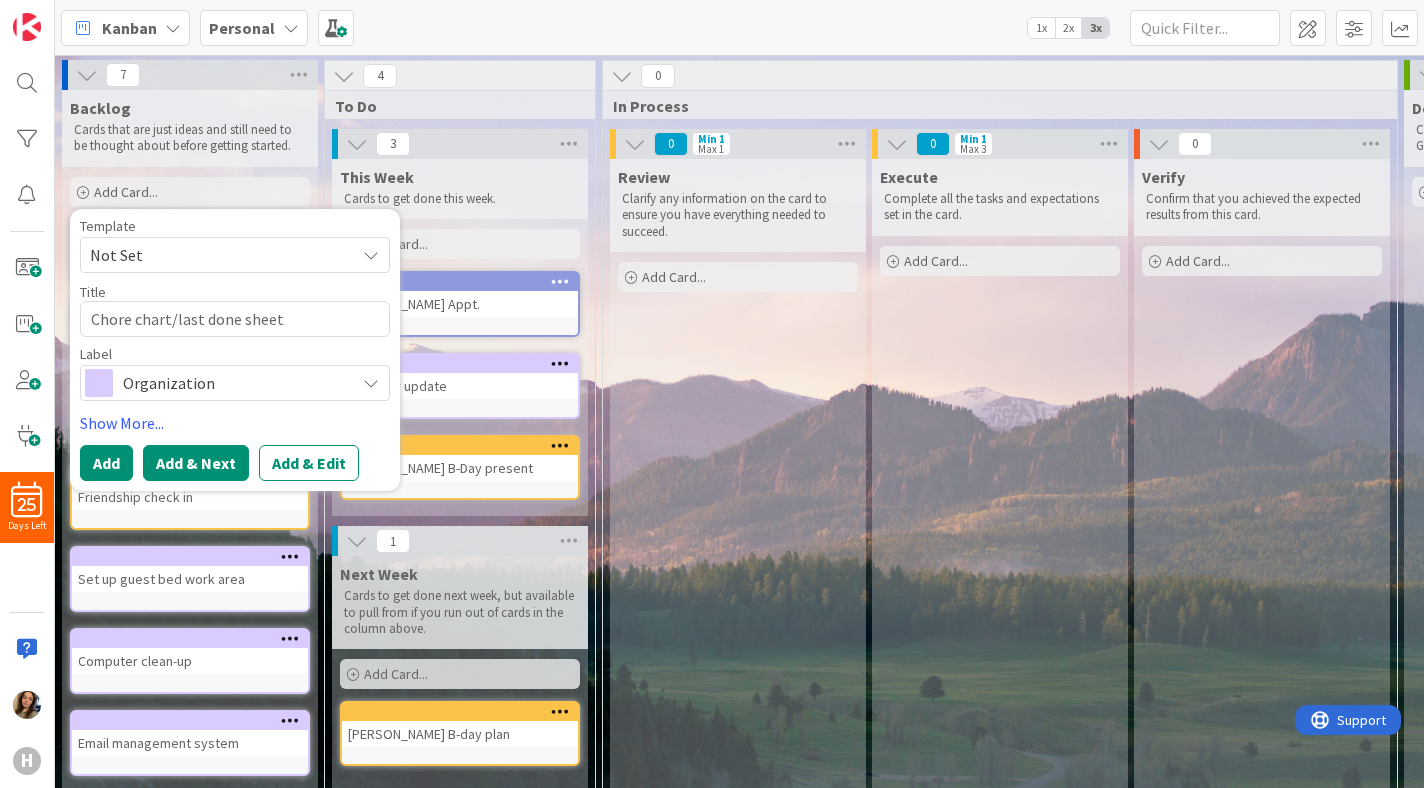 click on "Add & Next" at bounding box center [196, 463] 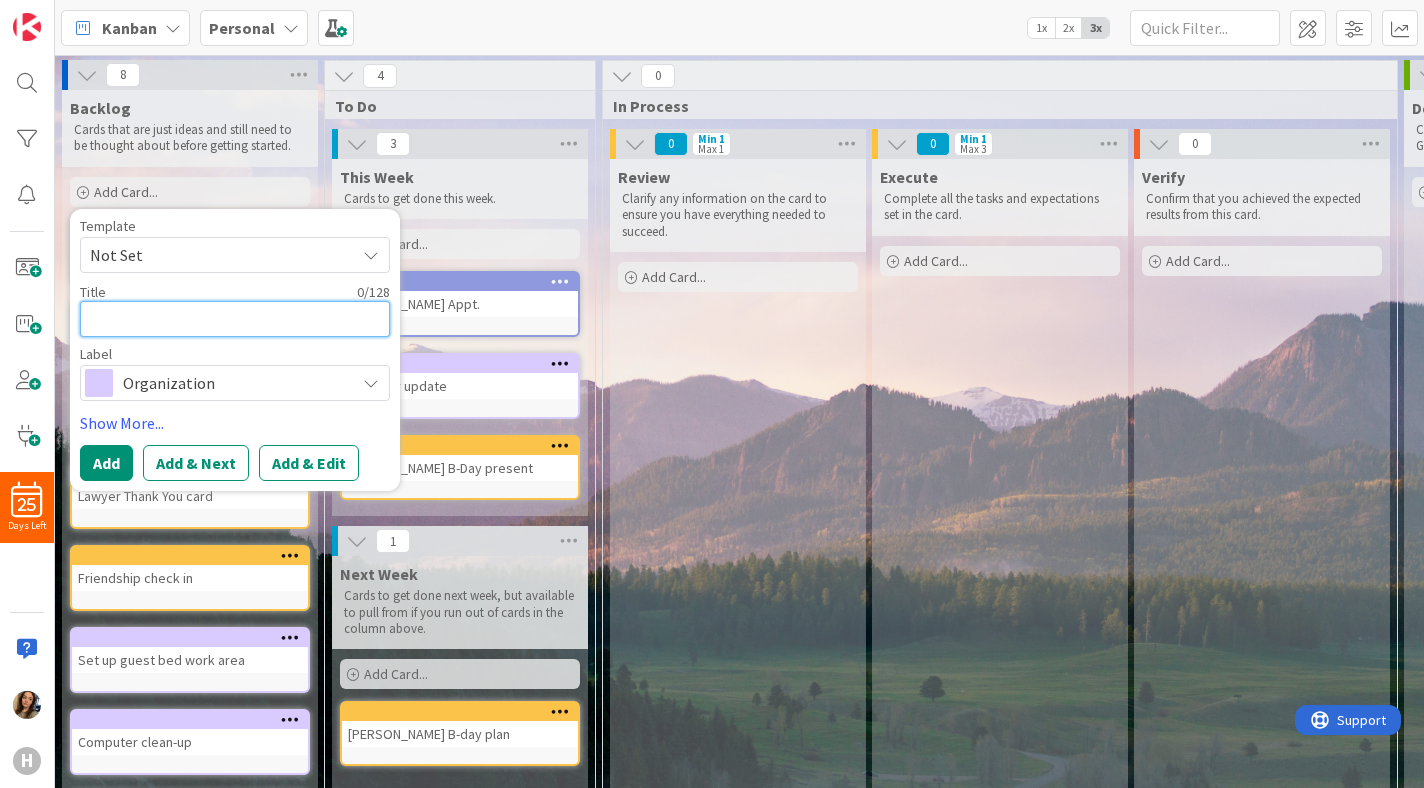 click at bounding box center (235, 319) 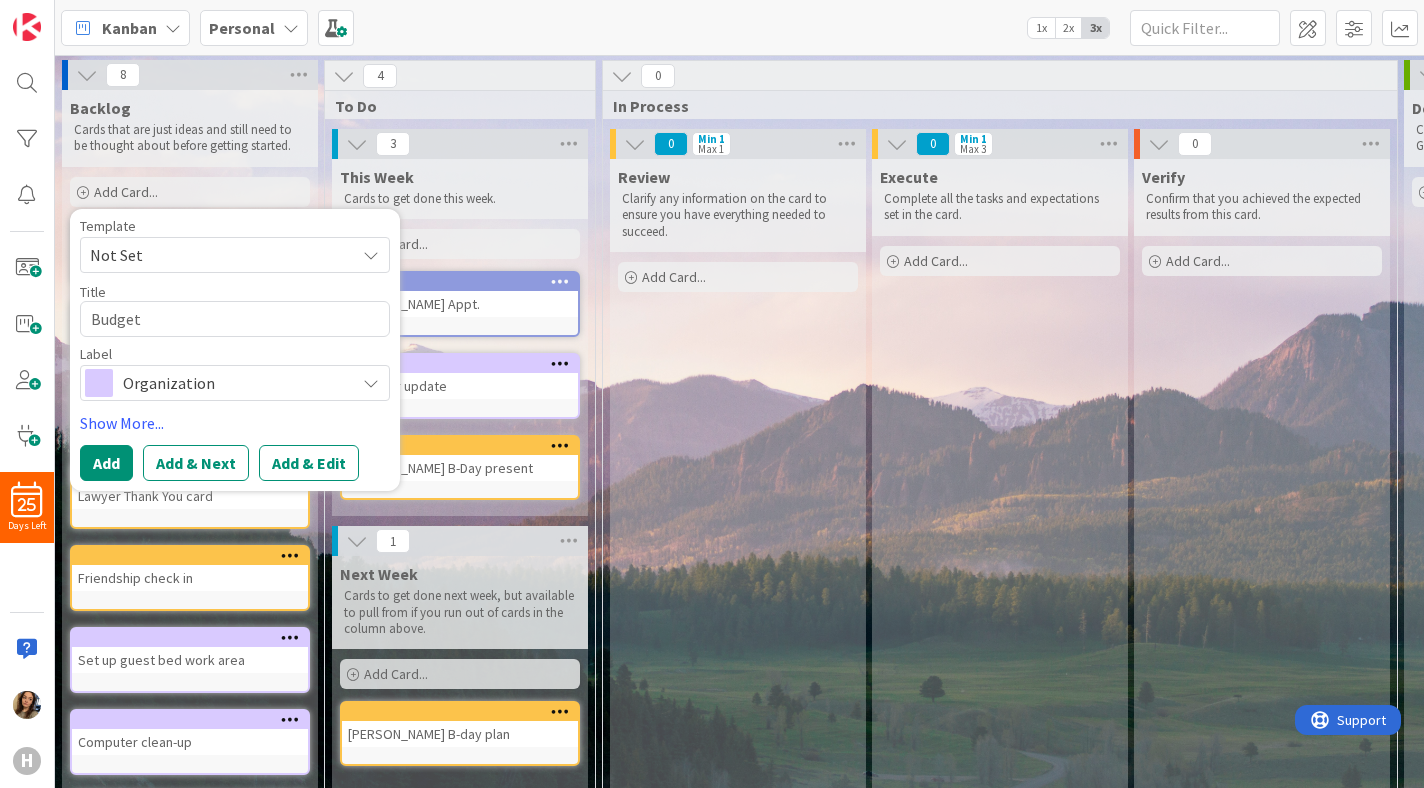 click on "Organization" at bounding box center (234, 383) 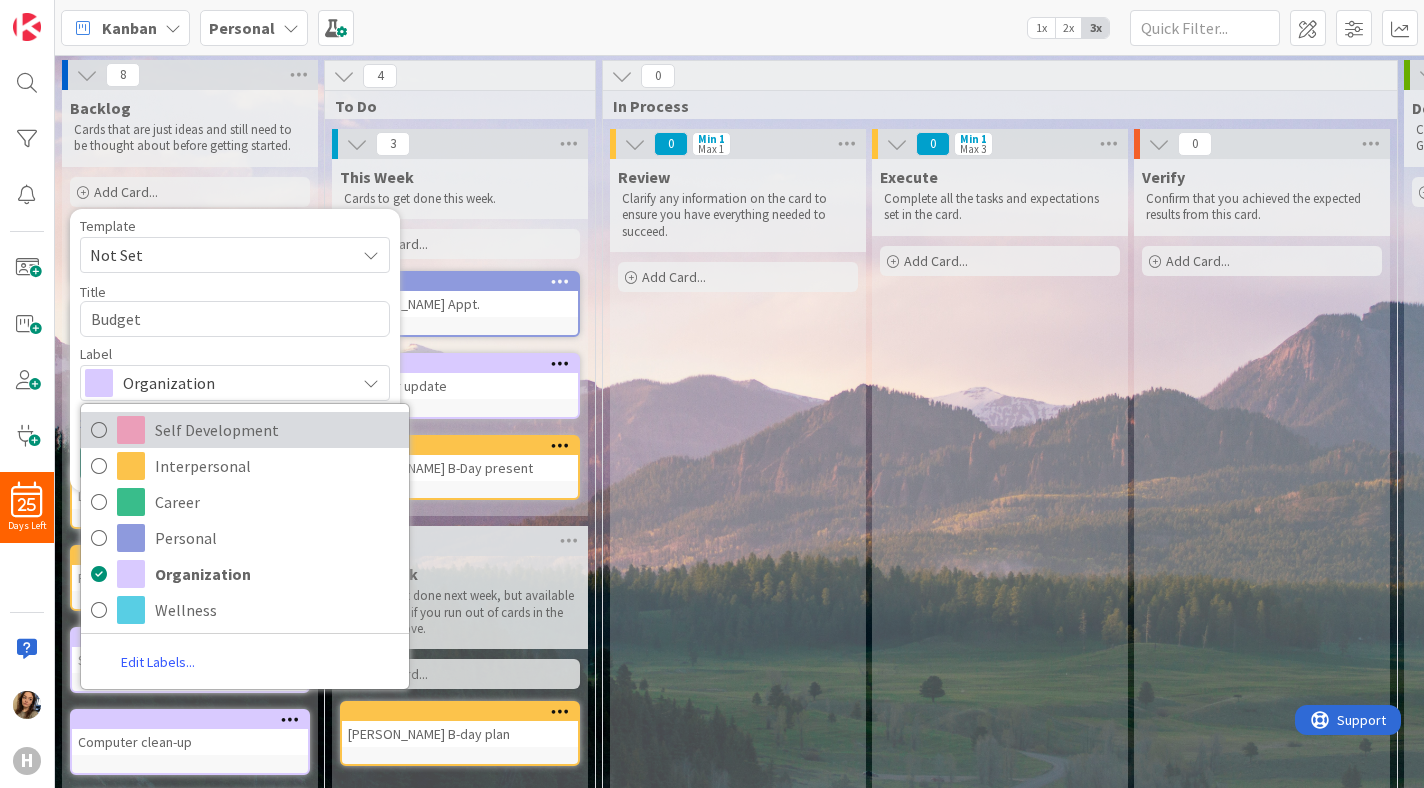 click on "Self Development" at bounding box center (277, 430) 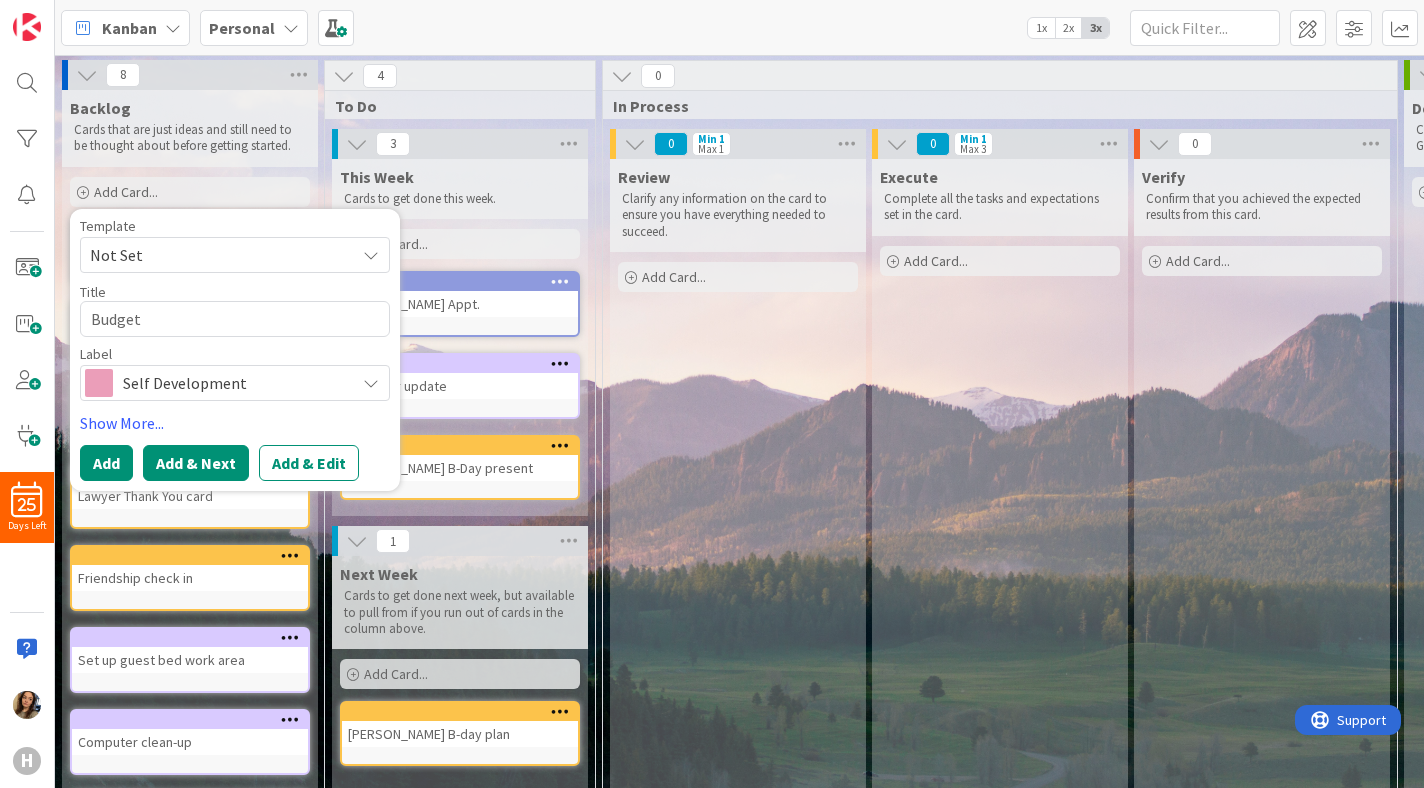 click on "Add & Next" at bounding box center (196, 463) 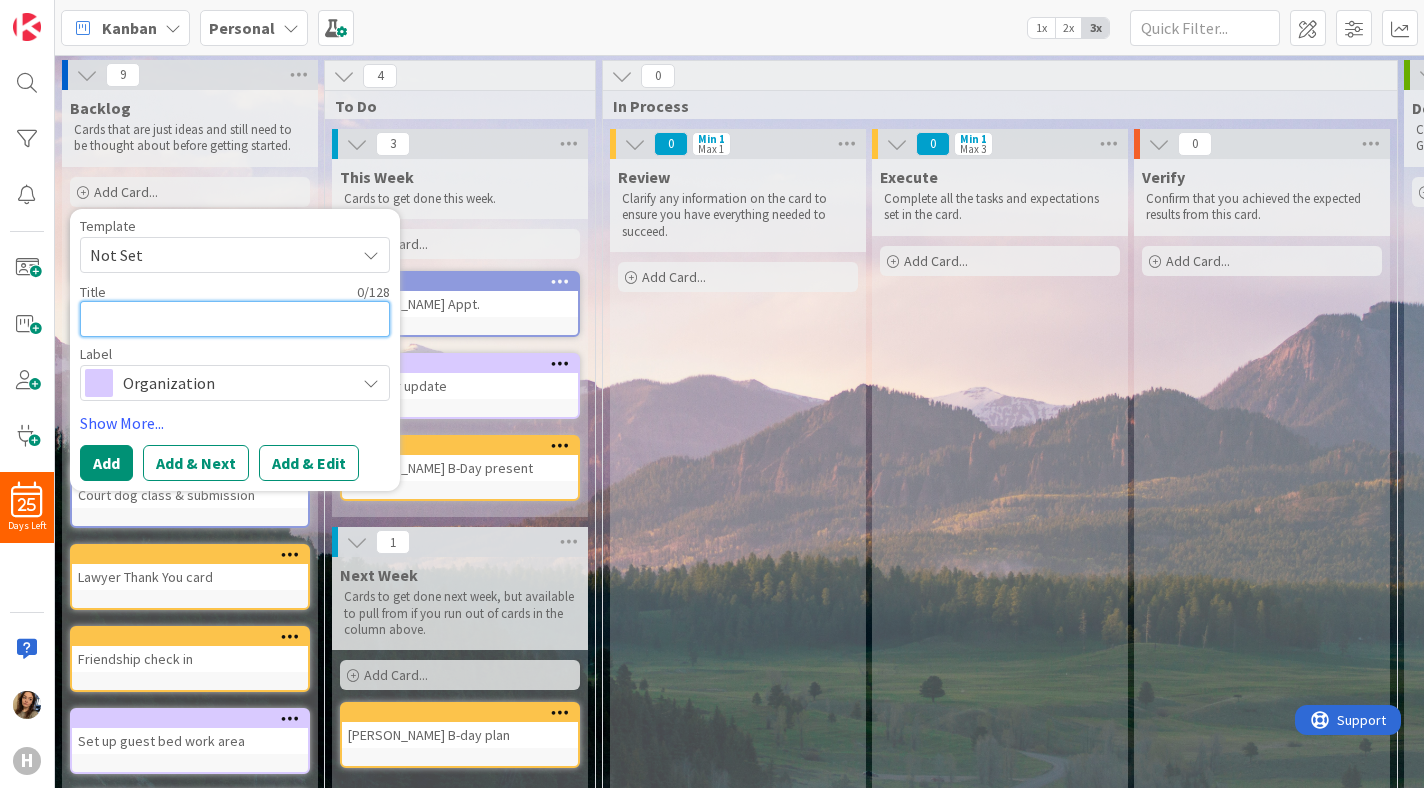 click at bounding box center (235, 319) 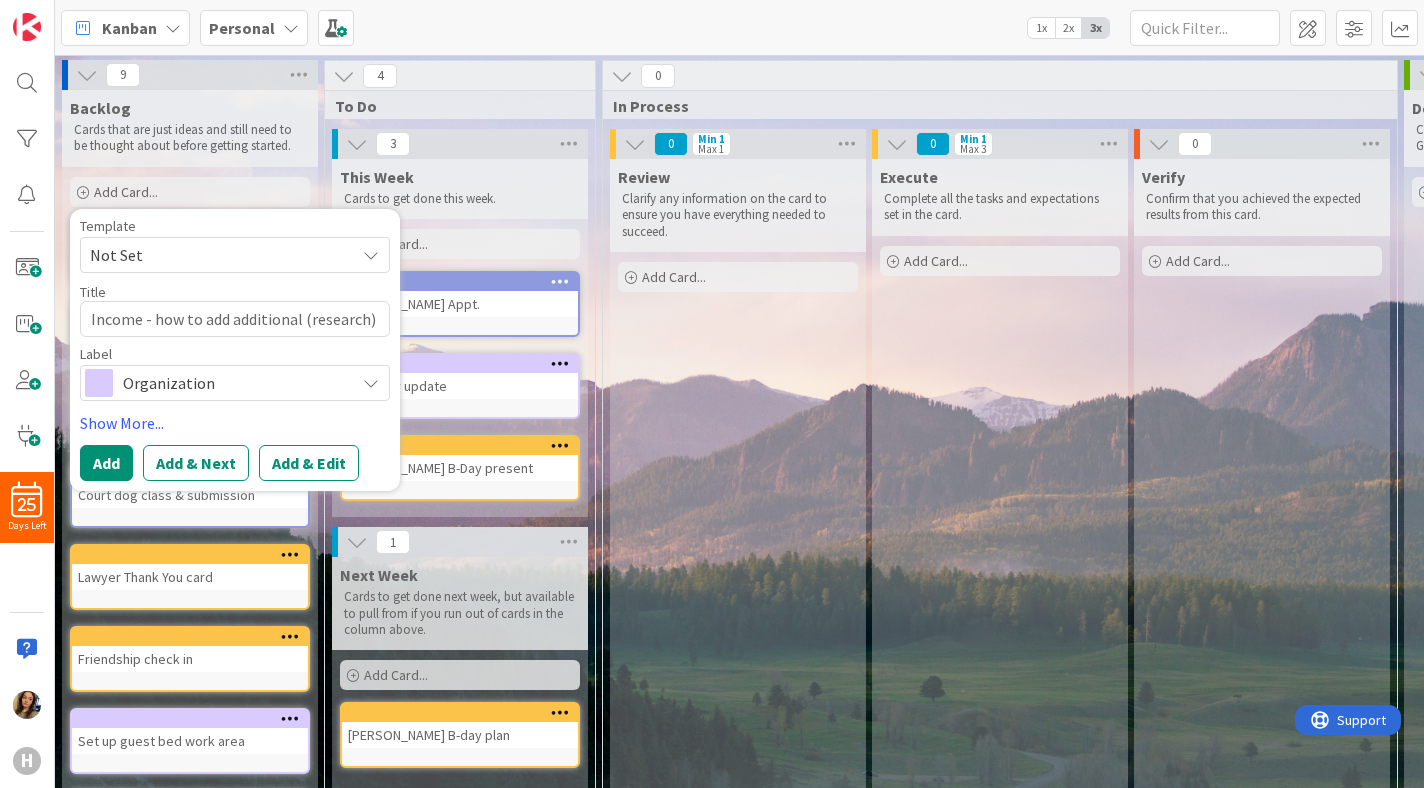 click on "Label" at bounding box center (235, 354) 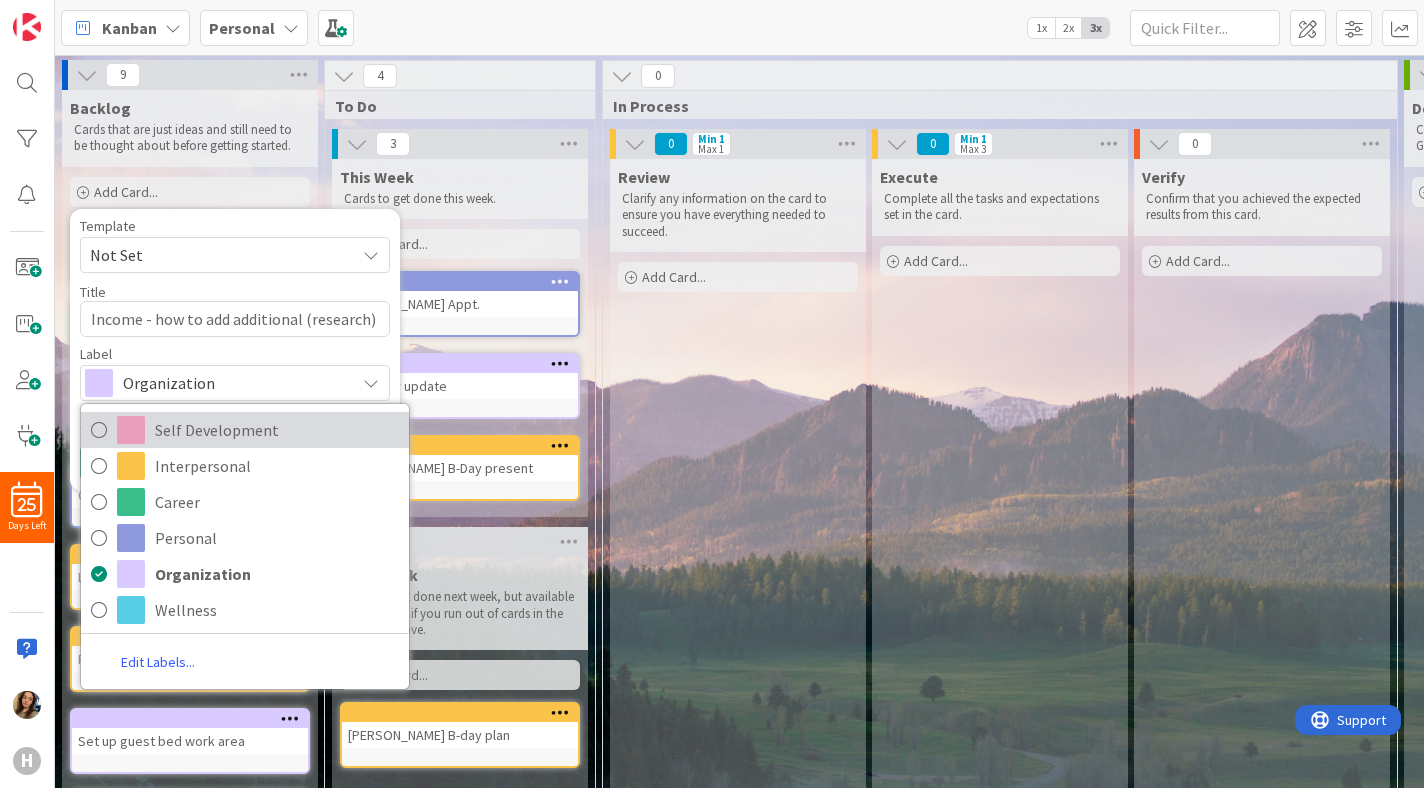 click on "Self Development" at bounding box center (245, 430) 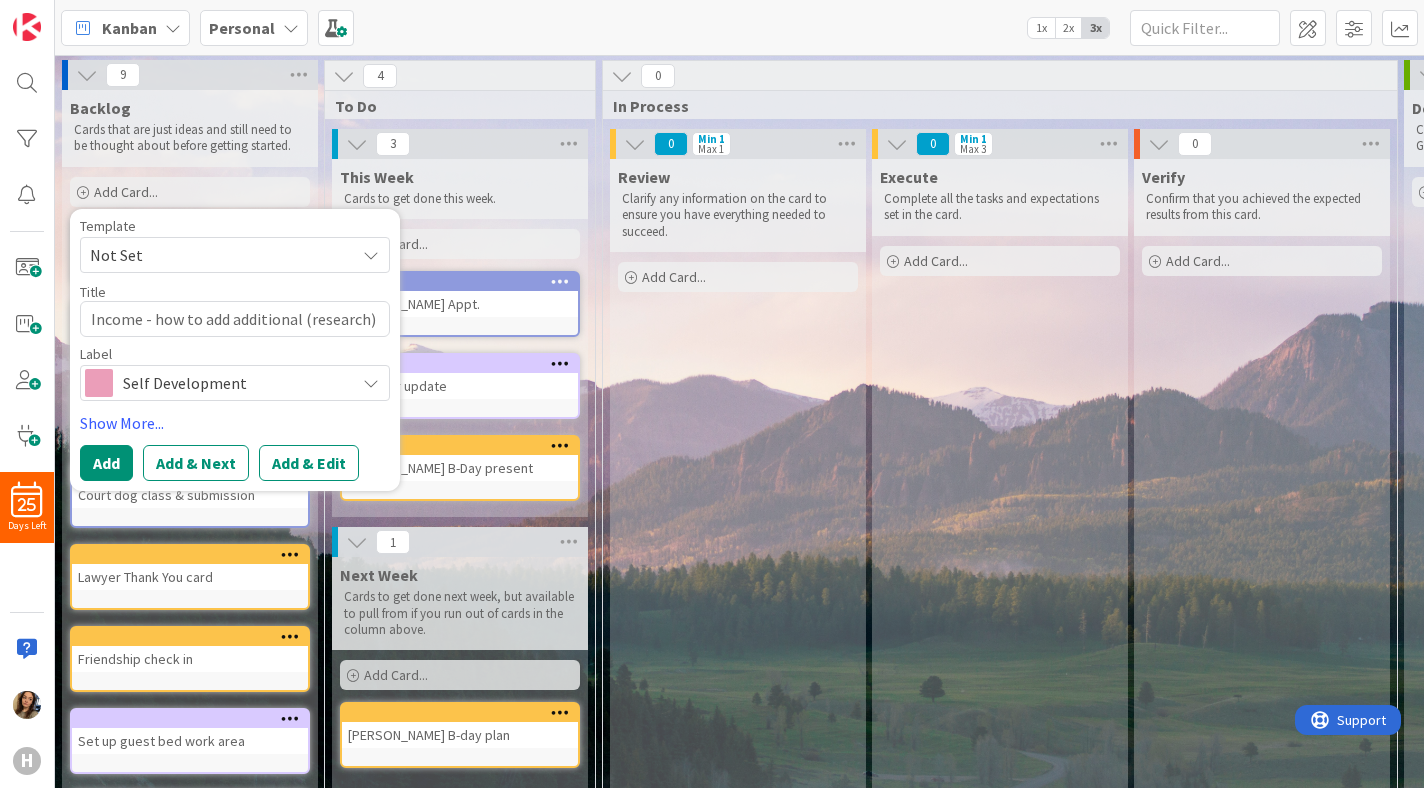 click on "Self Development" at bounding box center [234, 383] 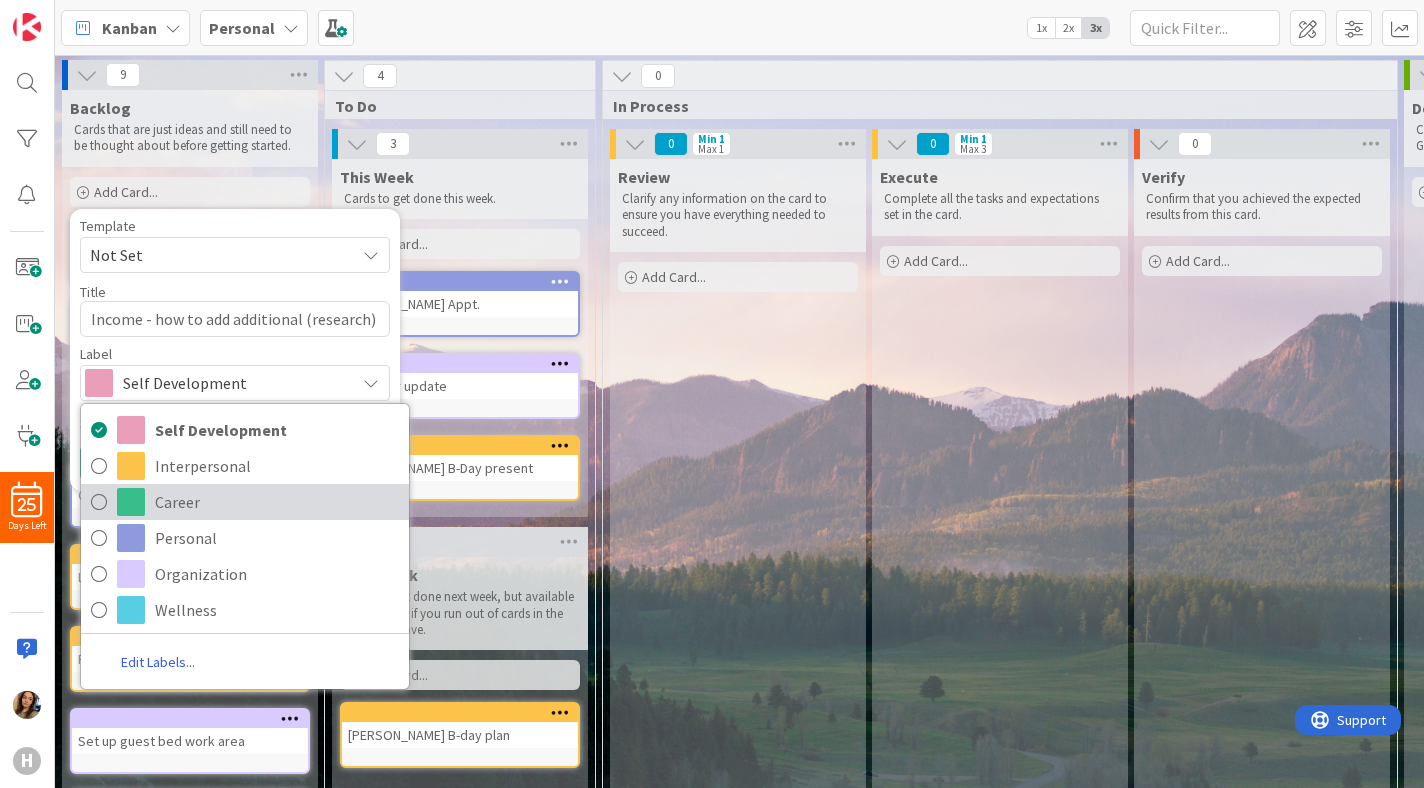 click on "Career" at bounding box center [277, 502] 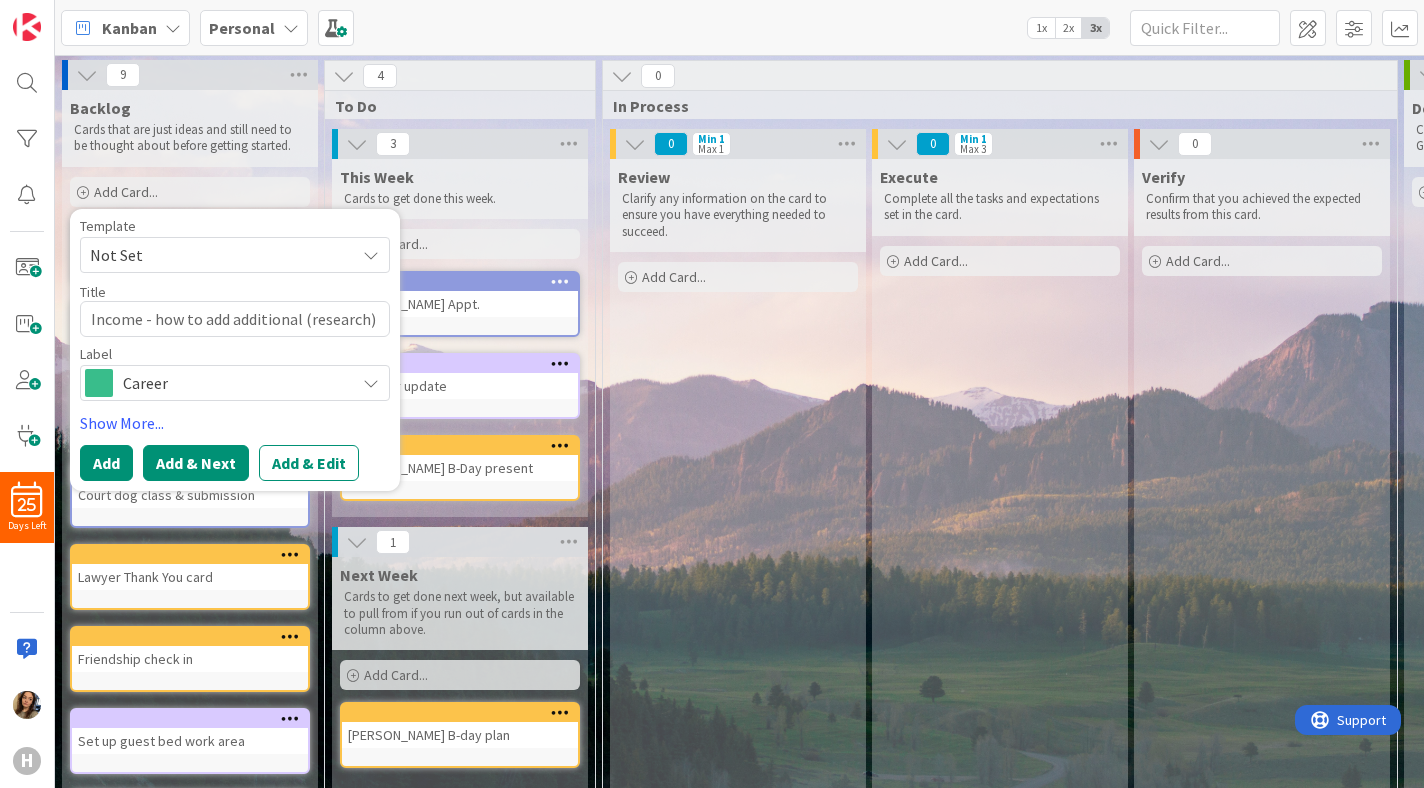 click on "Add & Next" at bounding box center [196, 463] 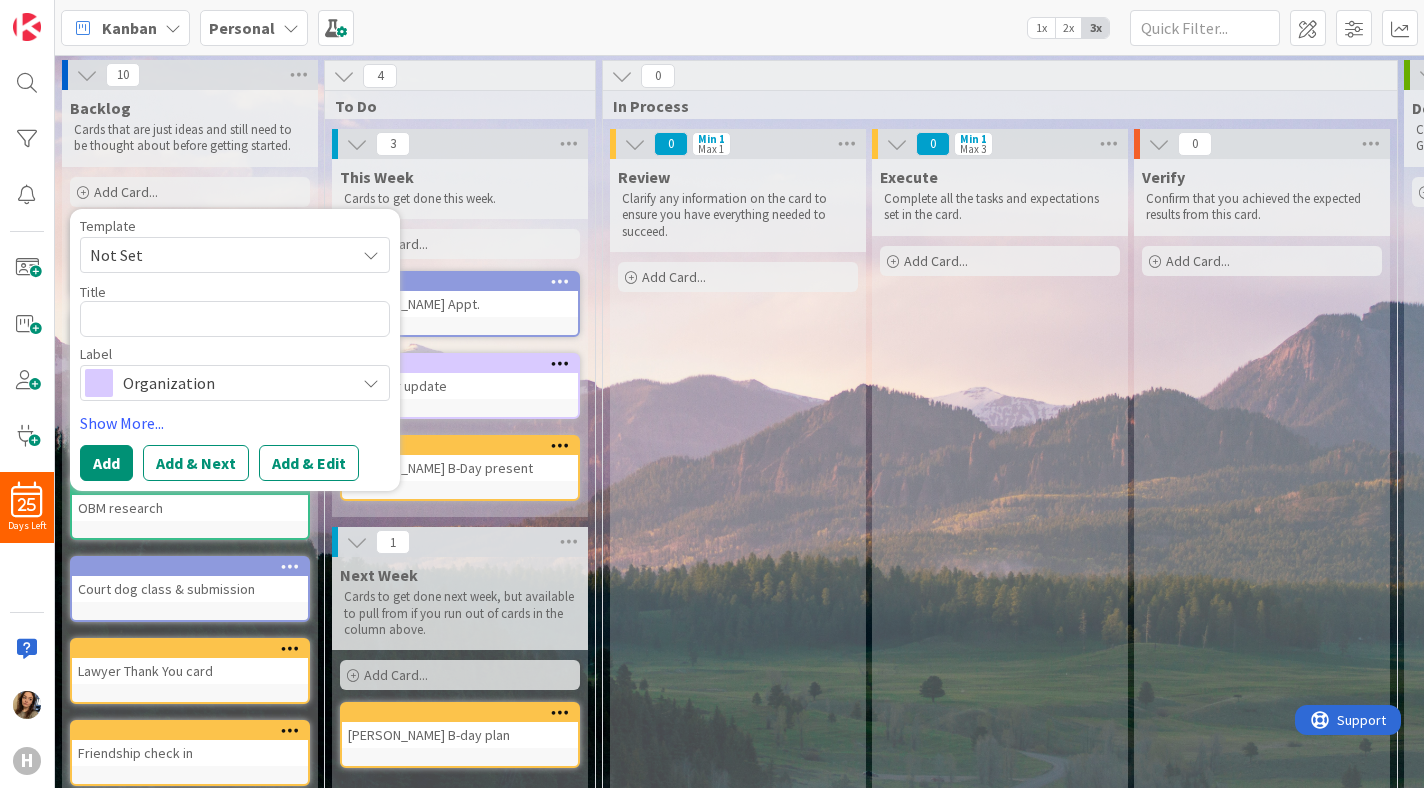 click on "Review Clarify any information on the card to ensure you have everything needed to succeed. Add Card..." at bounding box center (738, 598) 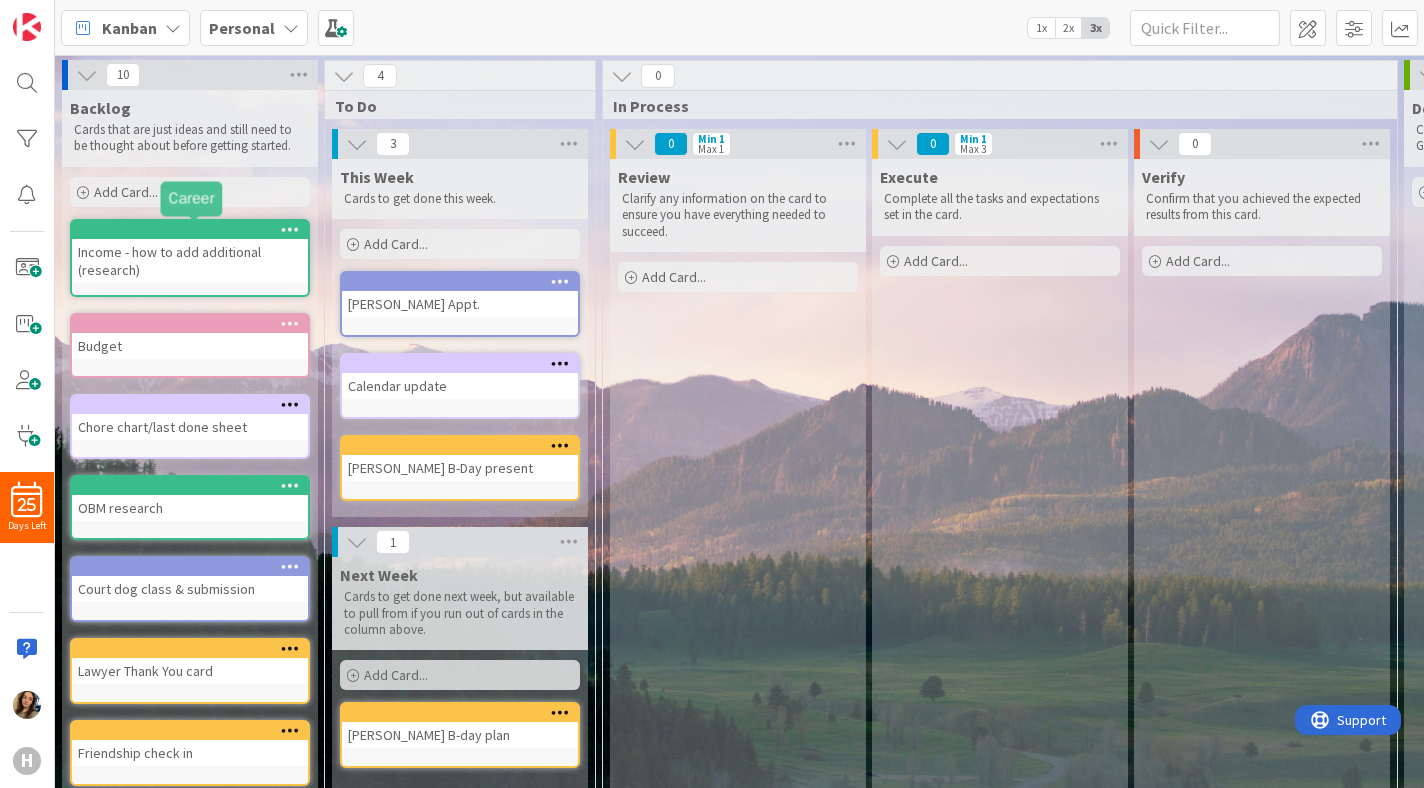 click at bounding box center (194, 230) 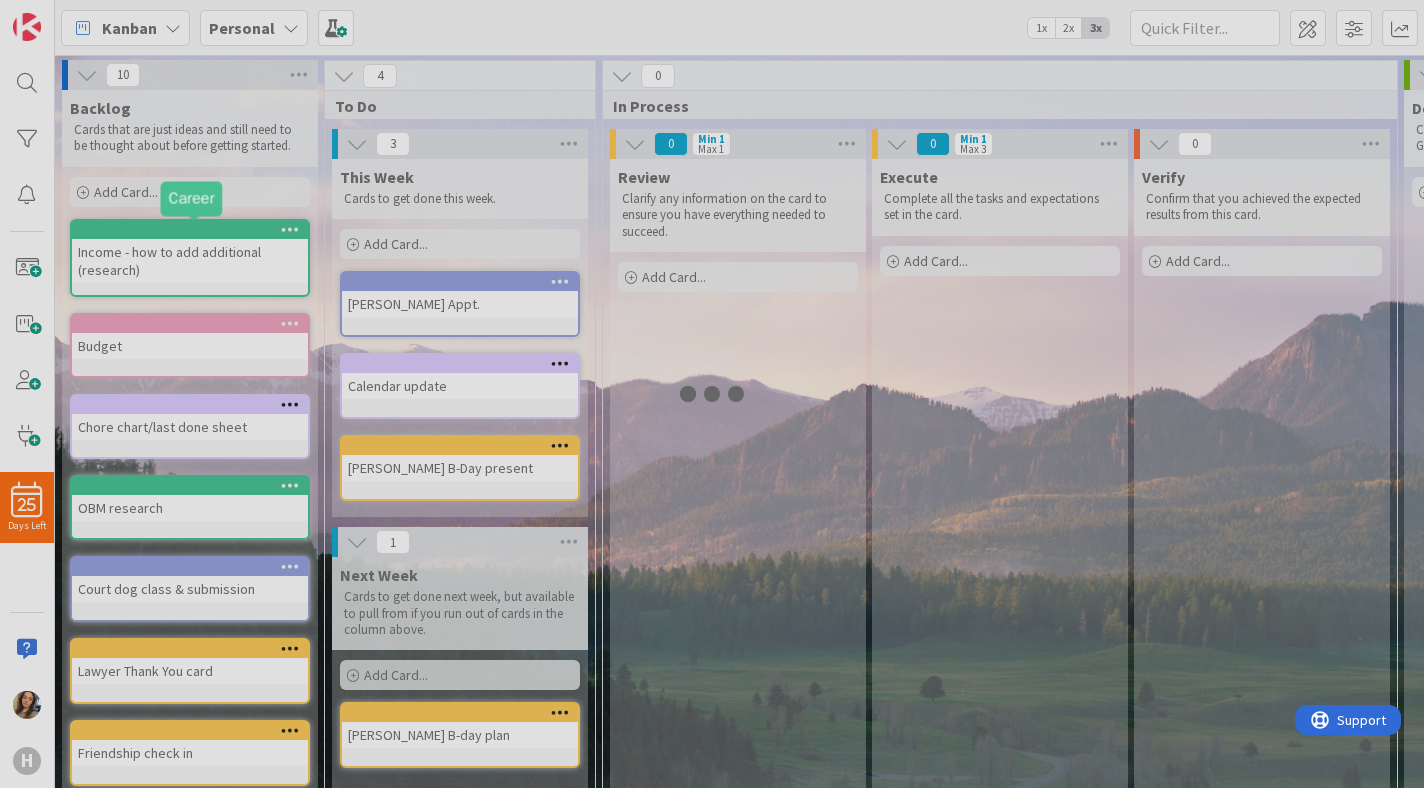 click at bounding box center [712, 394] 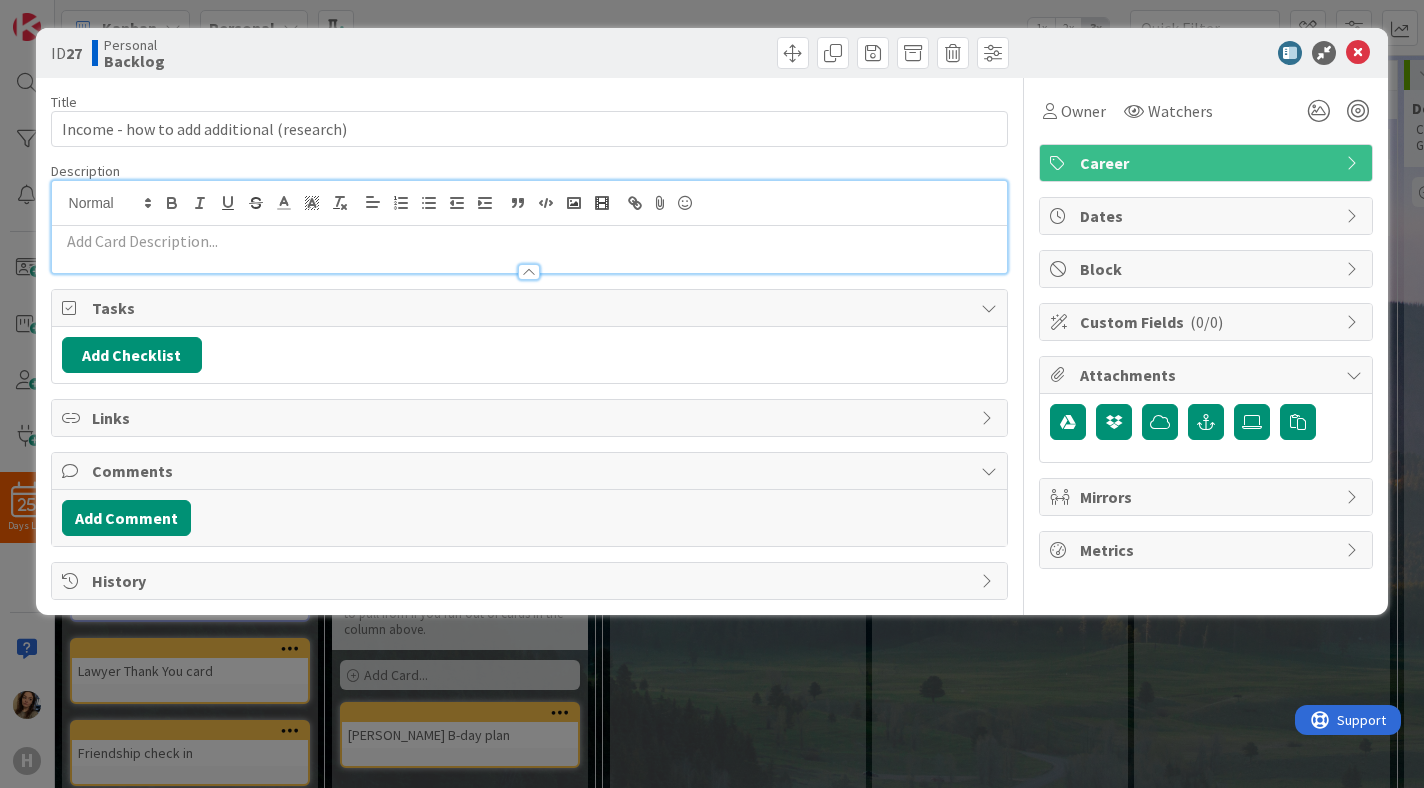 click on "Career" at bounding box center [1208, 163] 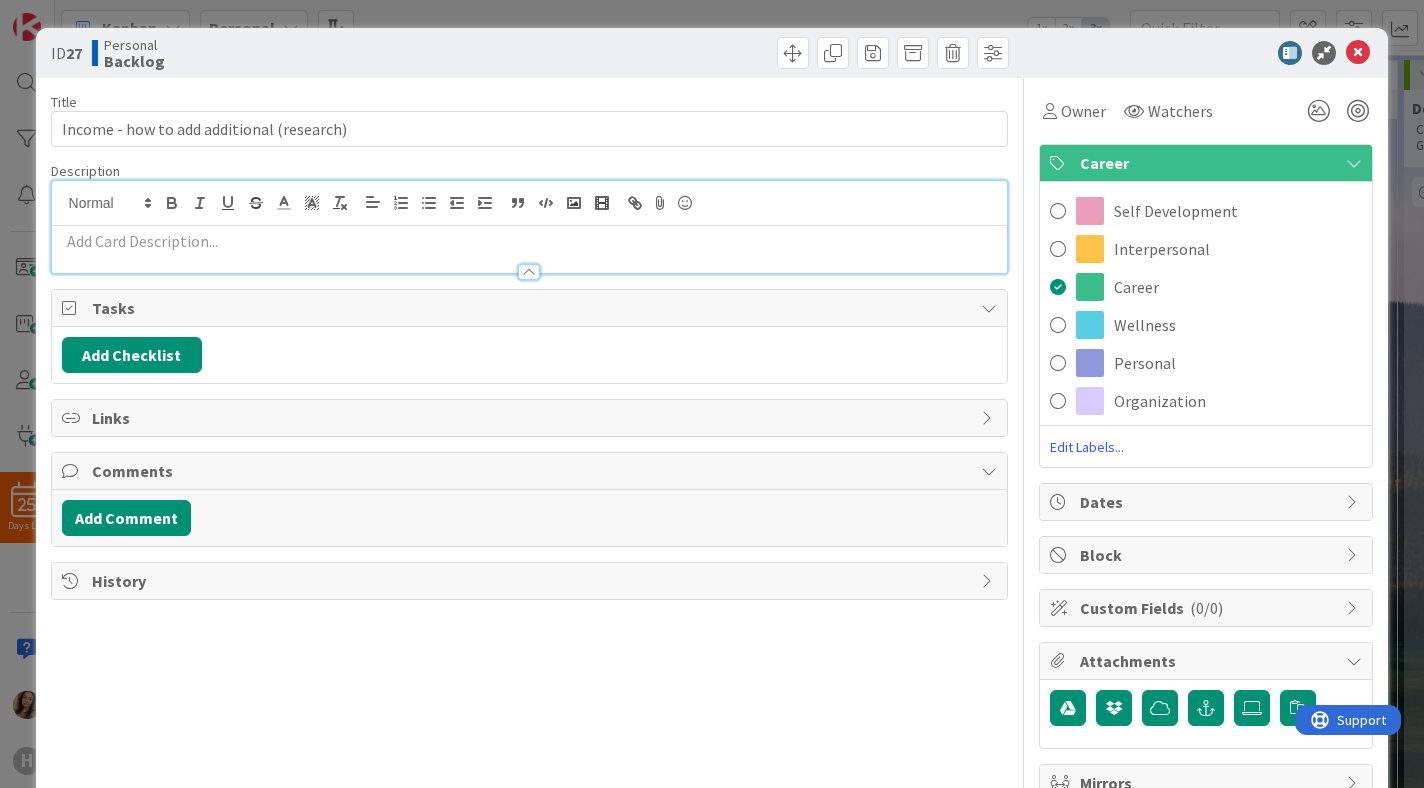 scroll, scrollTop: 0, scrollLeft: 0, axis: both 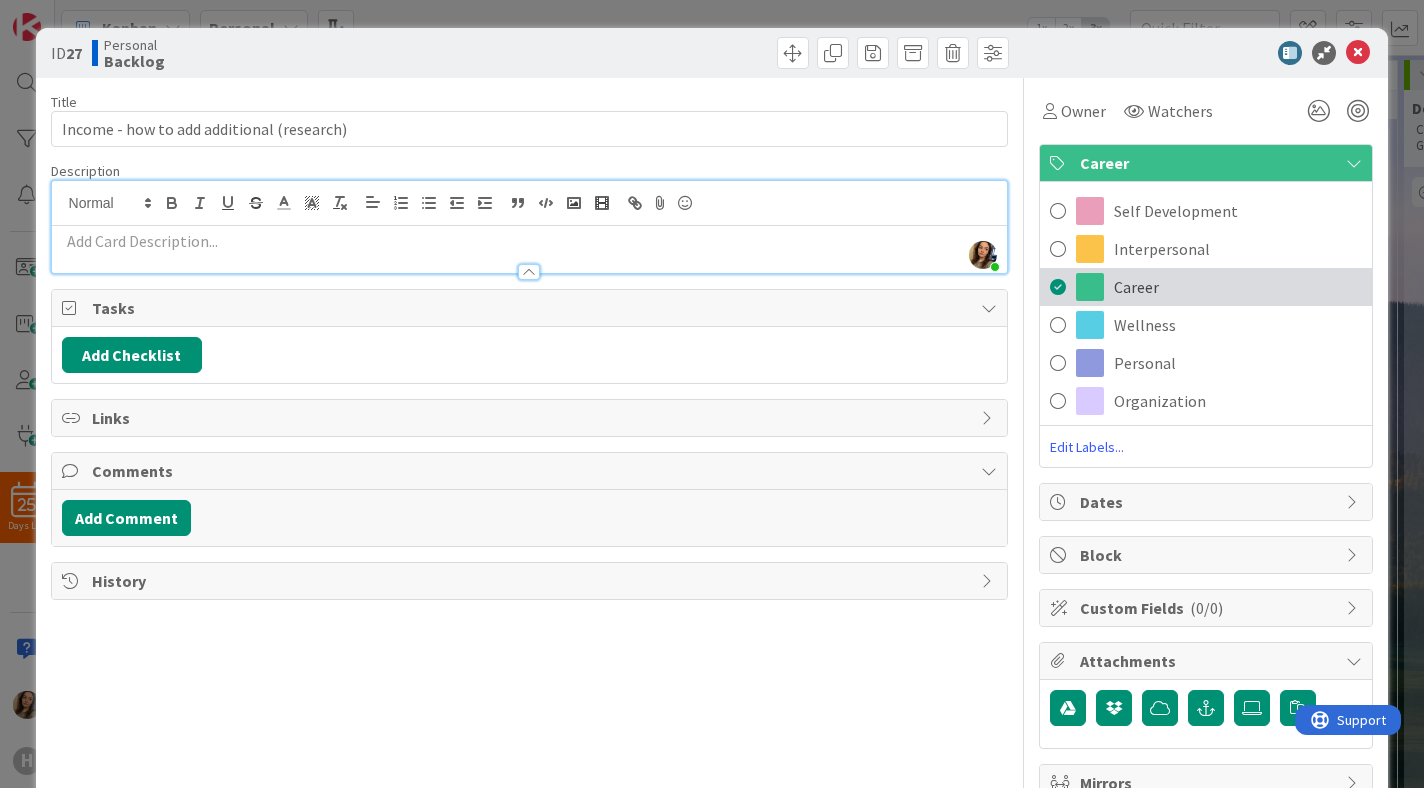 click at bounding box center [1058, 287] 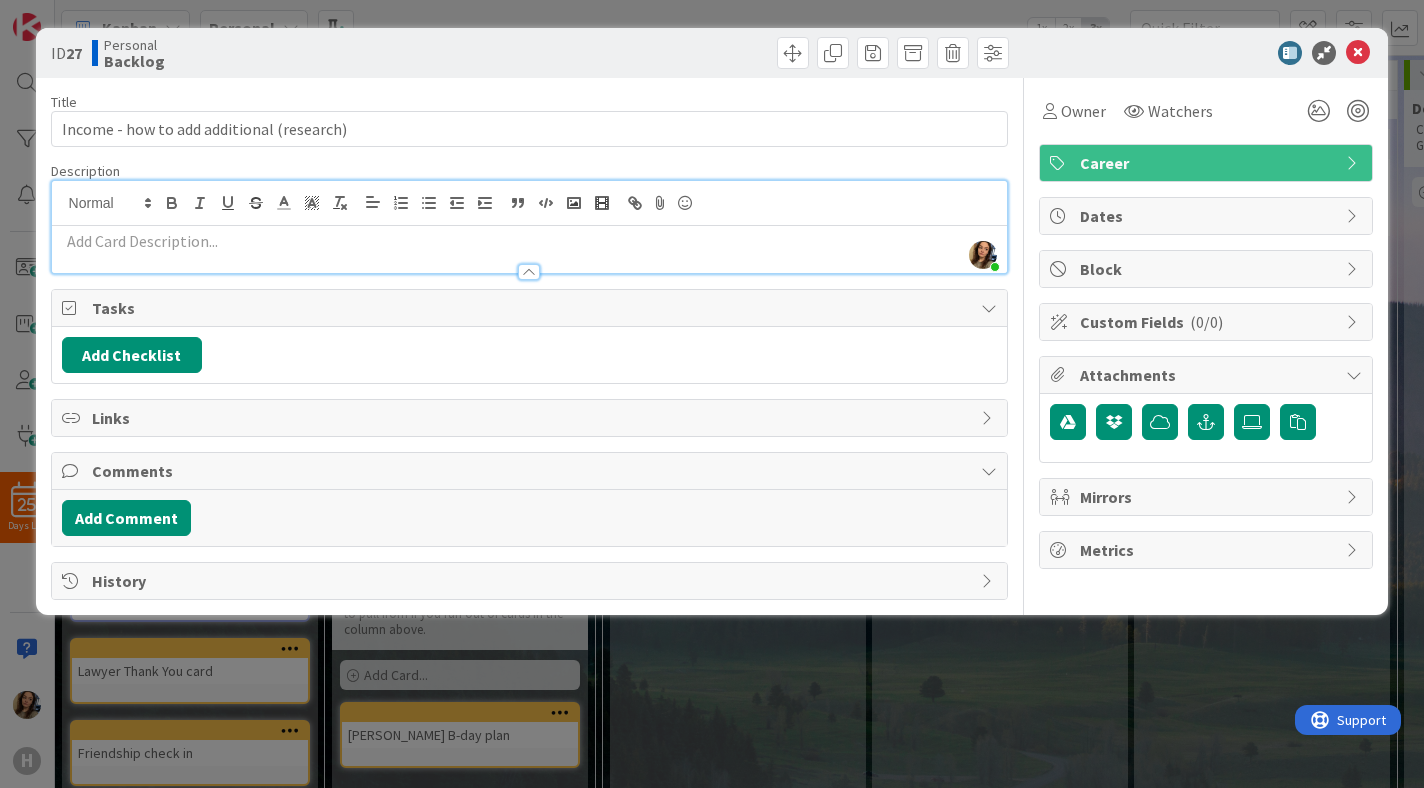 click on "Dates" at bounding box center (1208, 216) 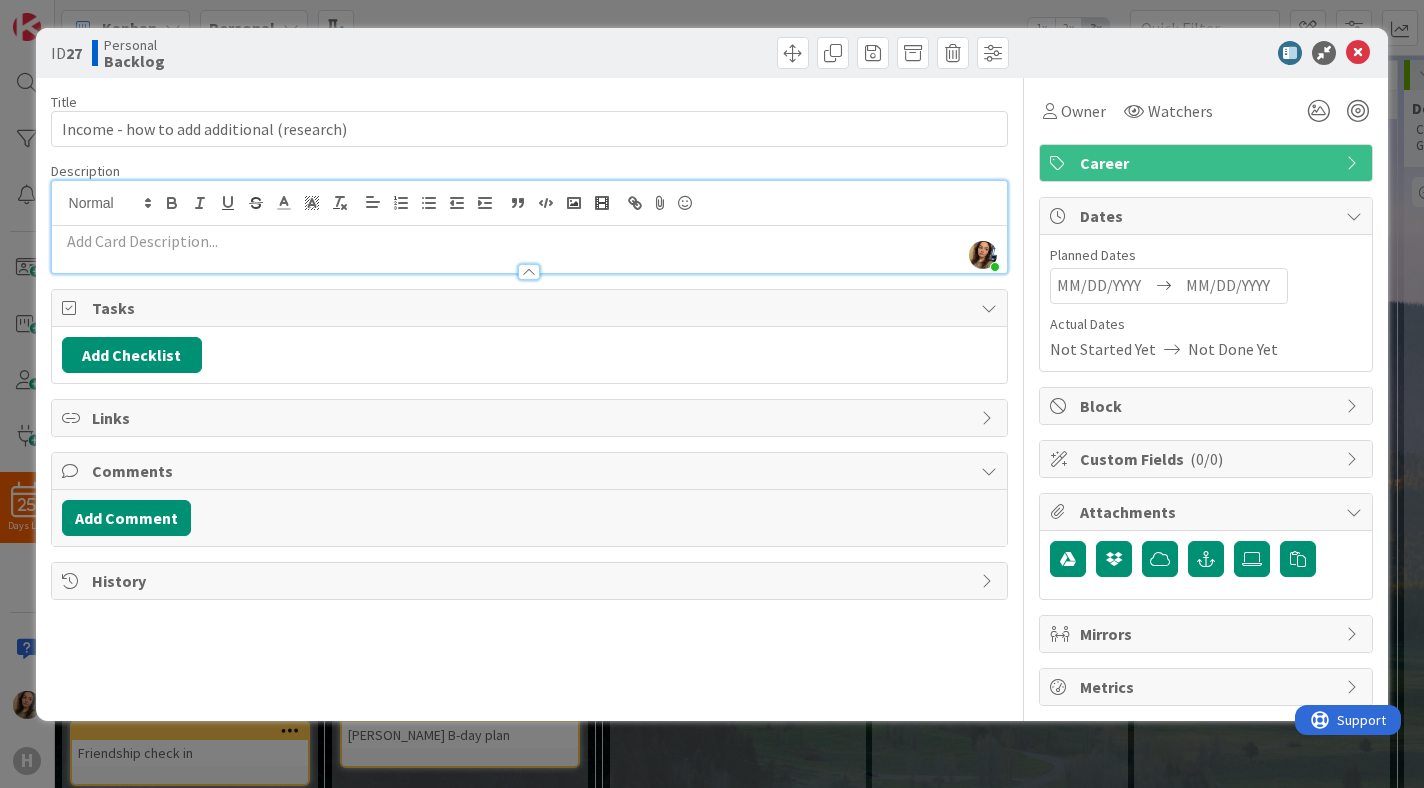 click on "Dates" at bounding box center [1208, 216] 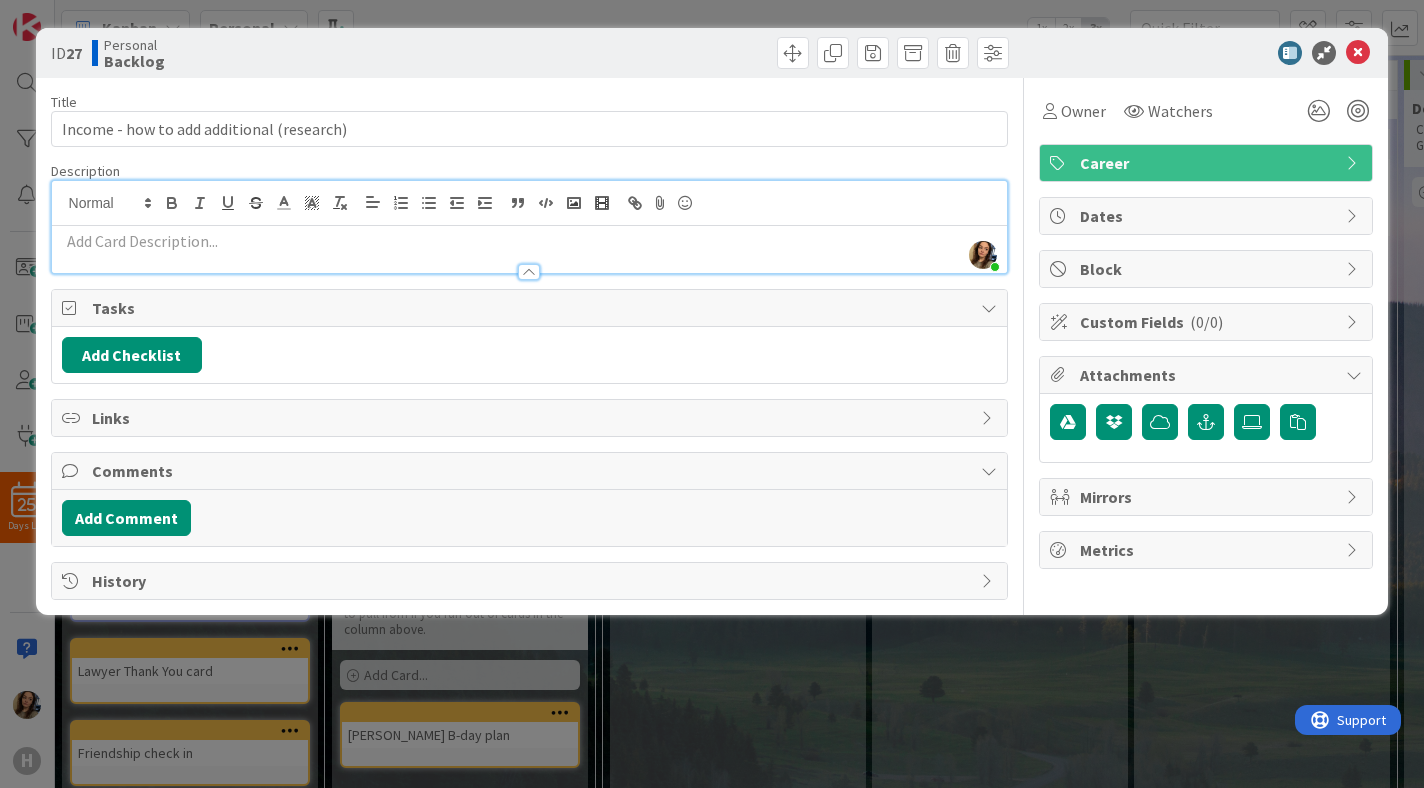 click on "Career" at bounding box center [1208, 163] 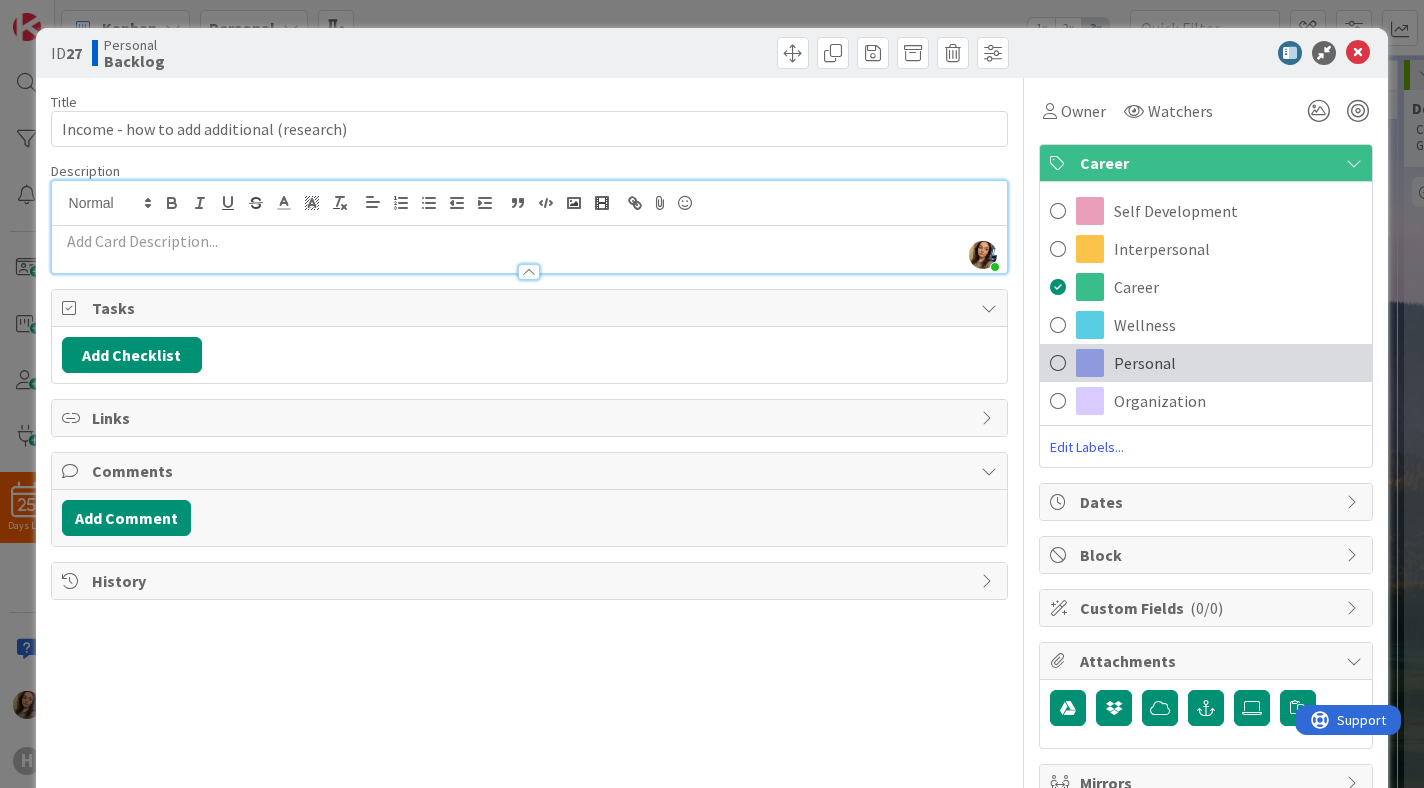 click at bounding box center [1058, 363] 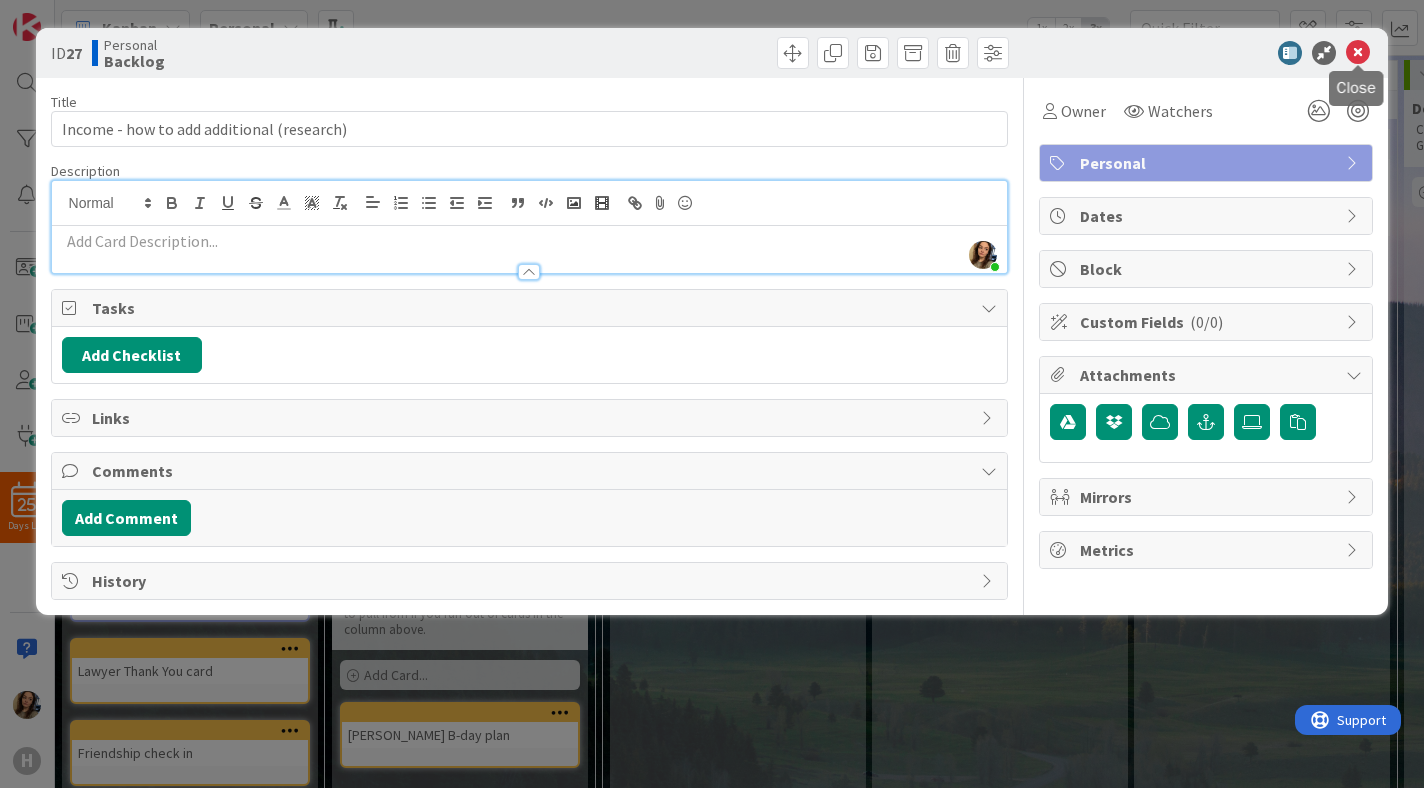 click at bounding box center (1358, 53) 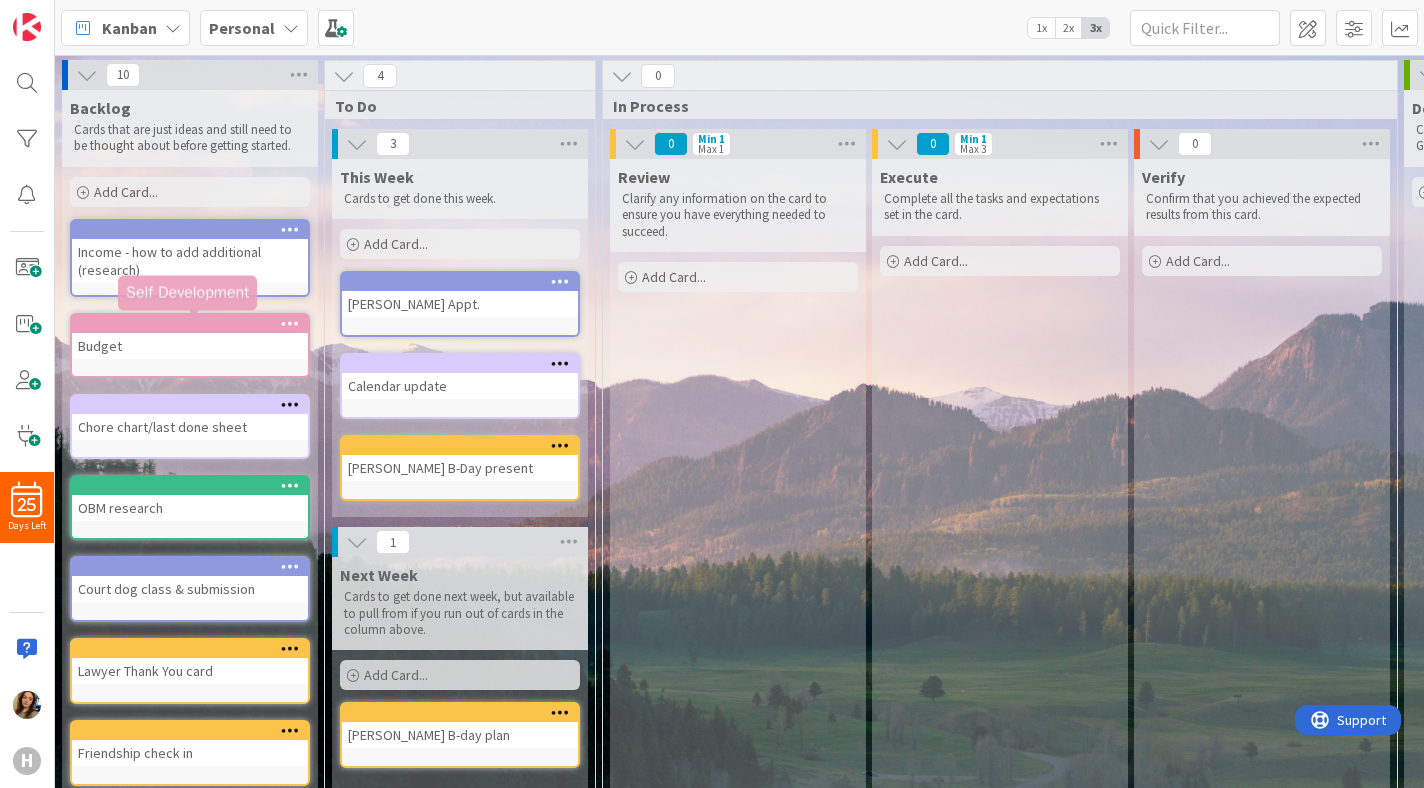 scroll, scrollTop: 0, scrollLeft: 0, axis: both 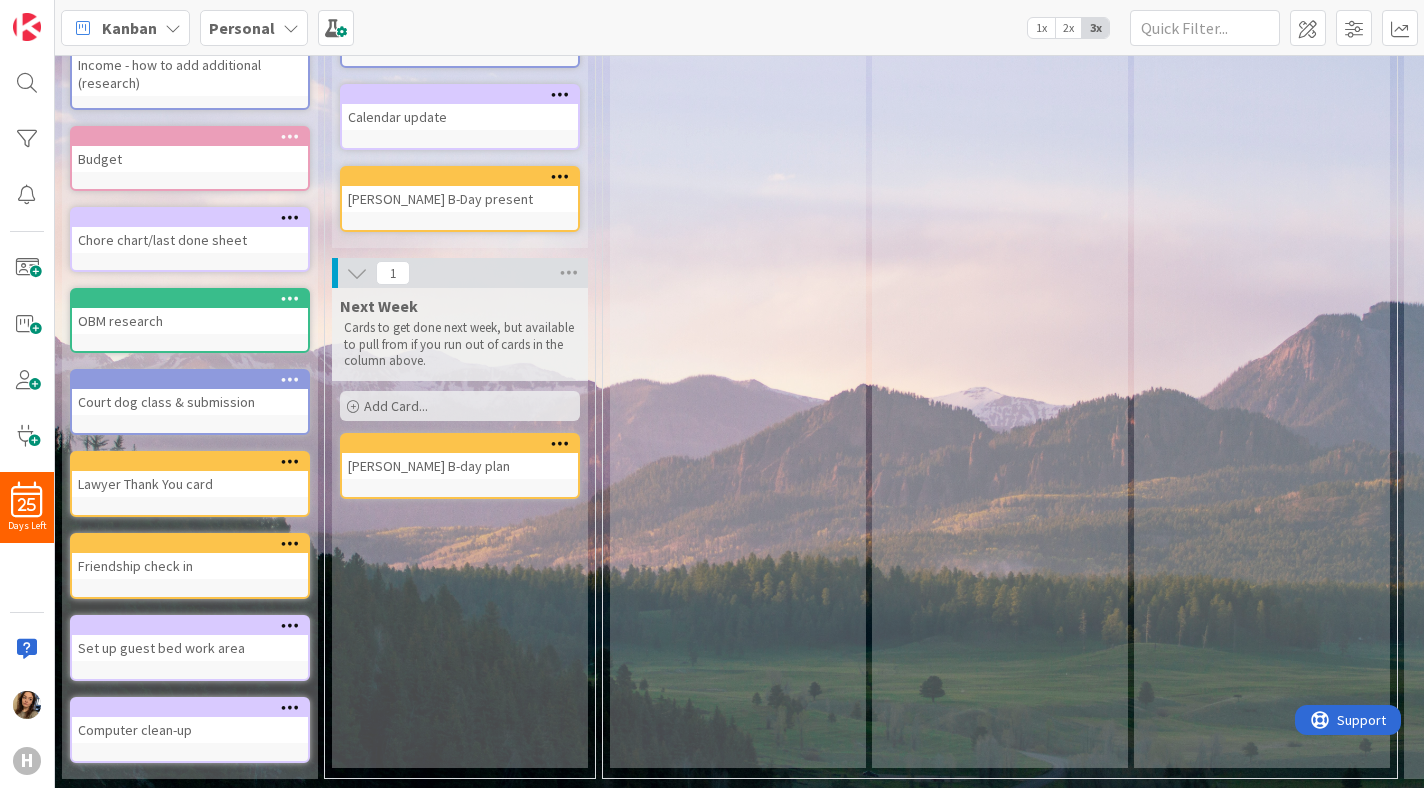 click on "Cards to get done next week, but available to pull from if you run out of cards in the column above." at bounding box center [460, 344] 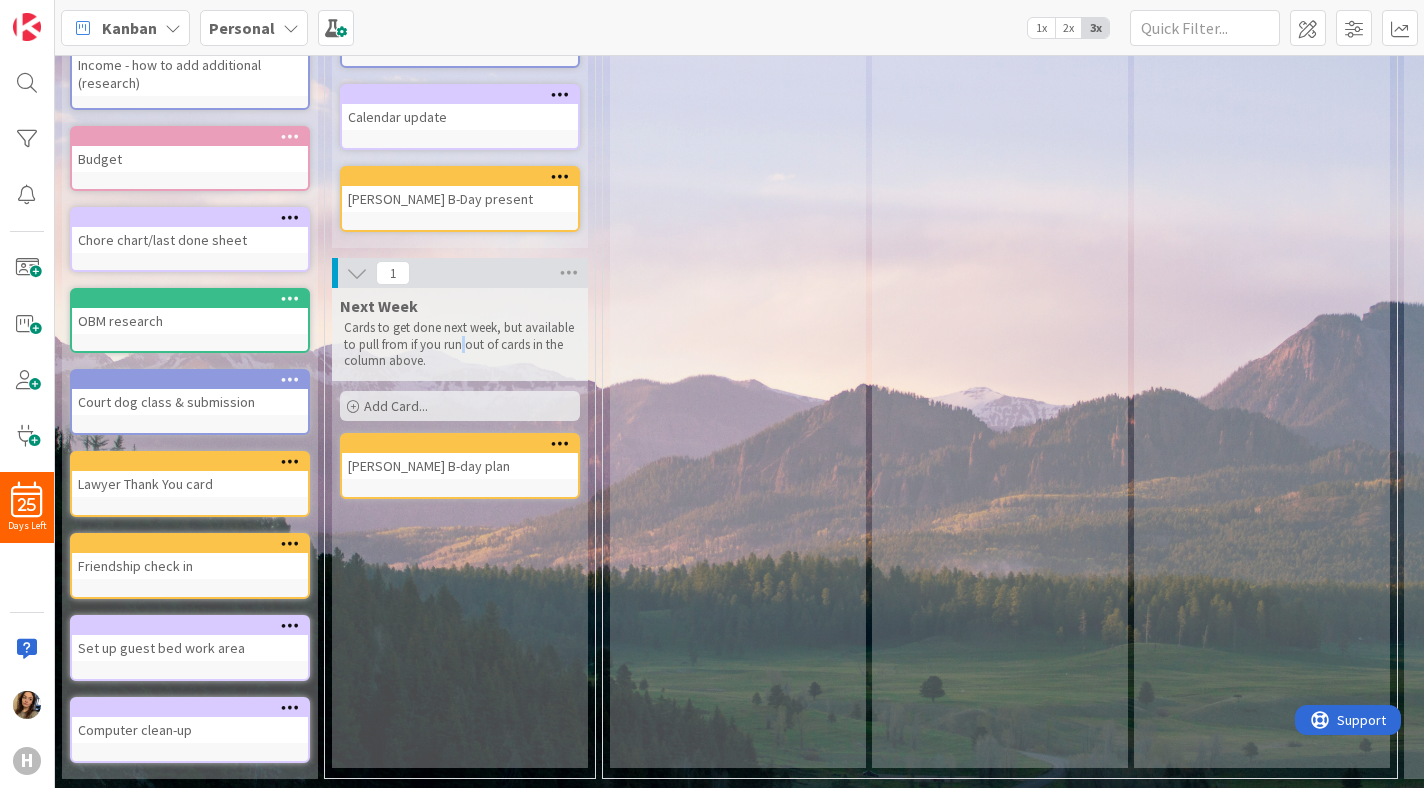 click on "Cards to get done next week, but available to pull from if you run out of cards in the column above." at bounding box center (460, 344) 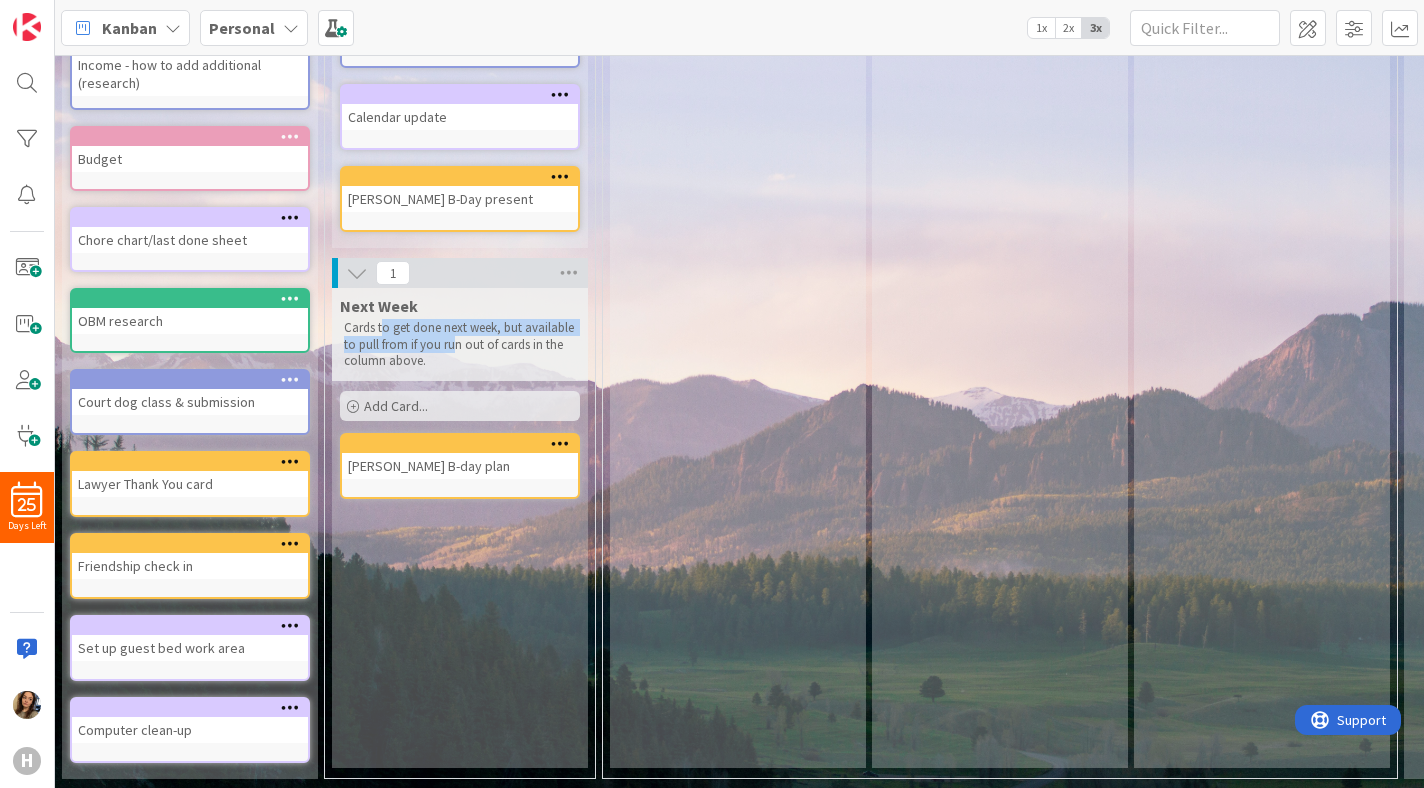 drag, startPoint x: 453, startPoint y: 351, endPoint x: 378, endPoint y: 319, distance: 81.5414 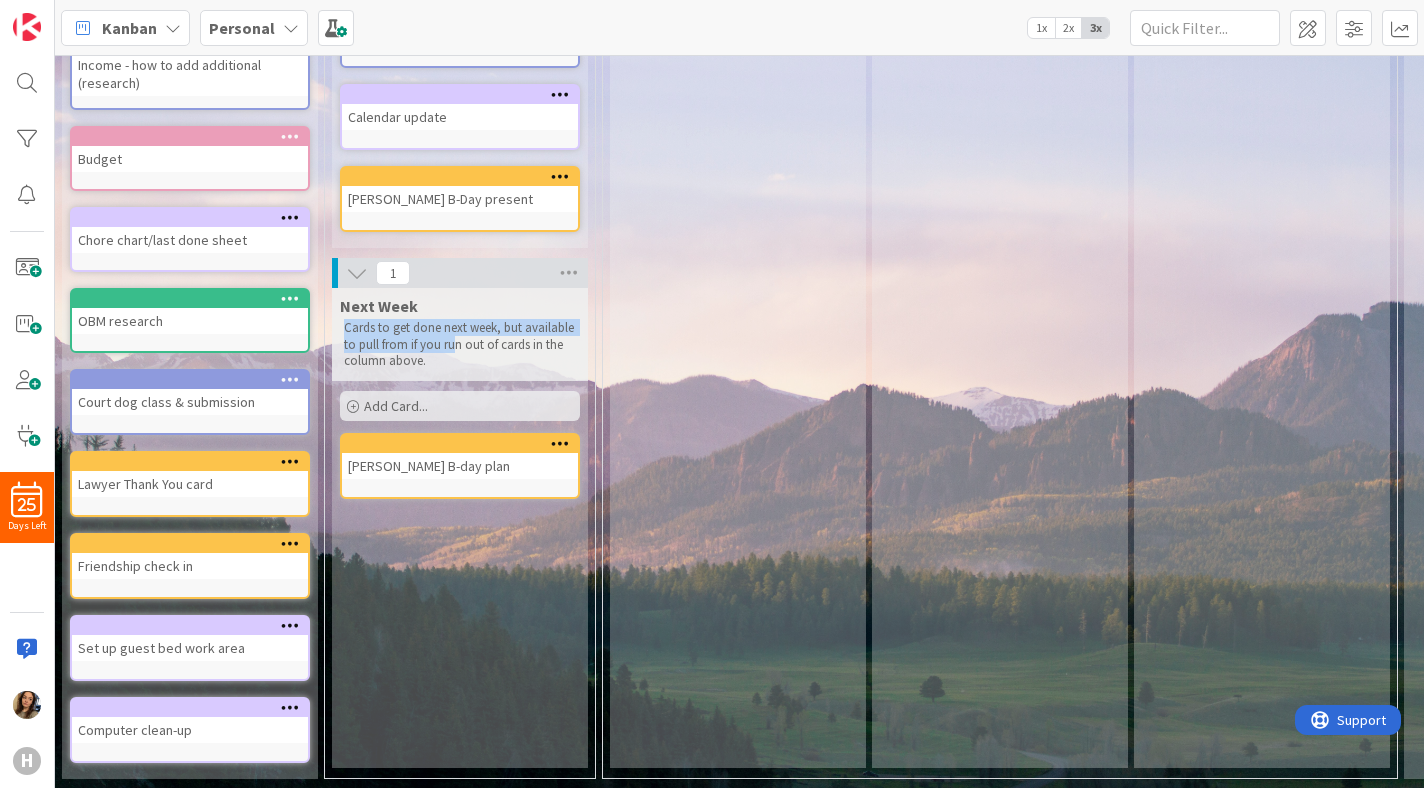 click on "Cards to get done next week, but available to pull from if you run out of cards in the column above." at bounding box center [460, 344] 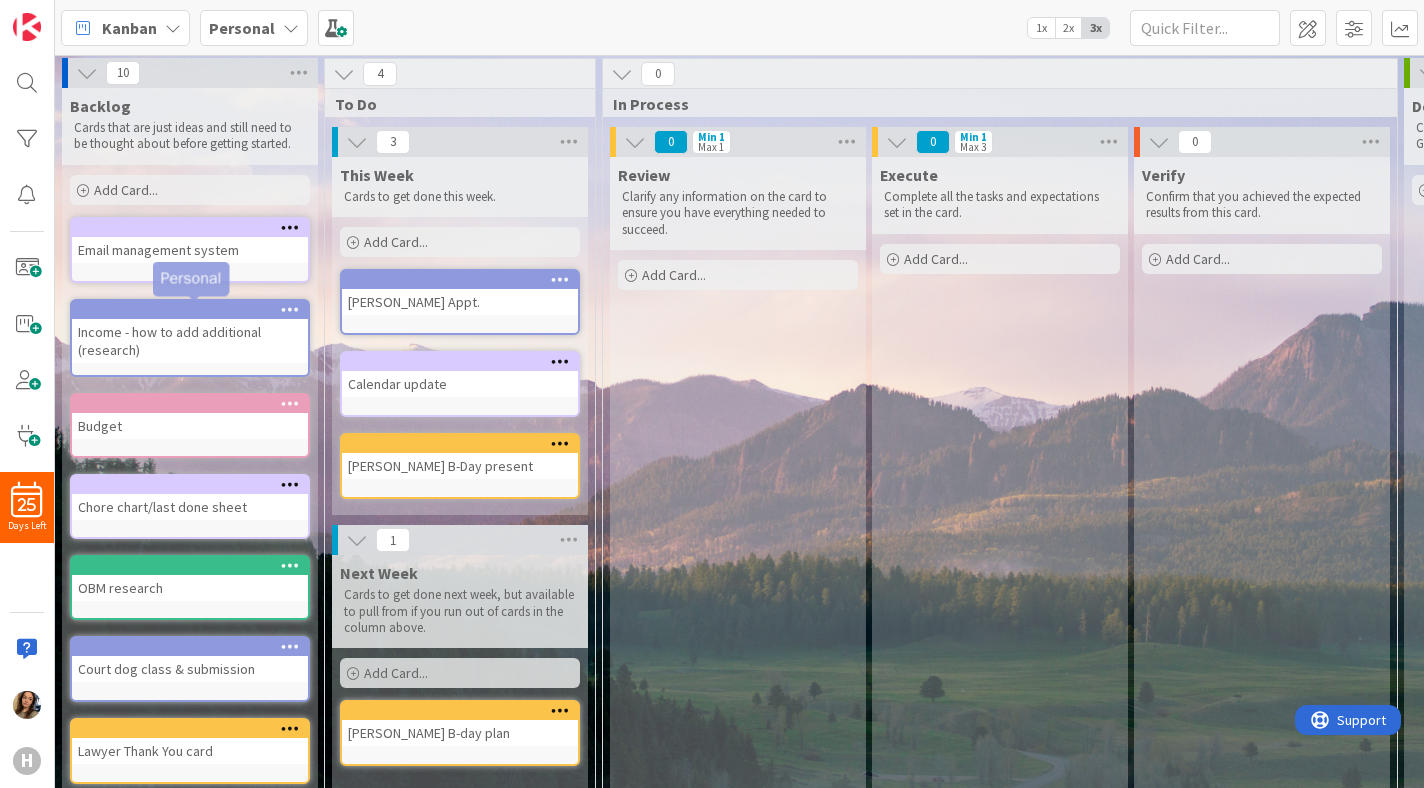 scroll, scrollTop: 0, scrollLeft: 0, axis: both 